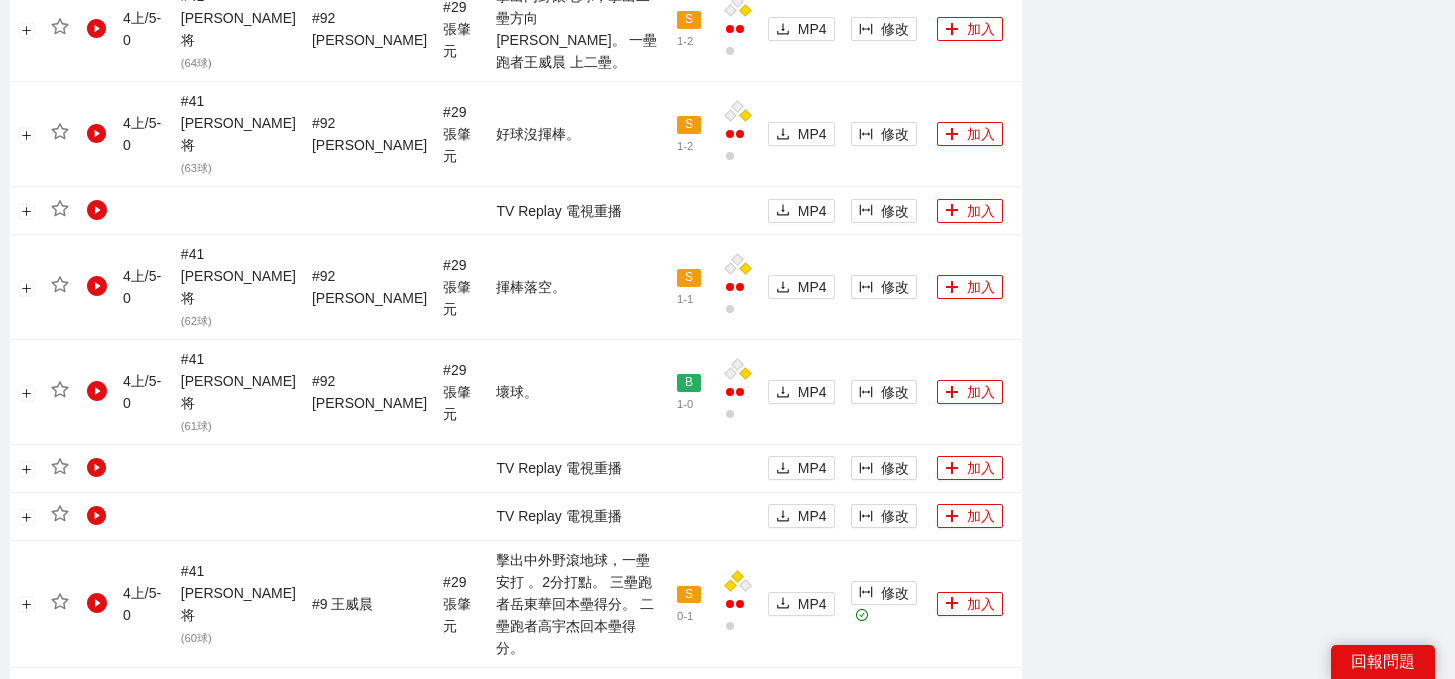 scroll, scrollTop: 2127, scrollLeft: 0, axis: vertical 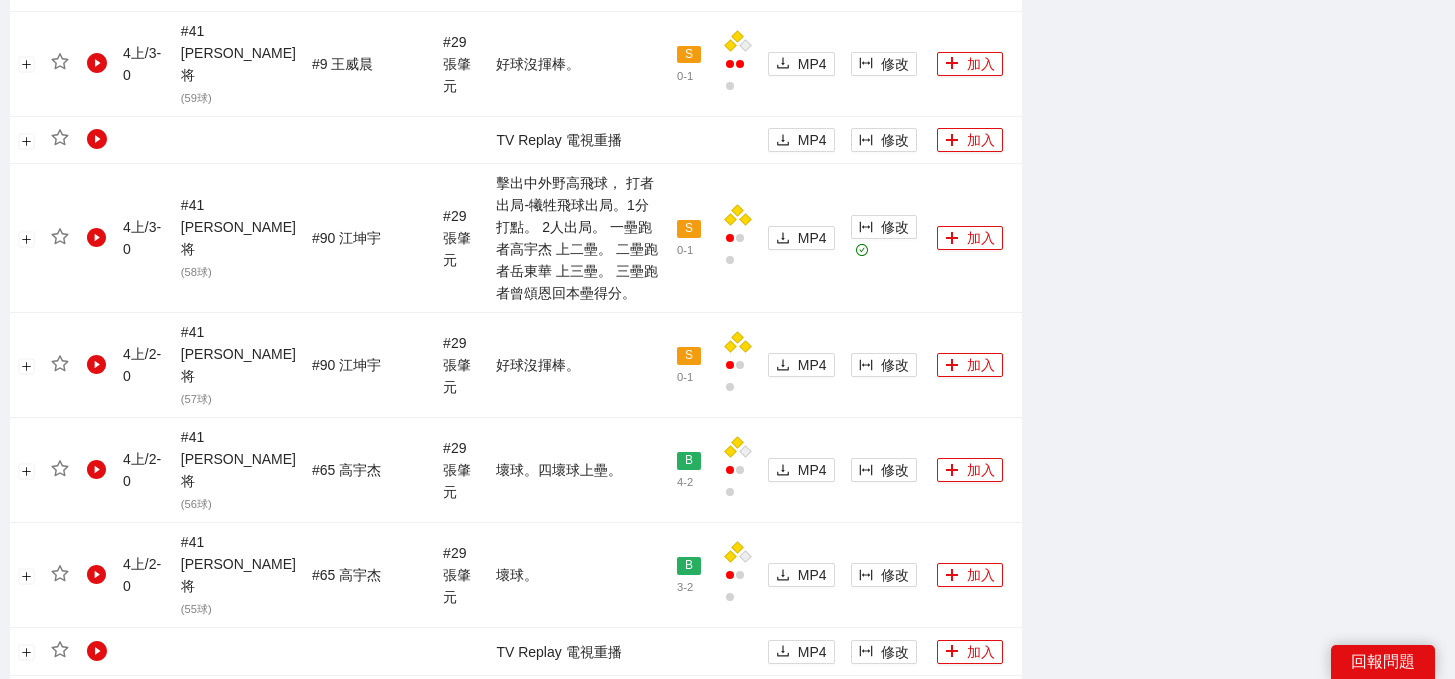 click on "2" at bounding box center (70, 809) 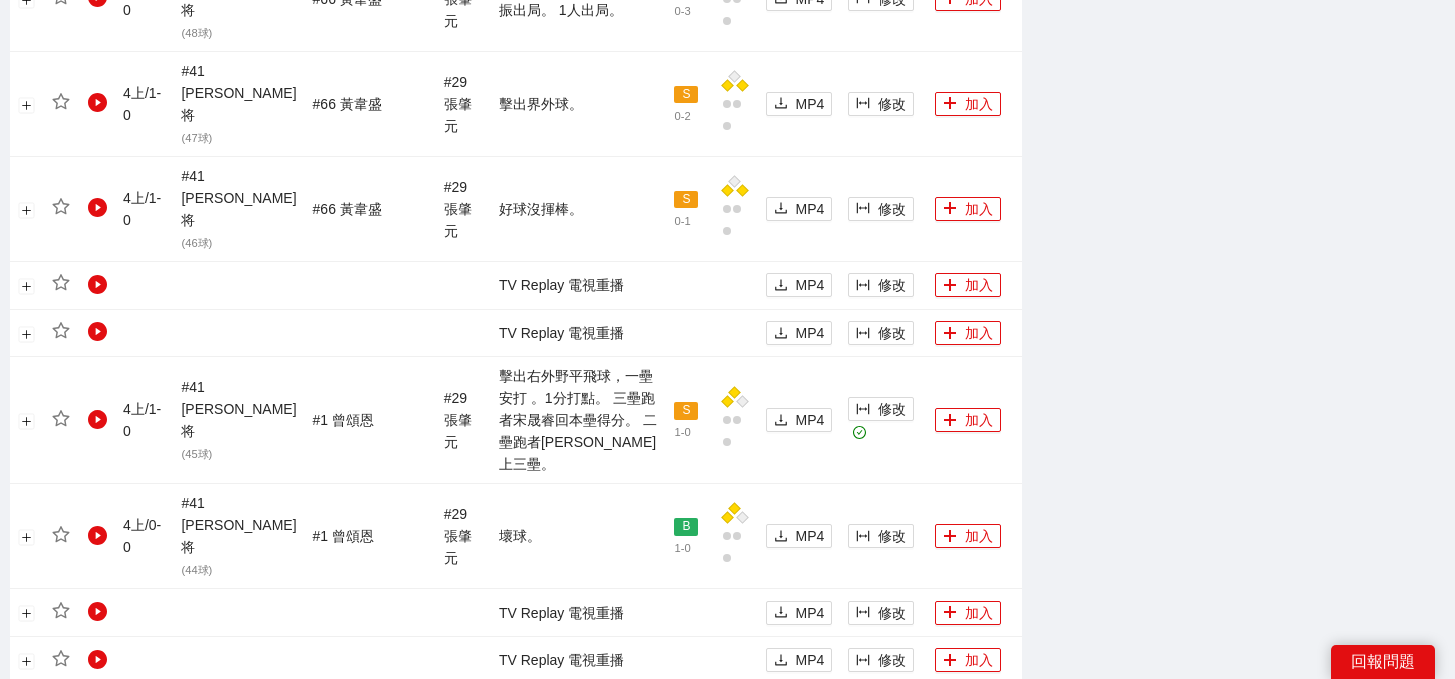scroll, scrollTop: 2114, scrollLeft: 0, axis: vertical 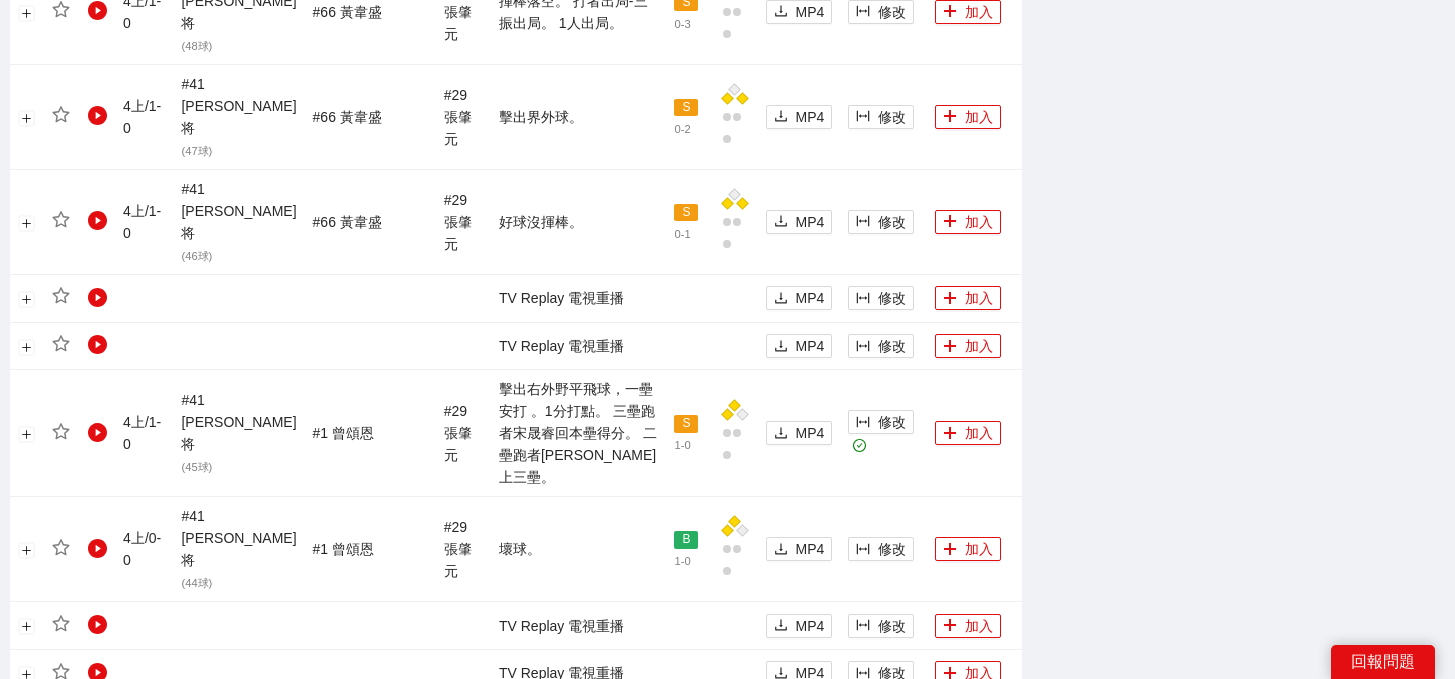click on "3" at bounding box center [94, 831] 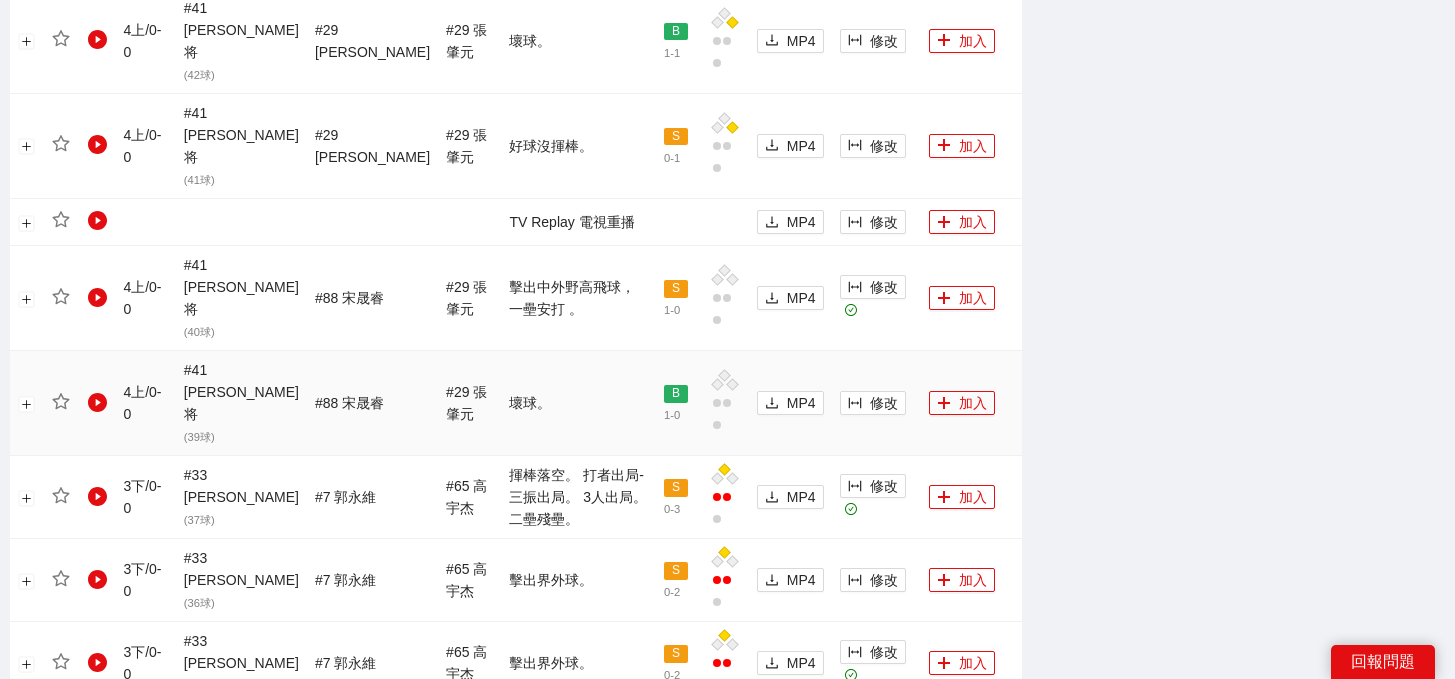 scroll, scrollTop: 1111, scrollLeft: 0, axis: vertical 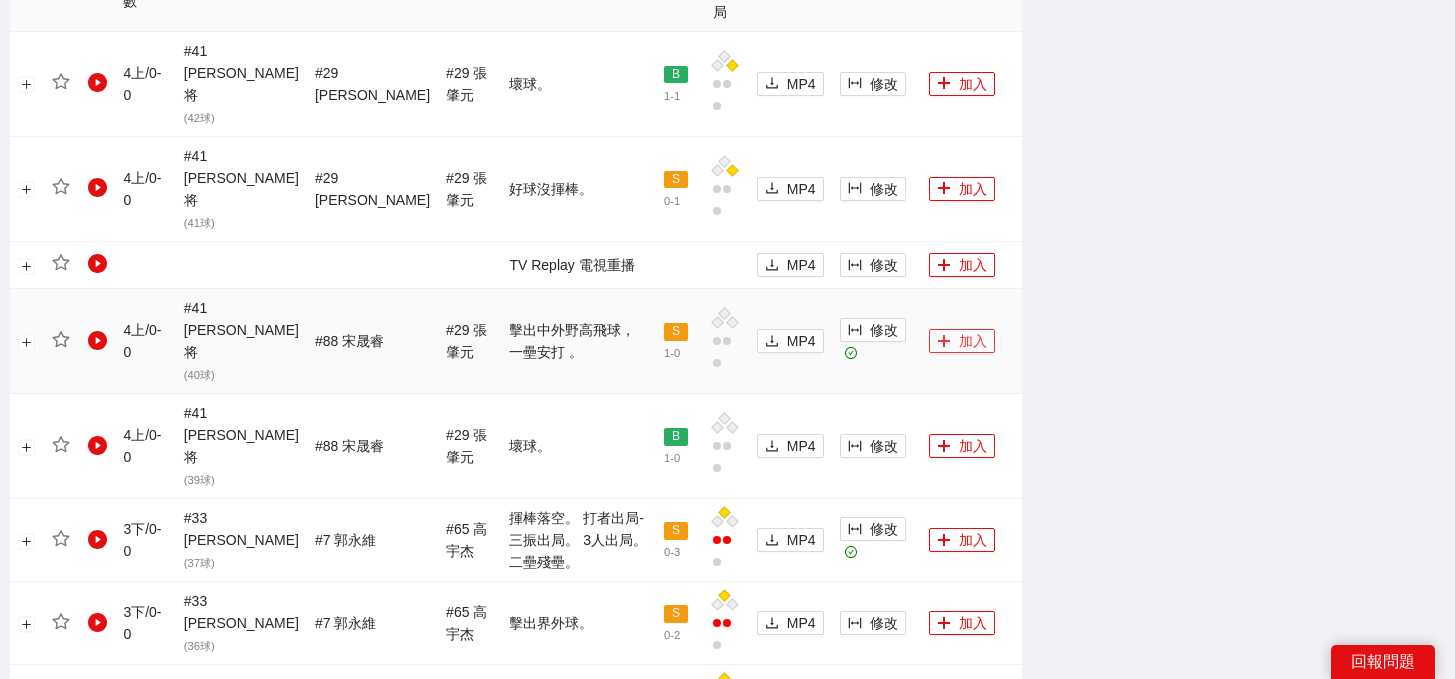 click on "加入" at bounding box center (962, 341) 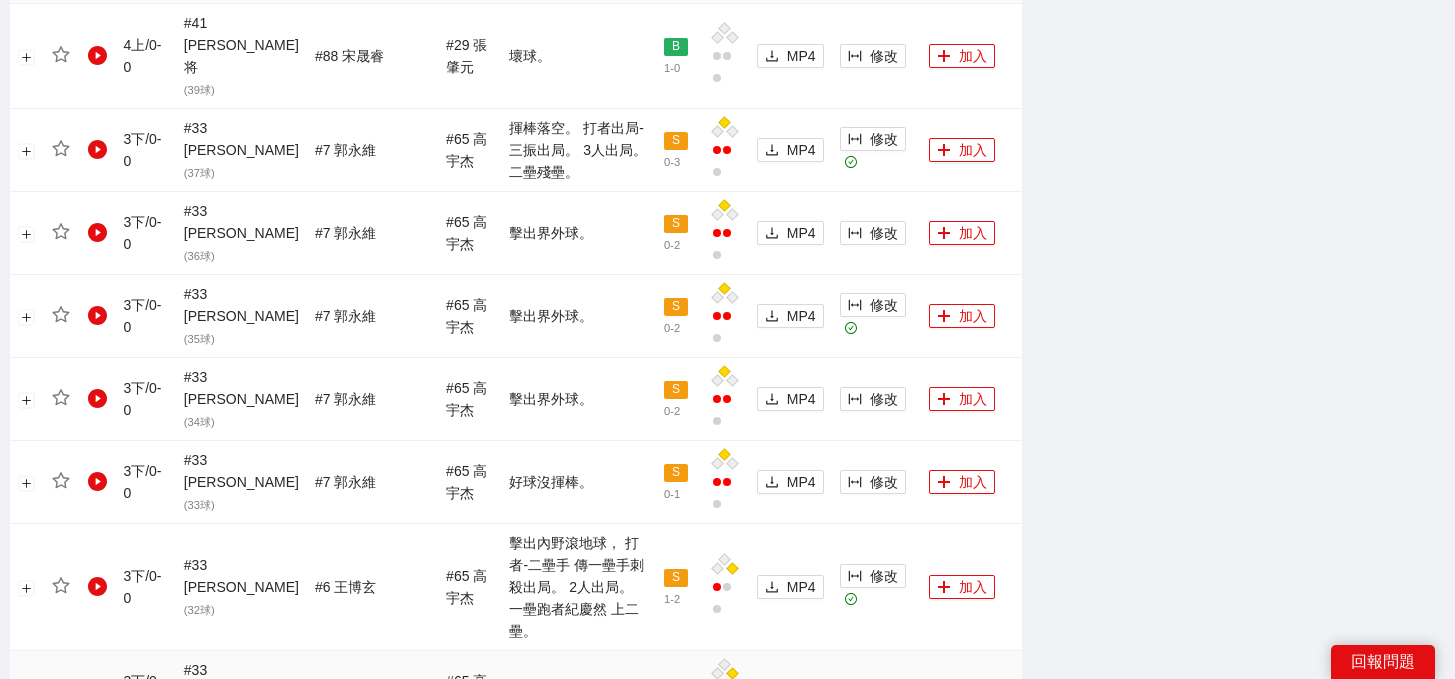 scroll, scrollTop: 2061, scrollLeft: 0, axis: vertical 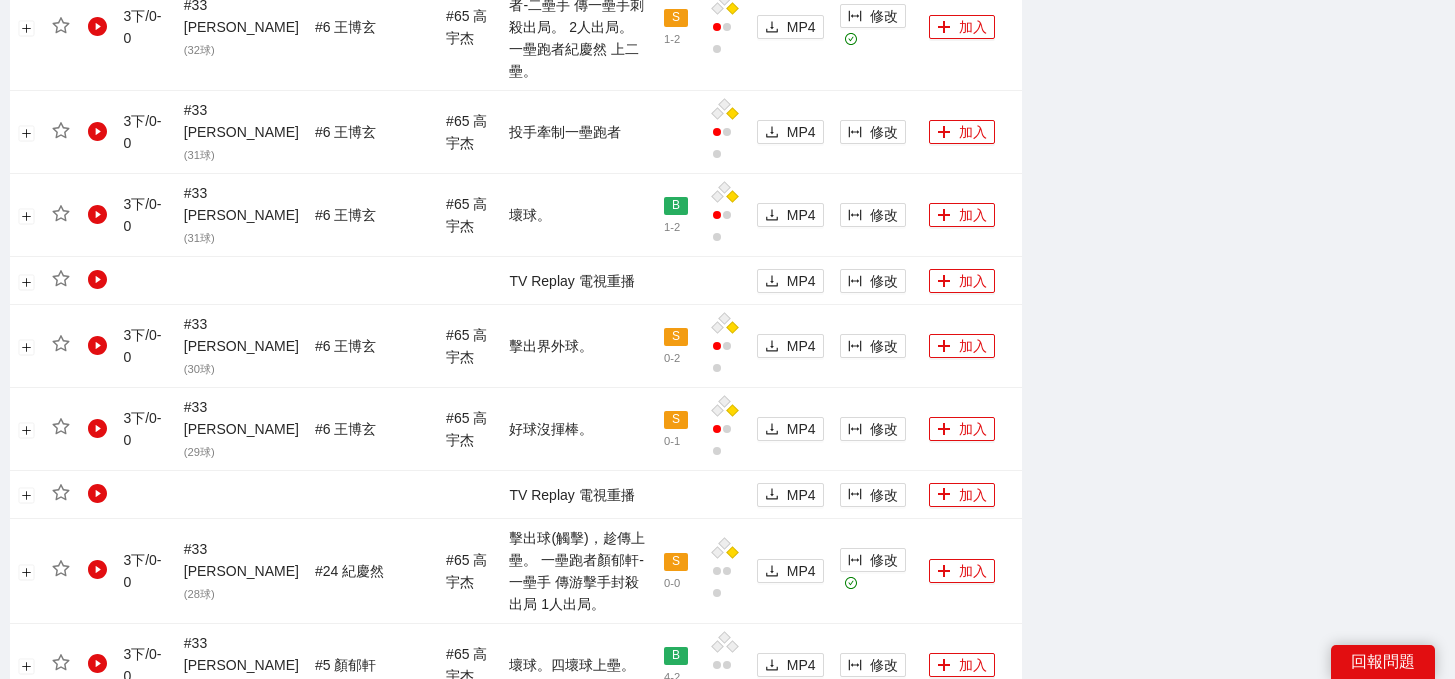 click on "2" at bounding box center [70, 818] 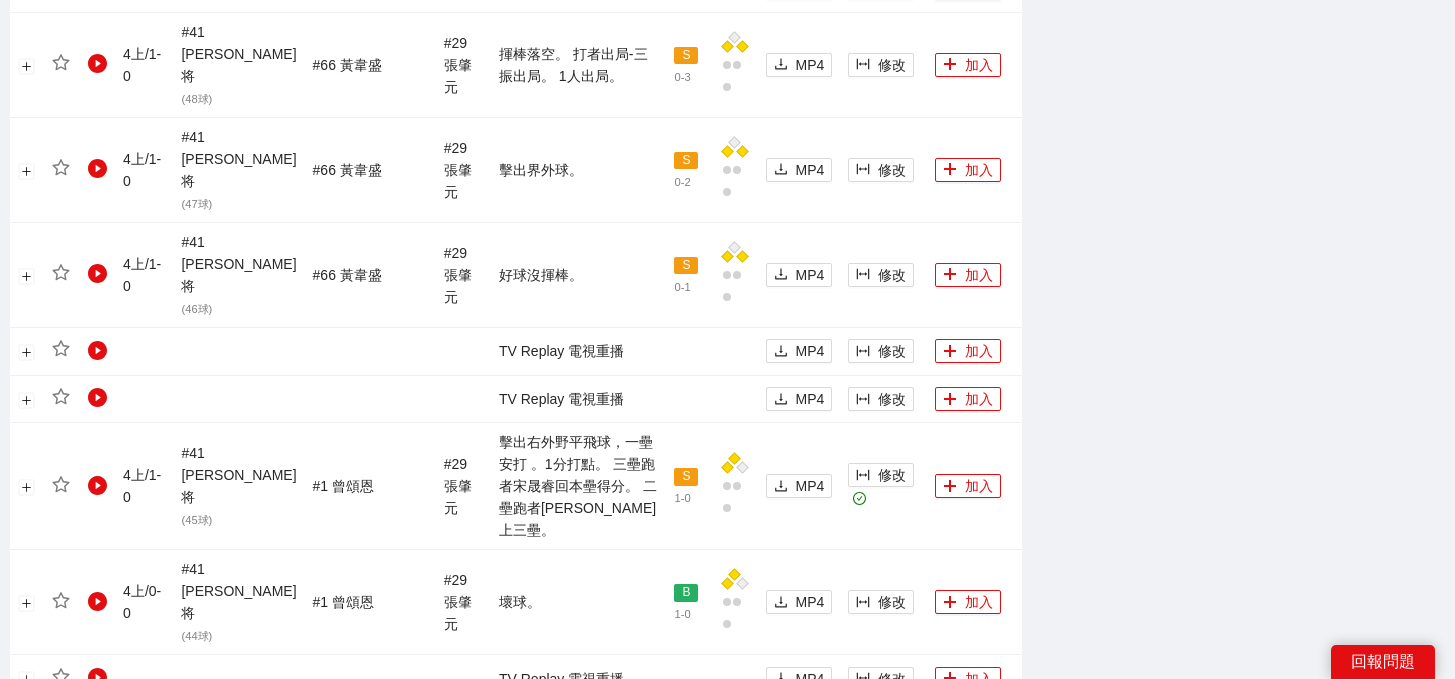 click on "加入" at bounding box center (968, 803) 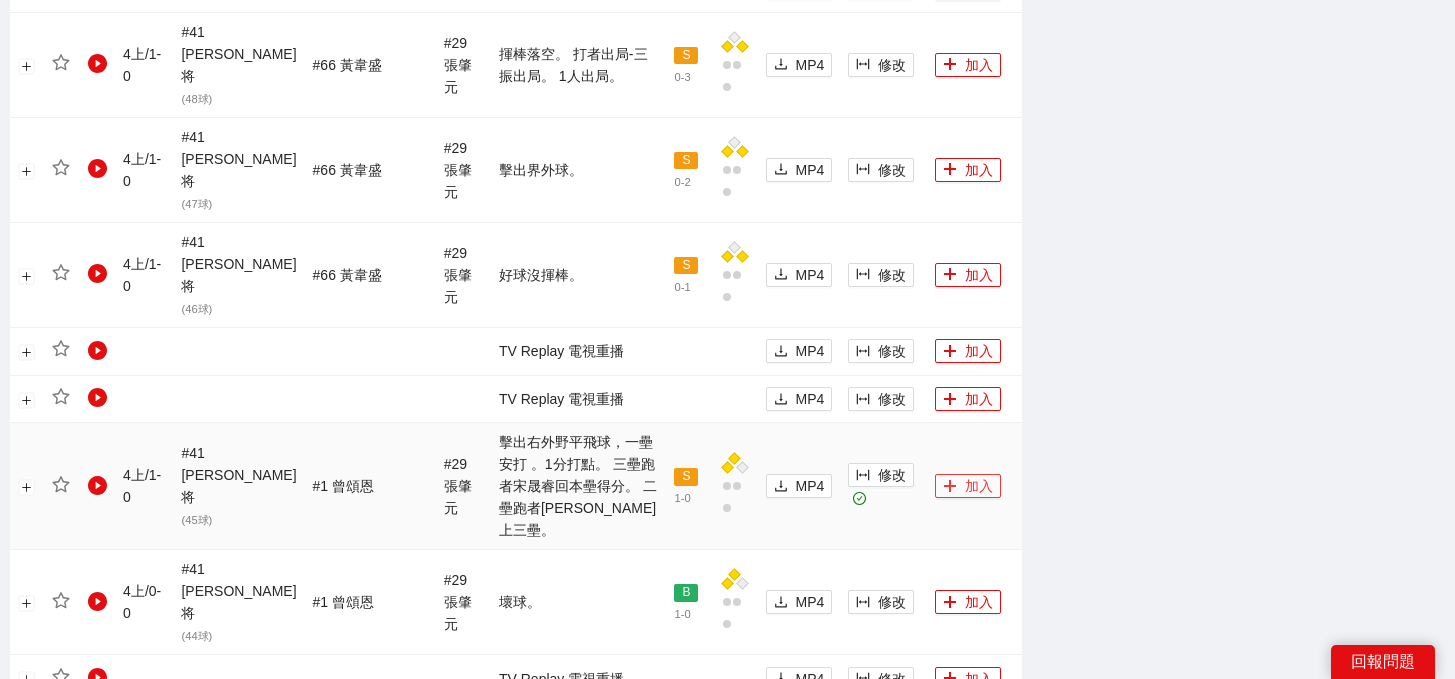 click 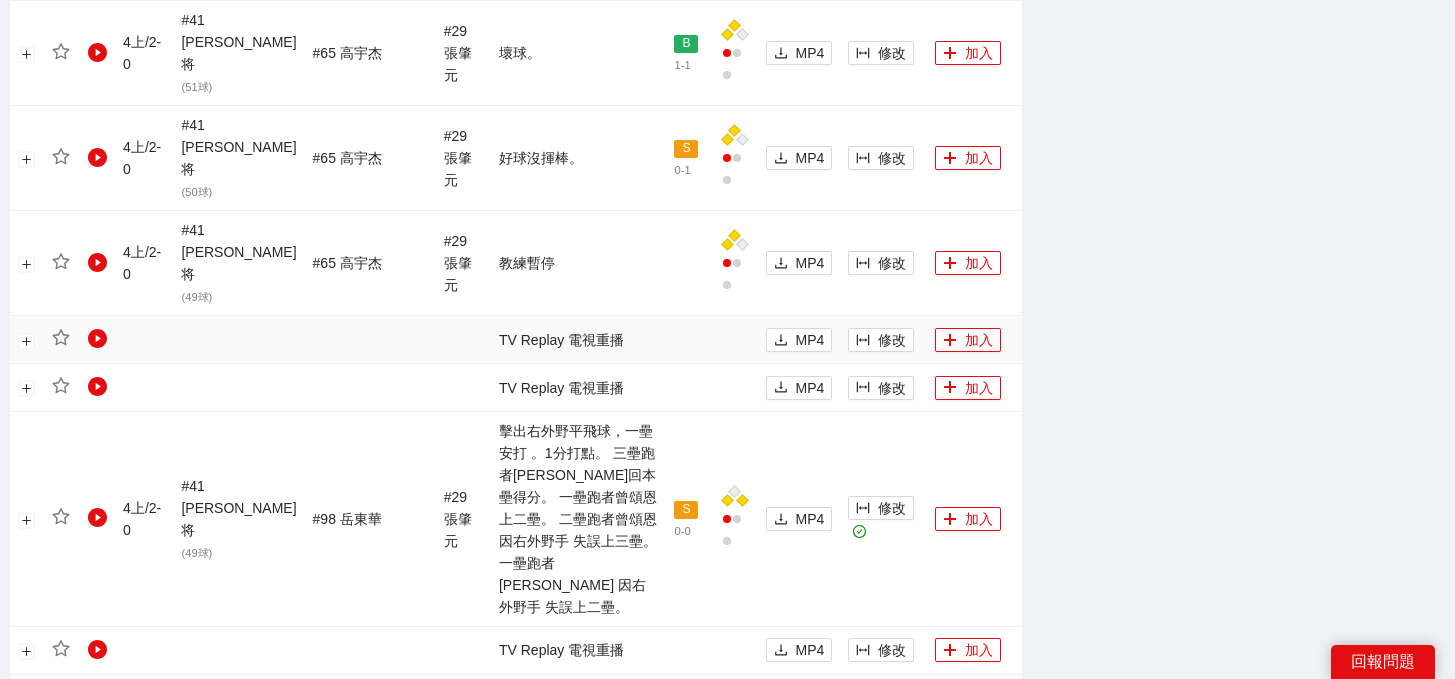 scroll, scrollTop: 1390, scrollLeft: 0, axis: vertical 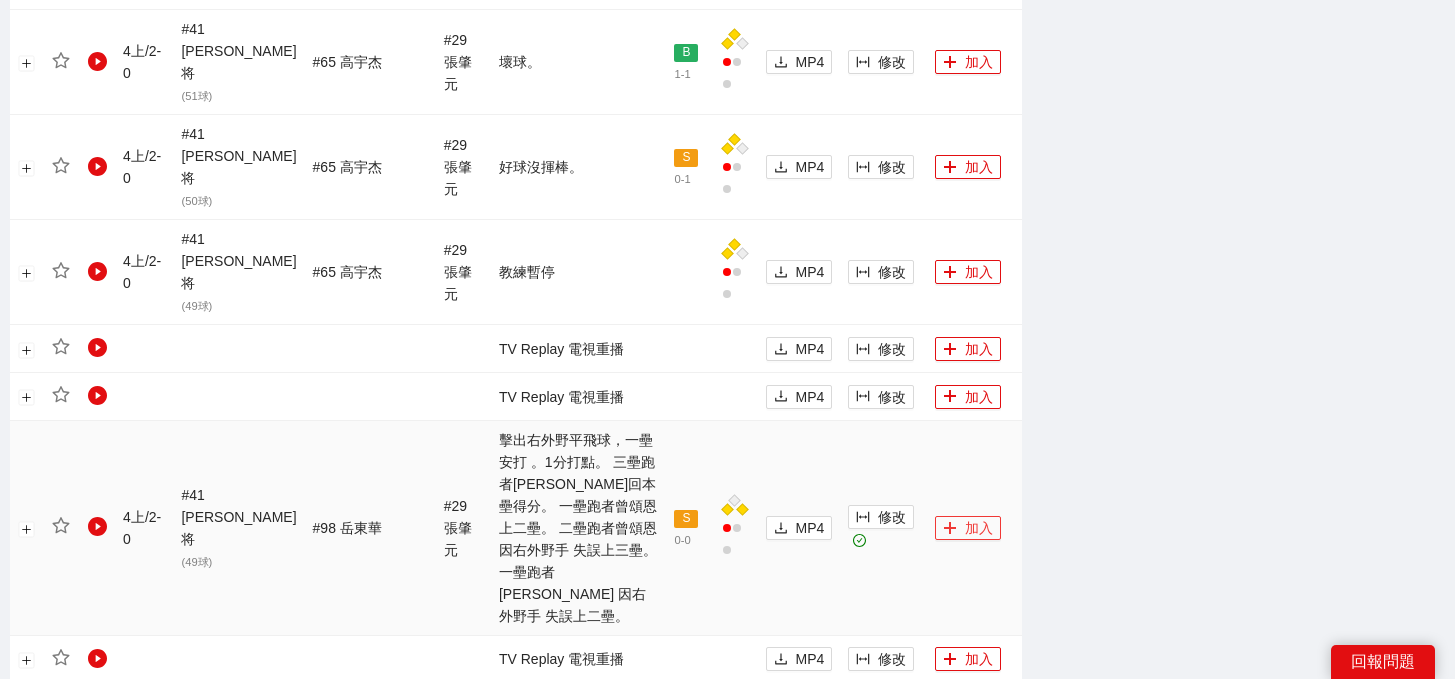 click on "加入" at bounding box center [968, 528] 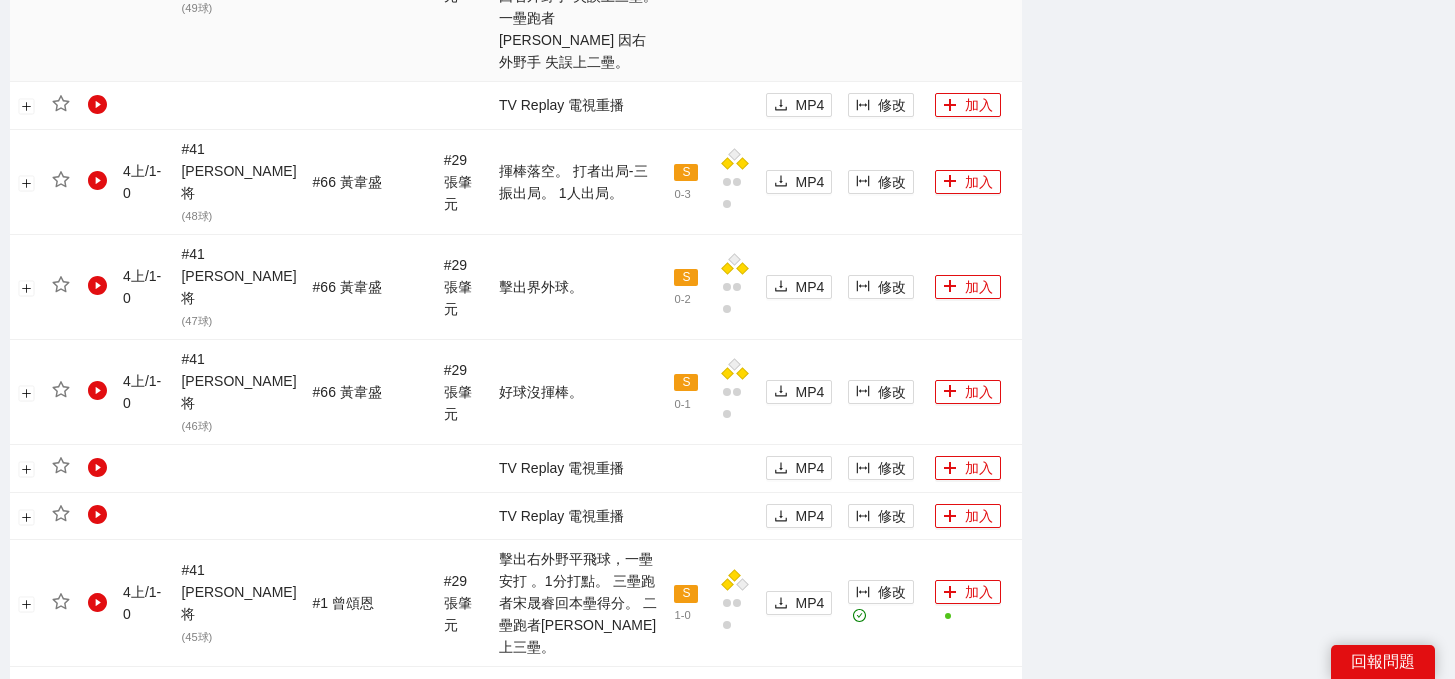 scroll, scrollTop: 2114, scrollLeft: 0, axis: vertical 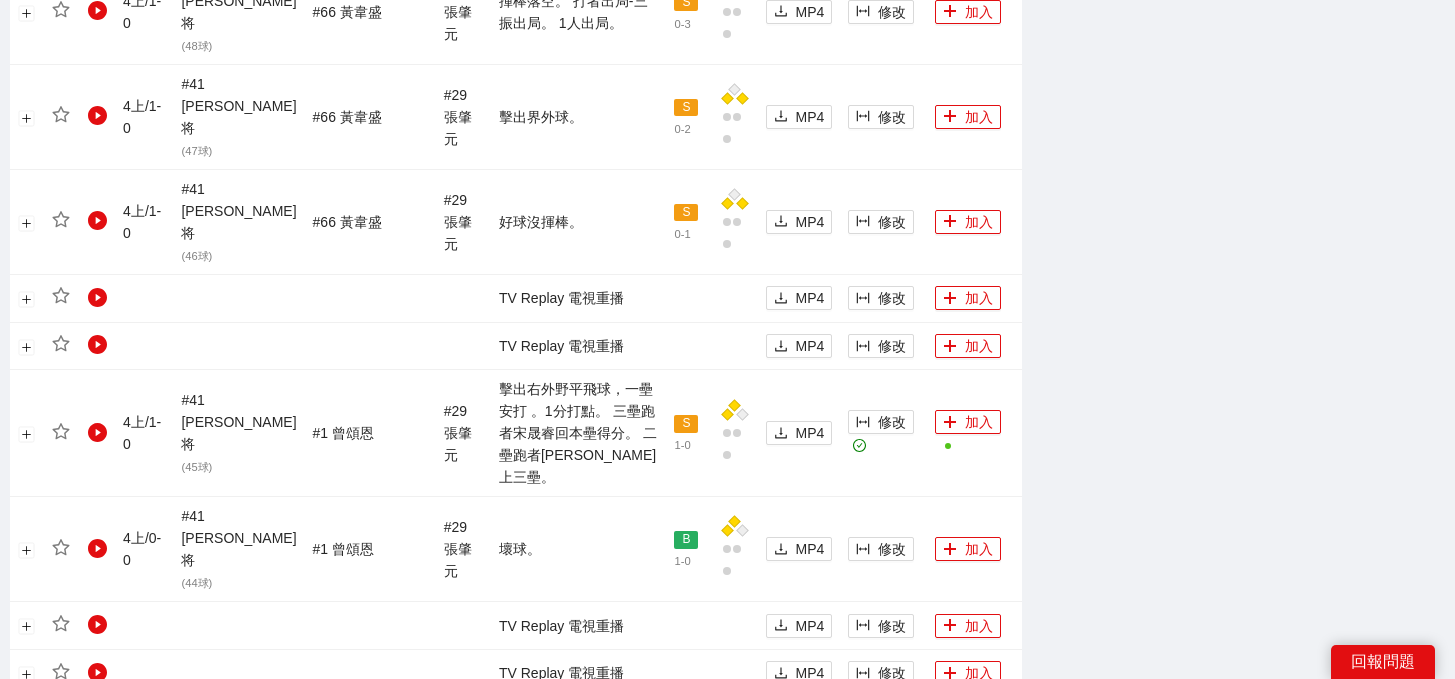 click on "1" at bounding box center [46, 831] 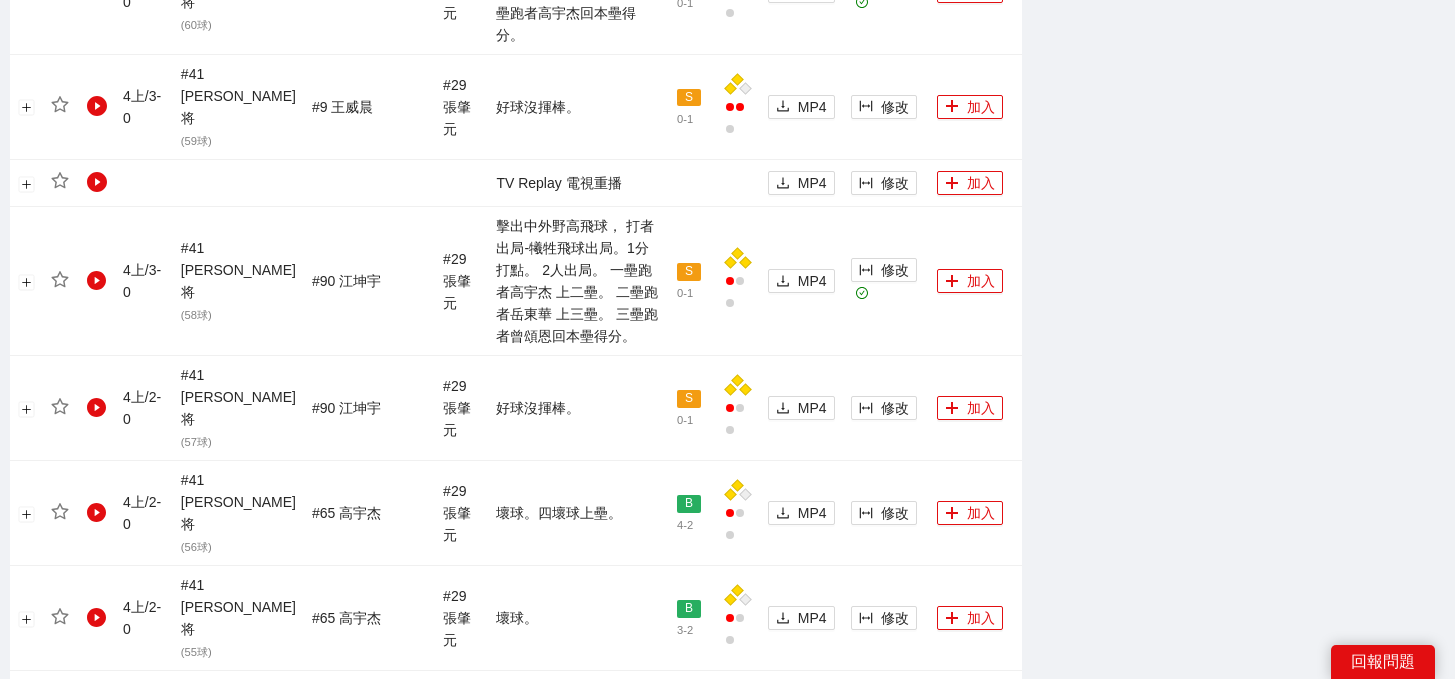 scroll, scrollTop: 2063, scrollLeft: 0, axis: vertical 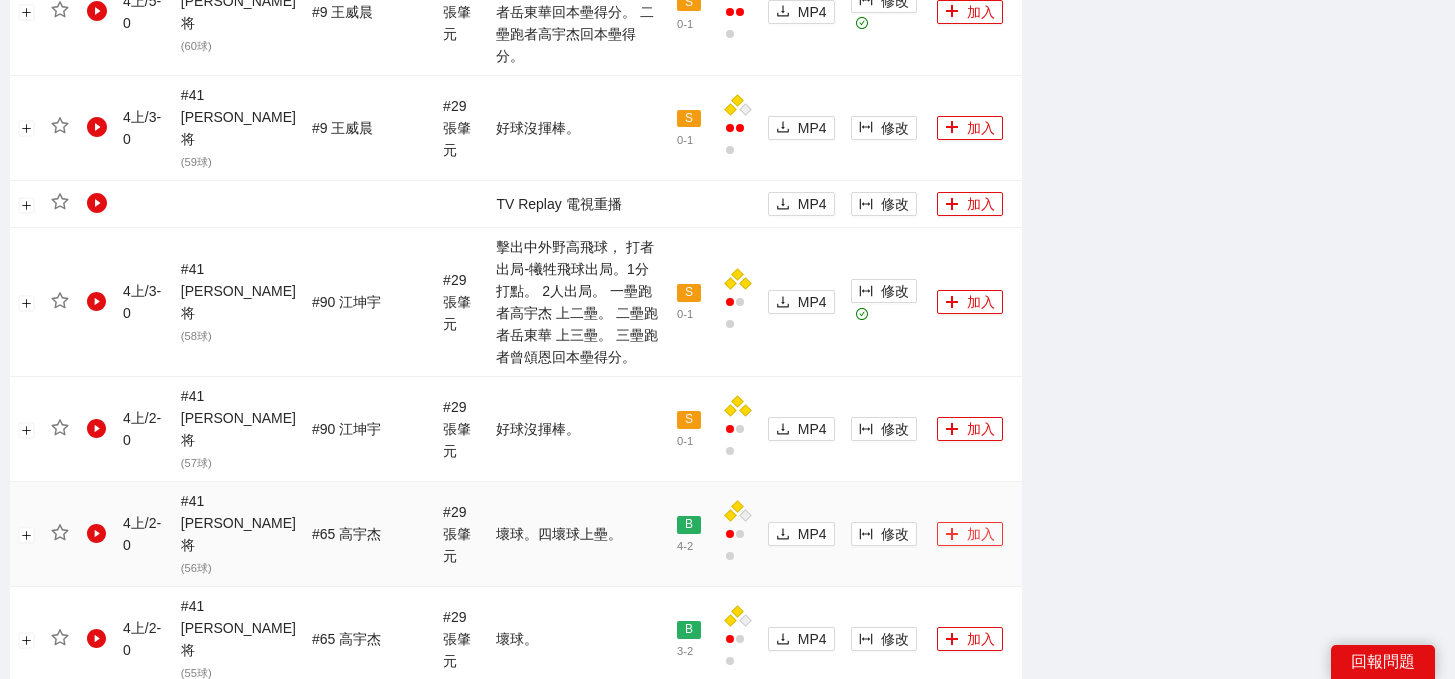 click on "加入" at bounding box center [970, 534] 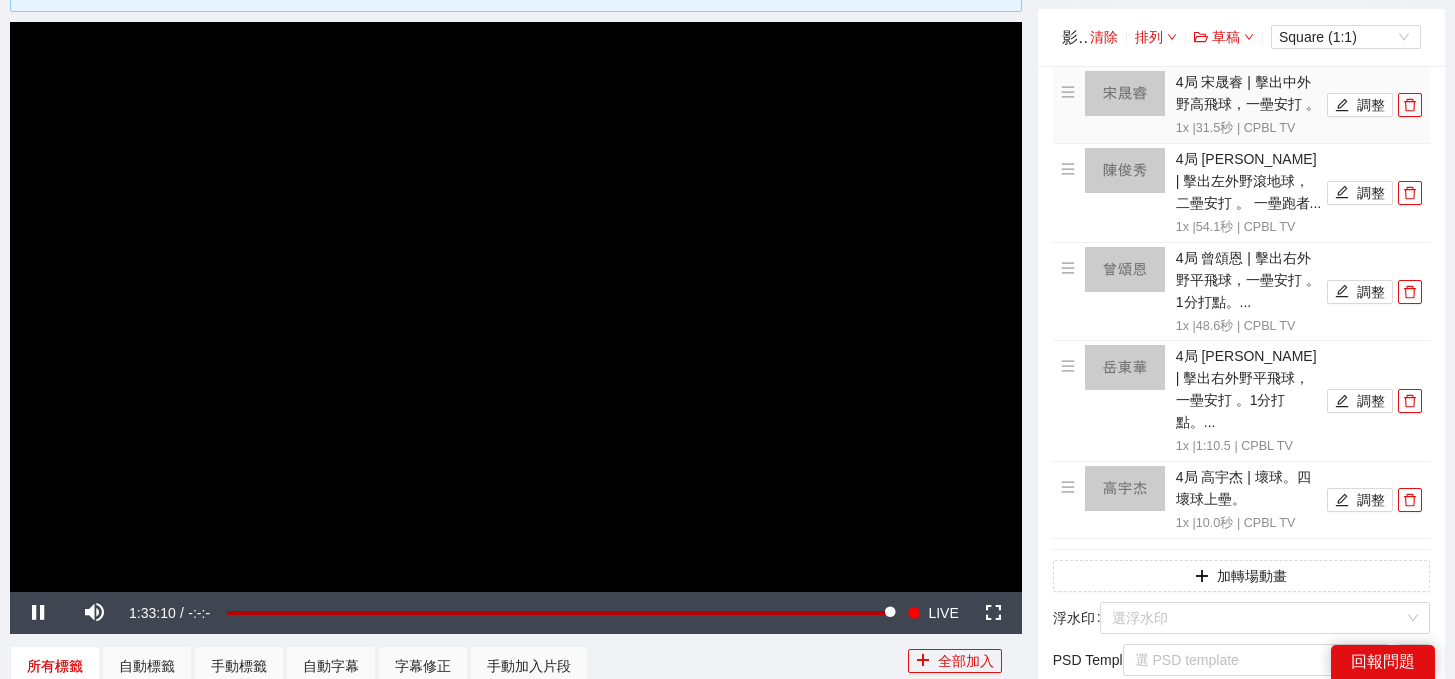 scroll, scrollTop: 185, scrollLeft: 0, axis: vertical 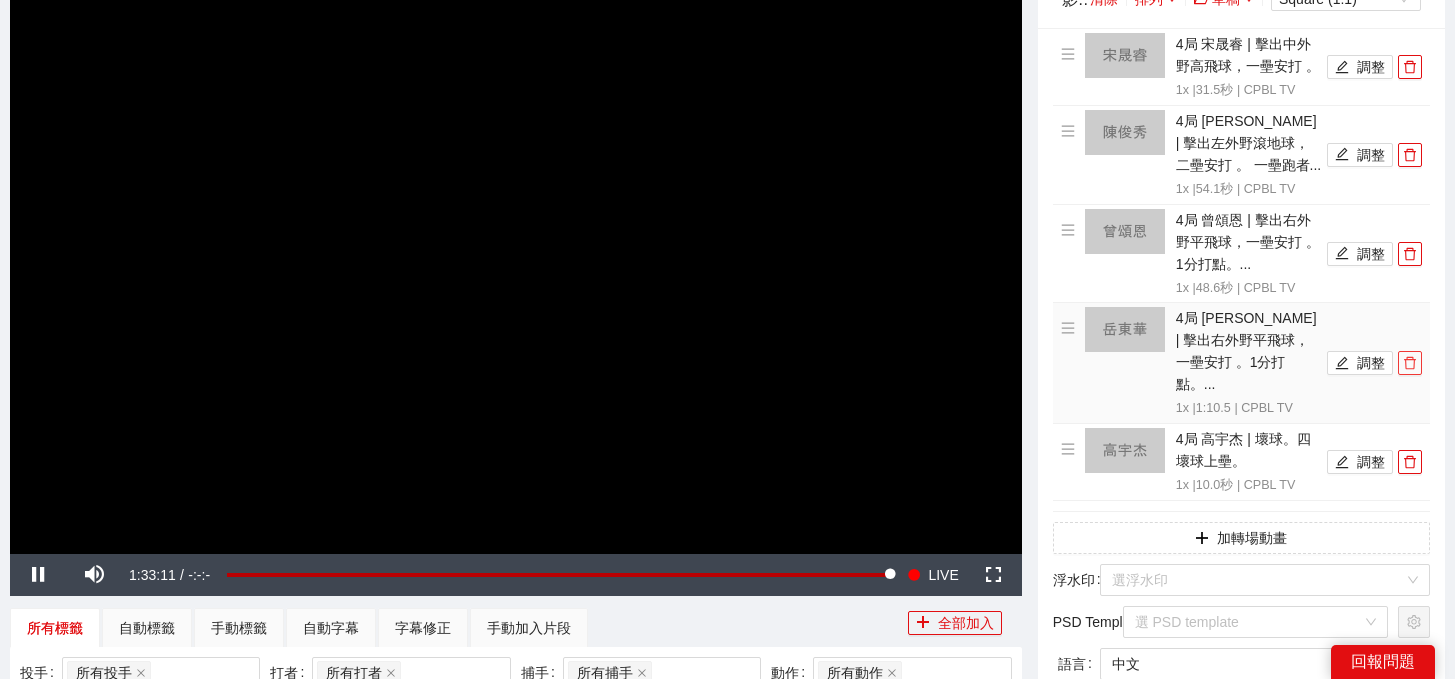 click 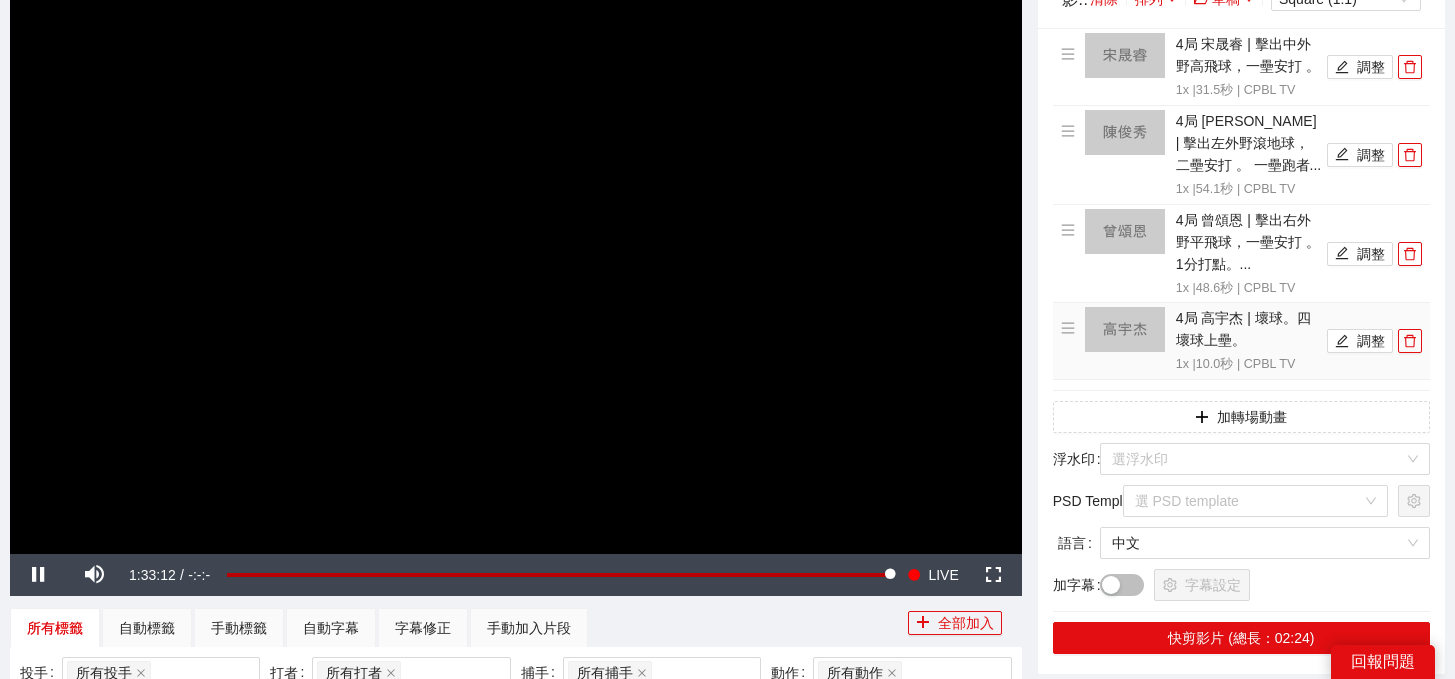 click on "4局 高宇杰 | 壞球。四壞球上壘。 1x |  10.0  秒    | CPBL TV   調整" at bounding box center [1241, 341] 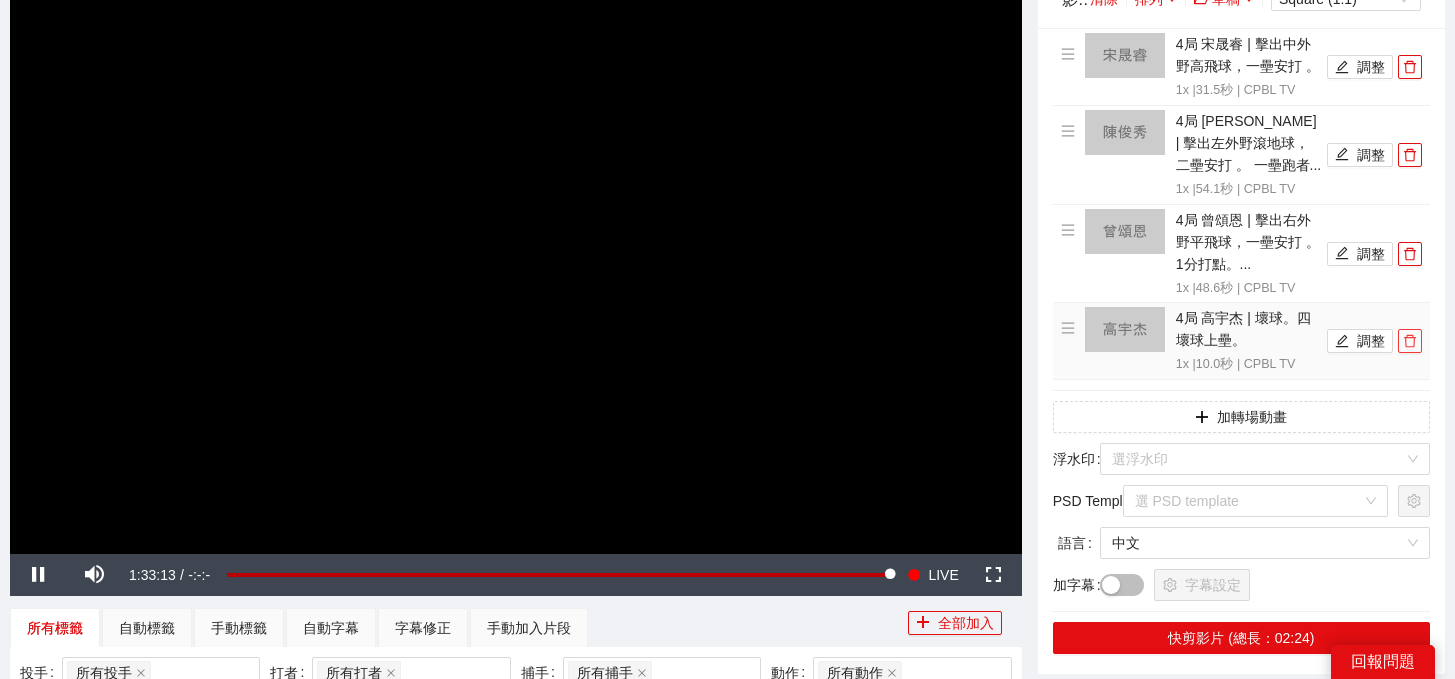 click 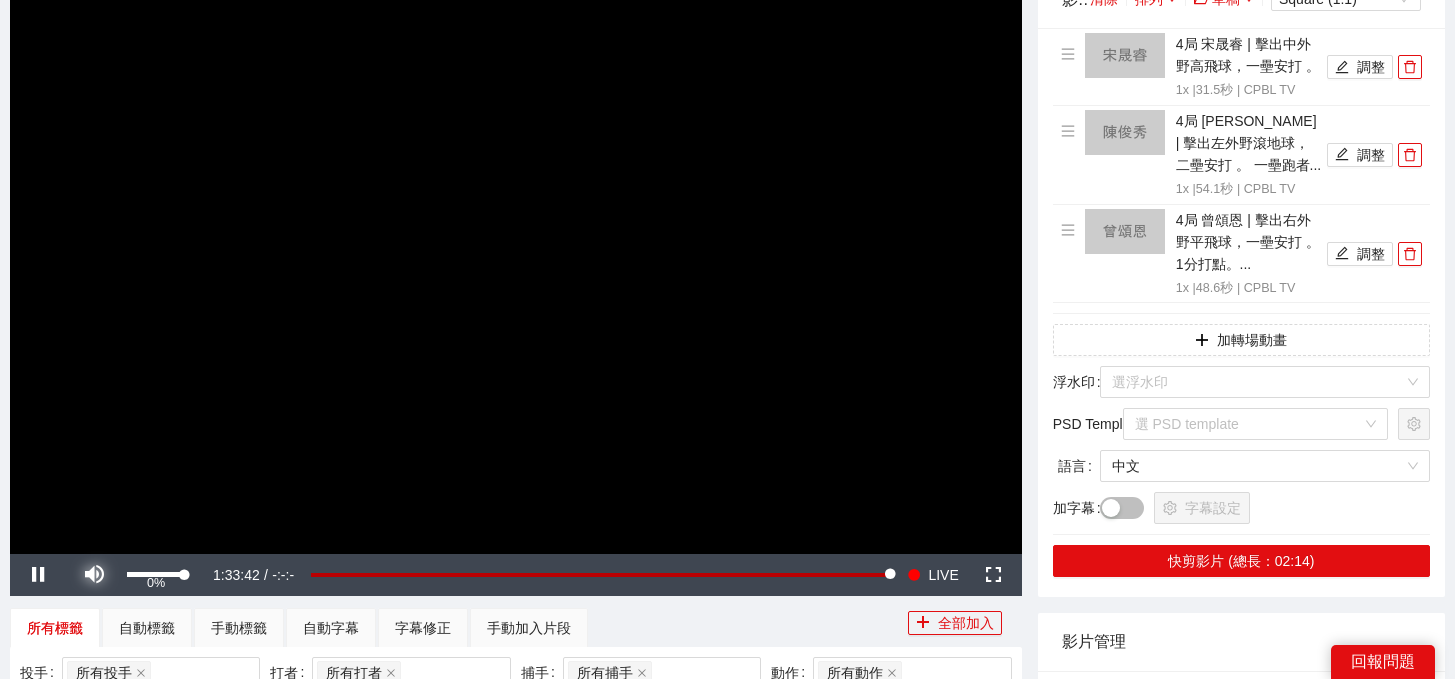 click at bounding box center [94, 575] 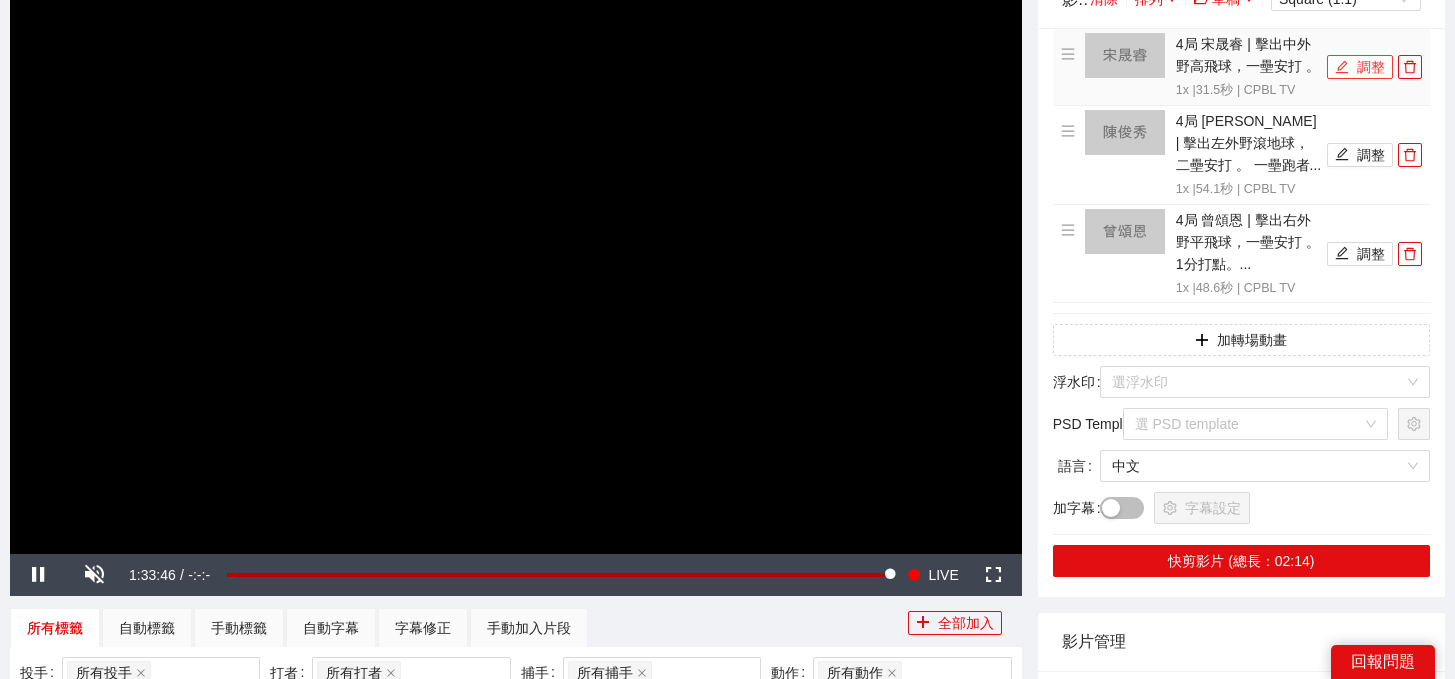 click 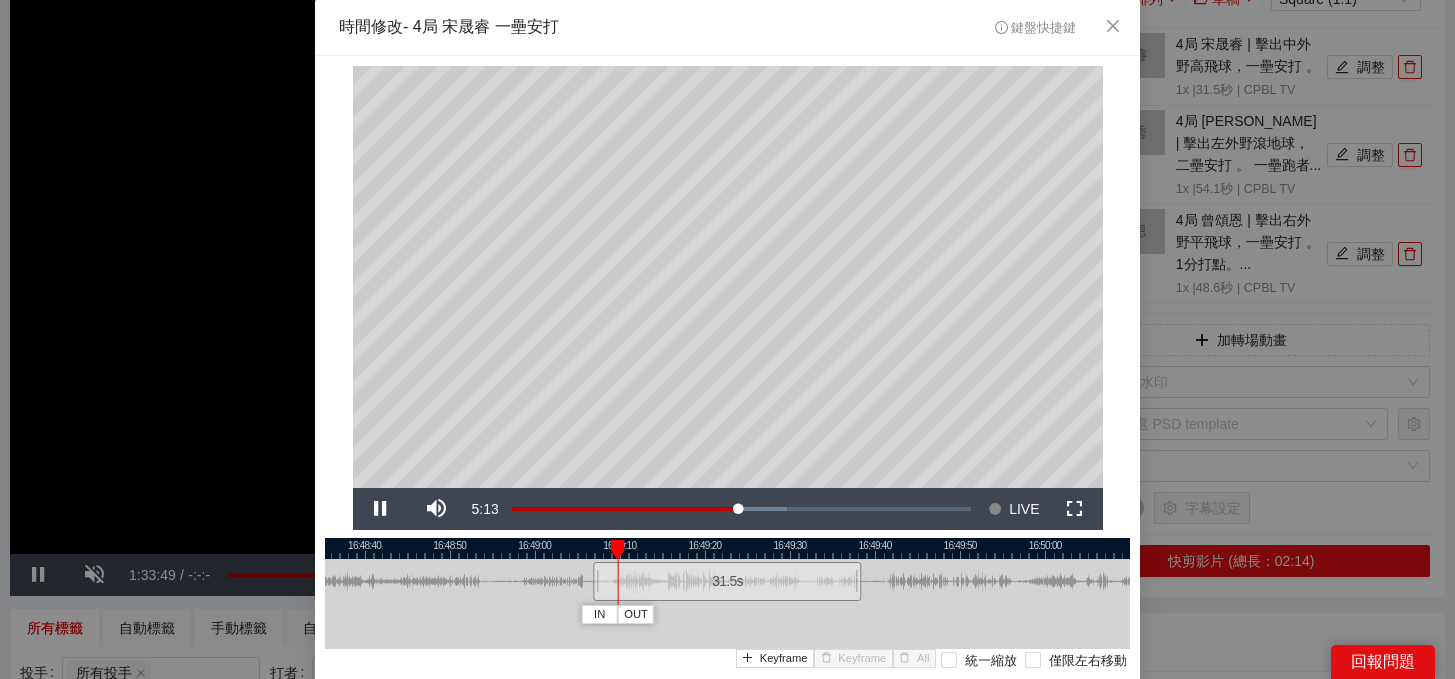 scroll, scrollTop: 44, scrollLeft: 0, axis: vertical 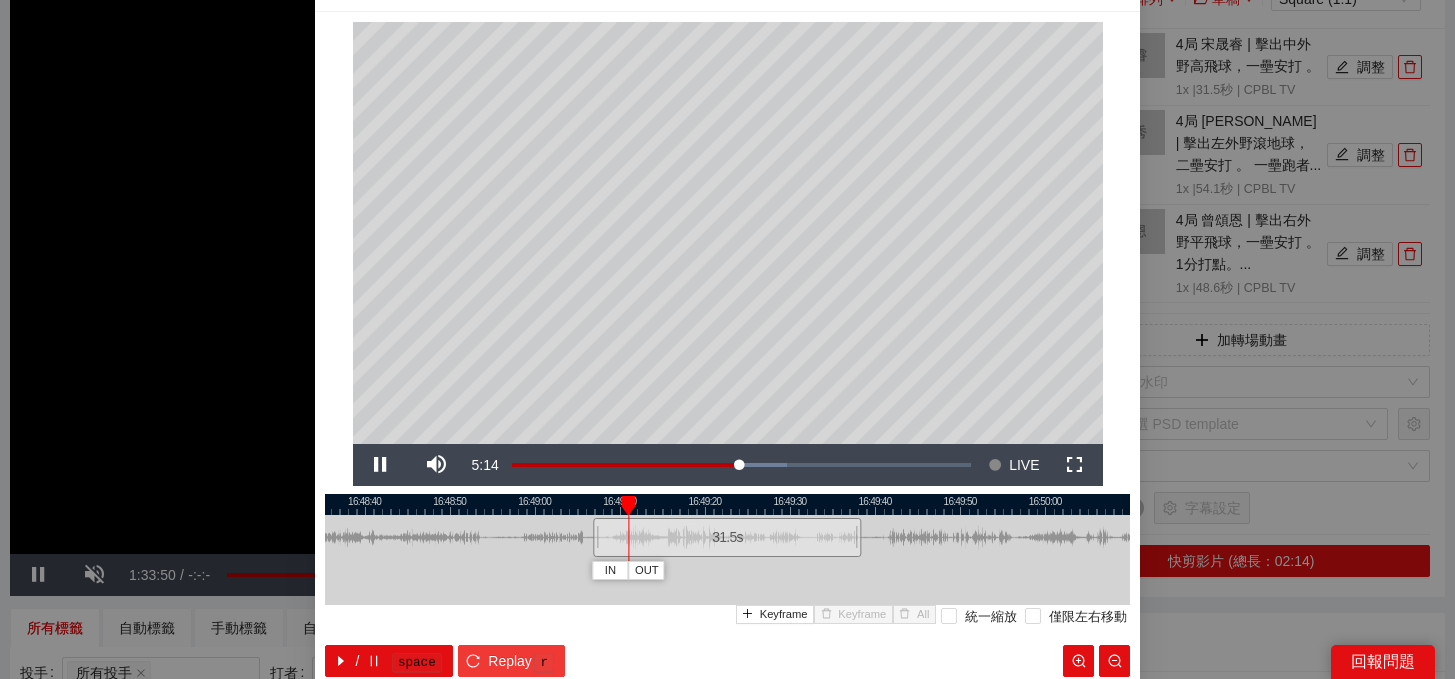 click on "r" at bounding box center (544, 663) 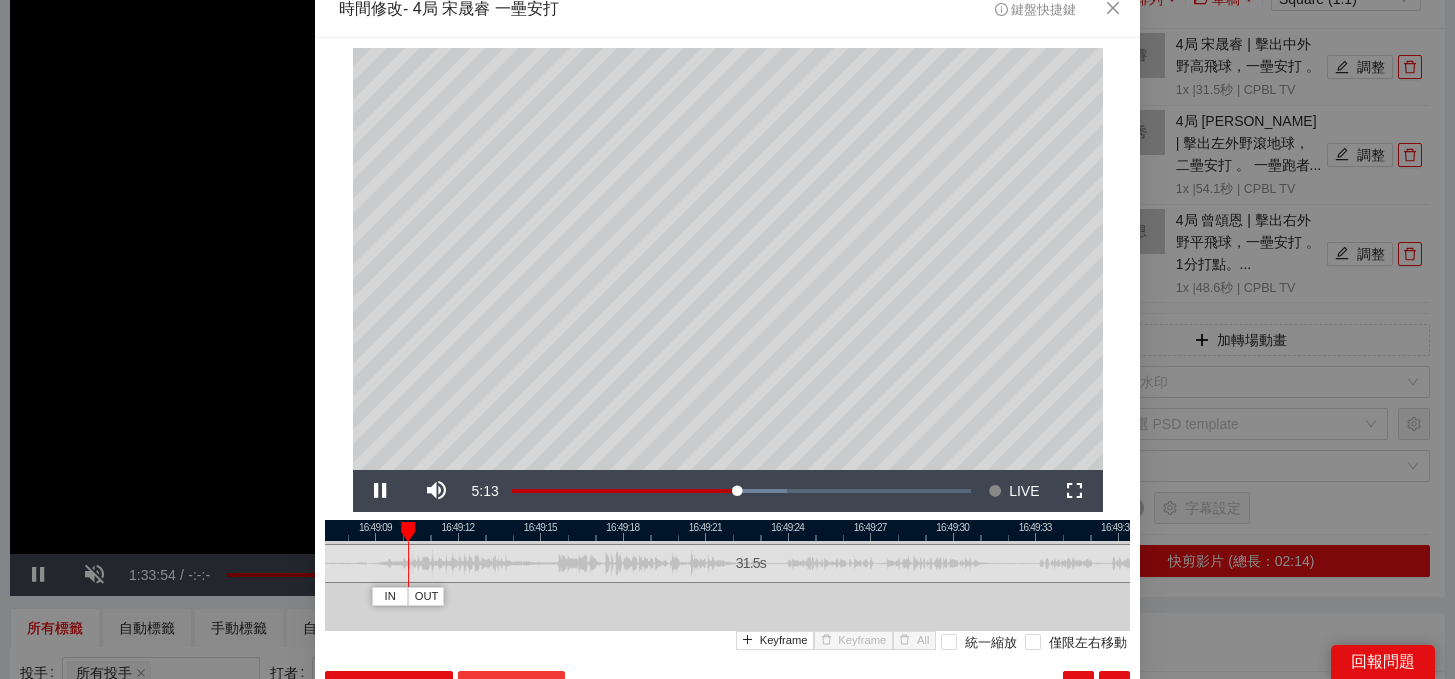 scroll, scrollTop: 17, scrollLeft: 0, axis: vertical 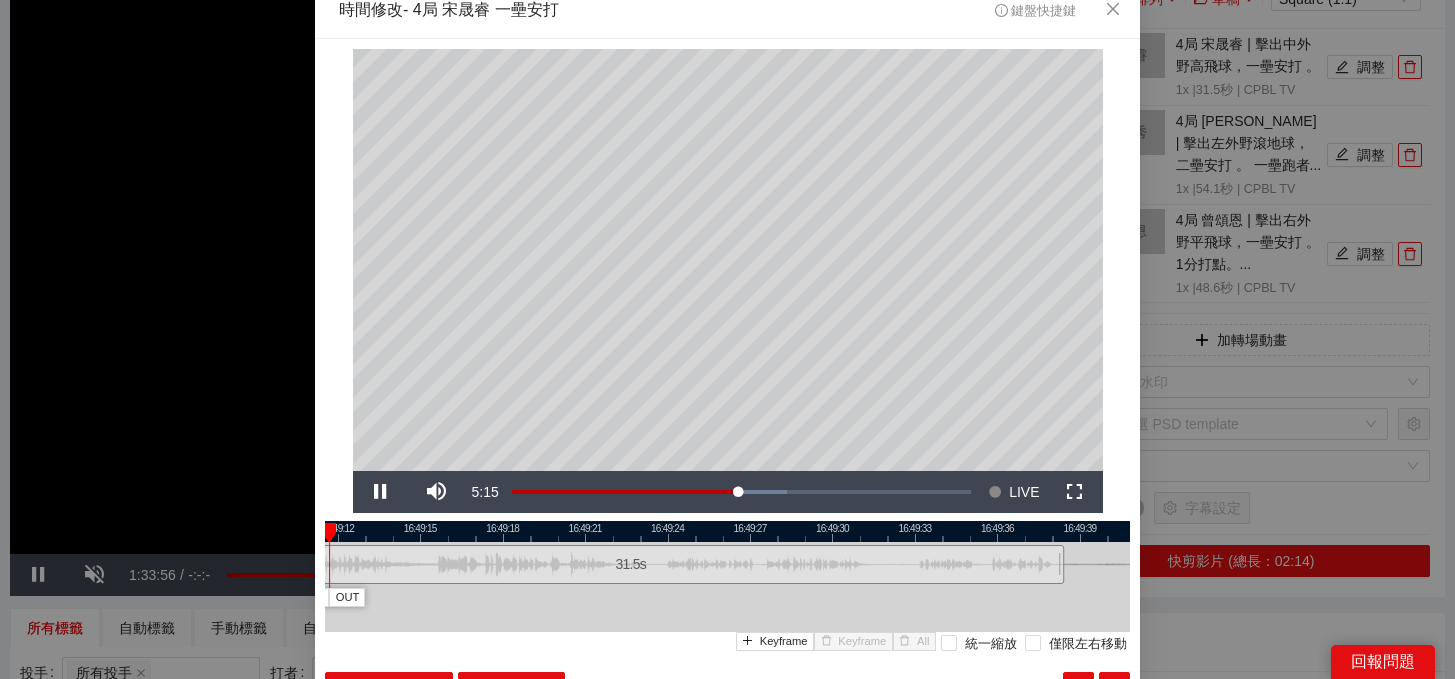 drag, startPoint x: 1074, startPoint y: 533, endPoint x: 954, endPoint y: 533, distance: 120 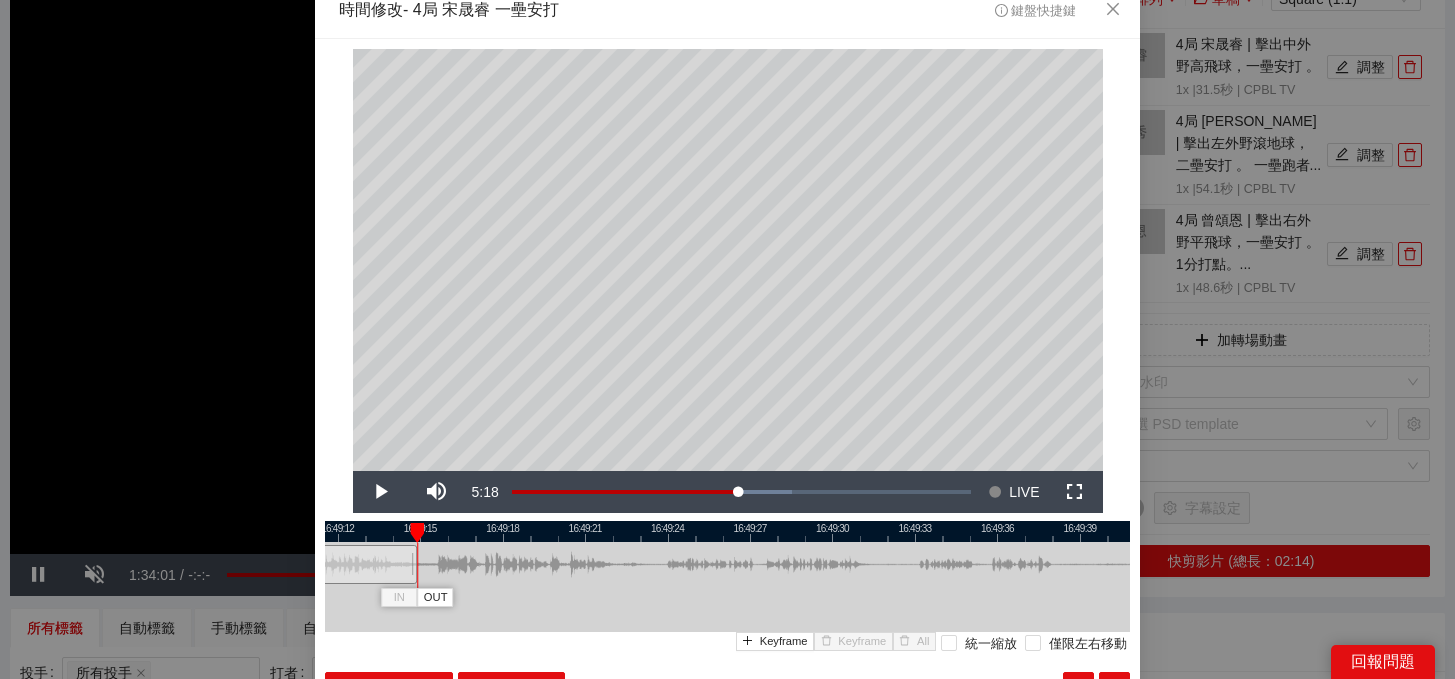 drag, startPoint x: 1062, startPoint y: 572, endPoint x: 415, endPoint y: 567, distance: 647.01935 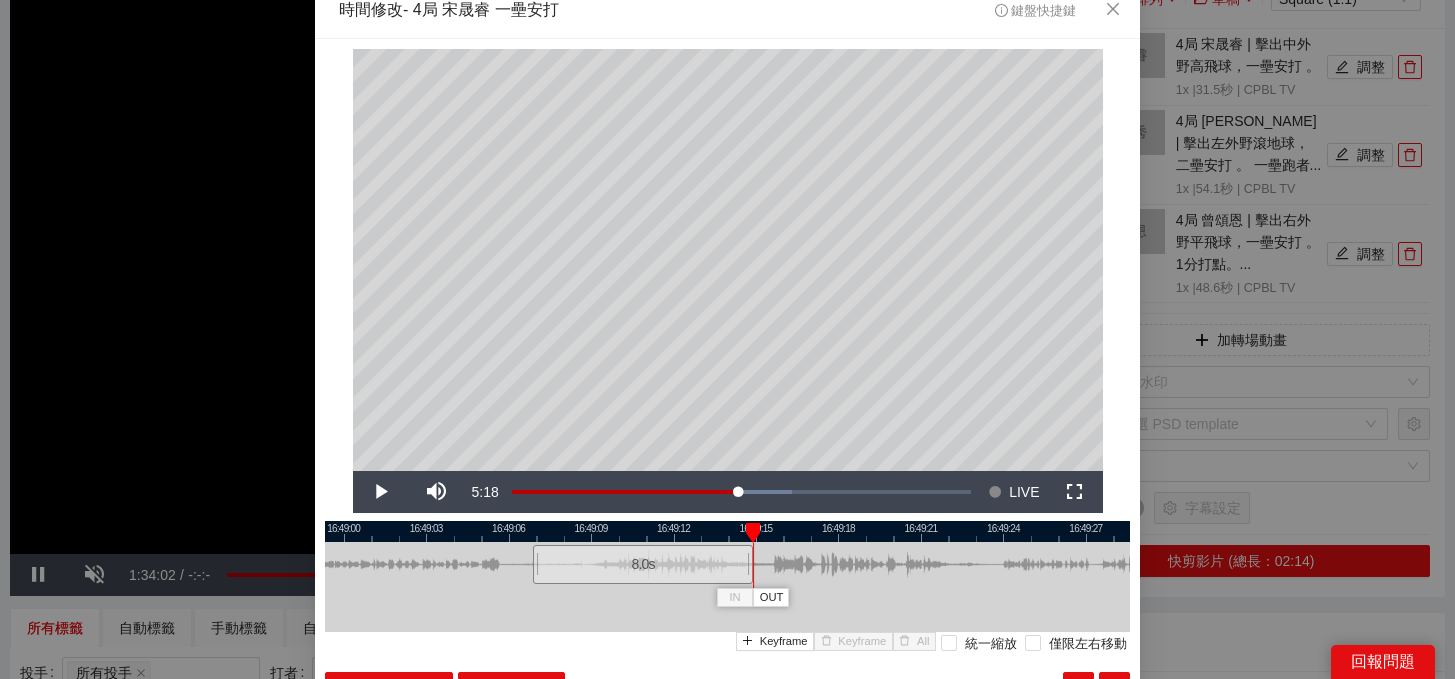 drag, startPoint x: 461, startPoint y: 533, endPoint x: 797, endPoint y: 533, distance: 336 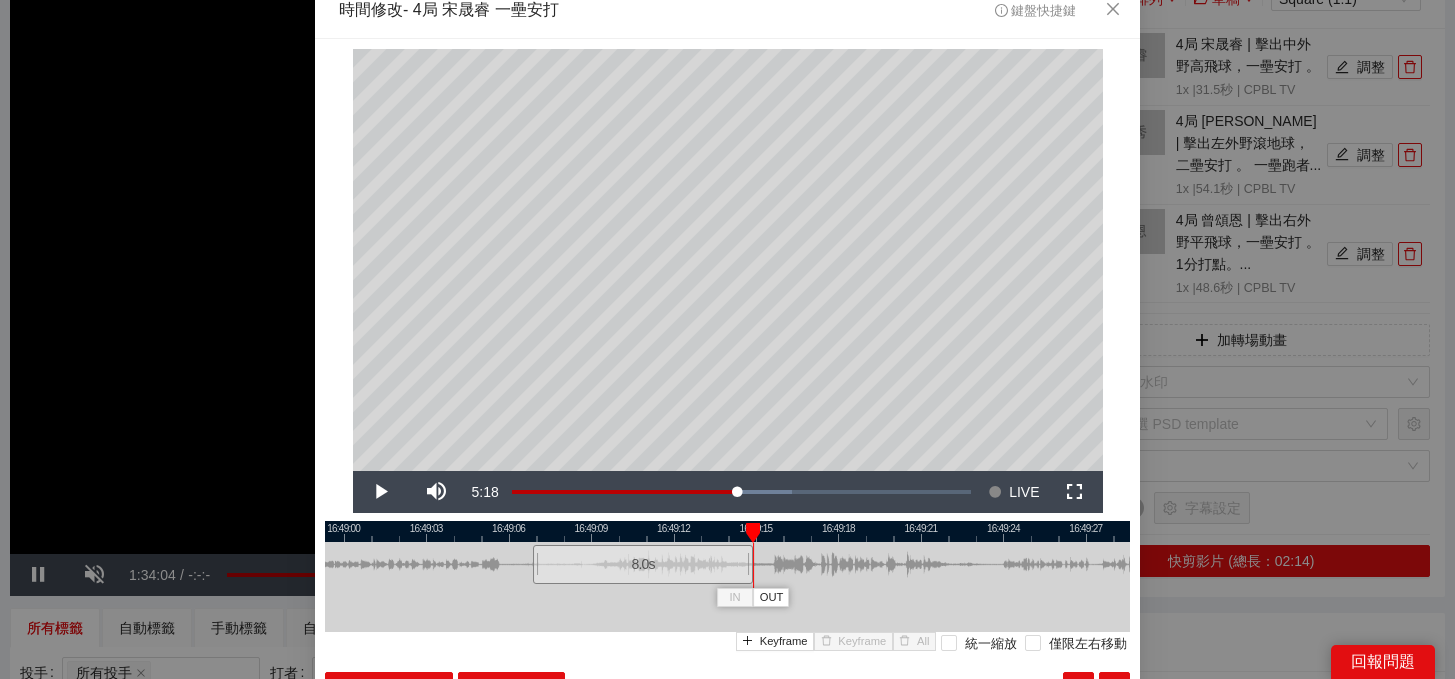 scroll, scrollTop: 146, scrollLeft: 0, axis: vertical 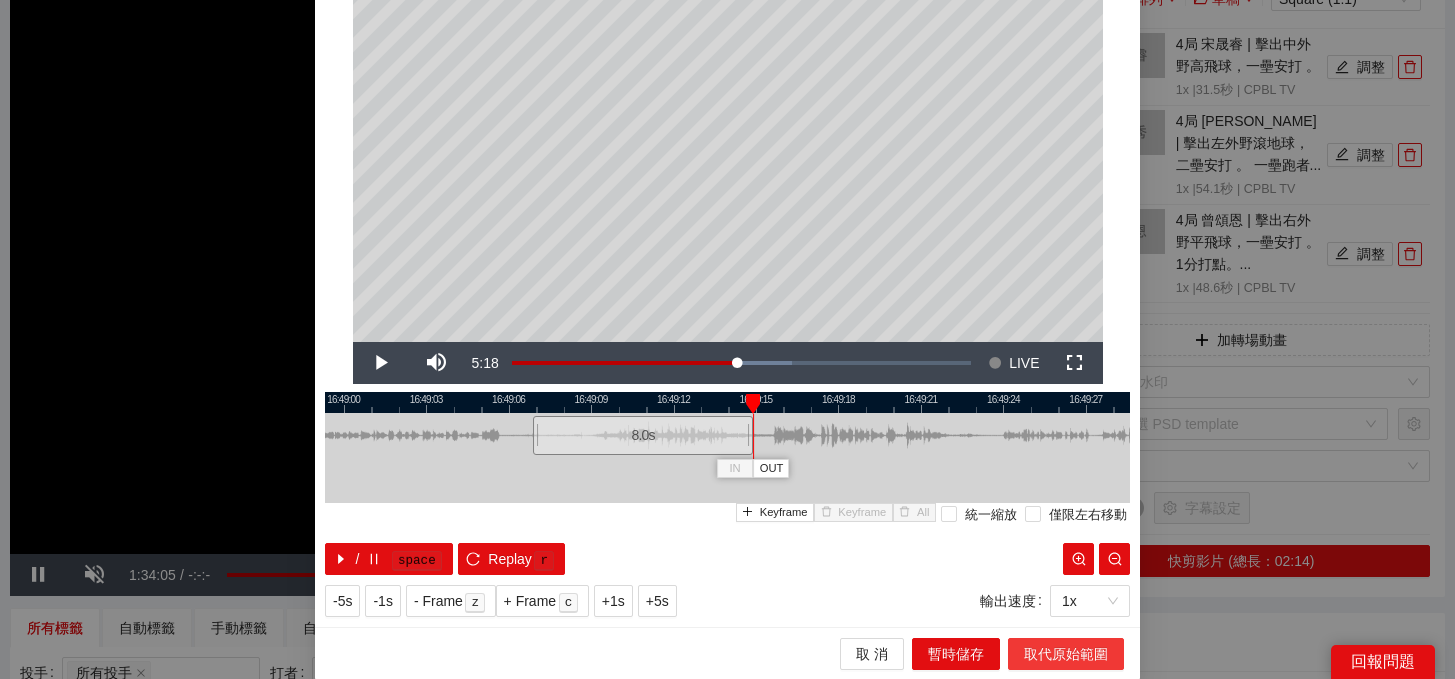 click on "取代原始範圍" at bounding box center (1066, 654) 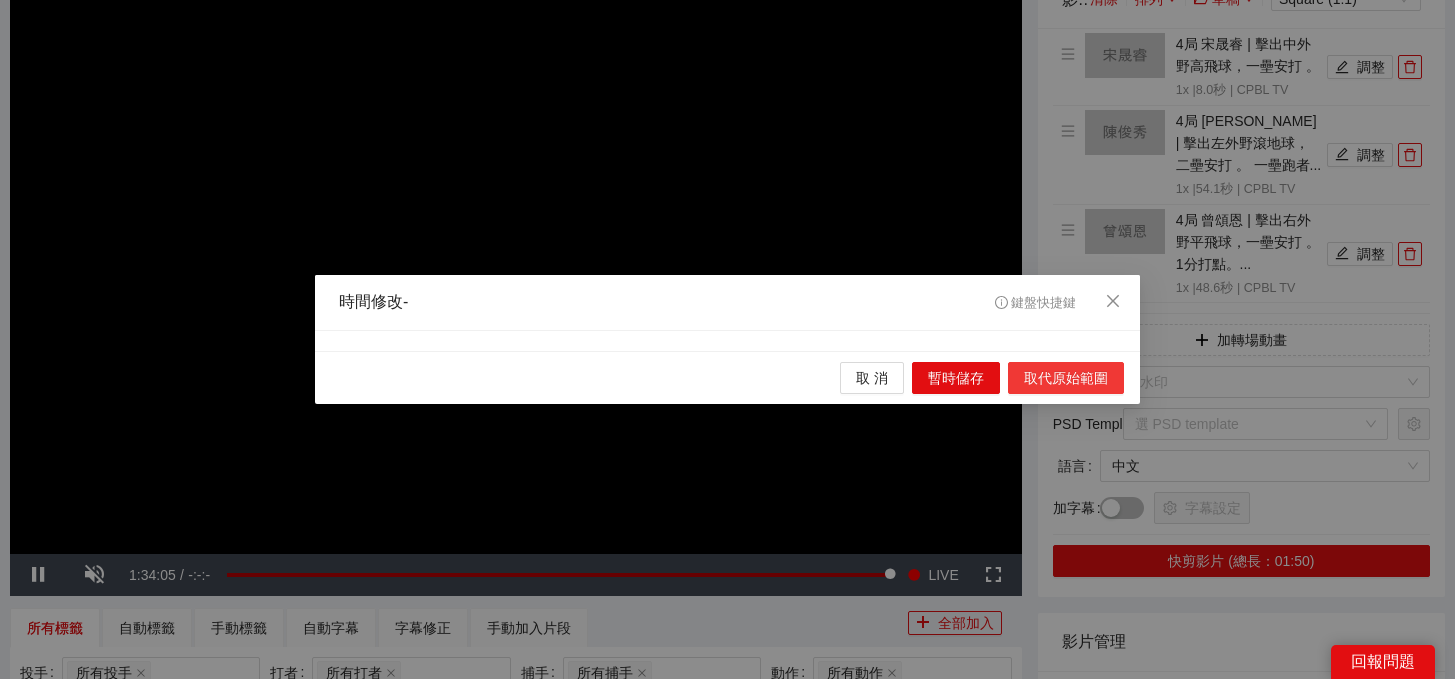 scroll, scrollTop: 0, scrollLeft: 0, axis: both 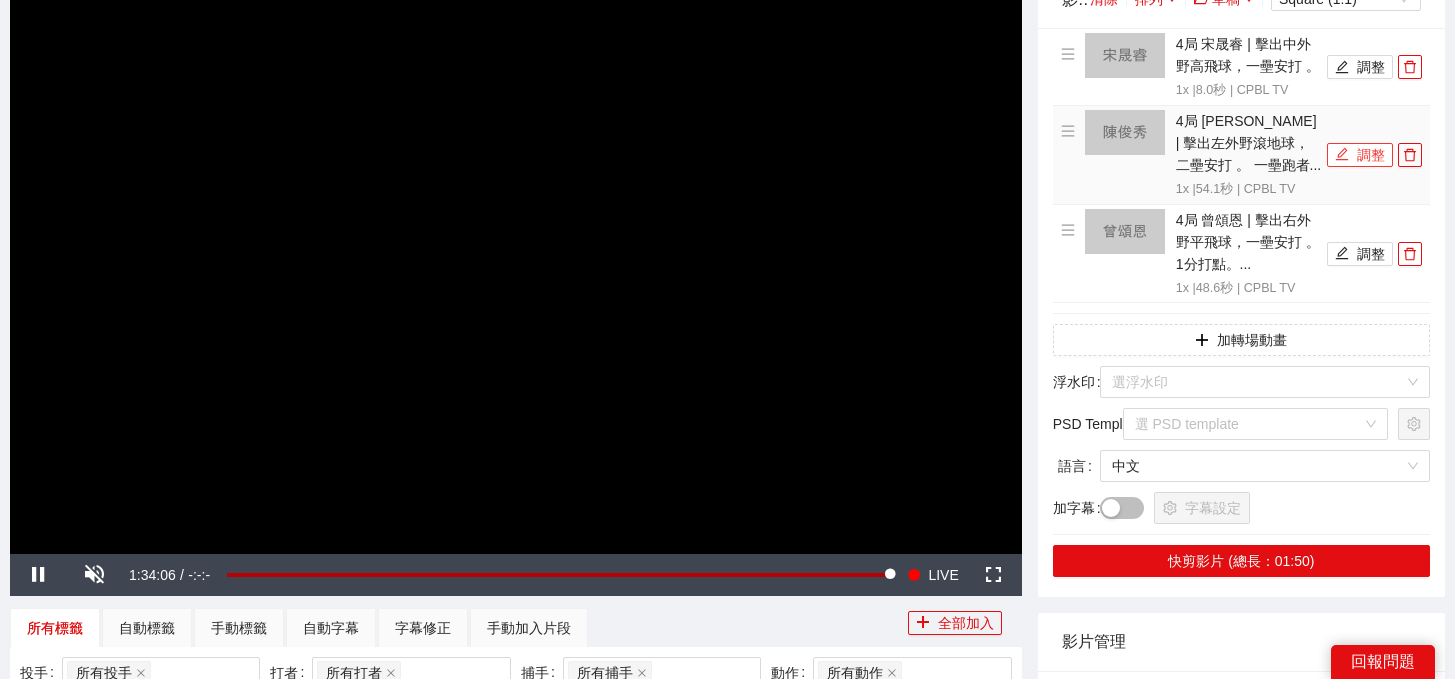 click on "調整" at bounding box center [1360, 155] 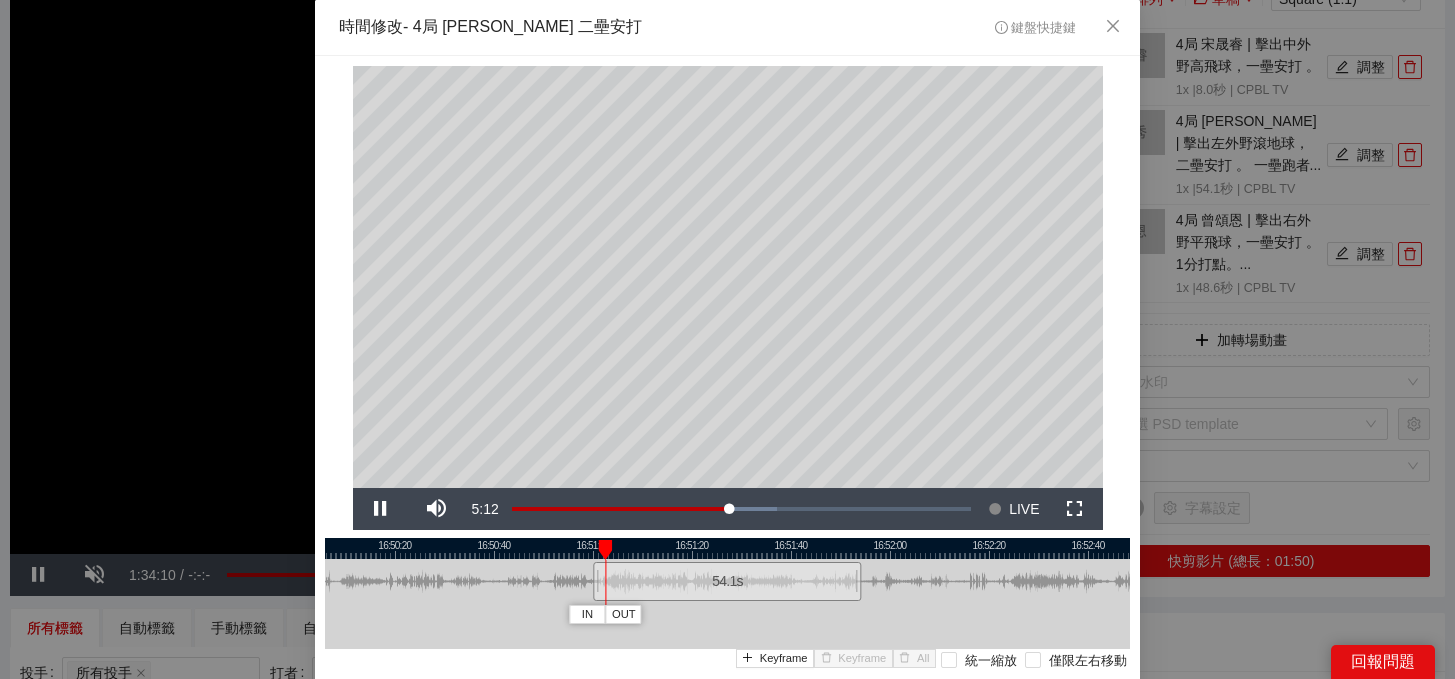 scroll, scrollTop: 60, scrollLeft: 0, axis: vertical 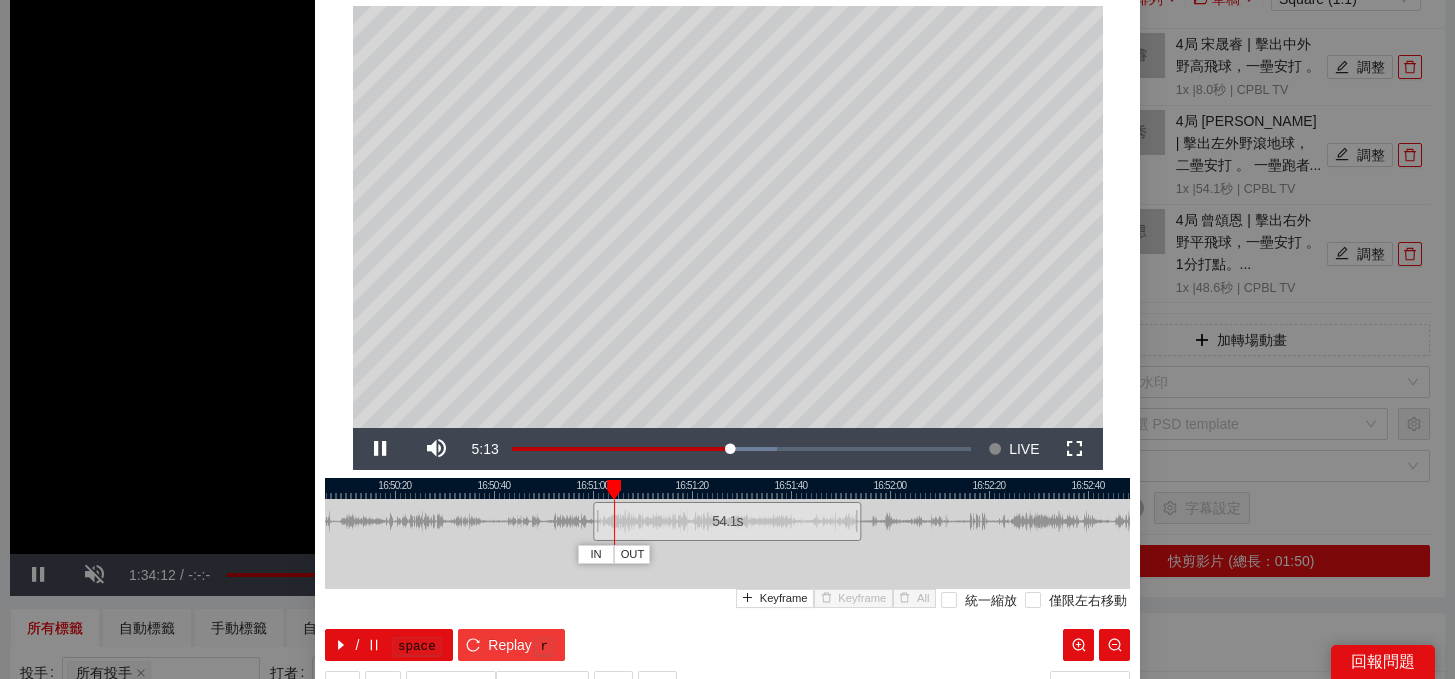 click on "Replay" at bounding box center [510, 645] 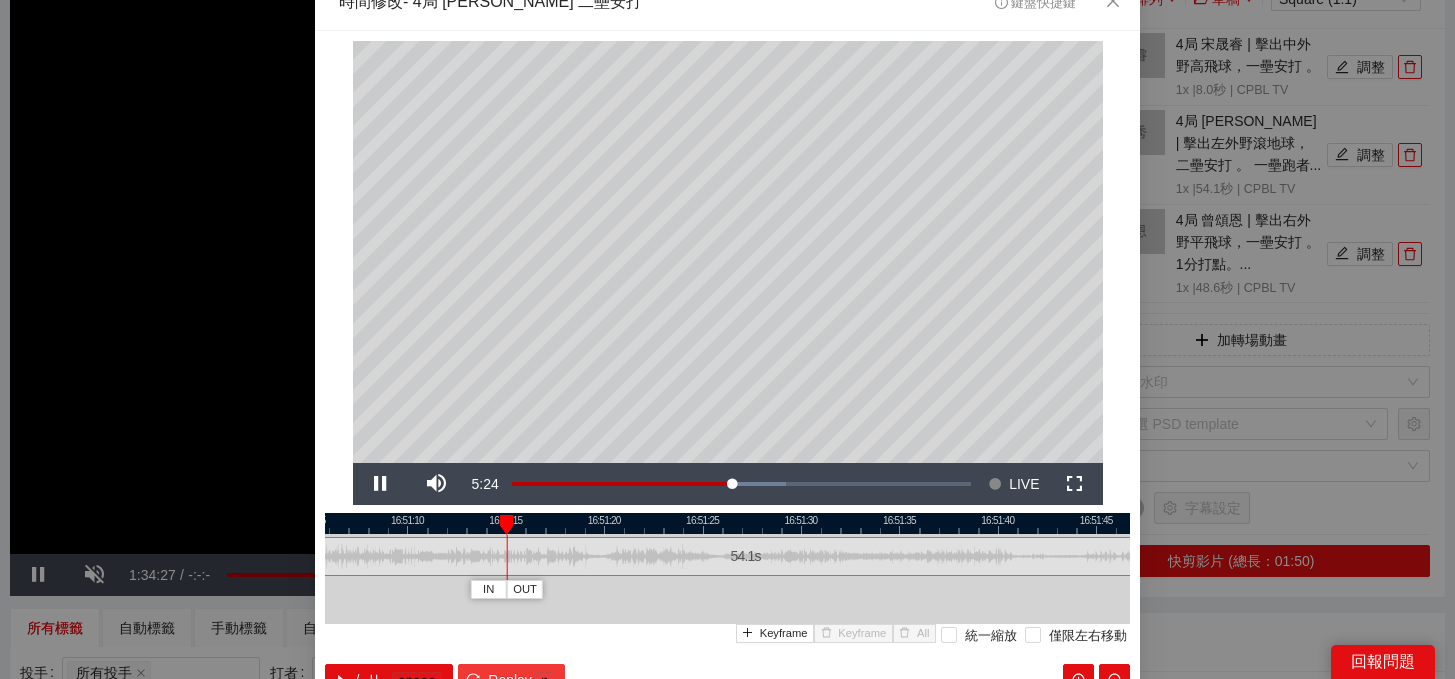 scroll, scrollTop: 24, scrollLeft: 0, axis: vertical 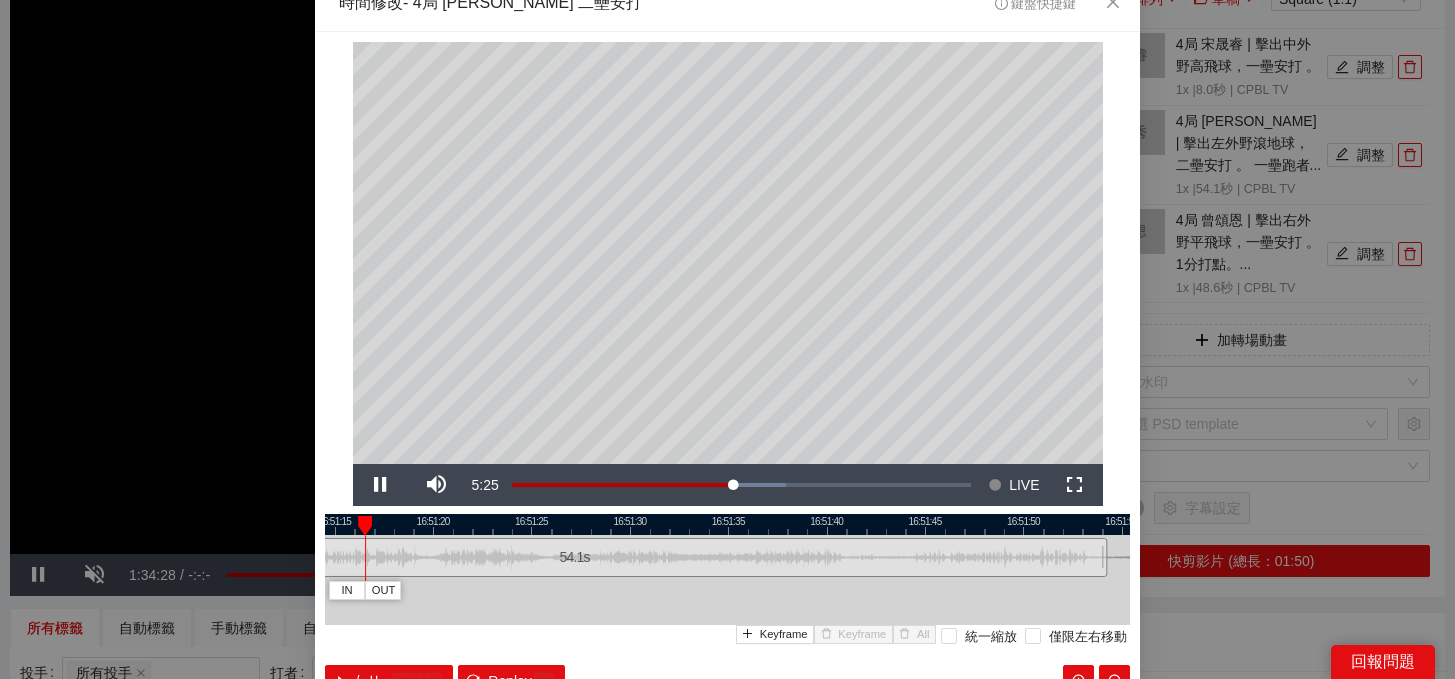 drag, startPoint x: 850, startPoint y: 526, endPoint x: 679, endPoint y: 525, distance: 171.00293 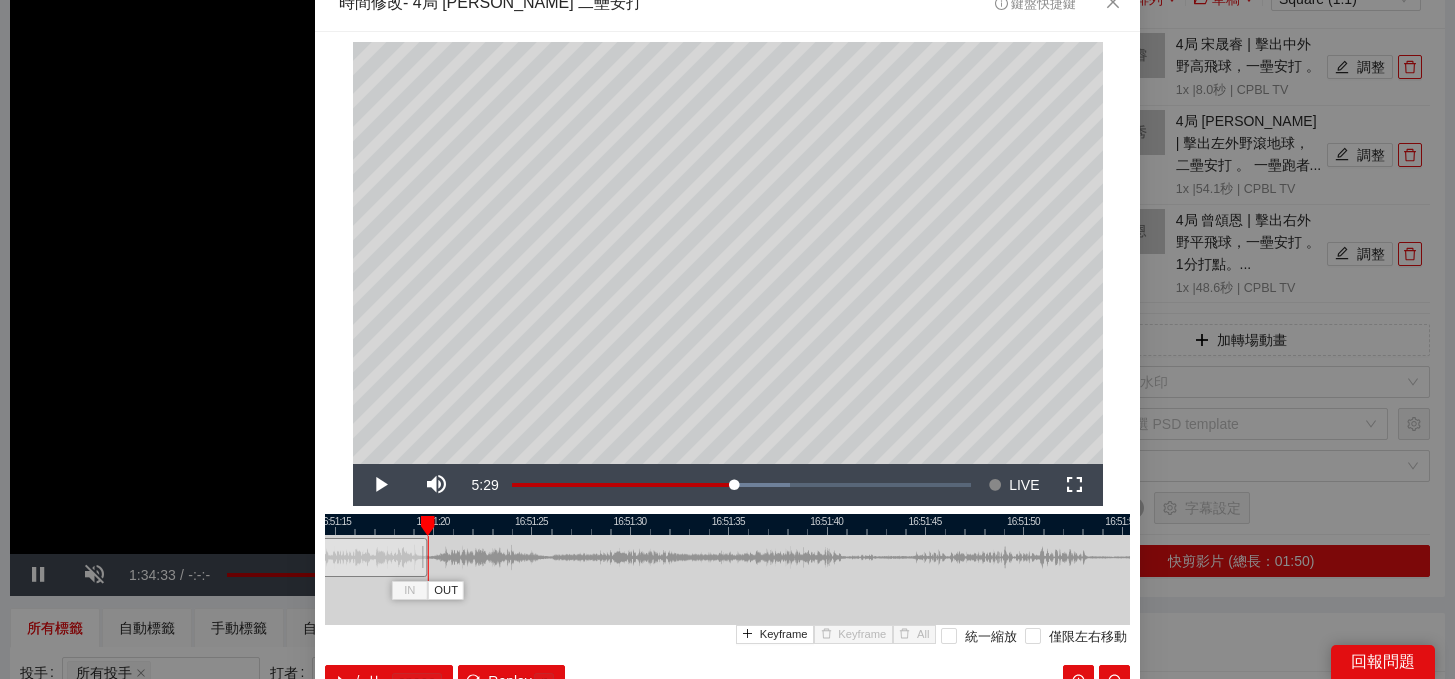 drag, startPoint x: 1104, startPoint y: 564, endPoint x: 424, endPoint y: 547, distance: 680.21246 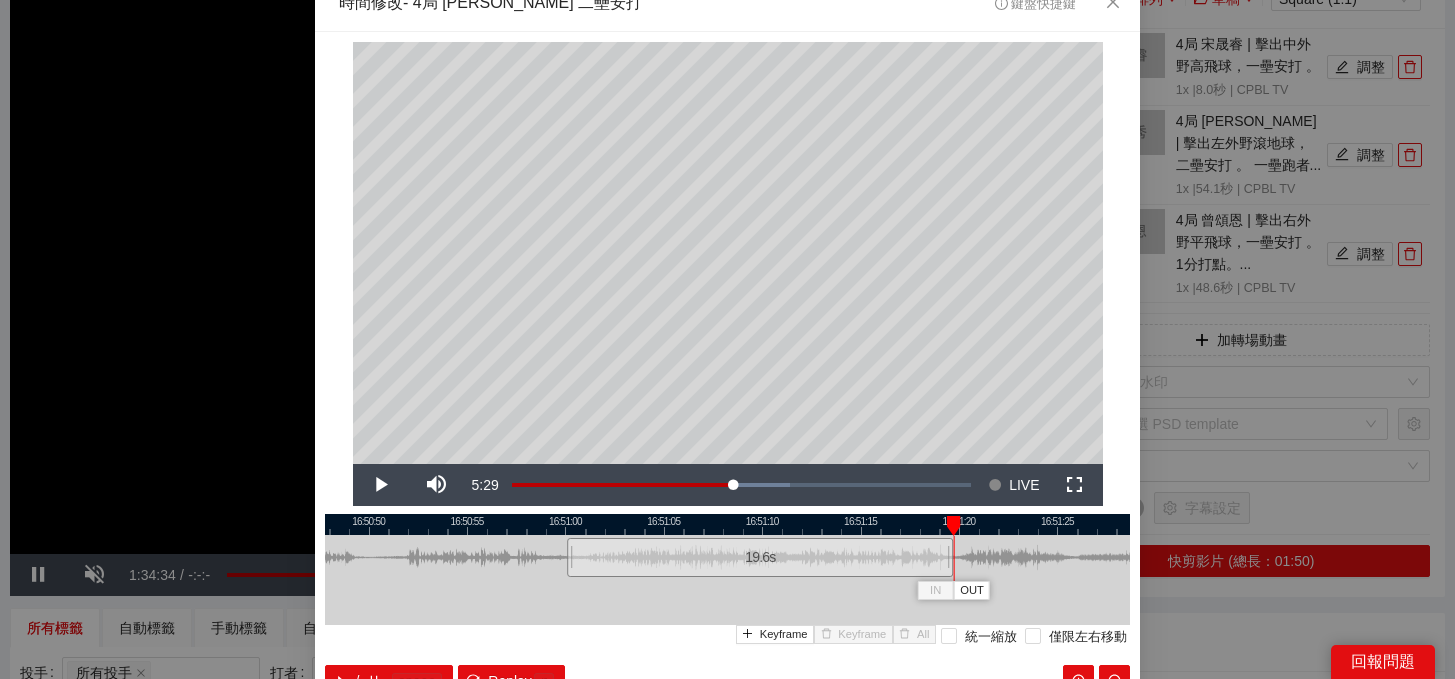 drag, startPoint x: 518, startPoint y: 523, endPoint x: 1044, endPoint y: 524, distance: 526.001 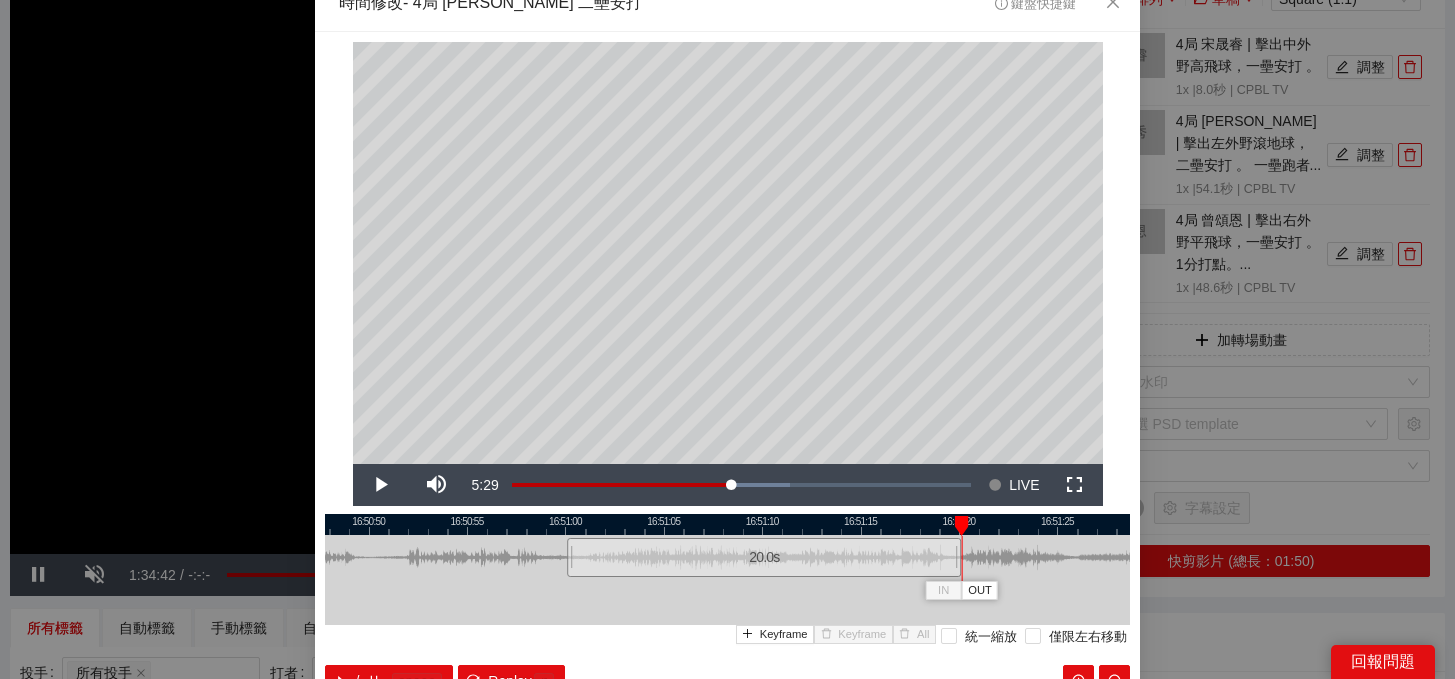 click at bounding box center (959, 557) 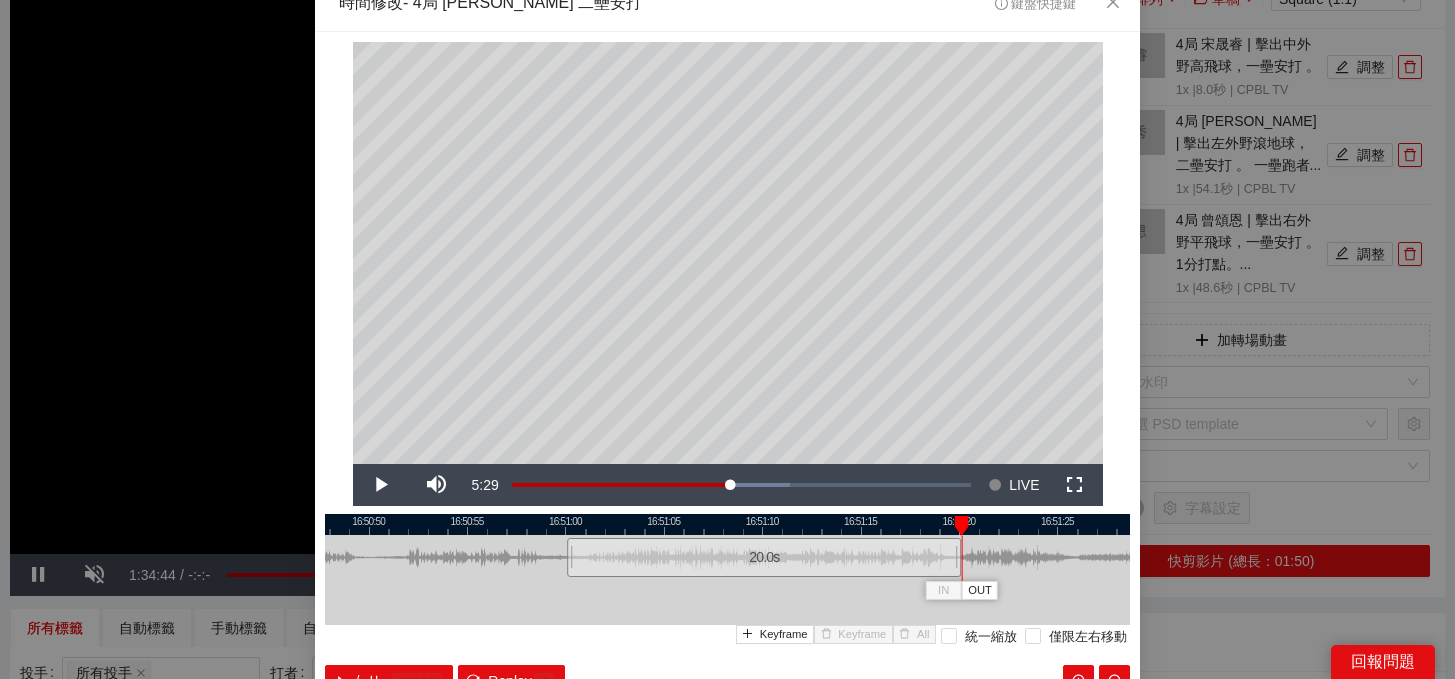 click at bounding box center (727, 524) 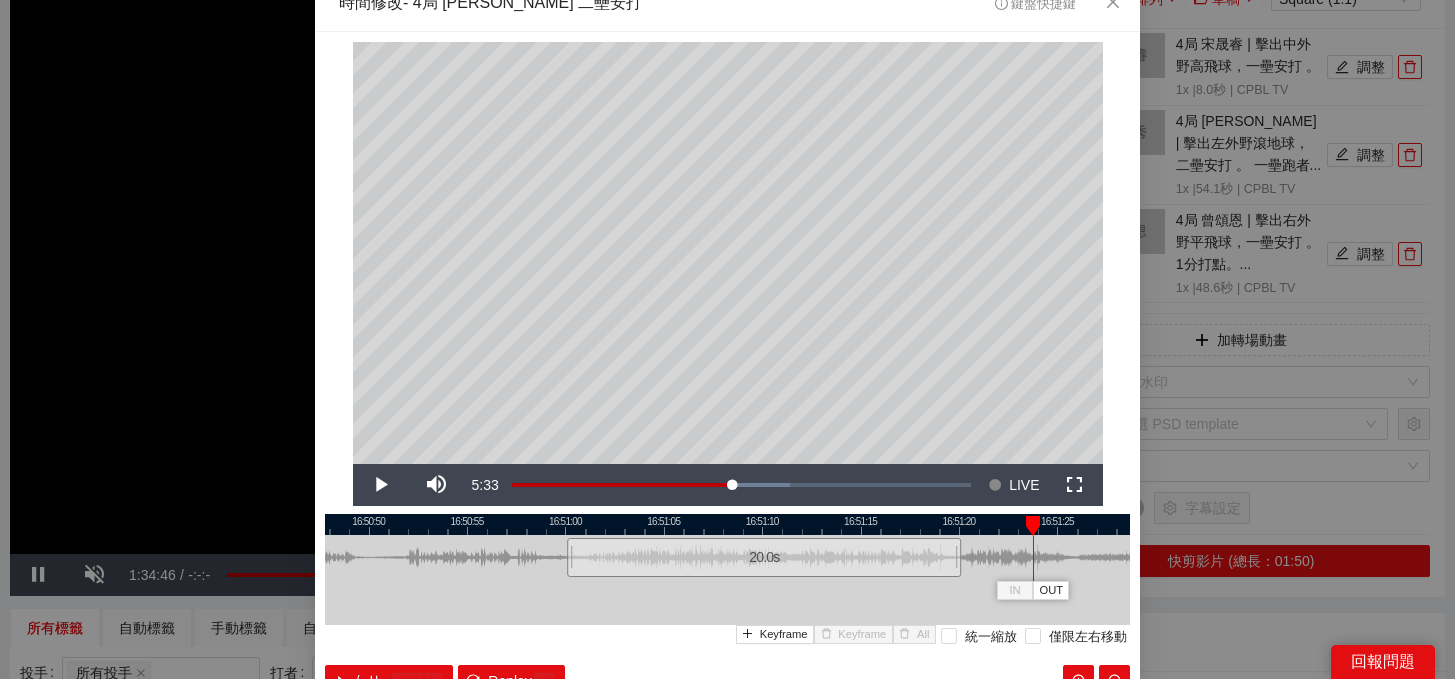 scroll, scrollTop: 146, scrollLeft: 0, axis: vertical 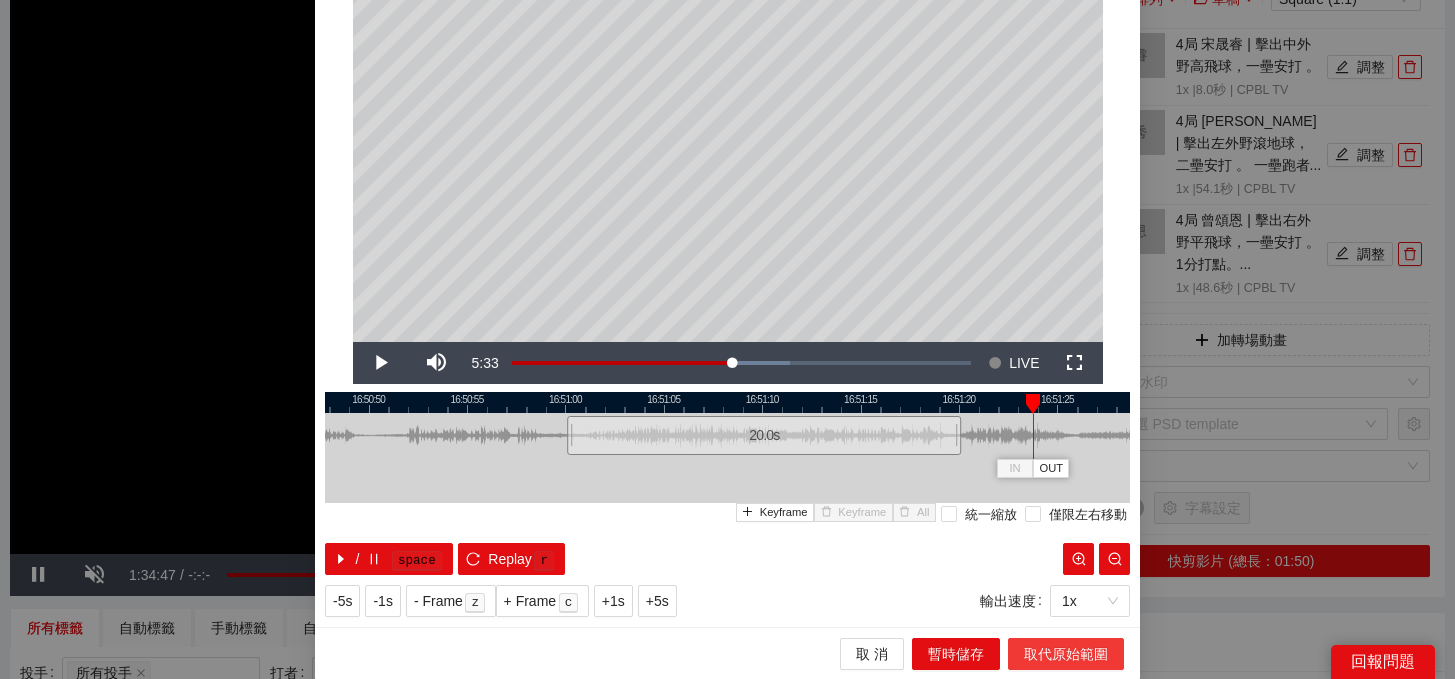 click on "取代原始範圍" at bounding box center (1066, 654) 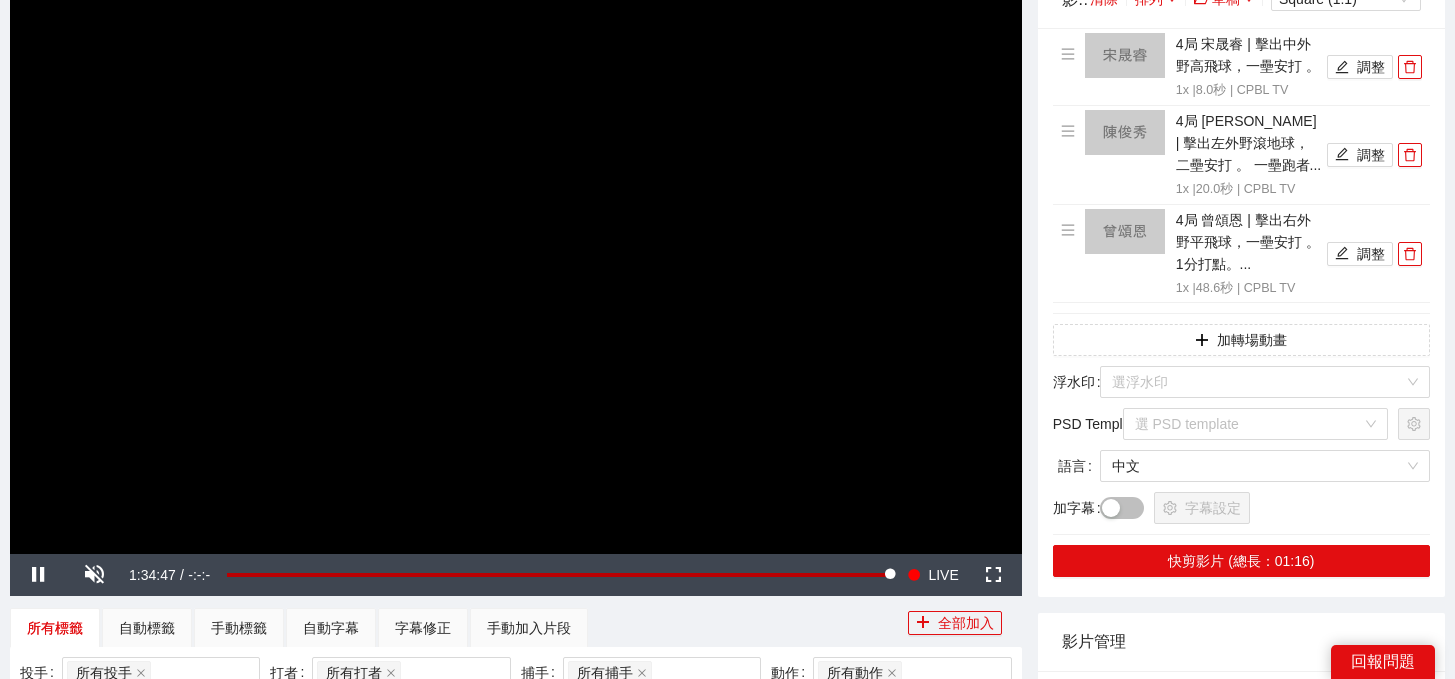 scroll, scrollTop: 0, scrollLeft: 0, axis: both 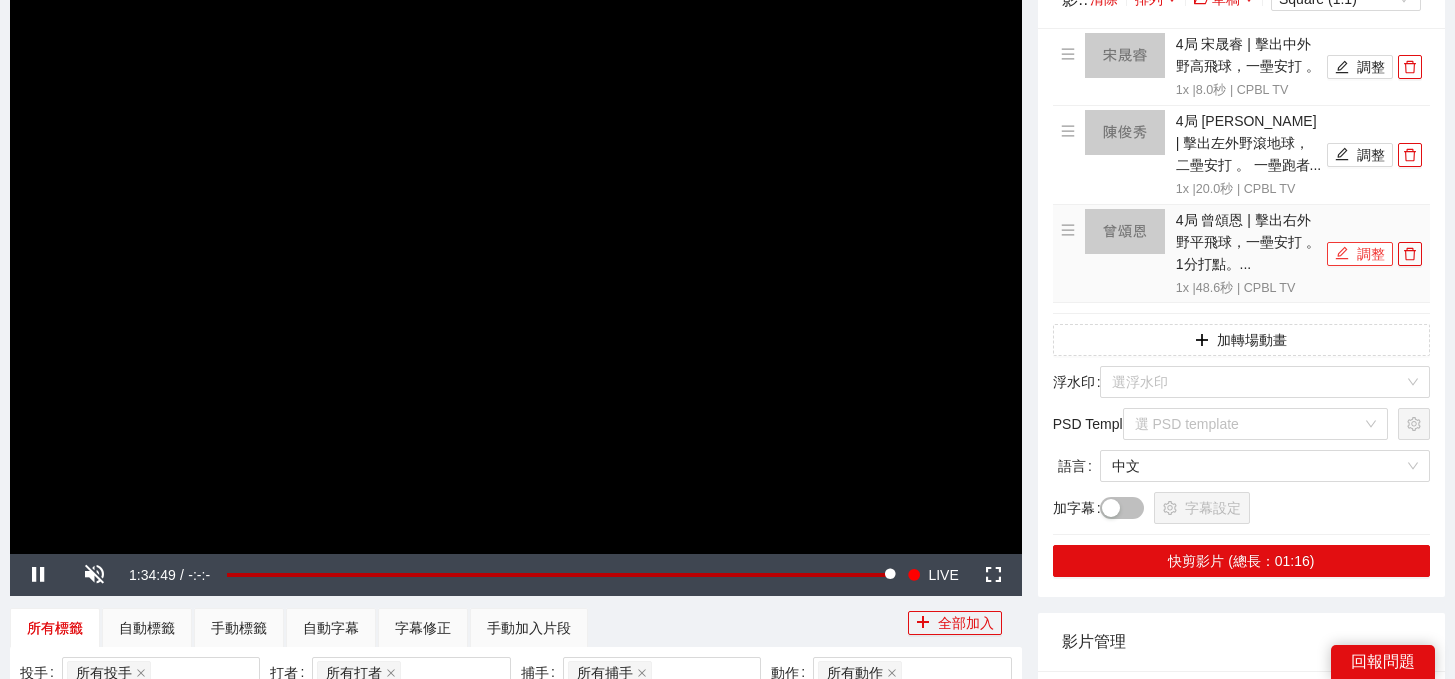 click 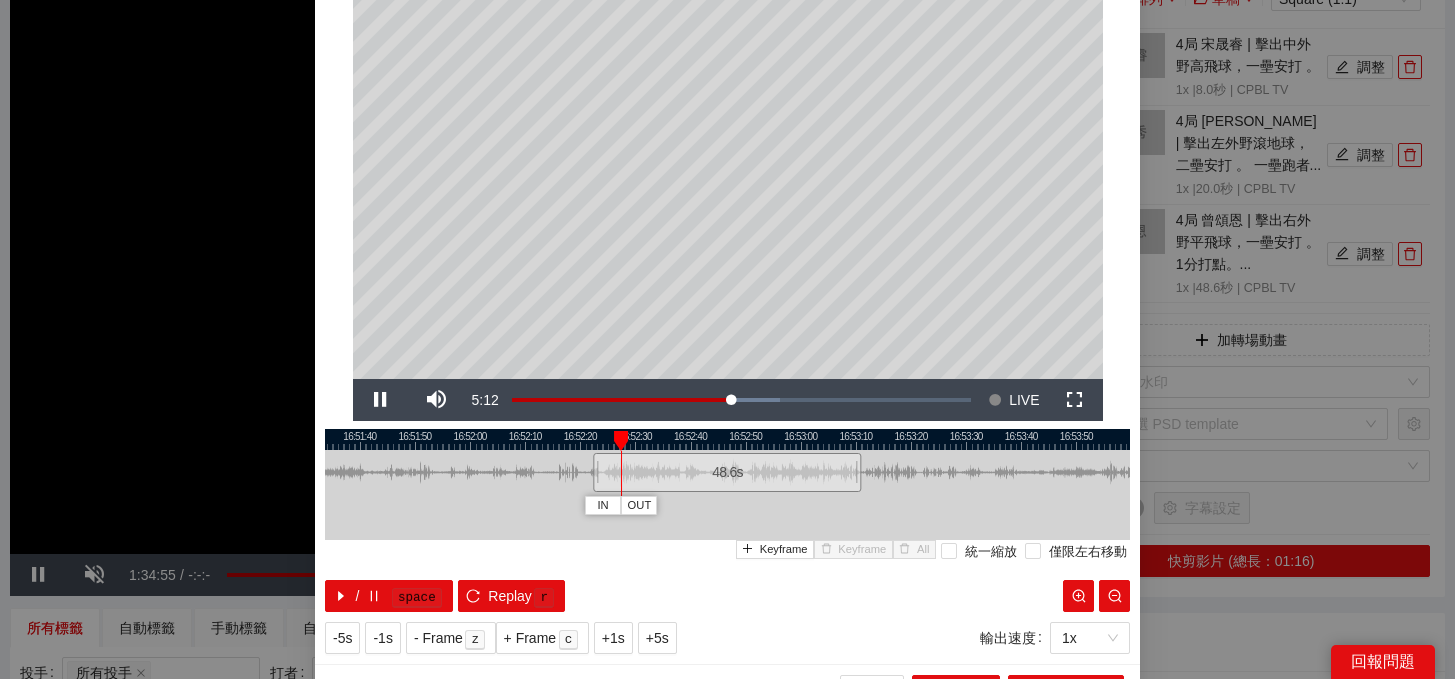 scroll, scrollTop: 135, scrollLeft: 0, axis: vertical 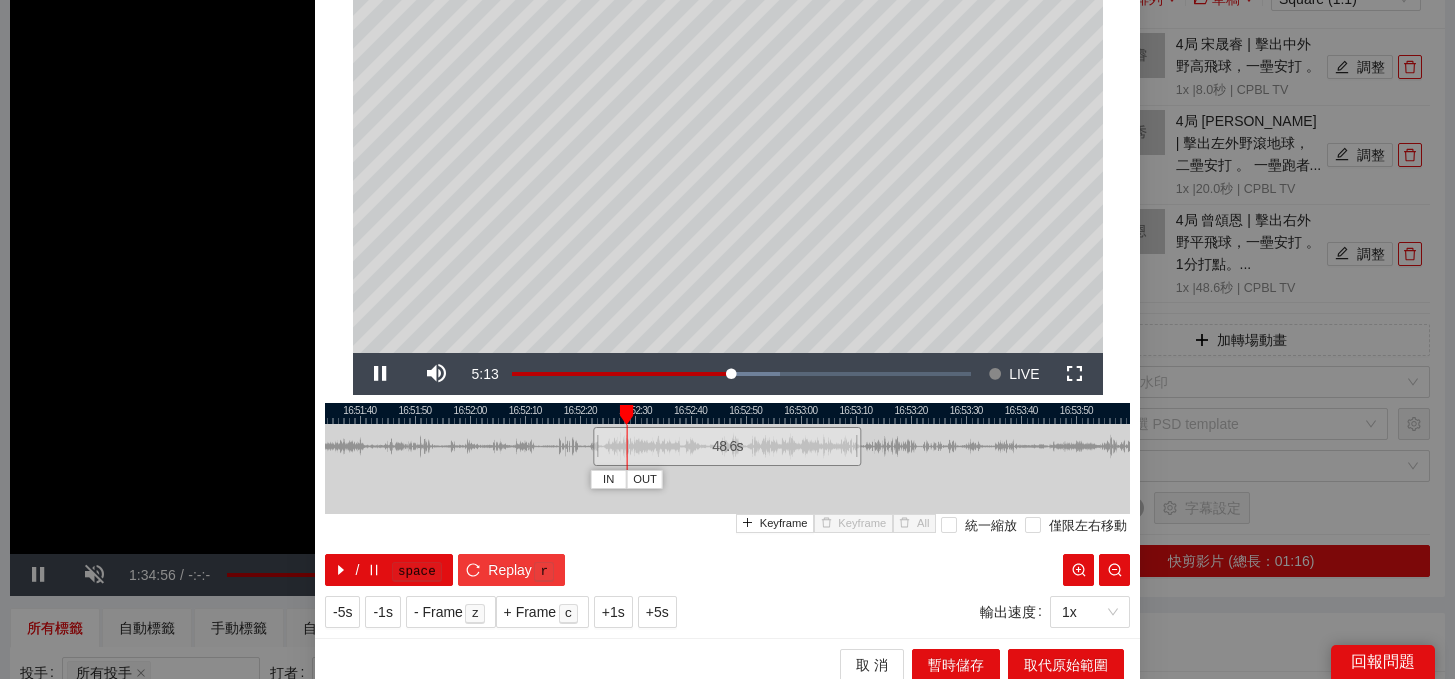 click on "Replay" at bounding box center [510, 570] 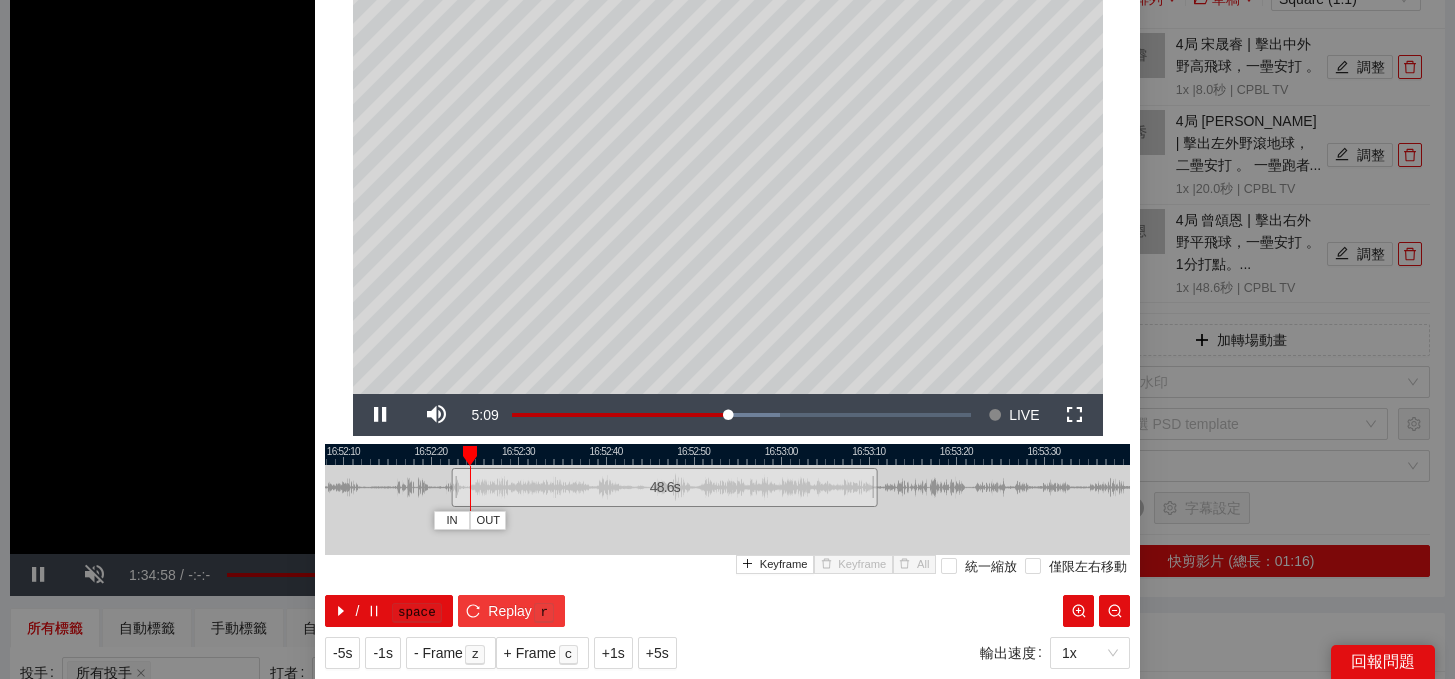 scroll, scrollTop: 101, scrollLeft: 0, axis: vertical 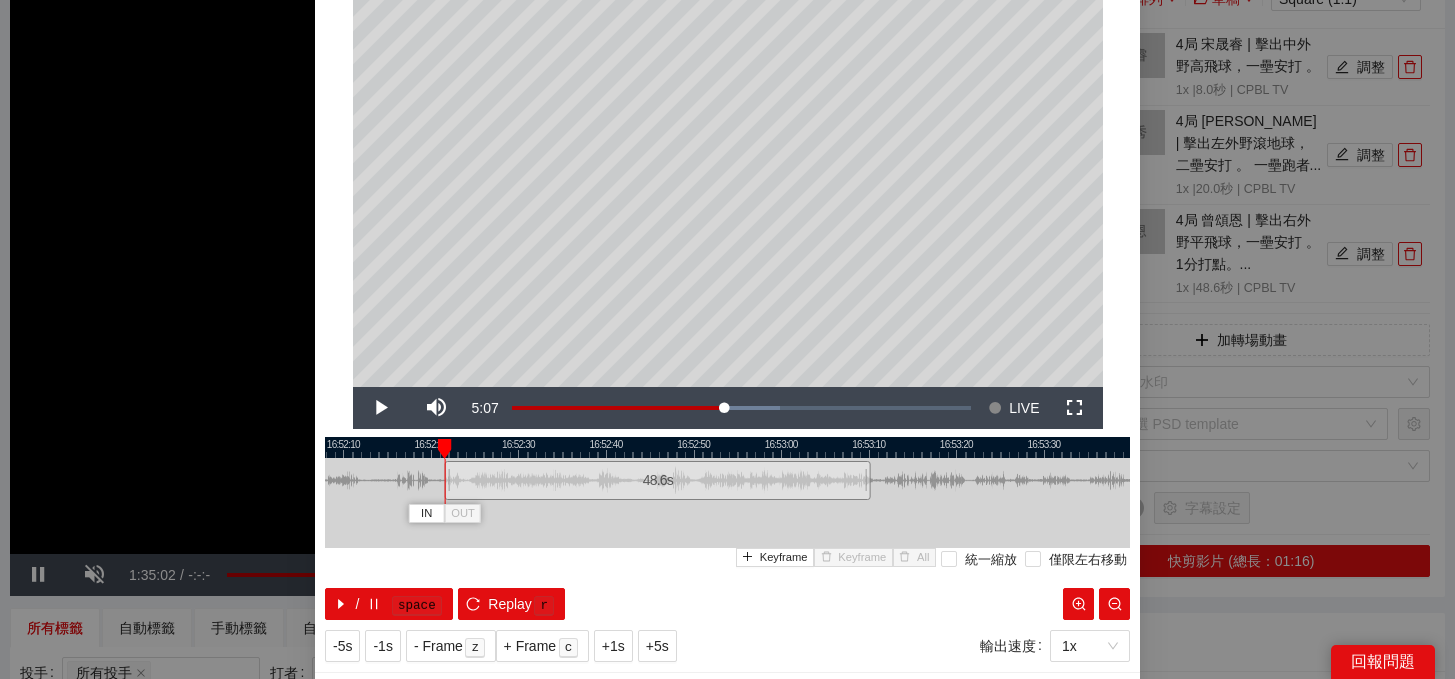 click on "48.6 s" at bounding box center (658, 480) 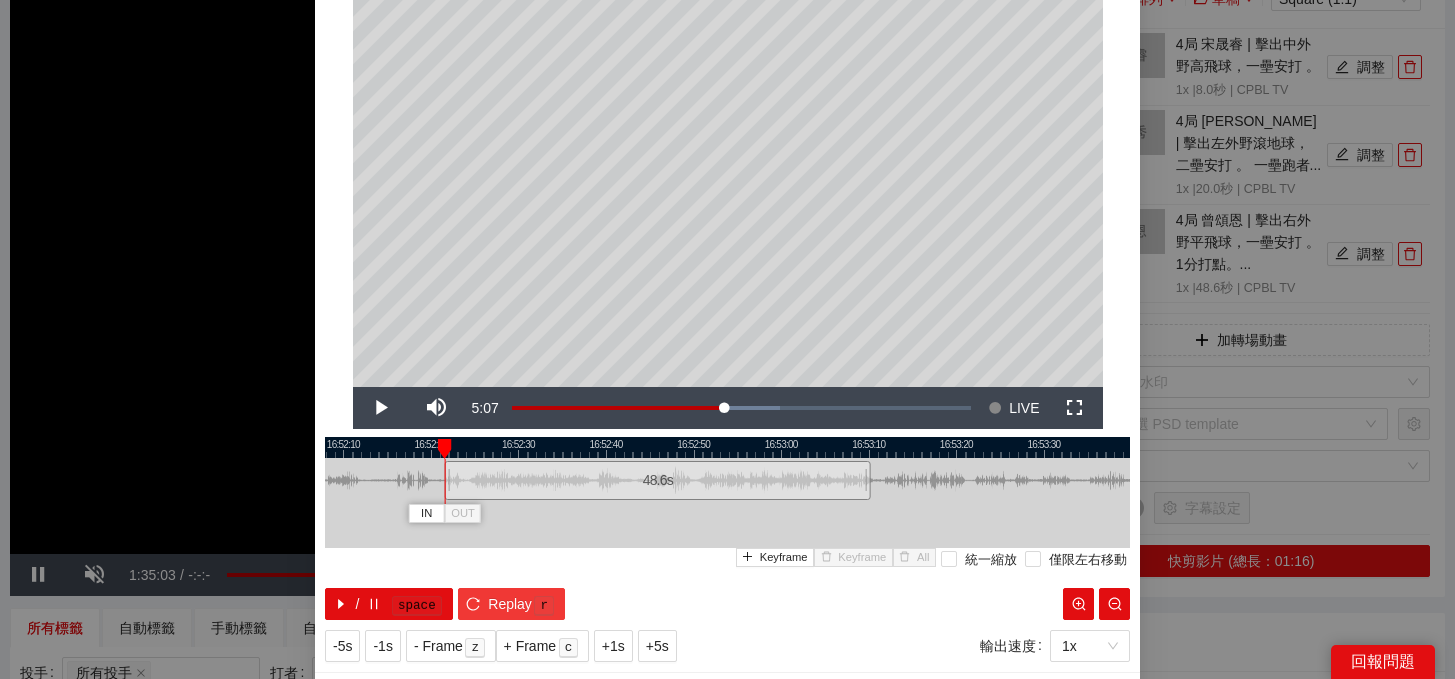 click on "r" at bounding box center (544, 606) 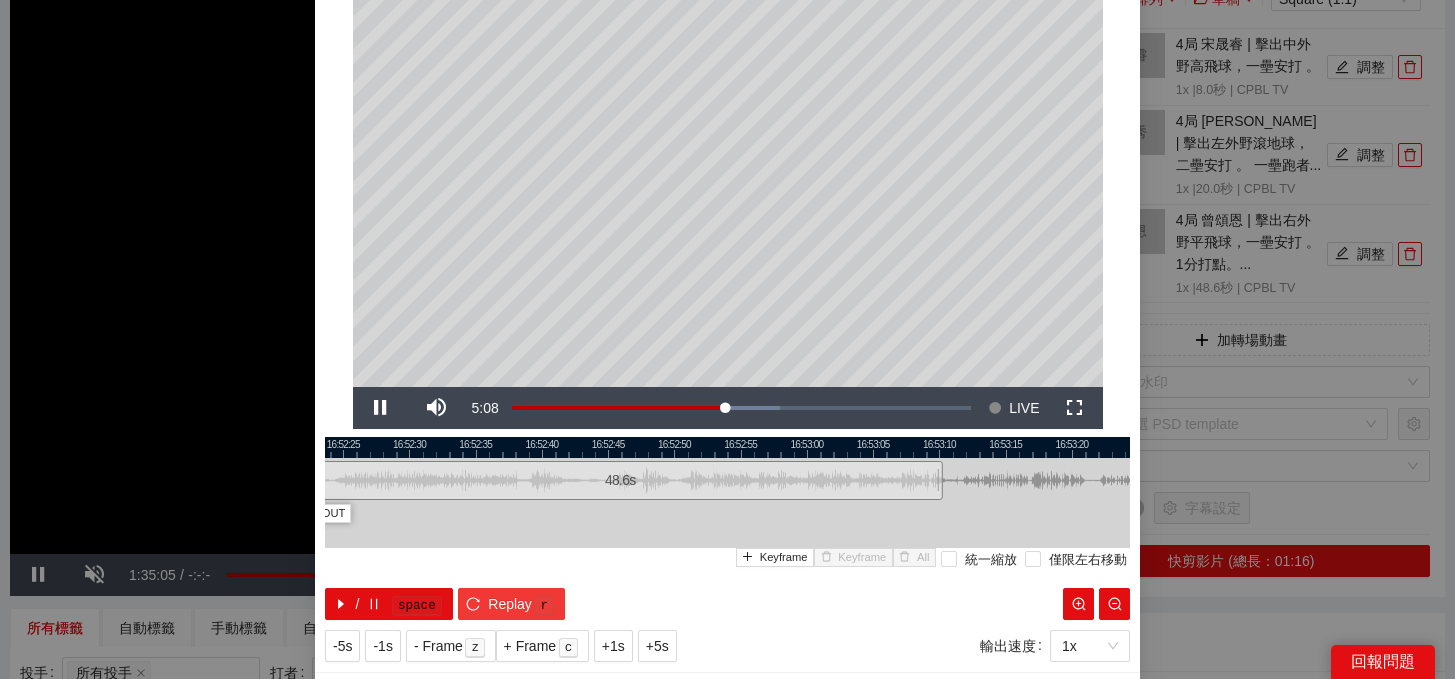 scroll, scrollTop: 88, scrollLeft: 0, axis: vertical 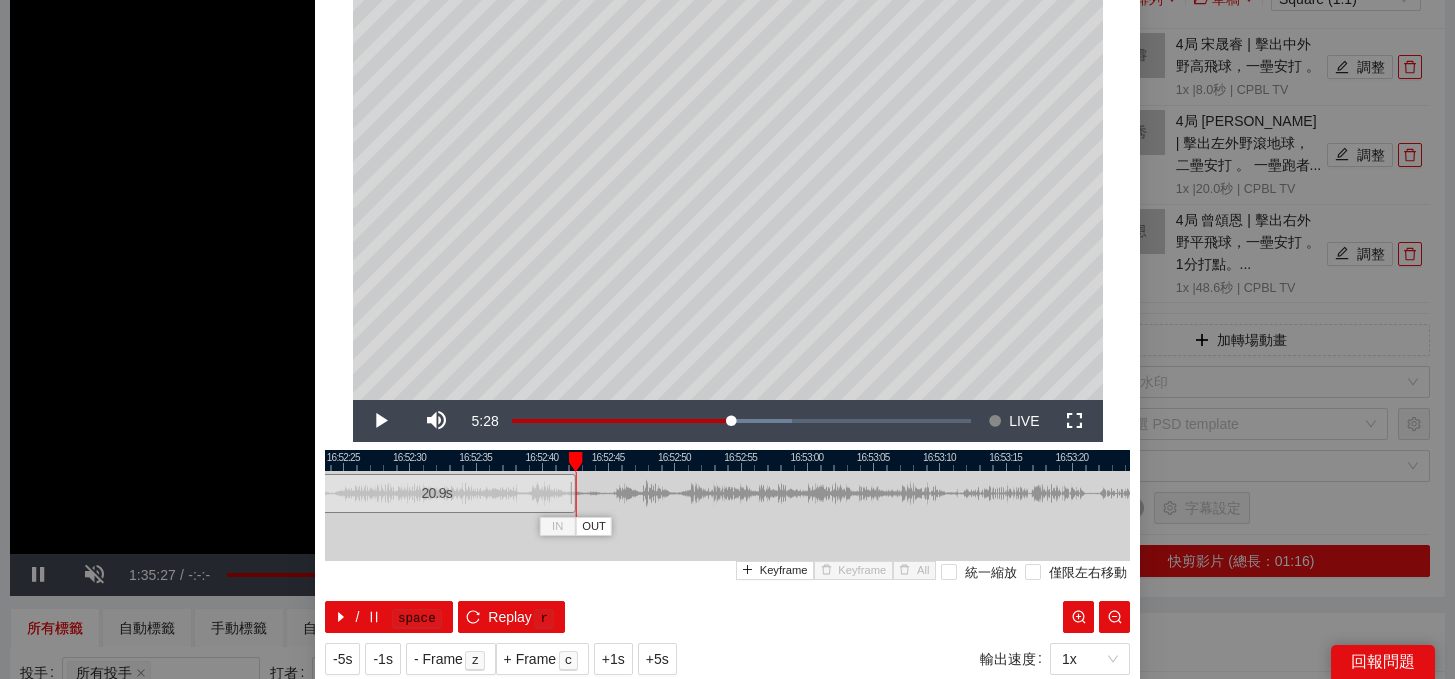 drag, startPoint x: 939, startPoint y: 502, endPoint x: 572, endPoint y: 479, distance: 367.72 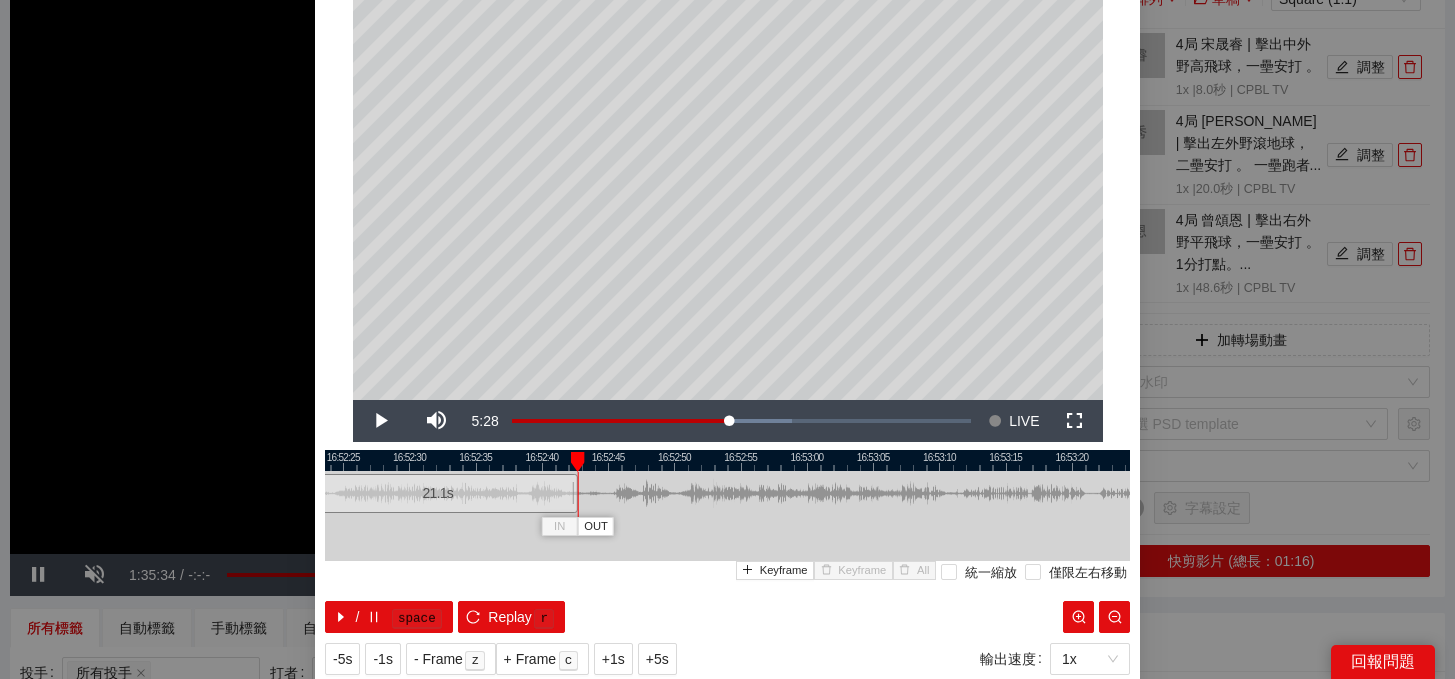 click at bounding box center [575, 493] 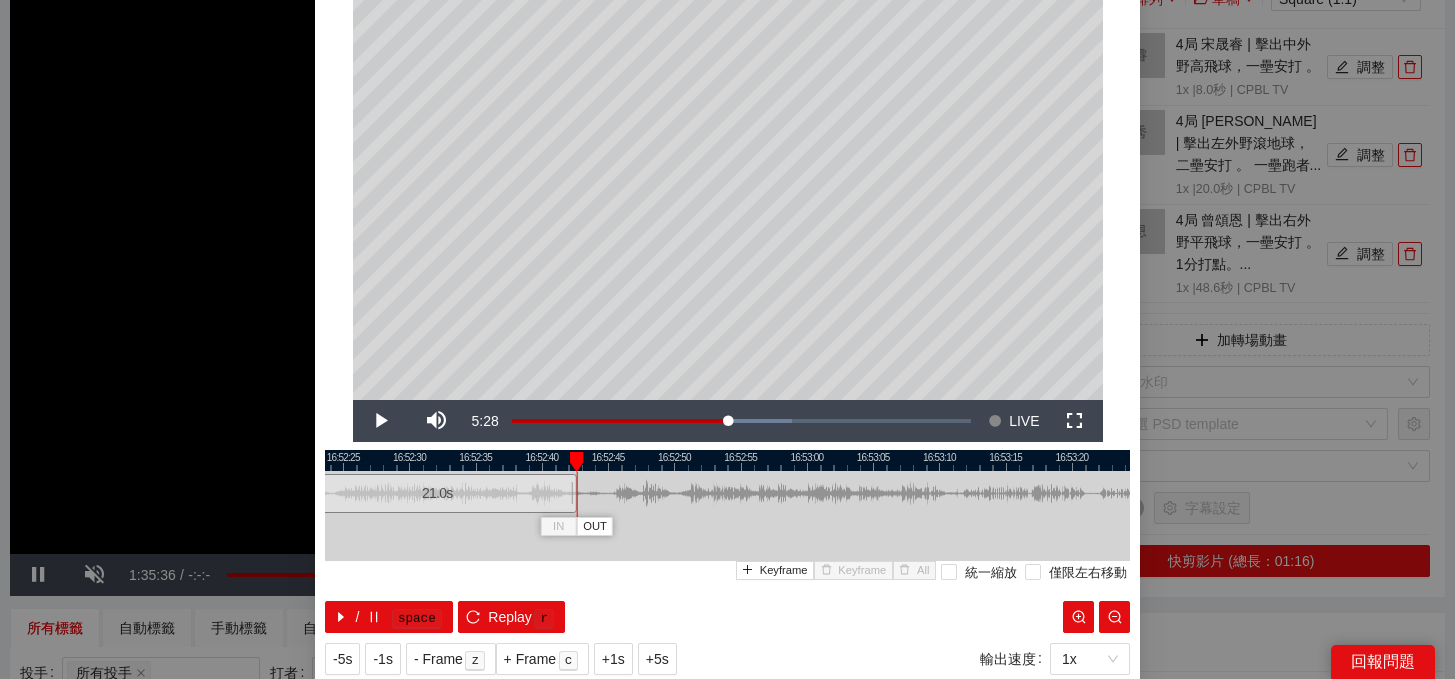 click at bounding box center (574, 493) 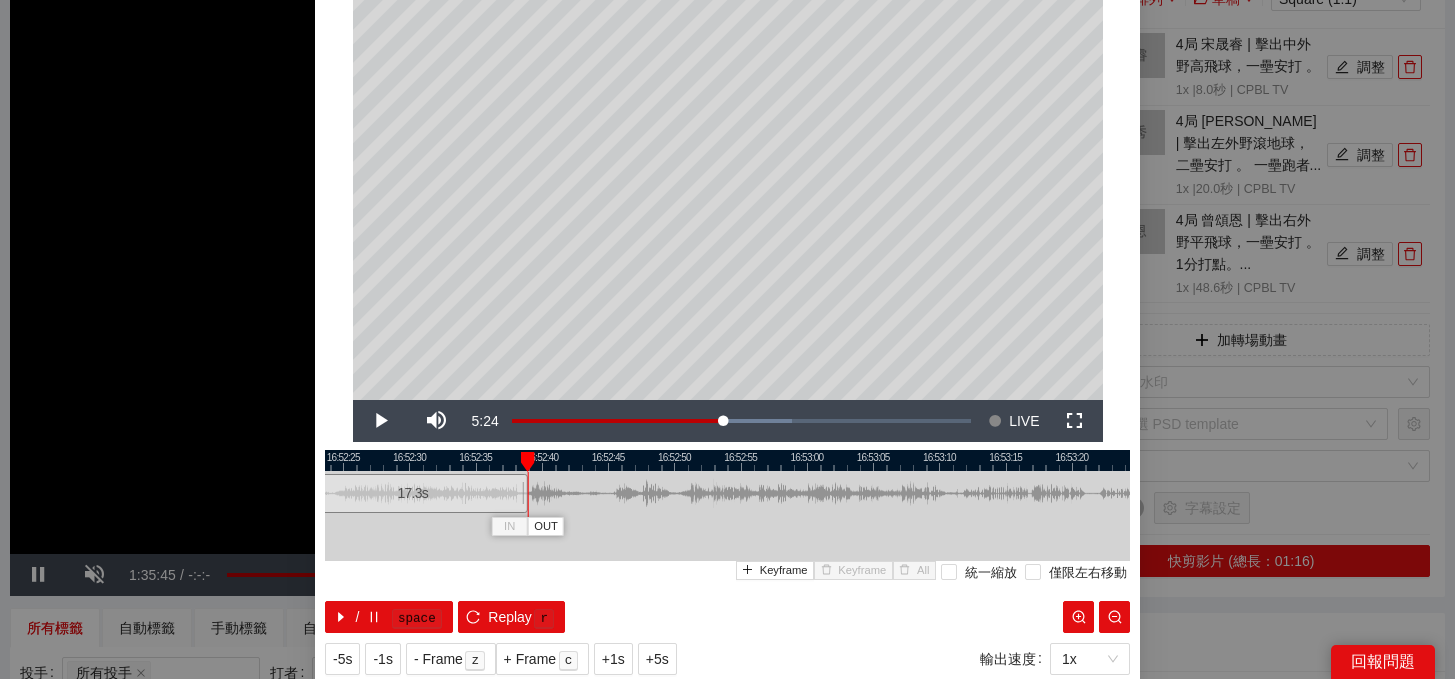 drag, startPoint x: 573, startPoint y: 502, endPoint x: 524, endPoint y: 501, distance: 49.010204 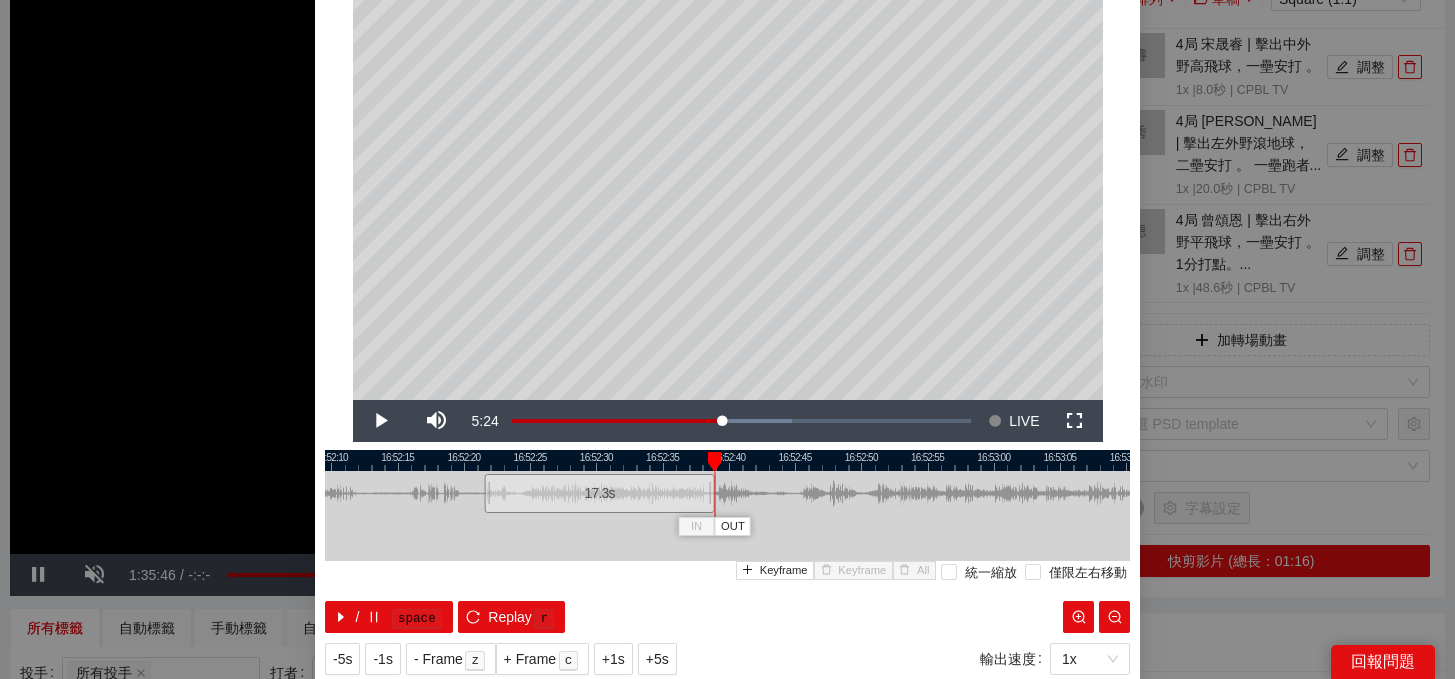 drag, startPoint x: 750, startPoint y: 461, endPoint x: 937, endPoint y: 455, distance: 187.09624 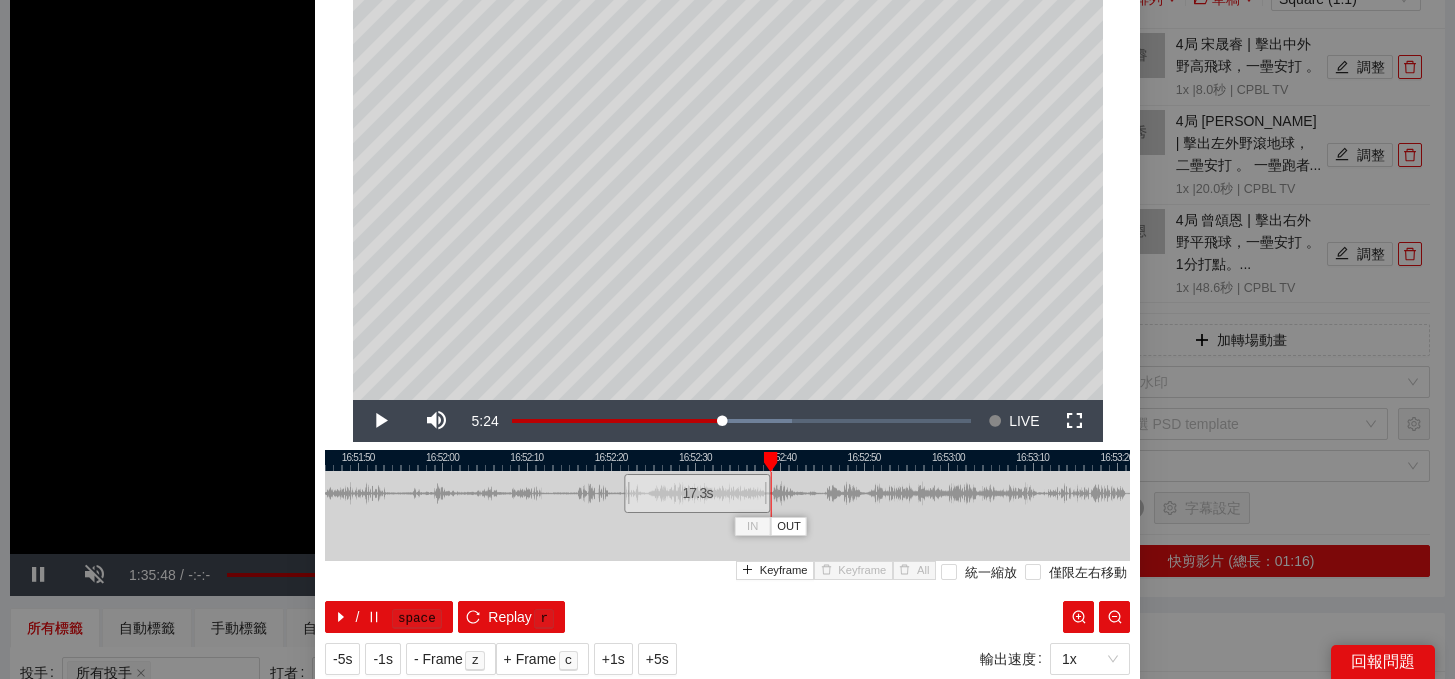 scroll, scrollTop: 146, scrollLeft: 0, axis: vertical 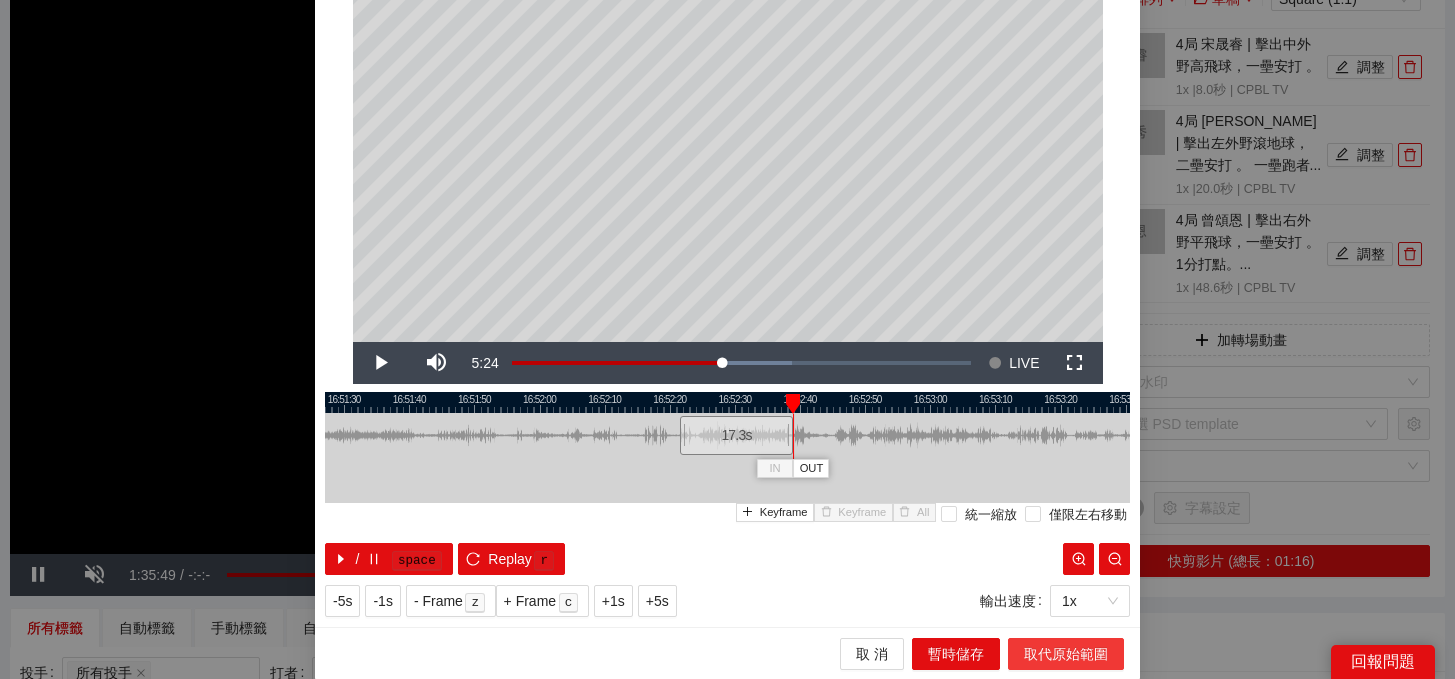 click on "取代原始範圍" at bounding box center (1066, 654) 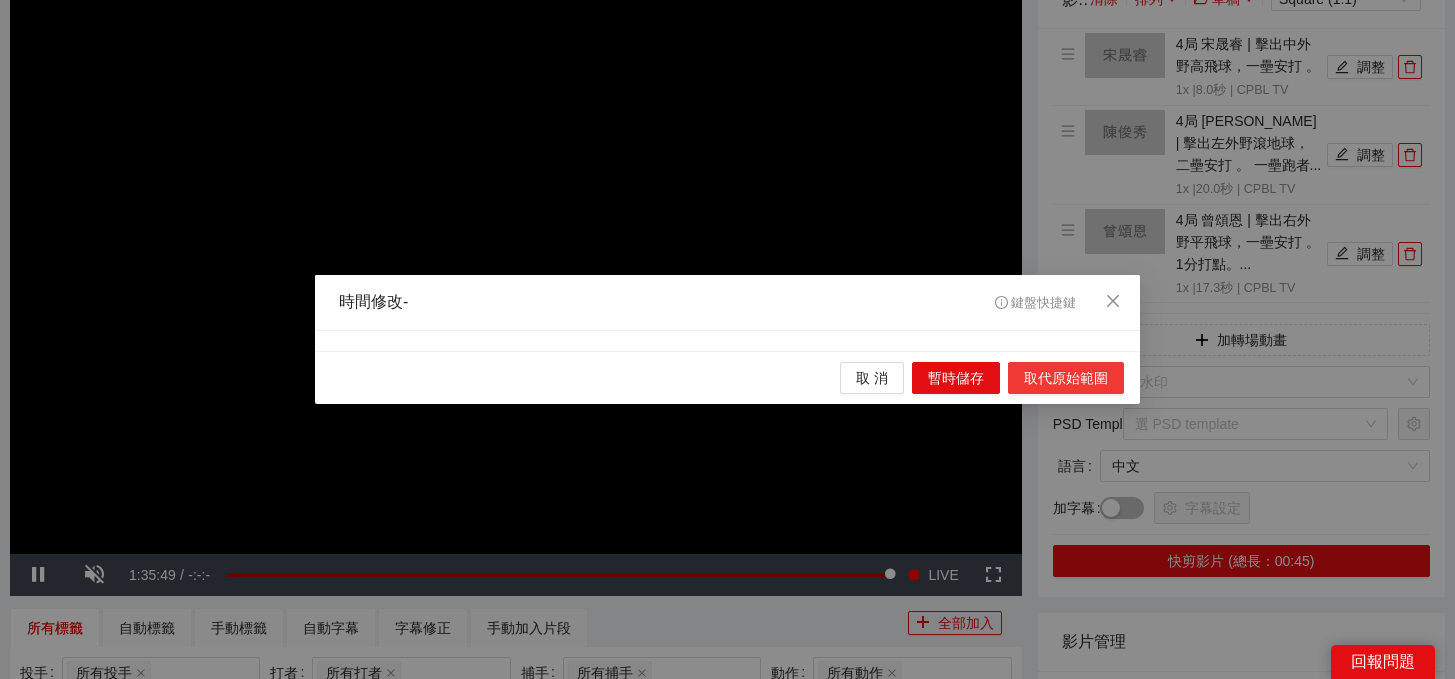 scroll, scrollTop: 0, scrollLeft: 0, axis: both 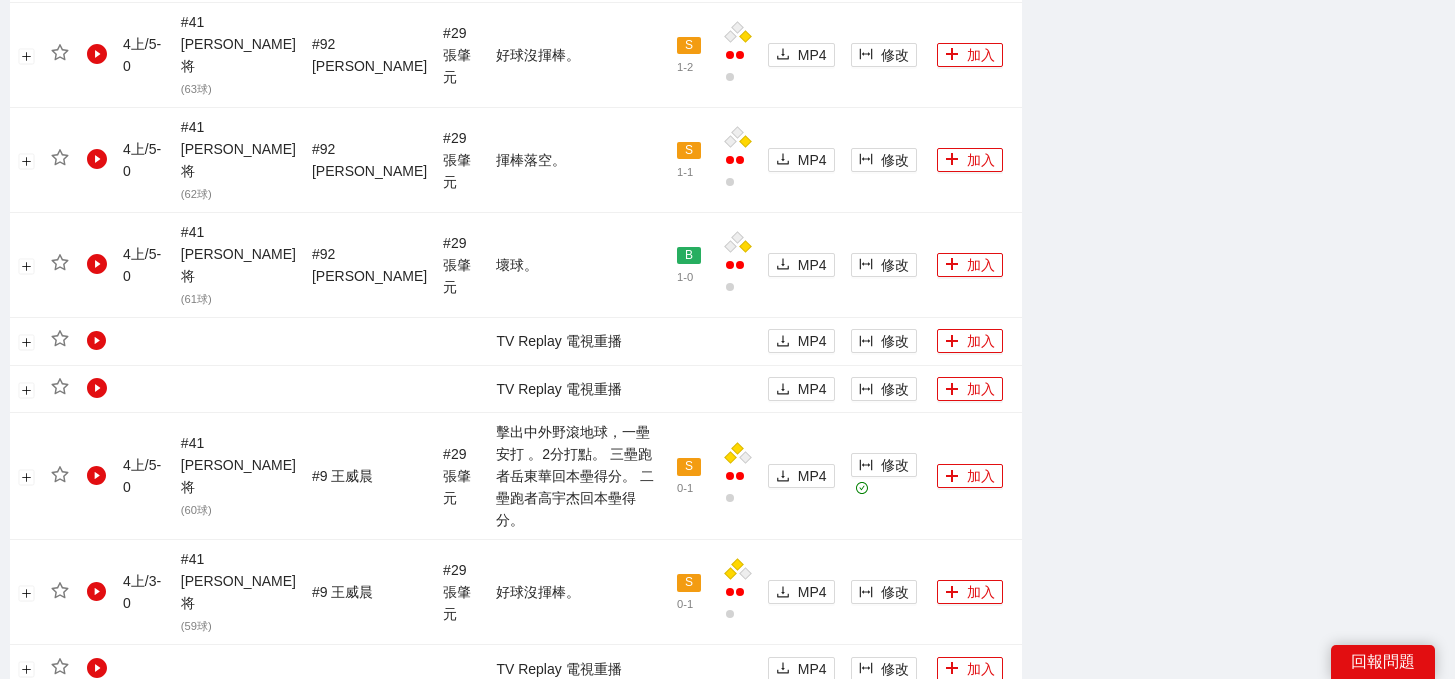 click on "2" at bounding box center (70, 721) 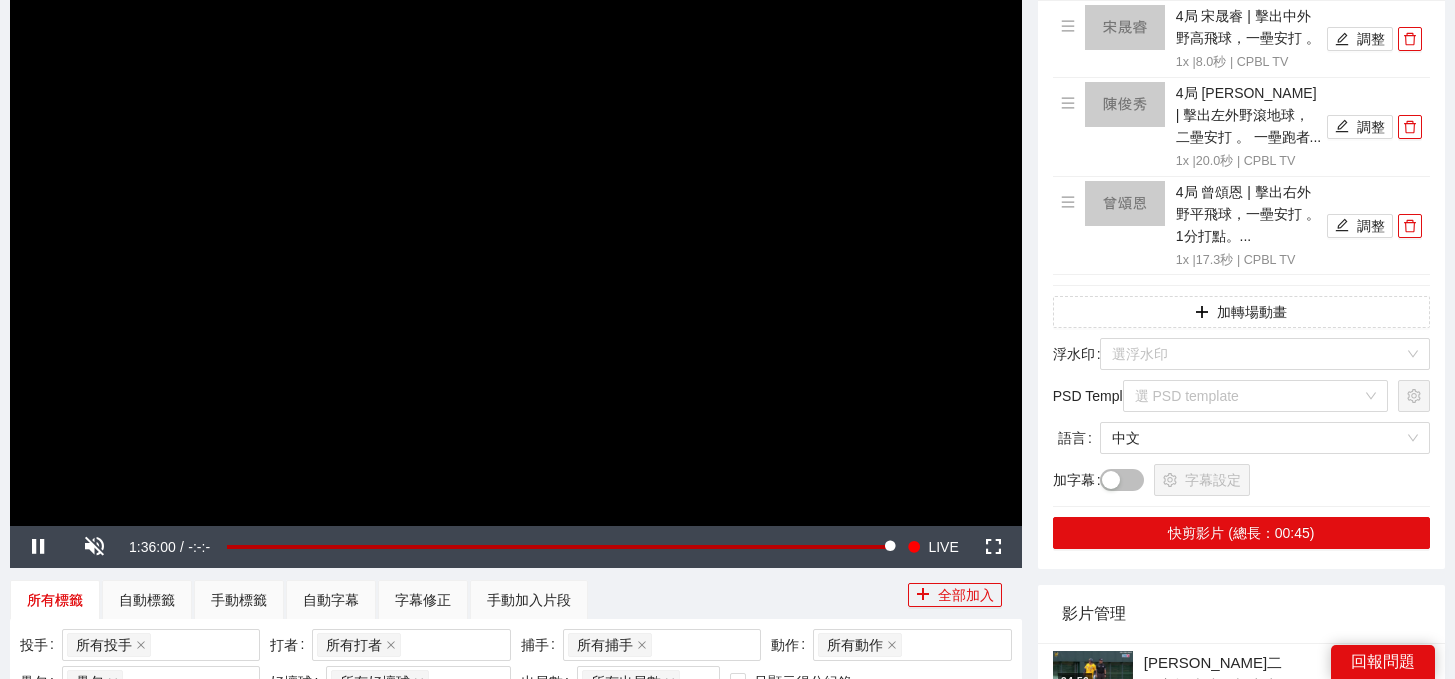 scroll, scrollTop: 473, scrollLeft: 0, axis: vertical 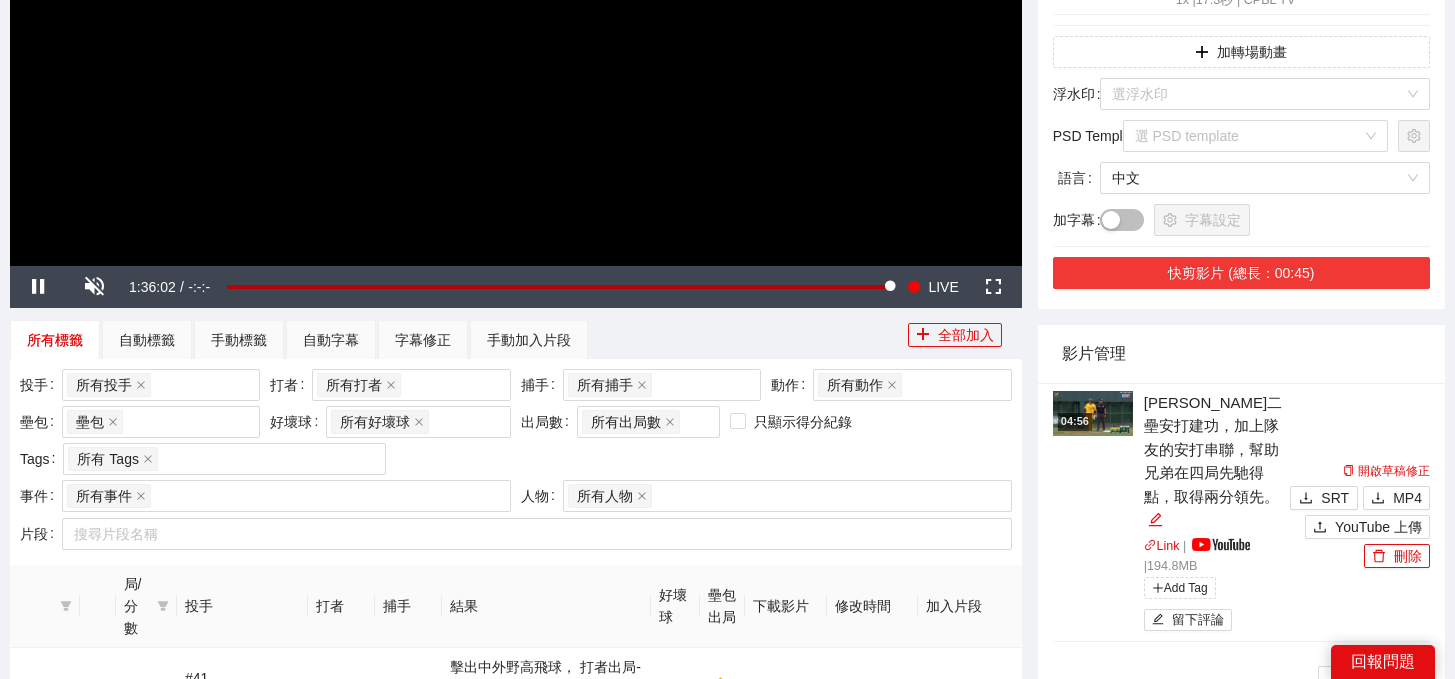 click on "快剪影片 (總長：00:45)" at bounding box center [1241, 273] 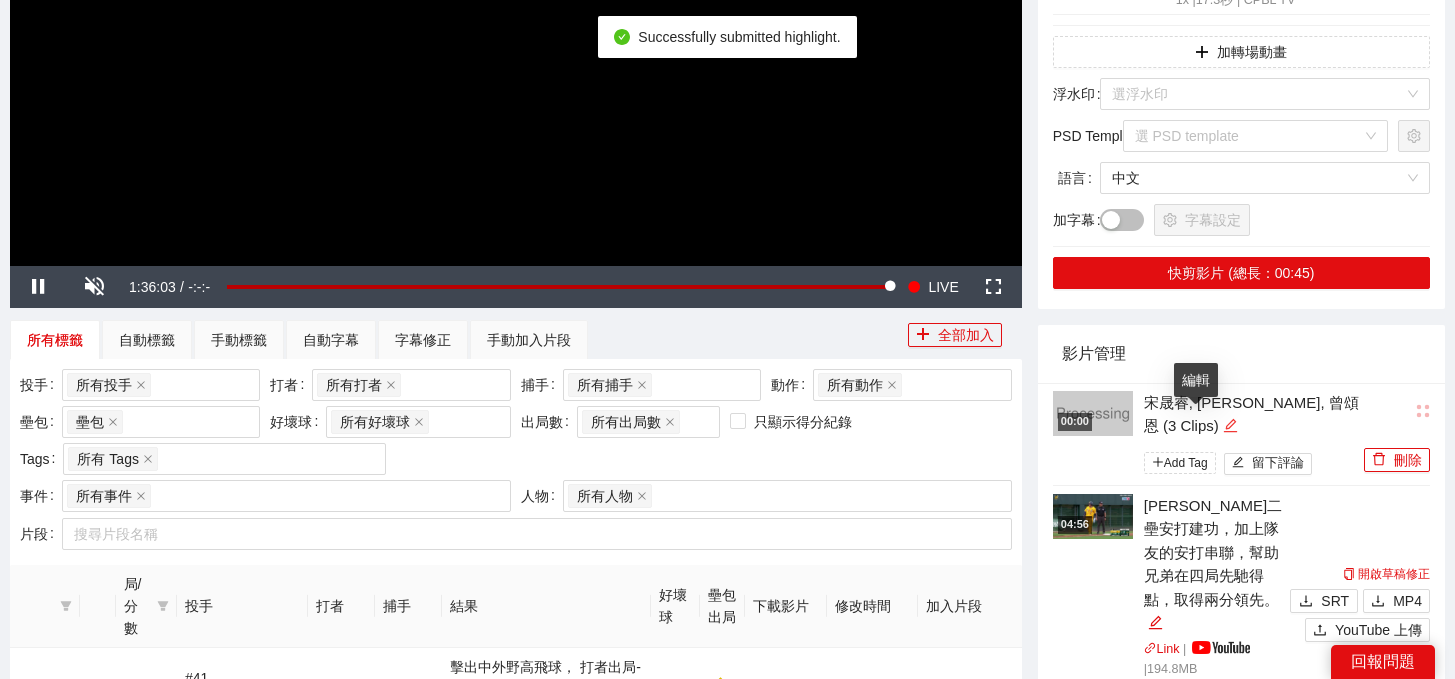 click 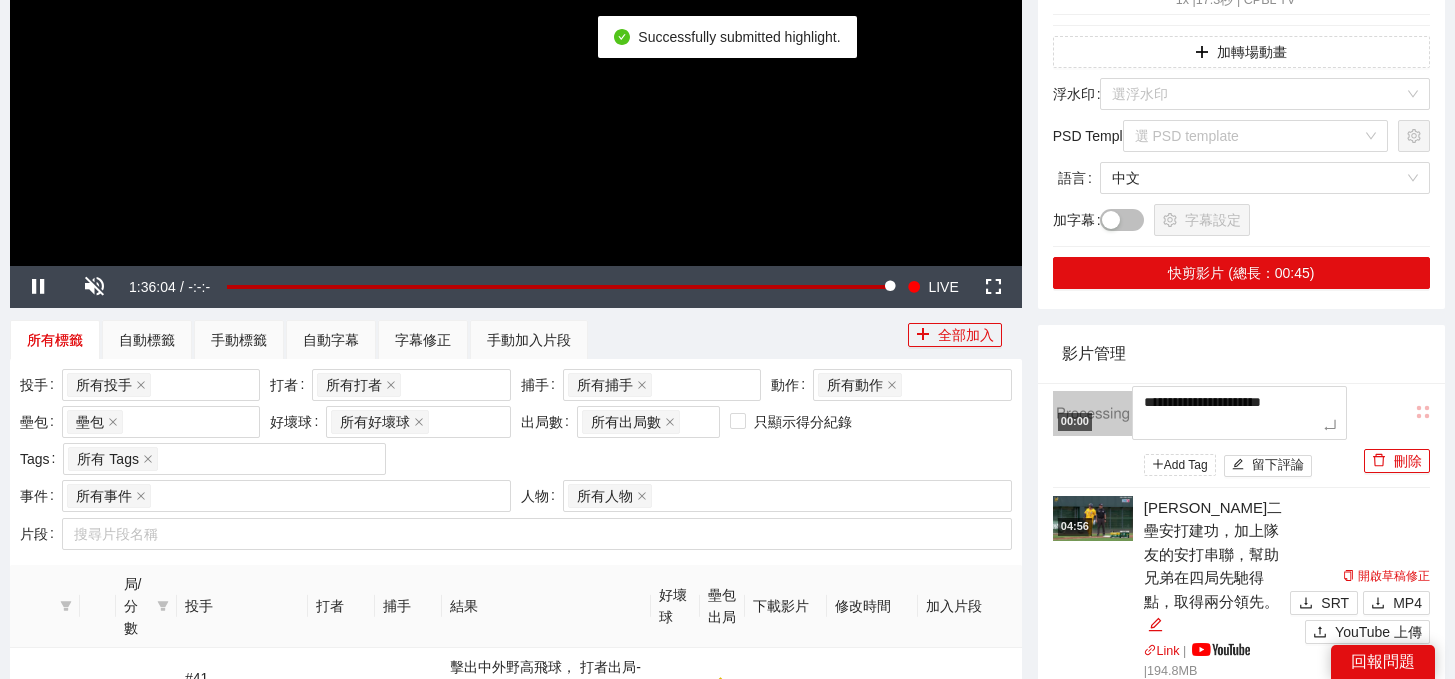 drag, startPoint x: 1218, startPoint y: 425, endPoint x: 994, endPoint y: 359, distance: 233.52087 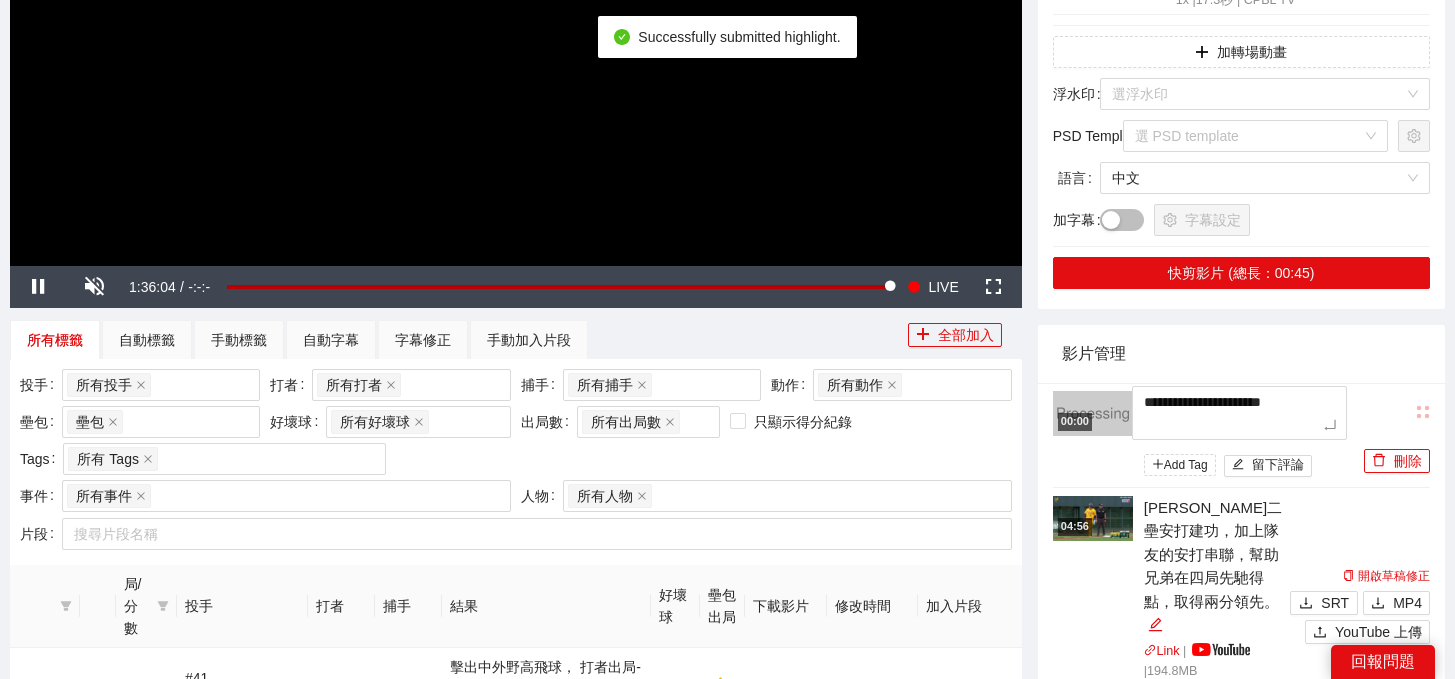 click on "**********" at bounding box center (727, 1117) 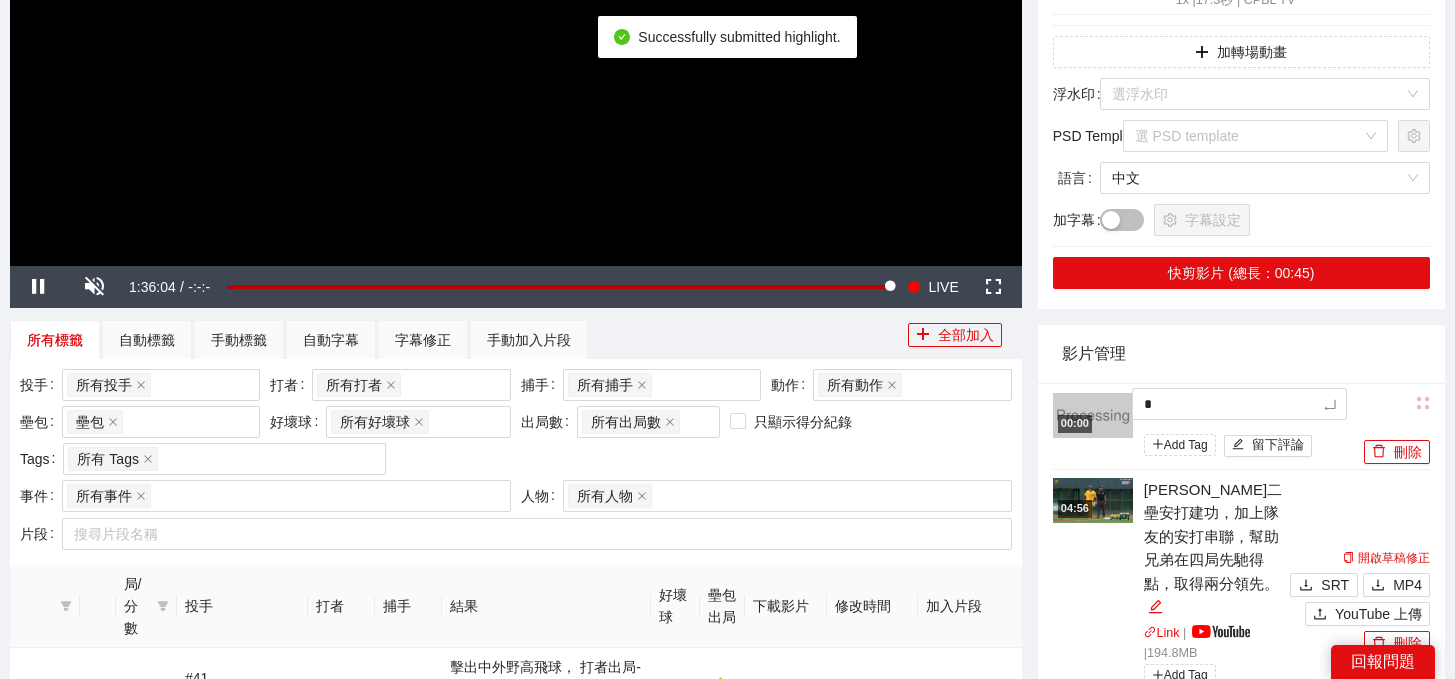 type 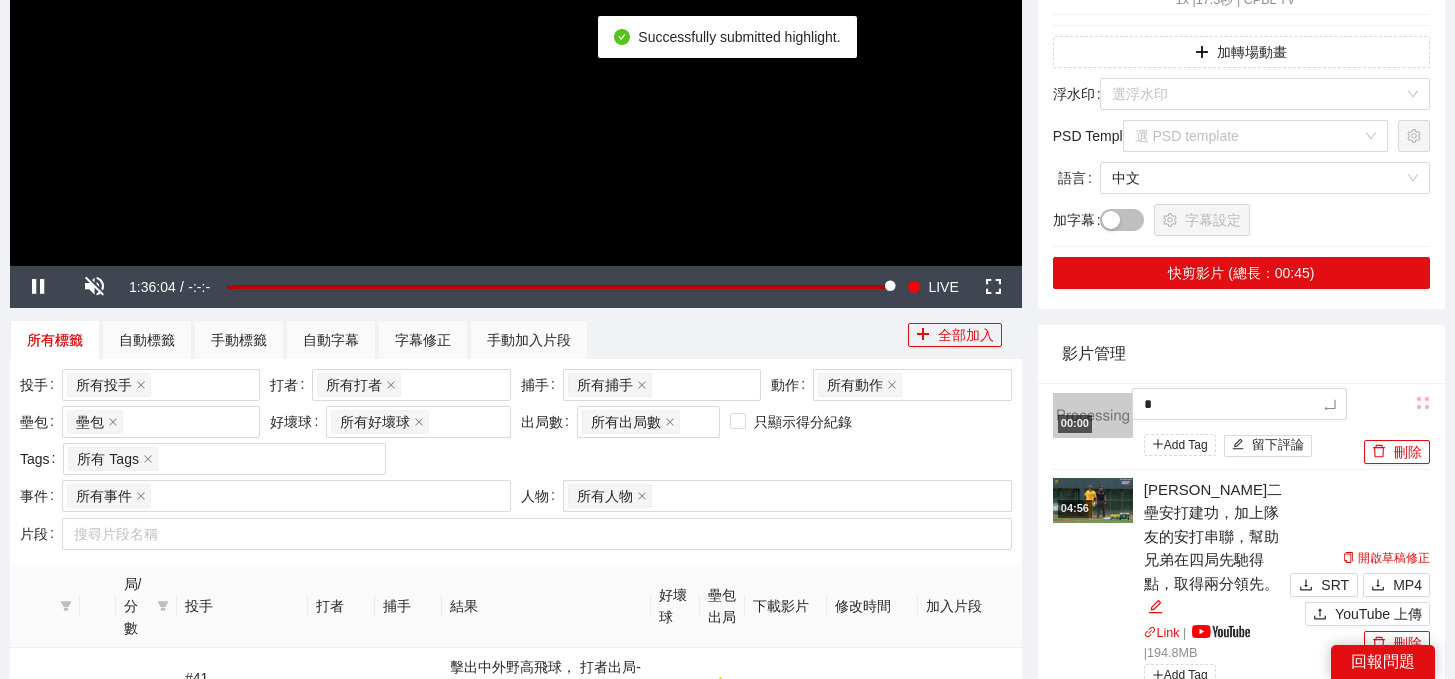 type 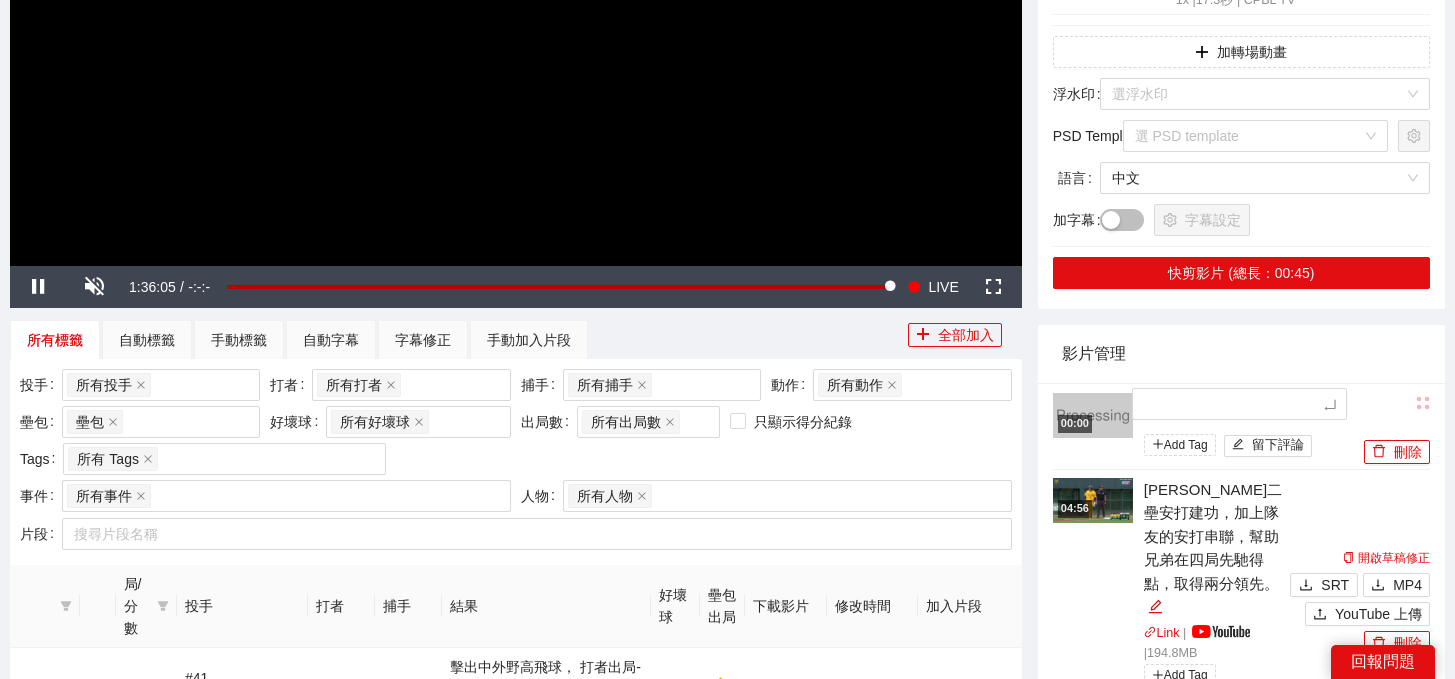 type on "*" 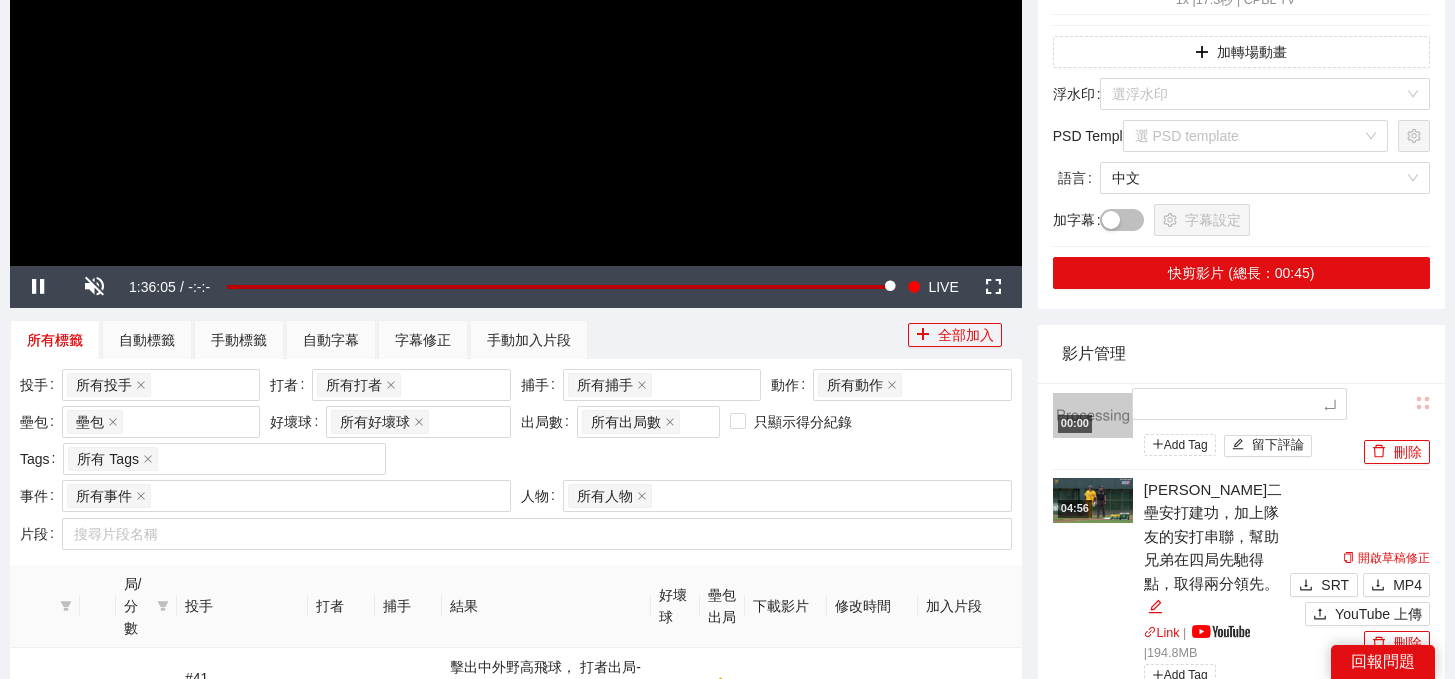 type on "*" 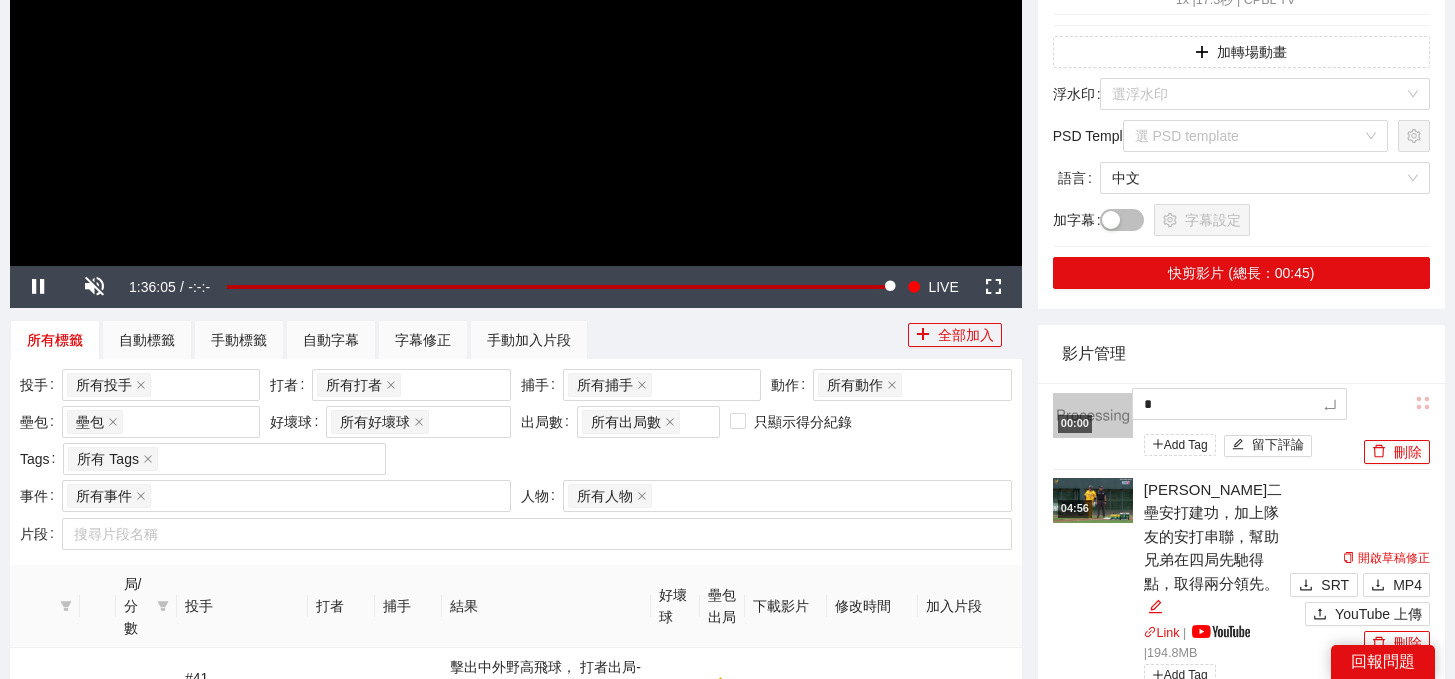 type on "*" 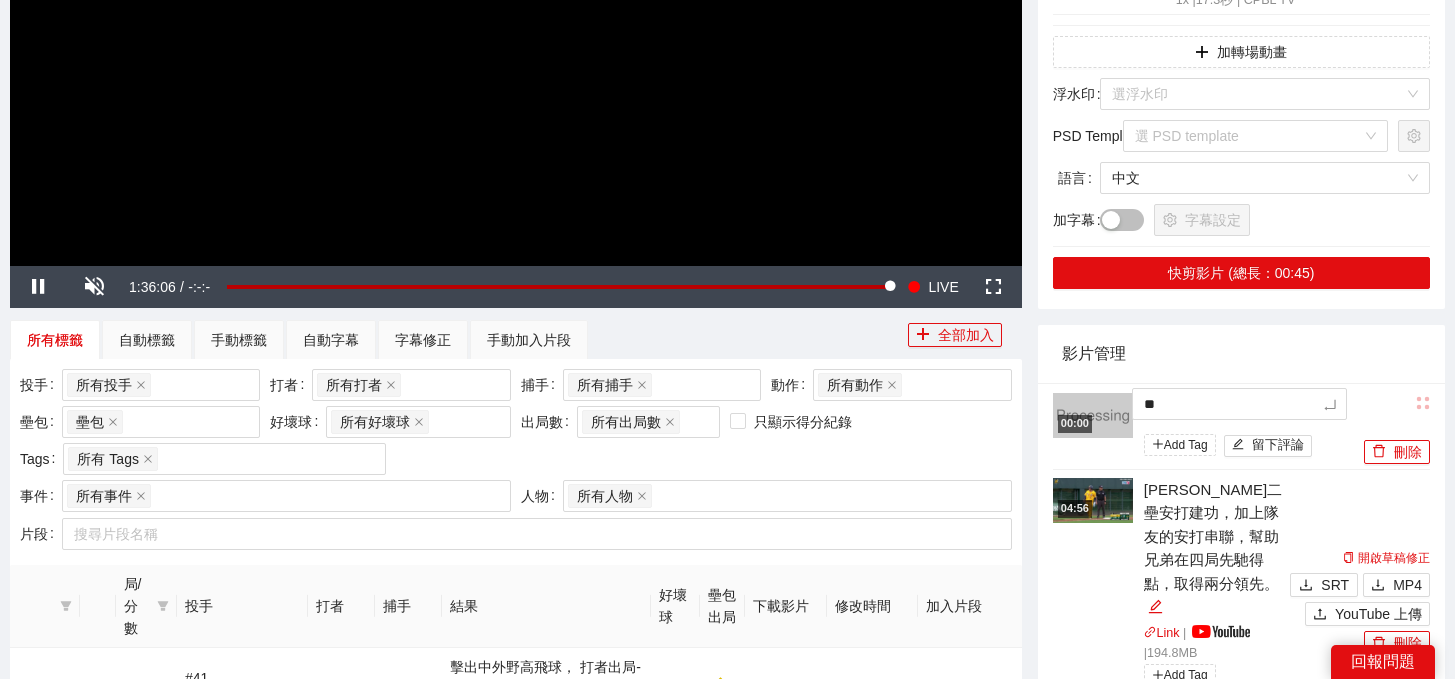 type on "***" 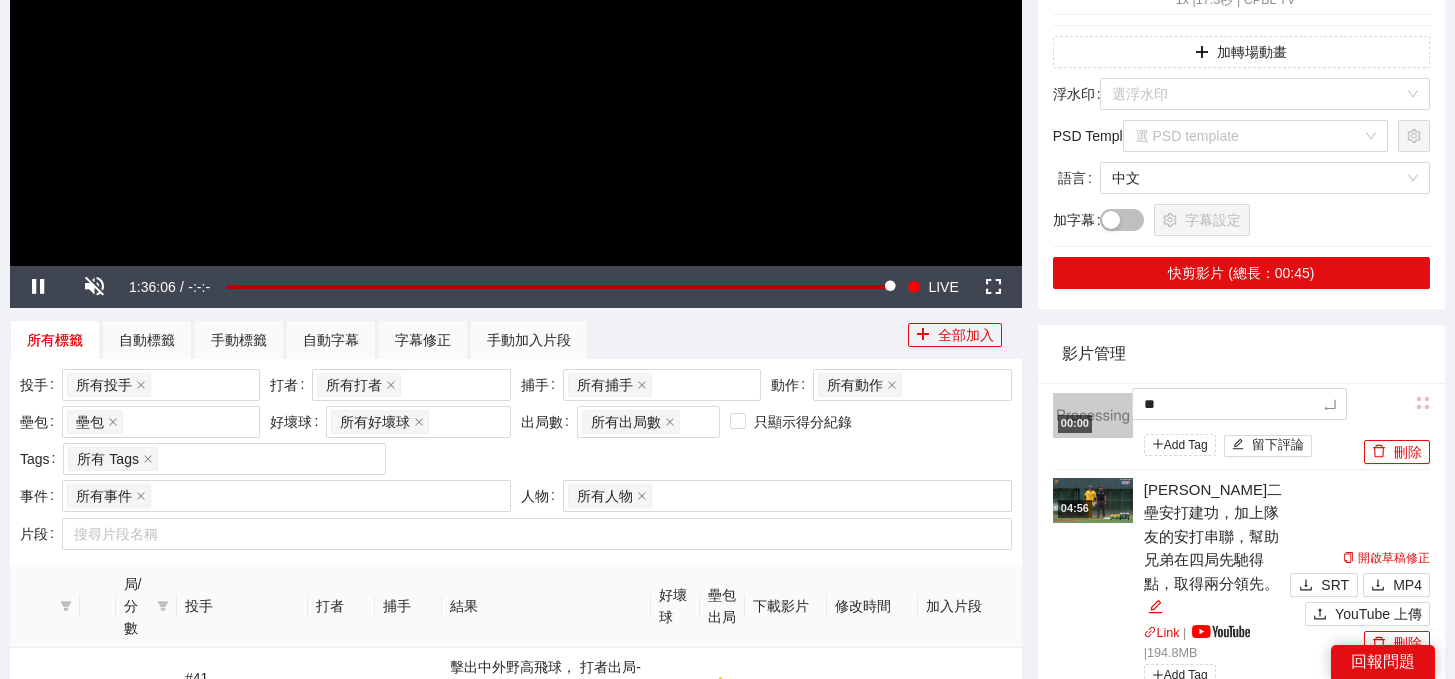 type on "***" 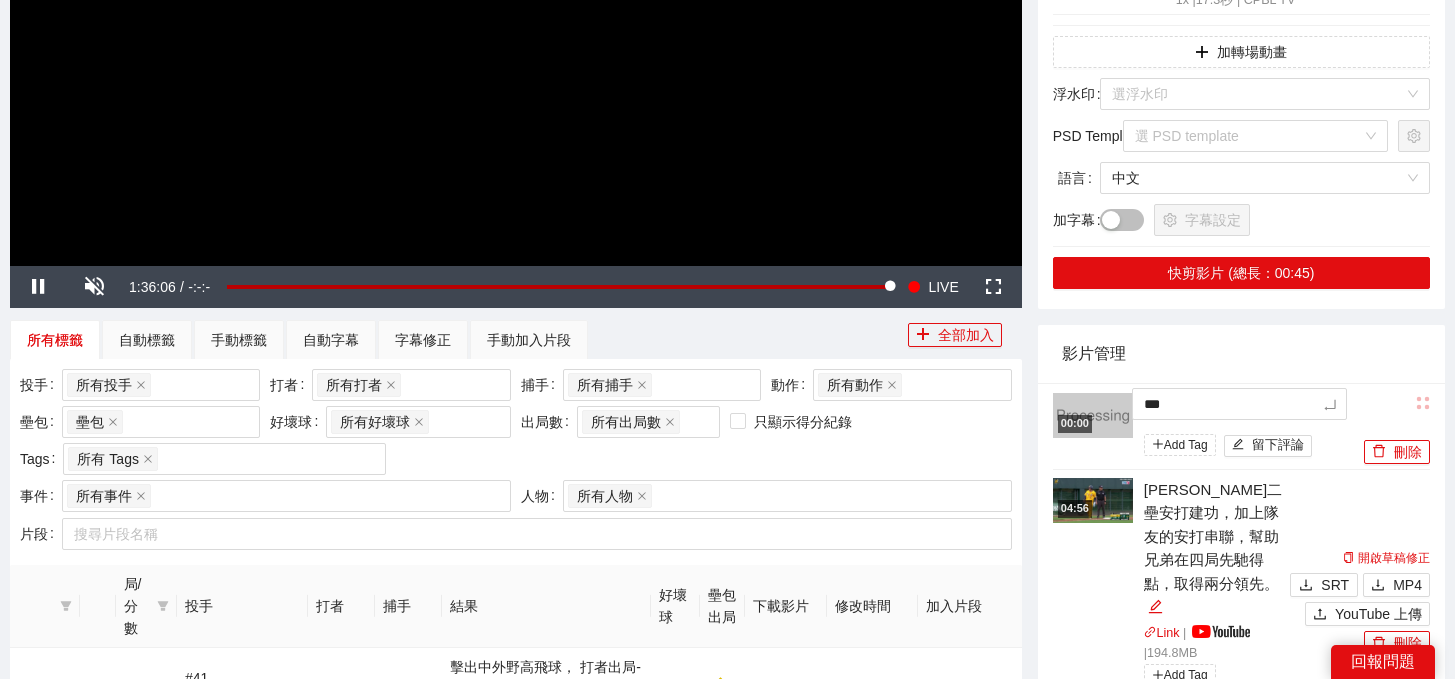 type on "**" 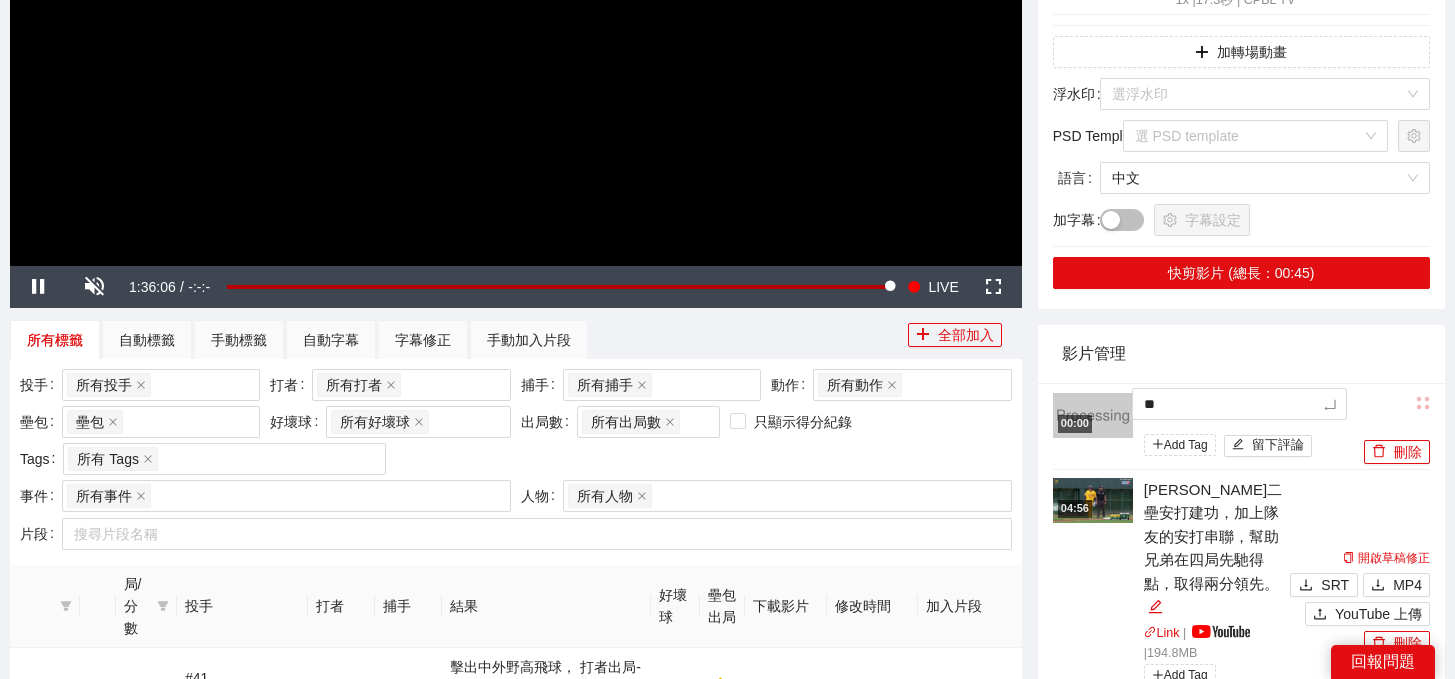 type on "**" 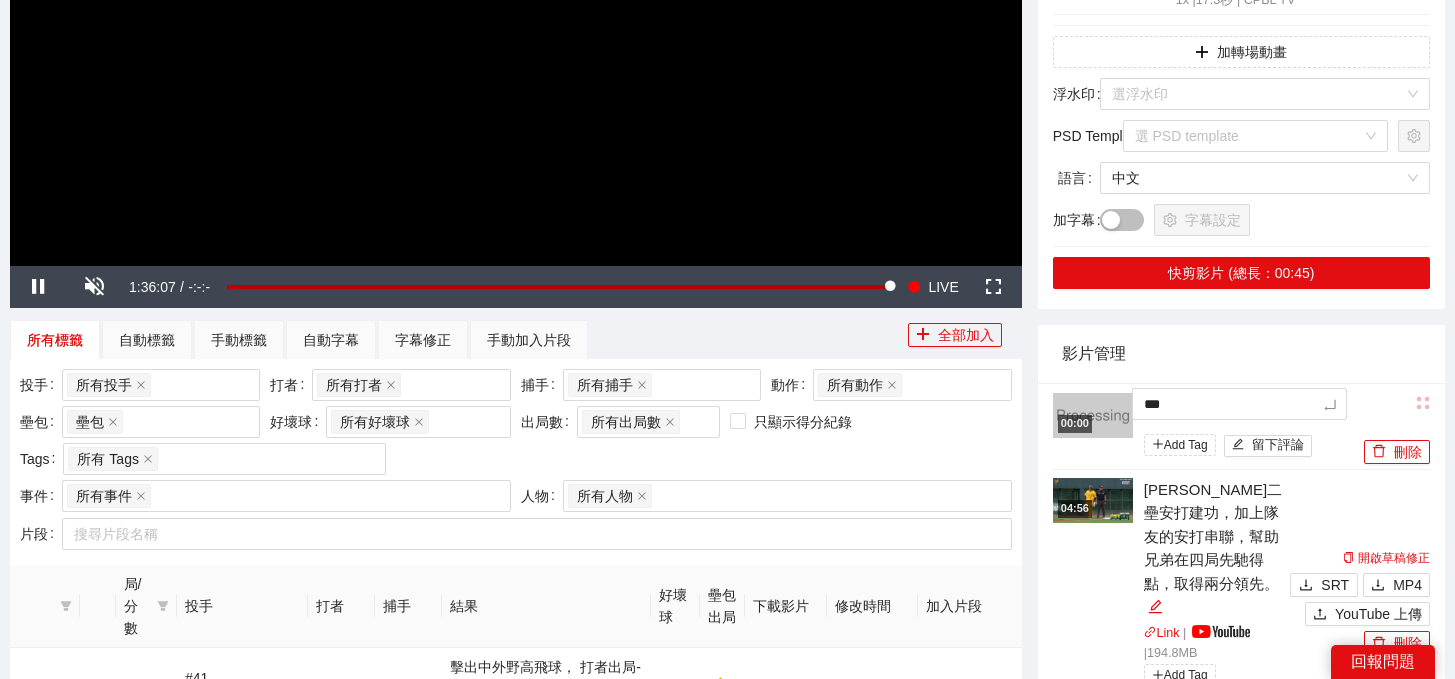 type on "****" 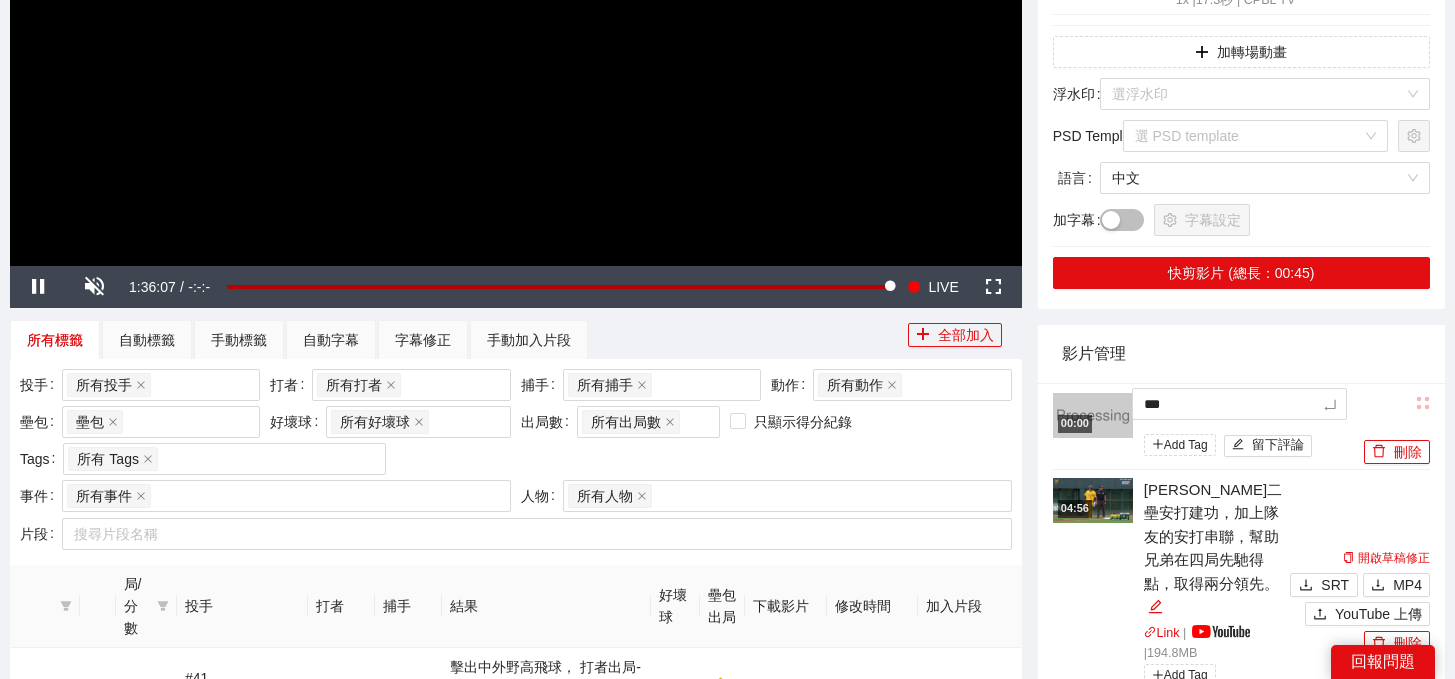 type on "****" 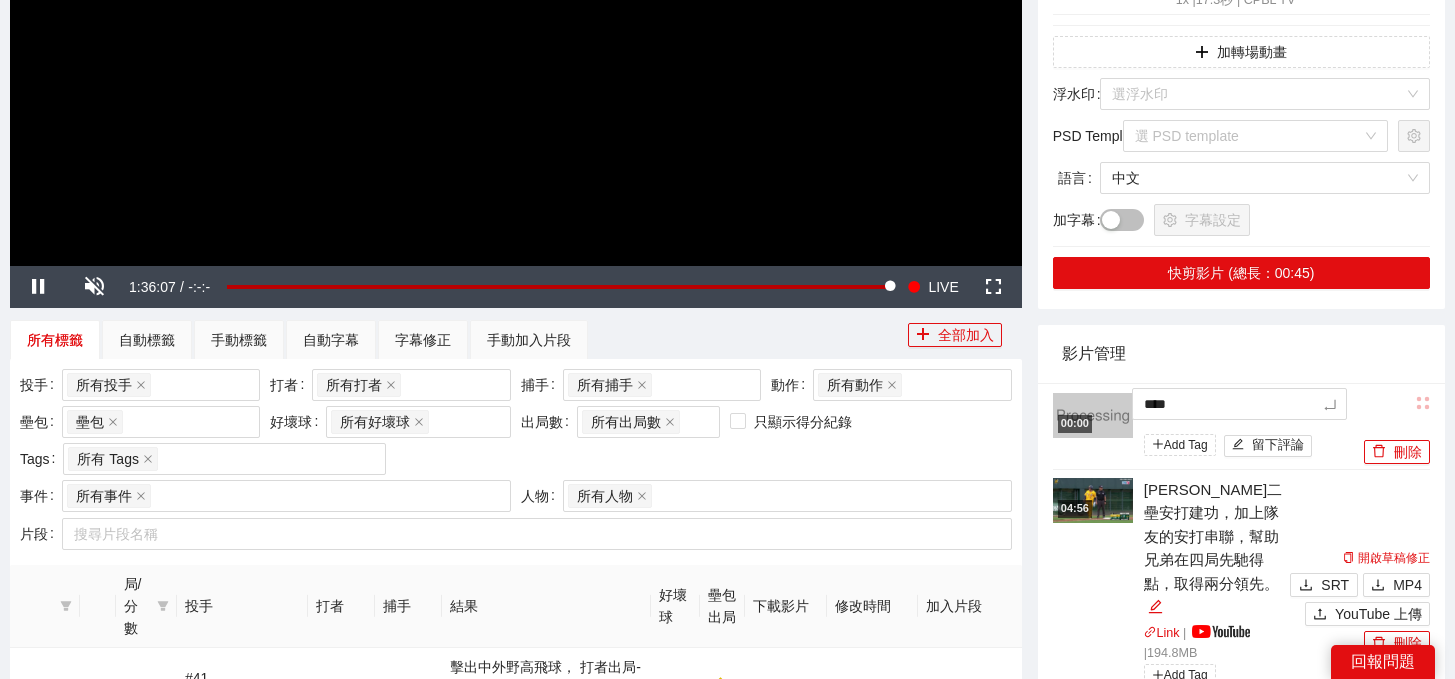 type on "*****" 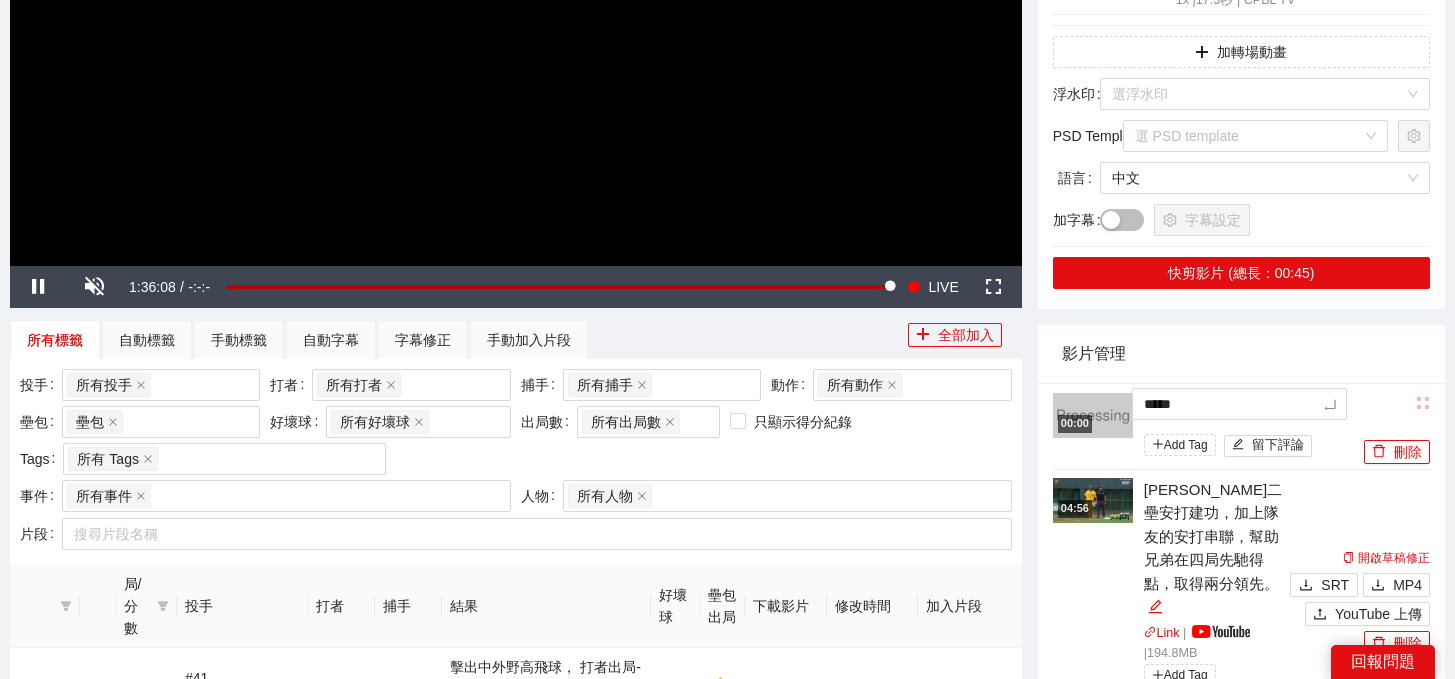 type on "******" 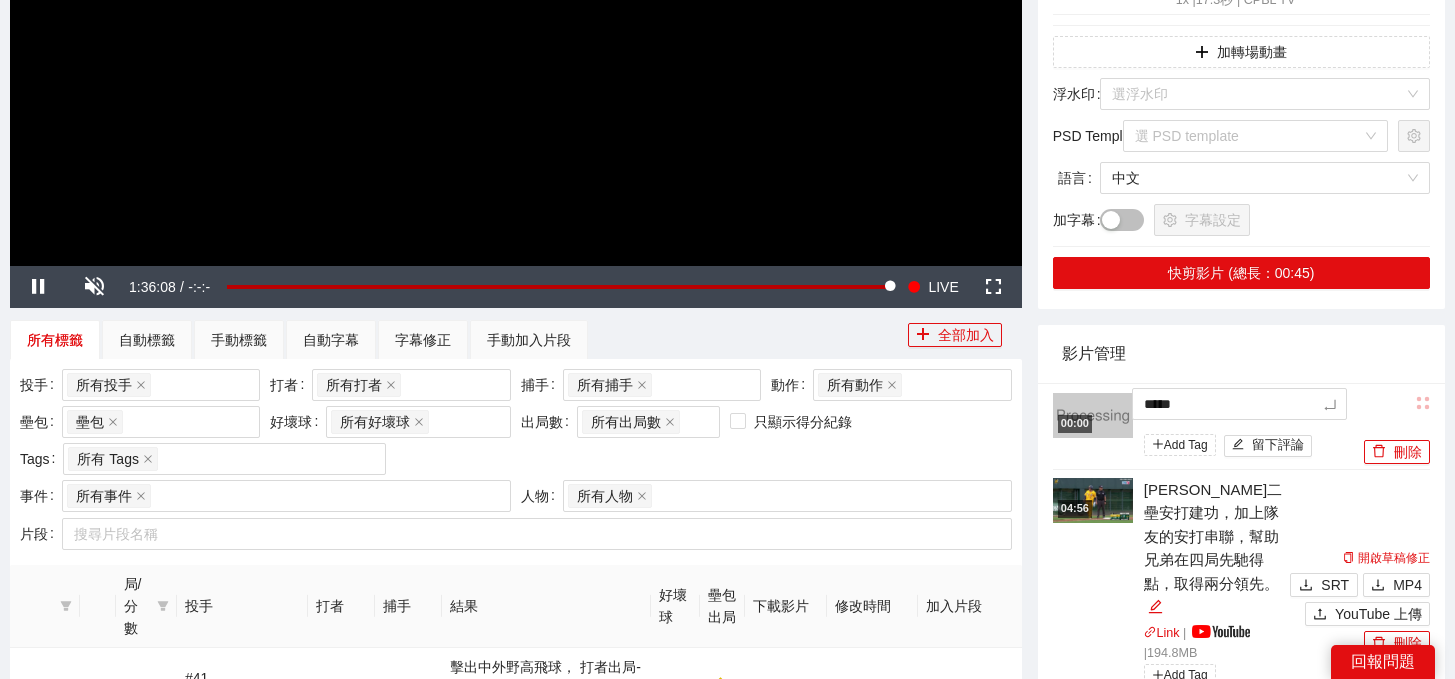 type on "******" 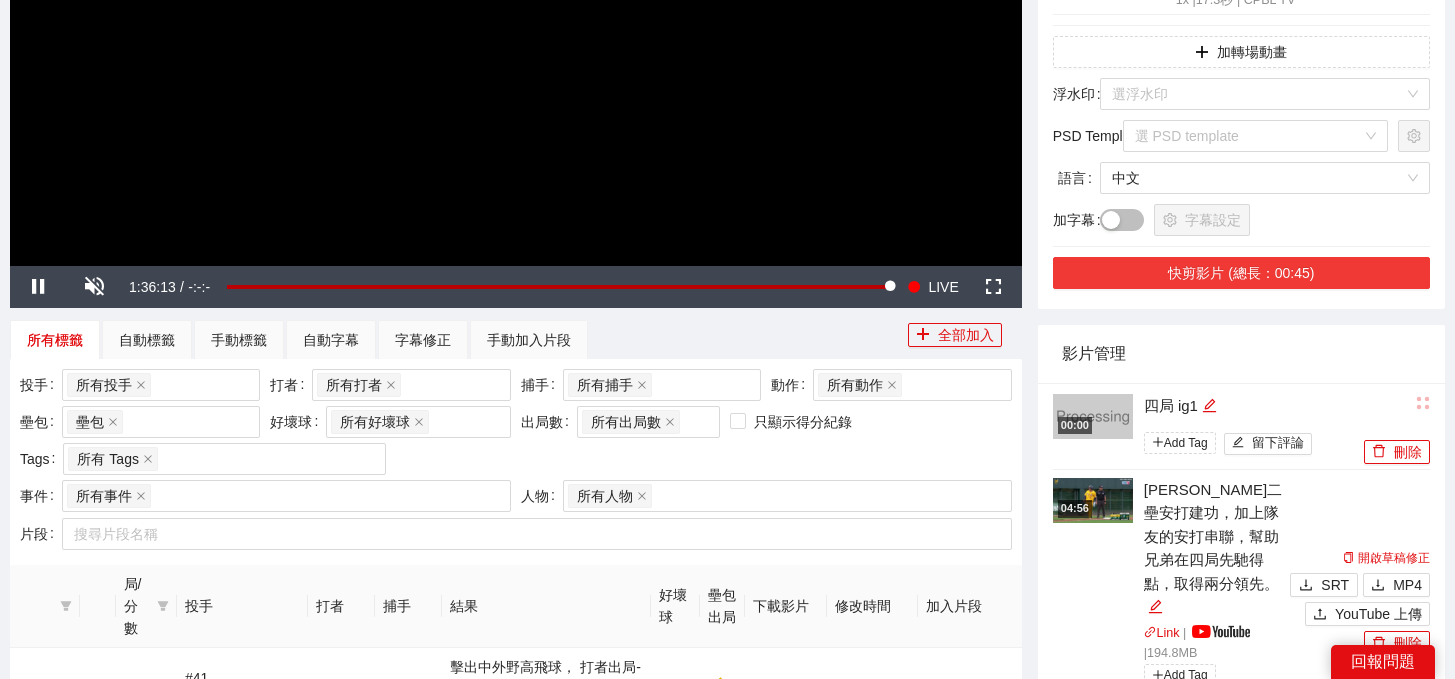 scroll, scrollTop: 28, scrollLeft: 0, axis: vertical 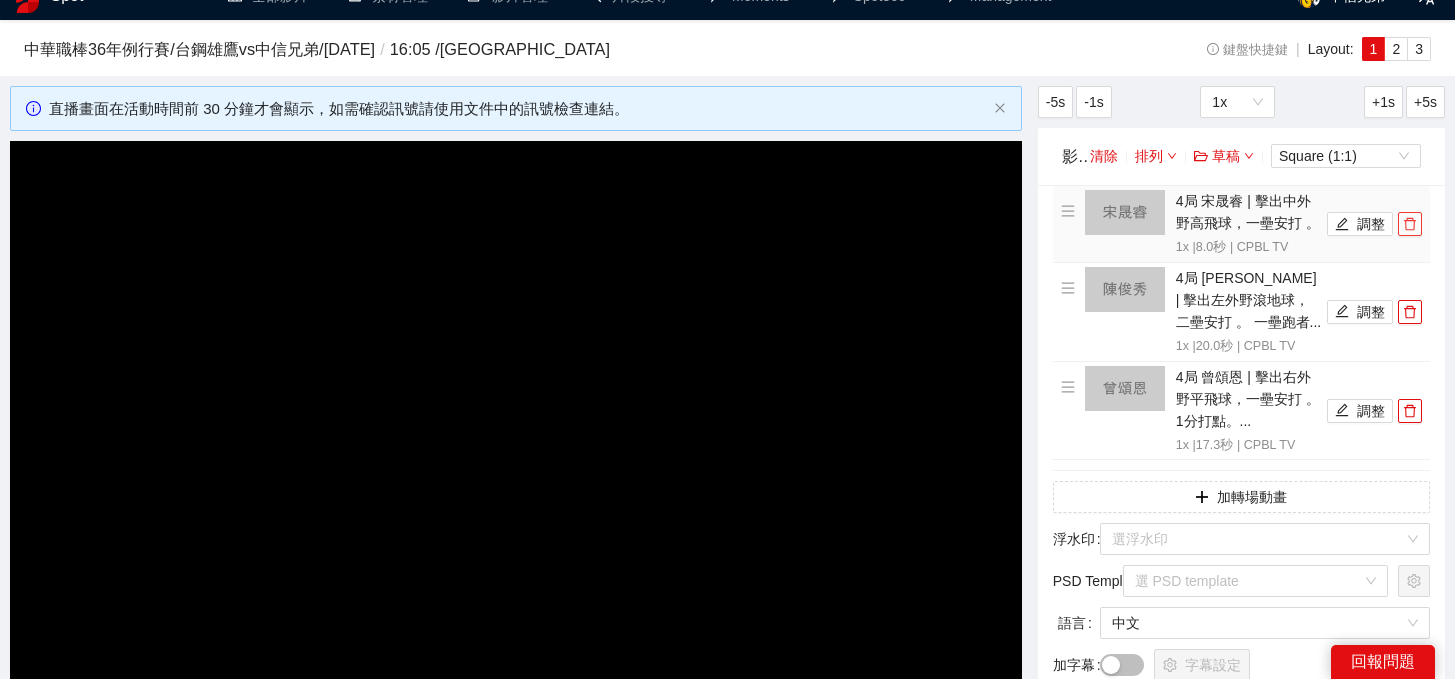 click at bounding box center [1410, 224] 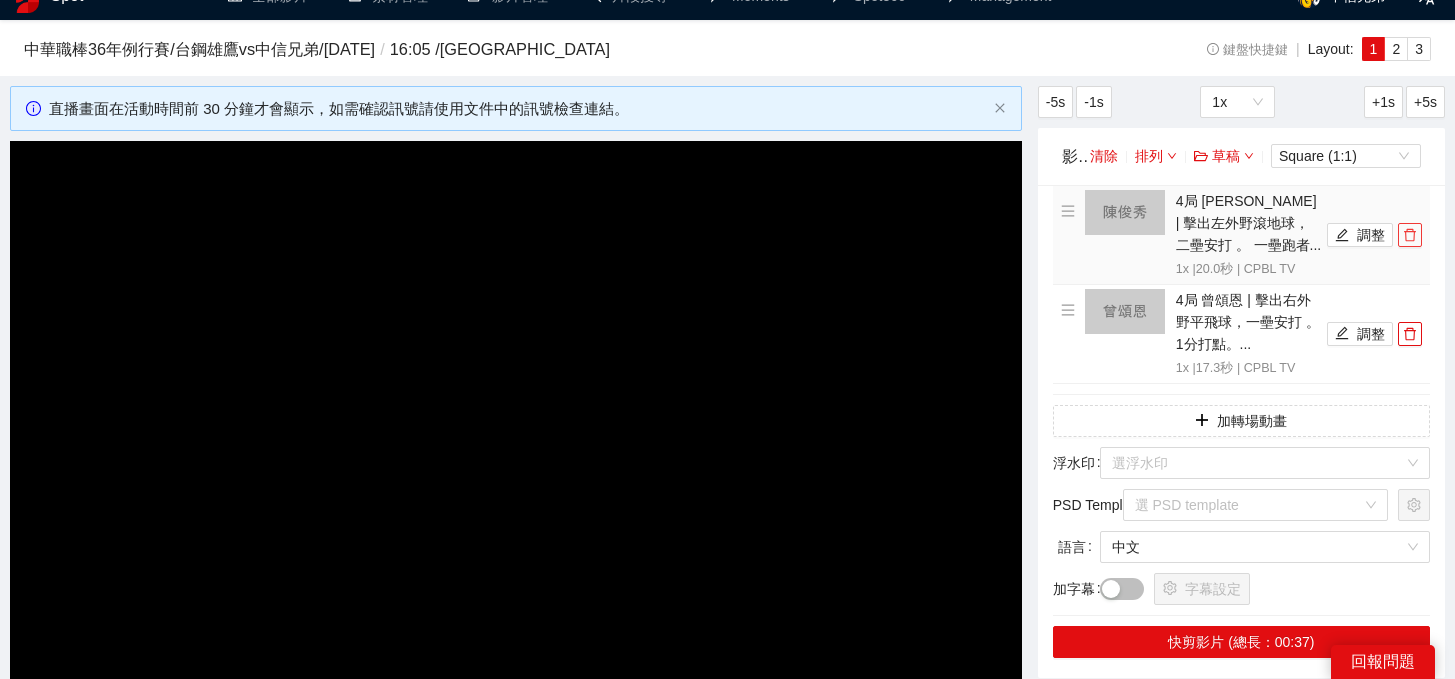 click at bounding box center [1410, 235] 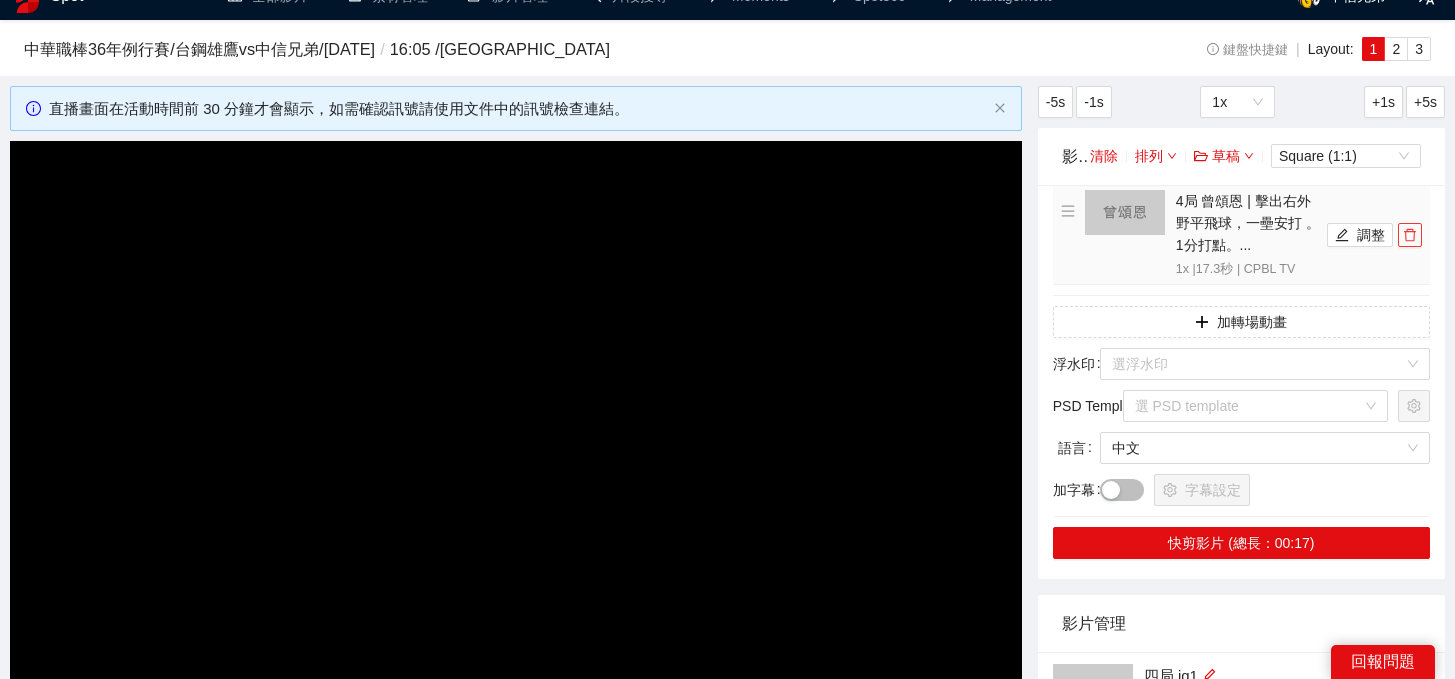click at bounding box center [1410, 235] 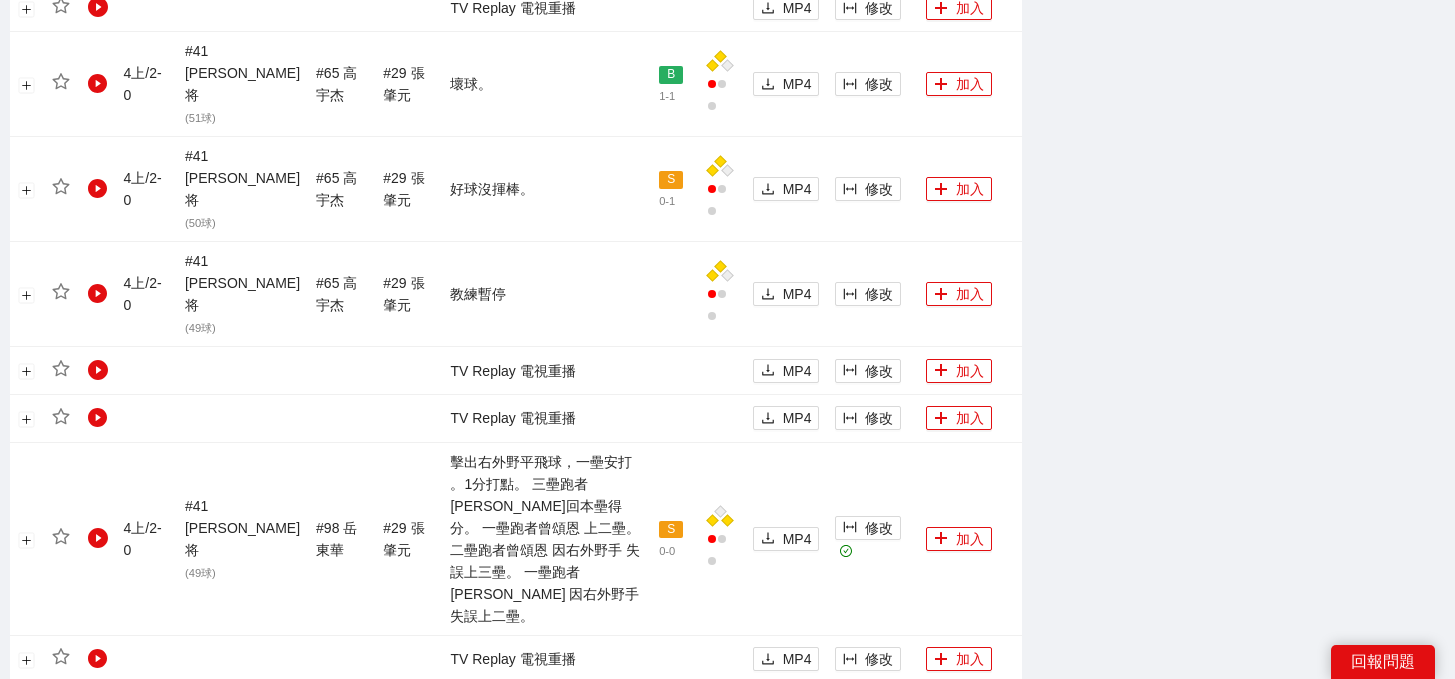 scroll, scrollTop: 1894, scrollLeft: 0, axis: vertical 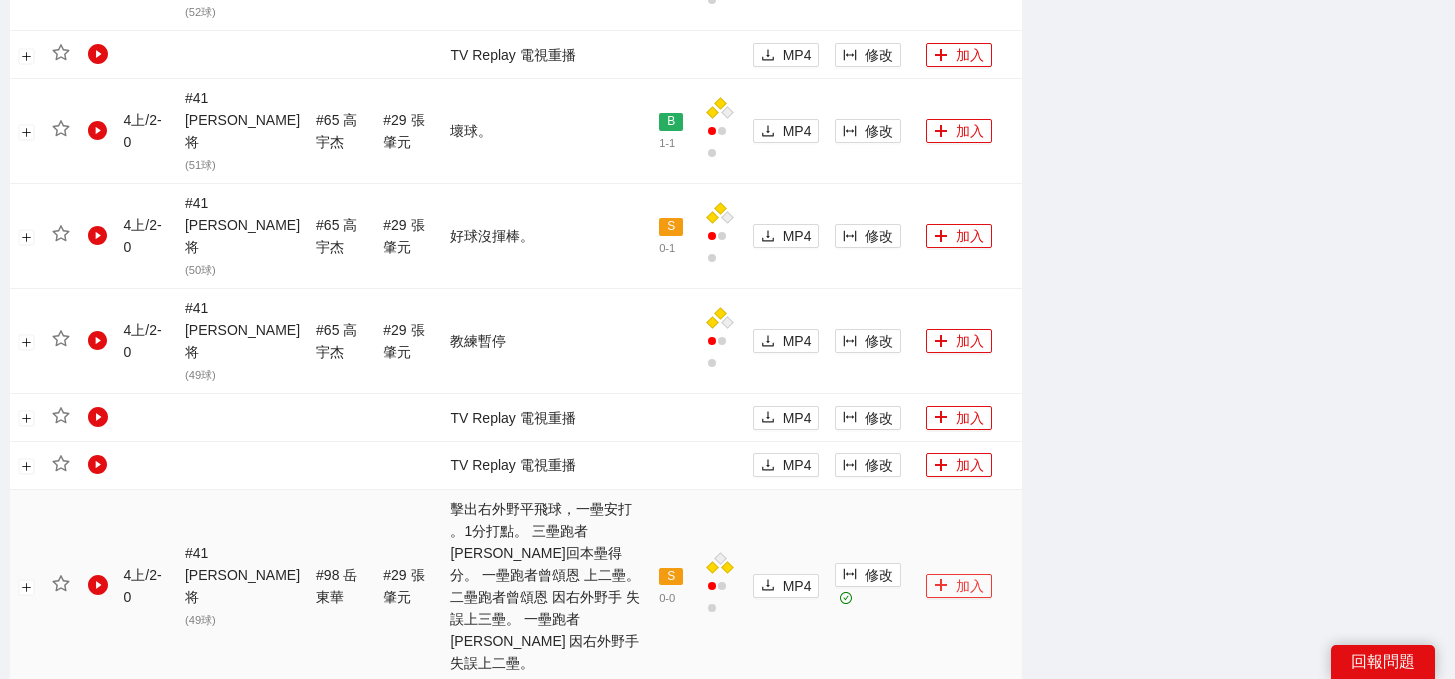 click on "加入" at bounding box center [959, 586] 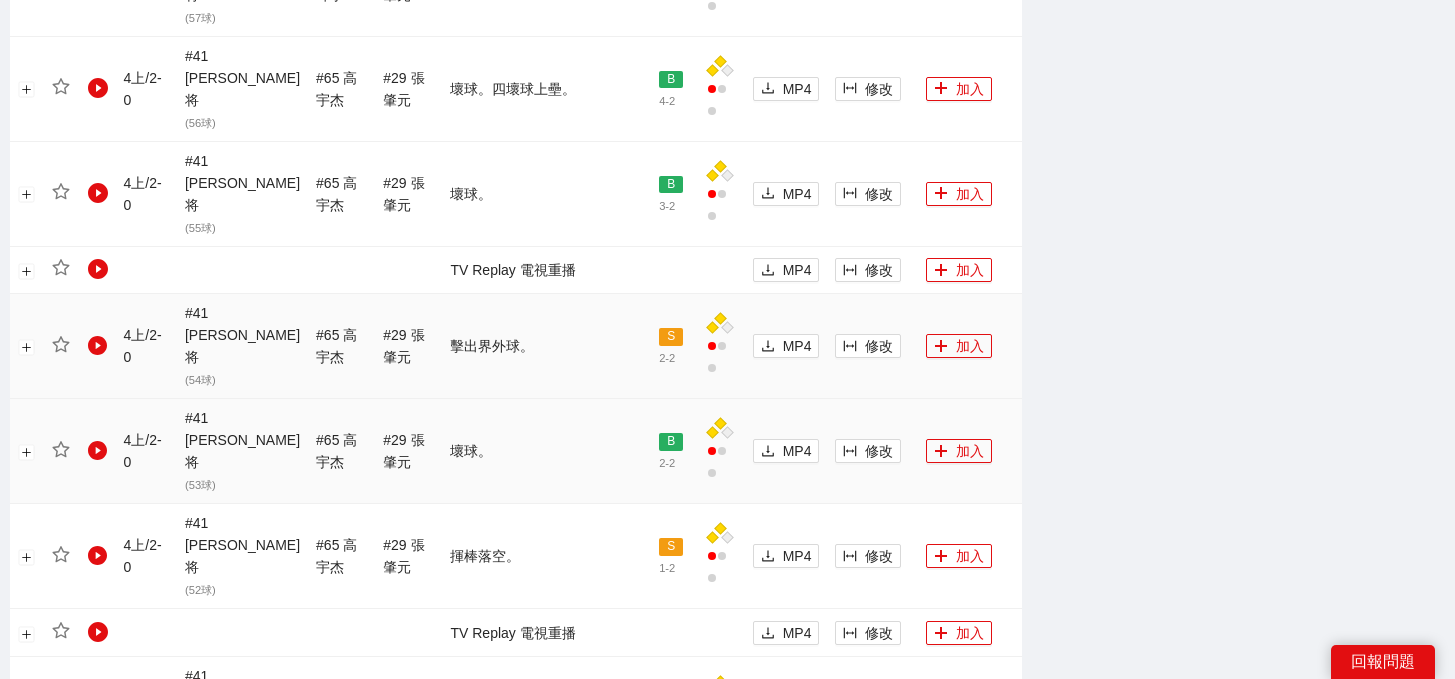 scroll, scrollTop: 1211, scrollLeft: 0, axis: vertical 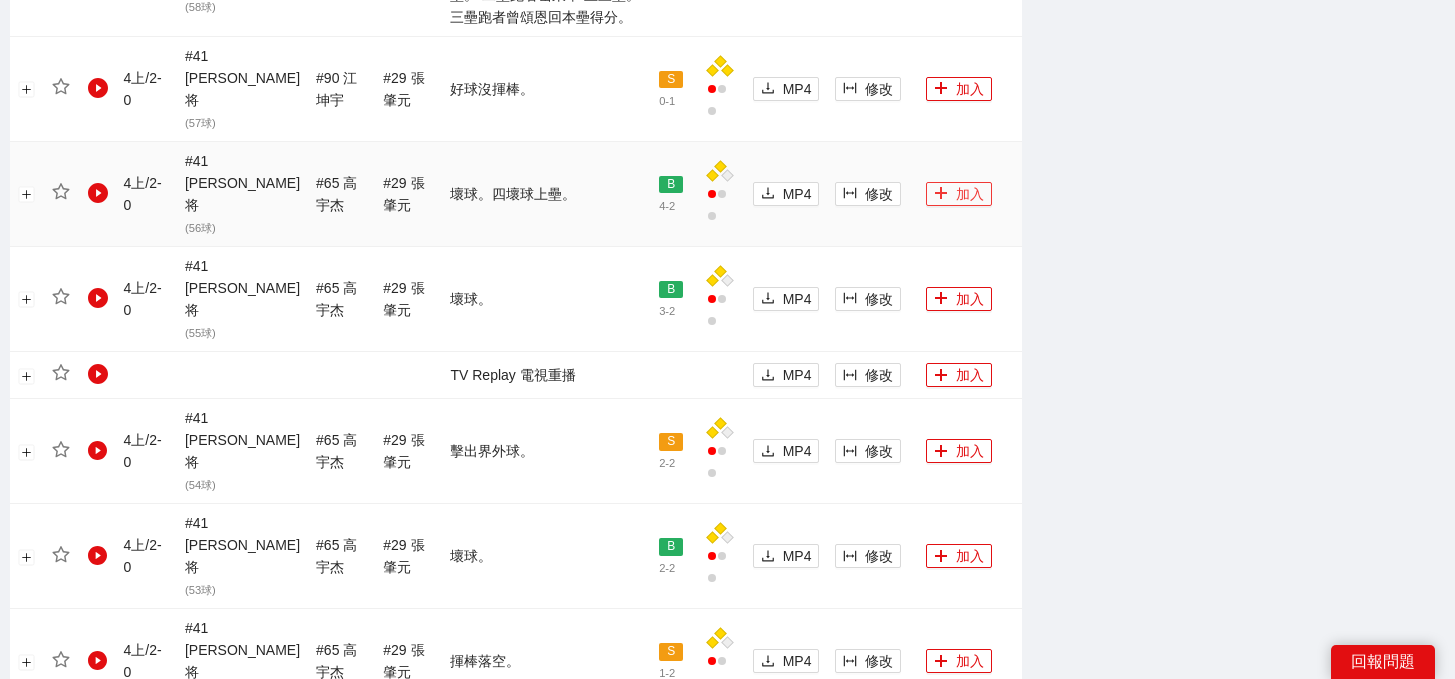 click on "加入" at bounding box center (959, 194) 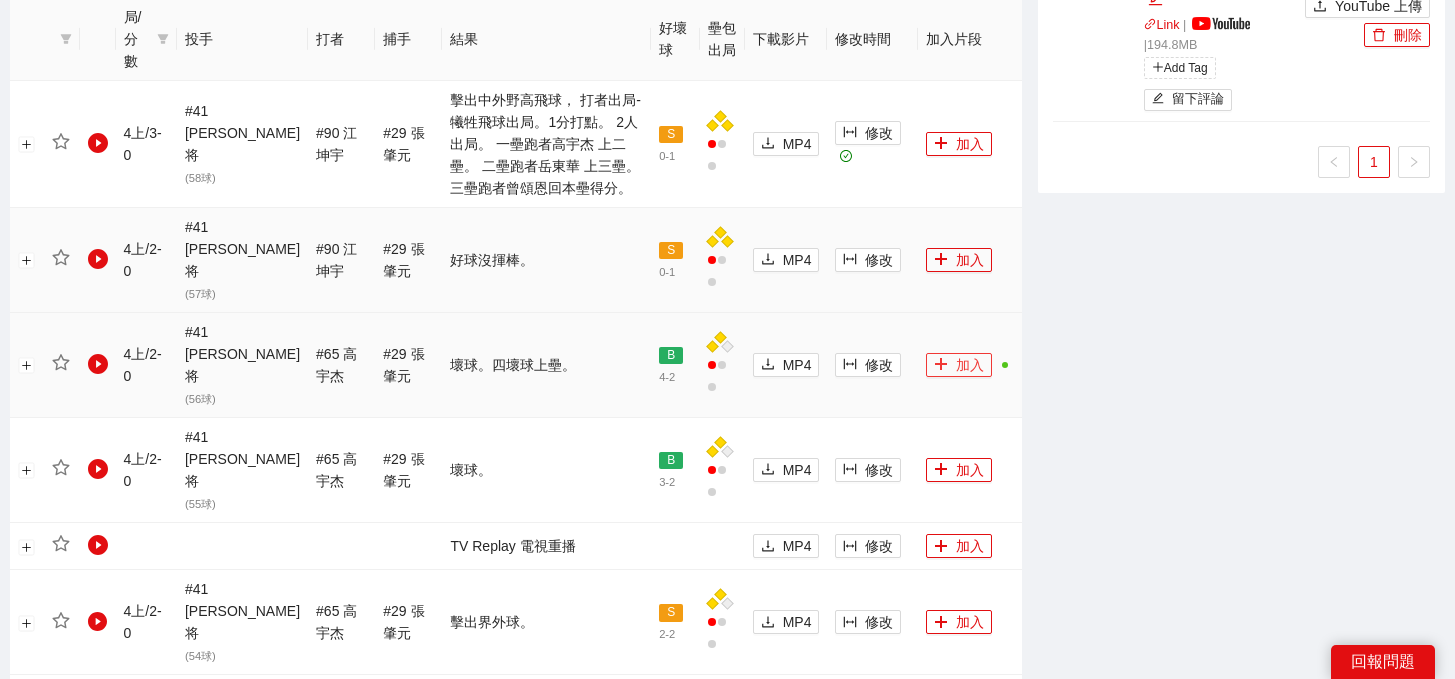 scroll, scrollTop: 956, scrollLeft: 0, axis: vertical 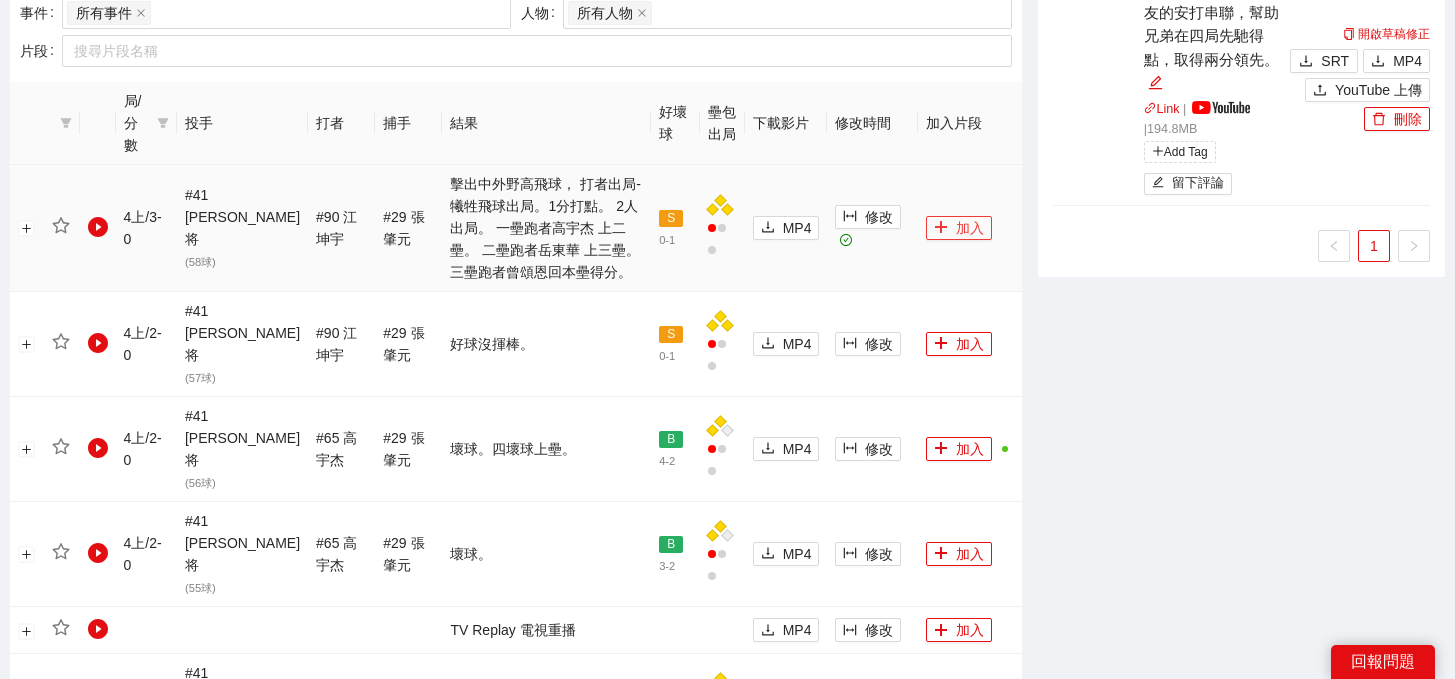 click 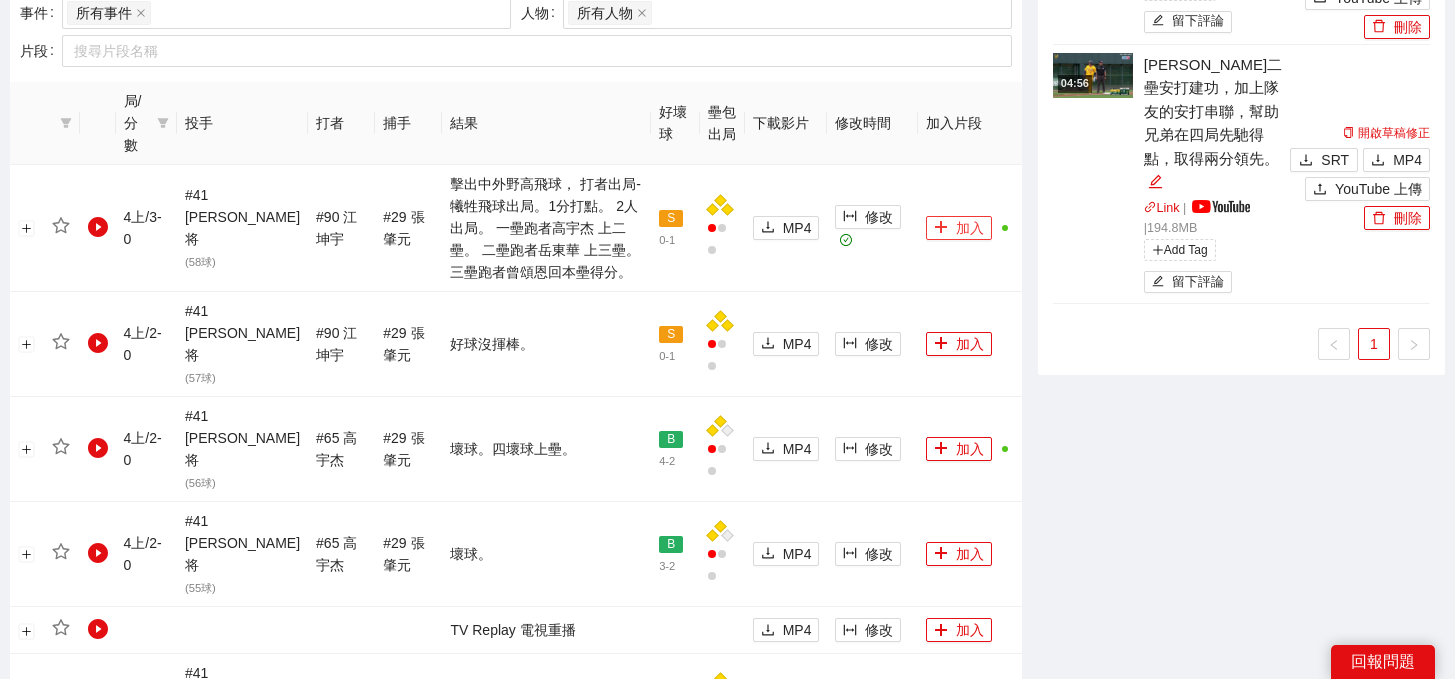 scroll, scrollTop: 88, scrollLeft: 0, axis: vertical 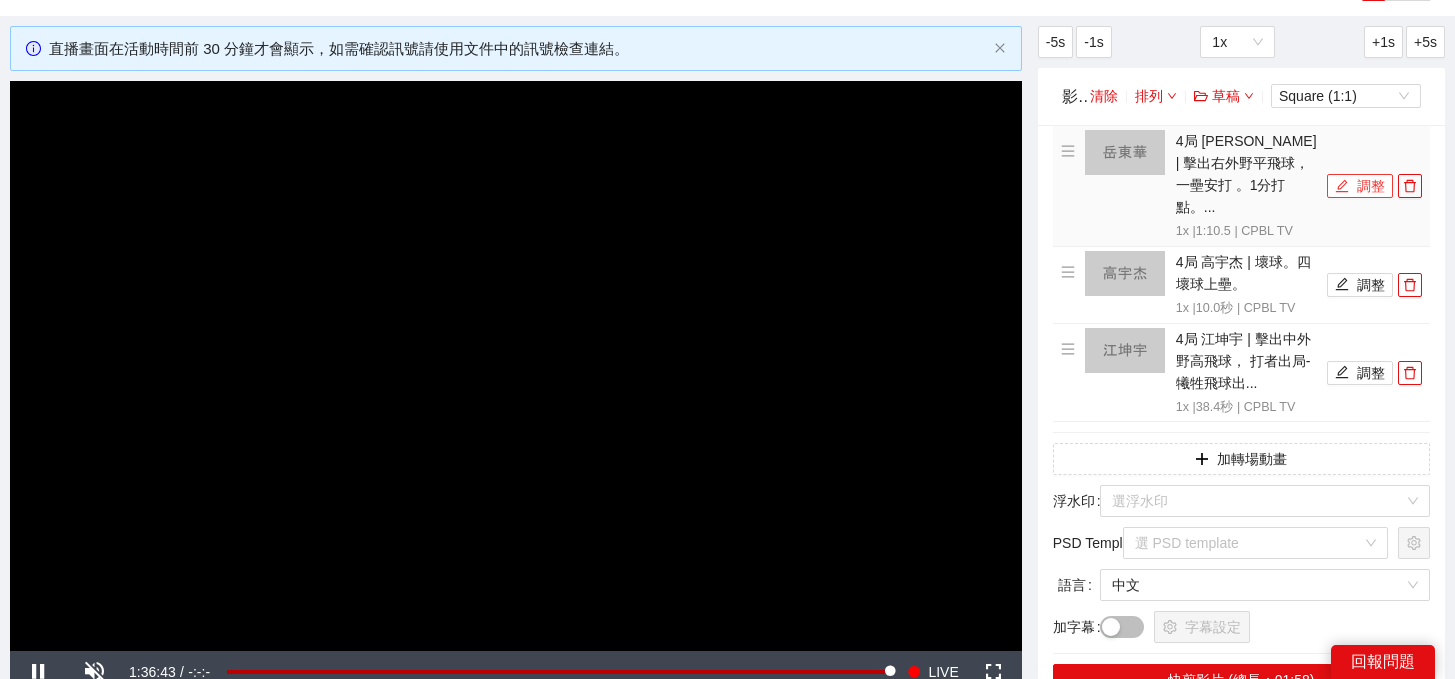 click on "調整" at bounding box center [1360, 186] 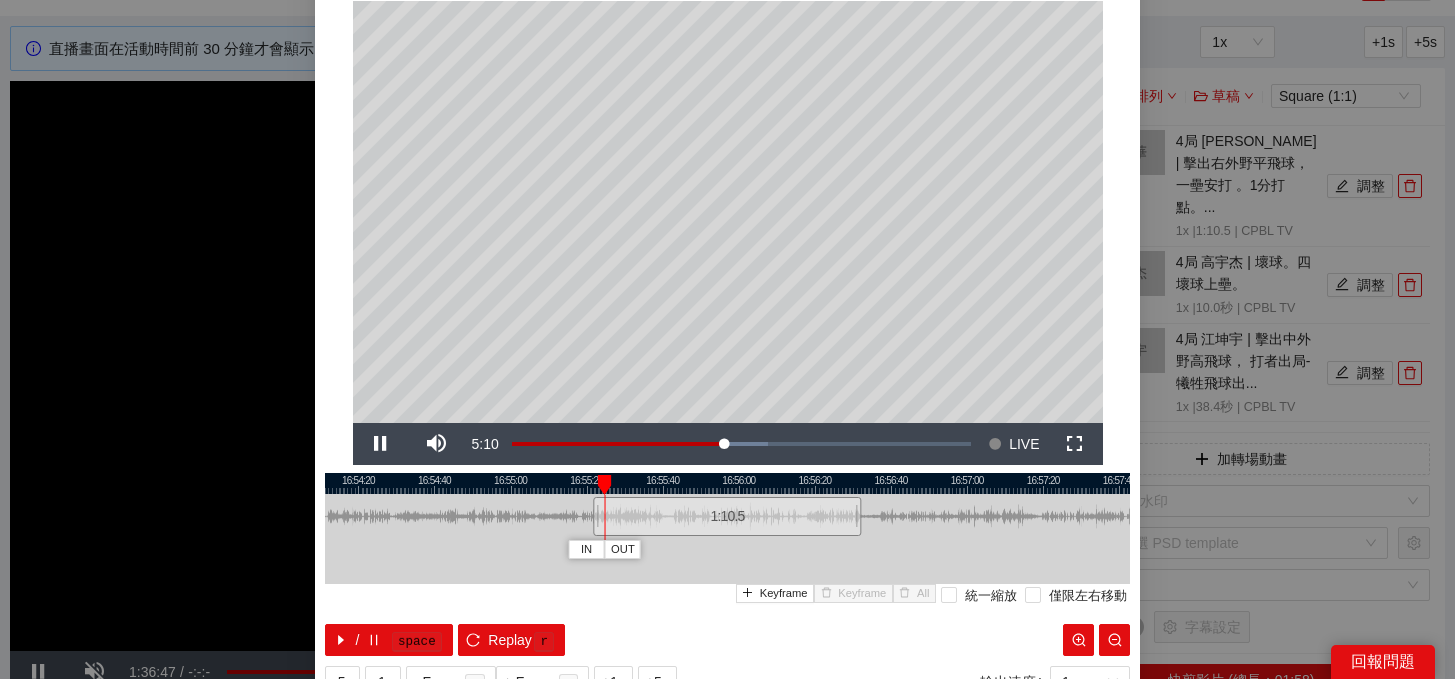scroll, scrollTop: 71, scrollLeft: 0, axis: vertical 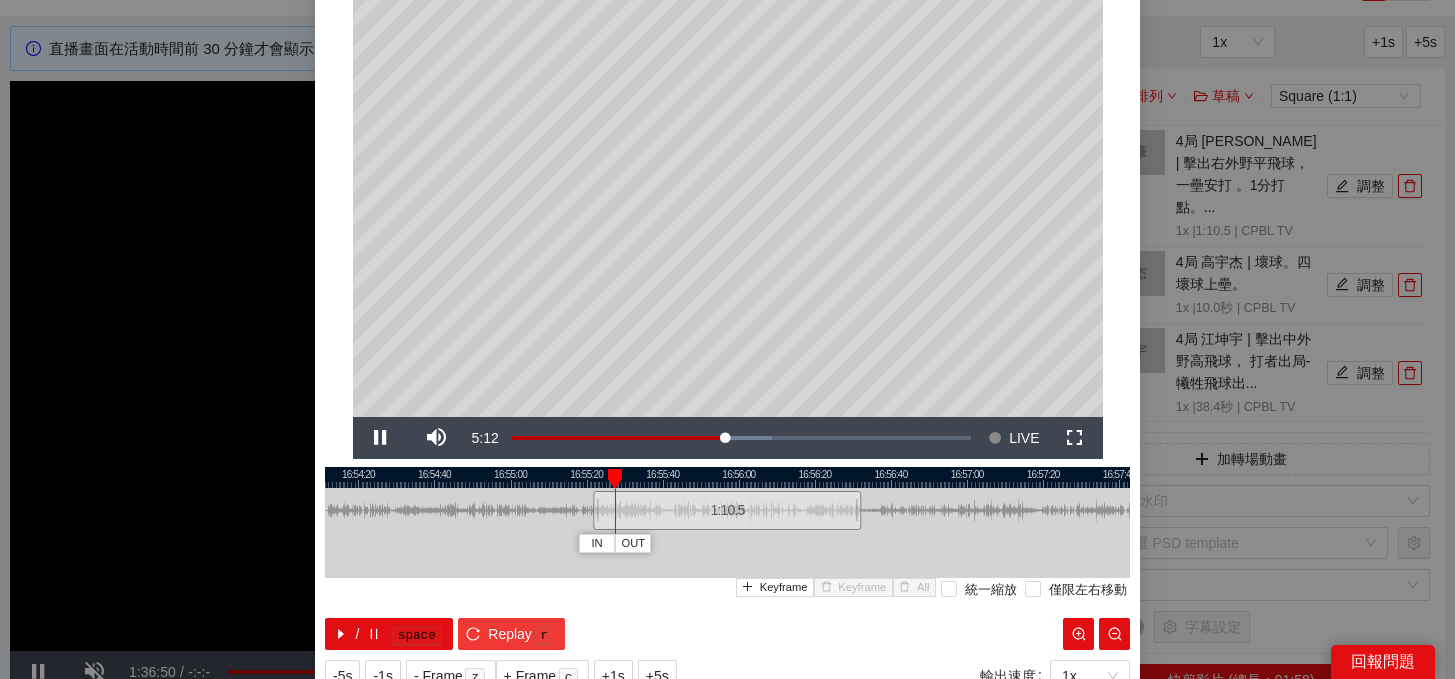 click on "r" at bounding box center (544, 636) 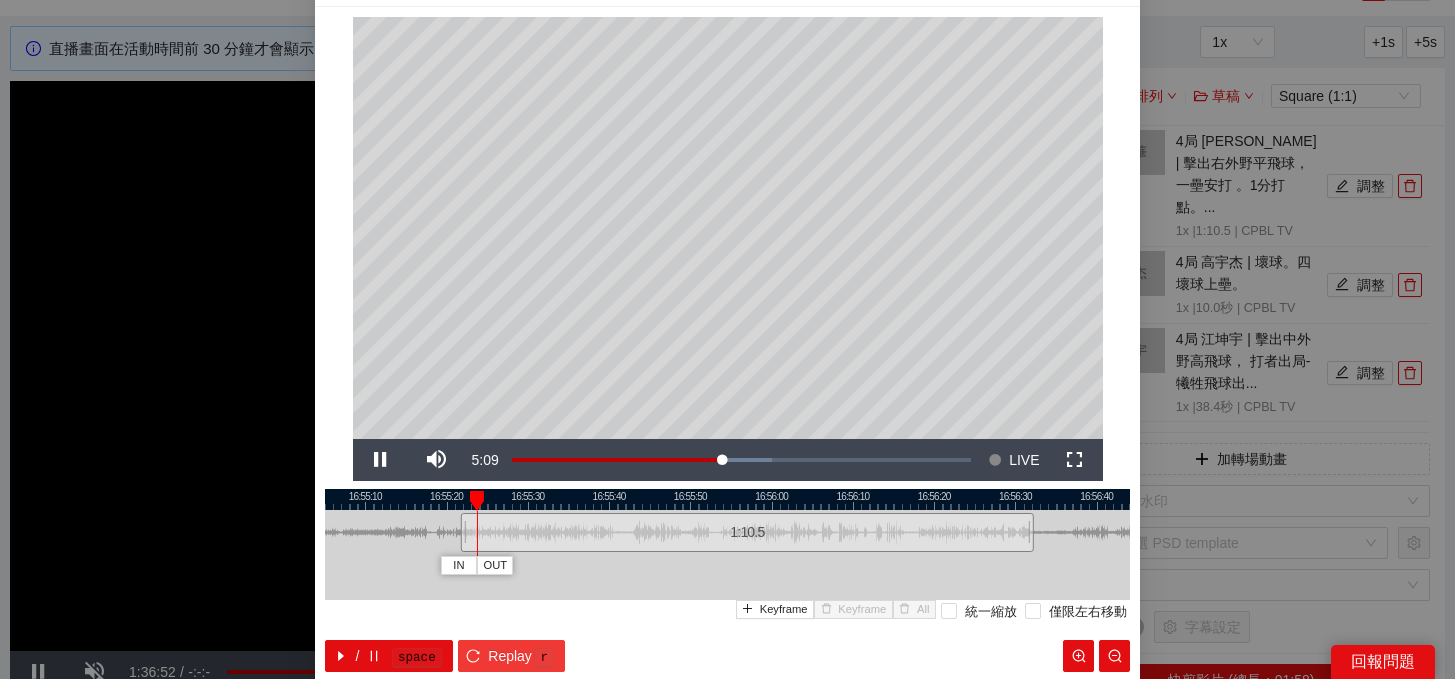 scroll, scrollTop: 40, scrollLeft: 0, axis: vertical 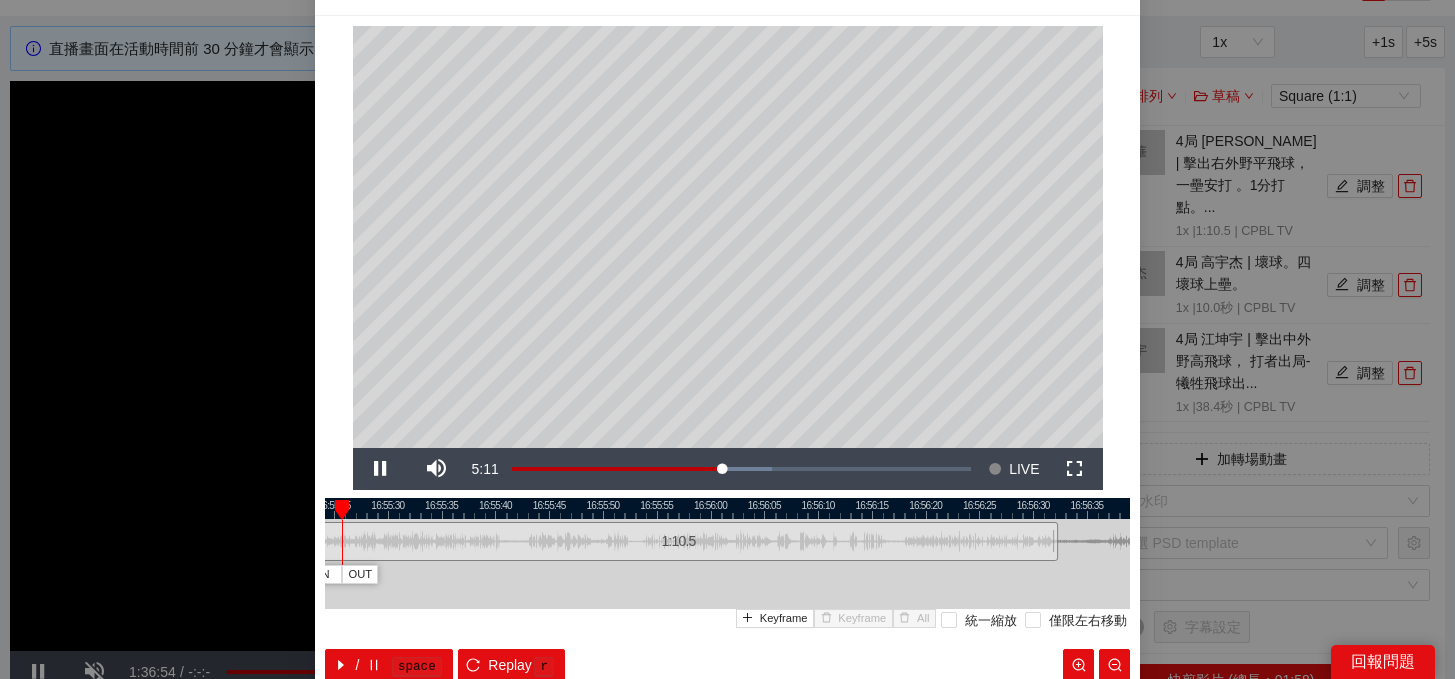 drag, startPoint x: 953, startPoint y: 505, endPoint x: 872, endPoint y: 504, distance: 81.00617 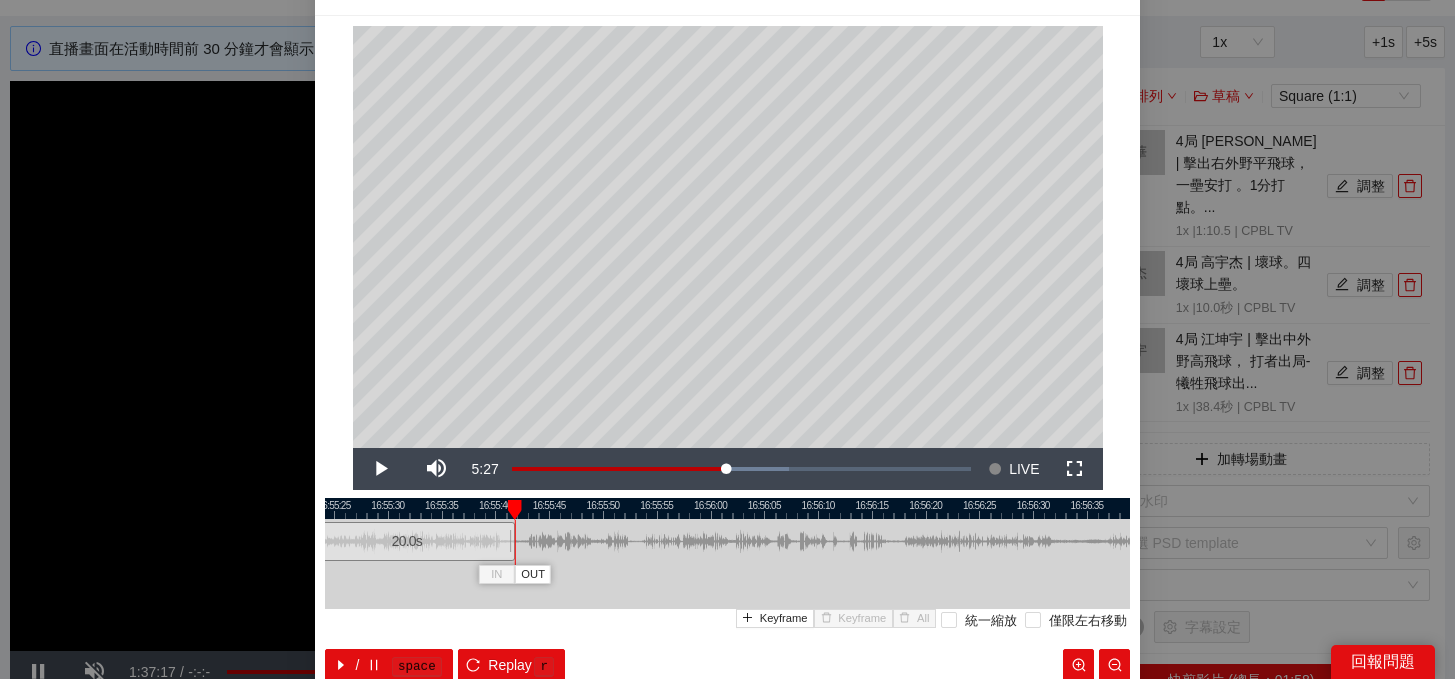 drag, startPoint x: 1051, startPoint y: 548, endPoint x: 508, endPoint y: 552, distance: 543.0147 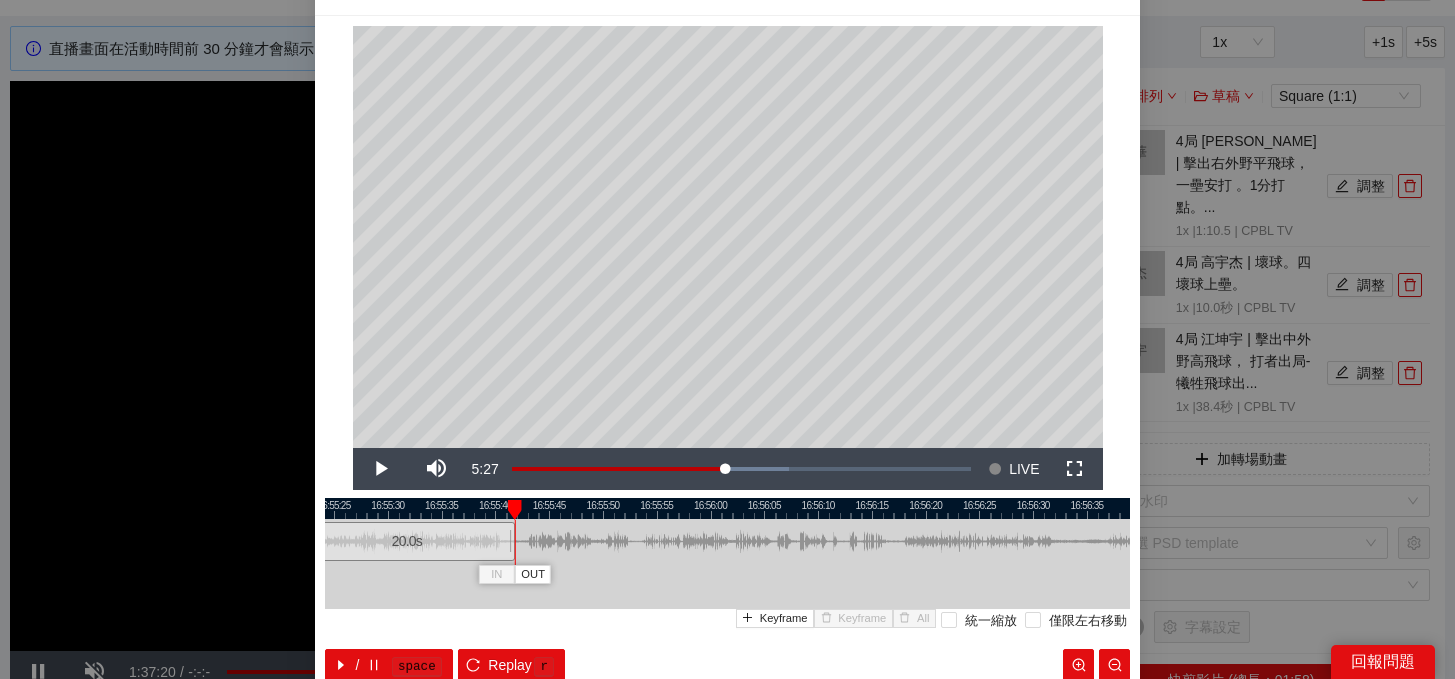 scroll, scrollTop: 146, scrollLeft: 0, axis: vertical 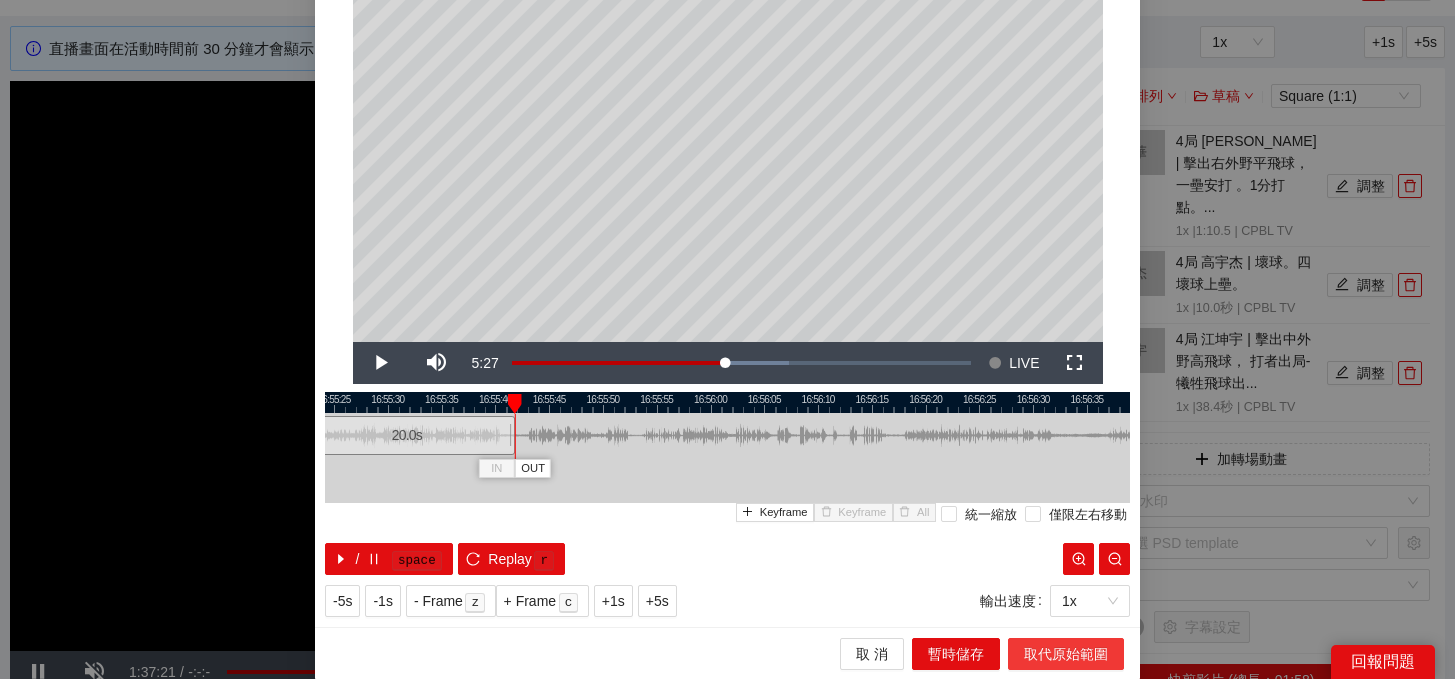 click on "取代原始範圍" at bounding box center (1066, 654) 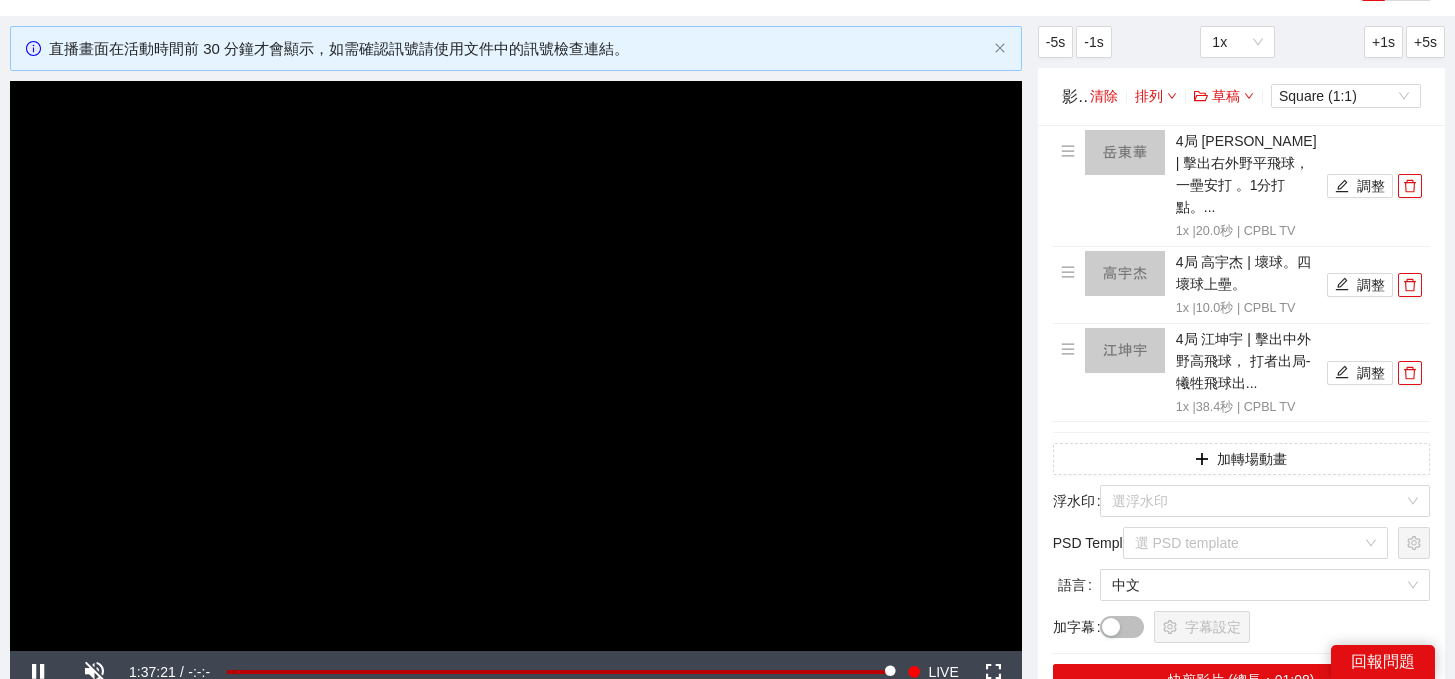 scroll, scrollTop: 0, scrollLeft: 0, axis: both 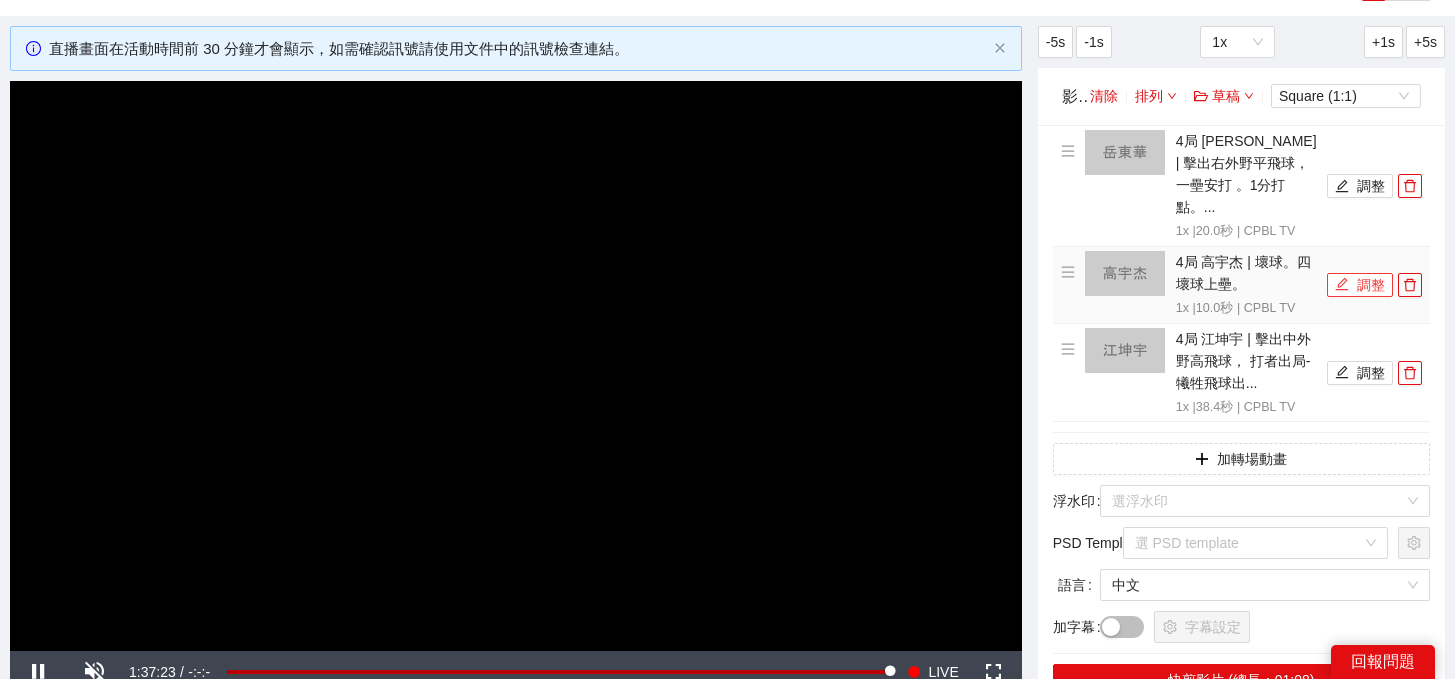 click on "調整" at bounding box center [1360, 285] 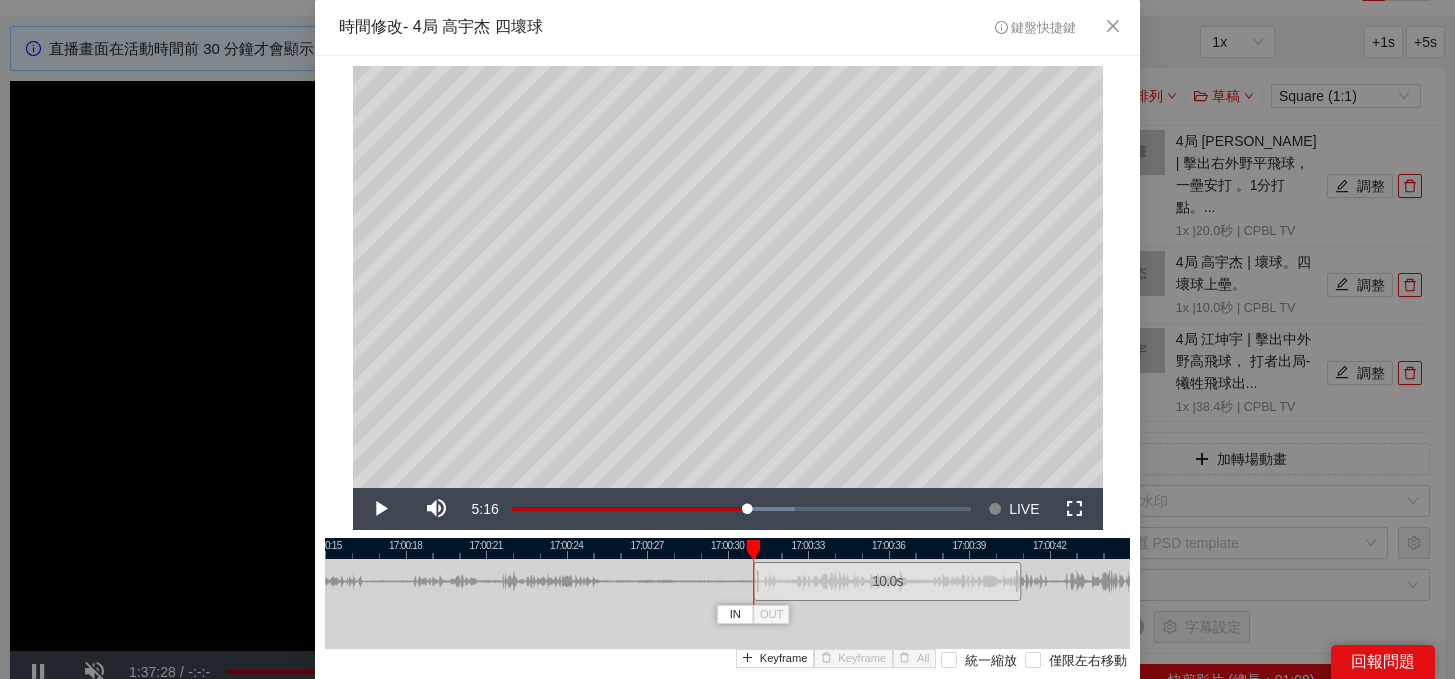 drag, startPoint x: 748, startPoint y: 585, endPoint x: 908, endPoint y: 590, distance: 160.07811 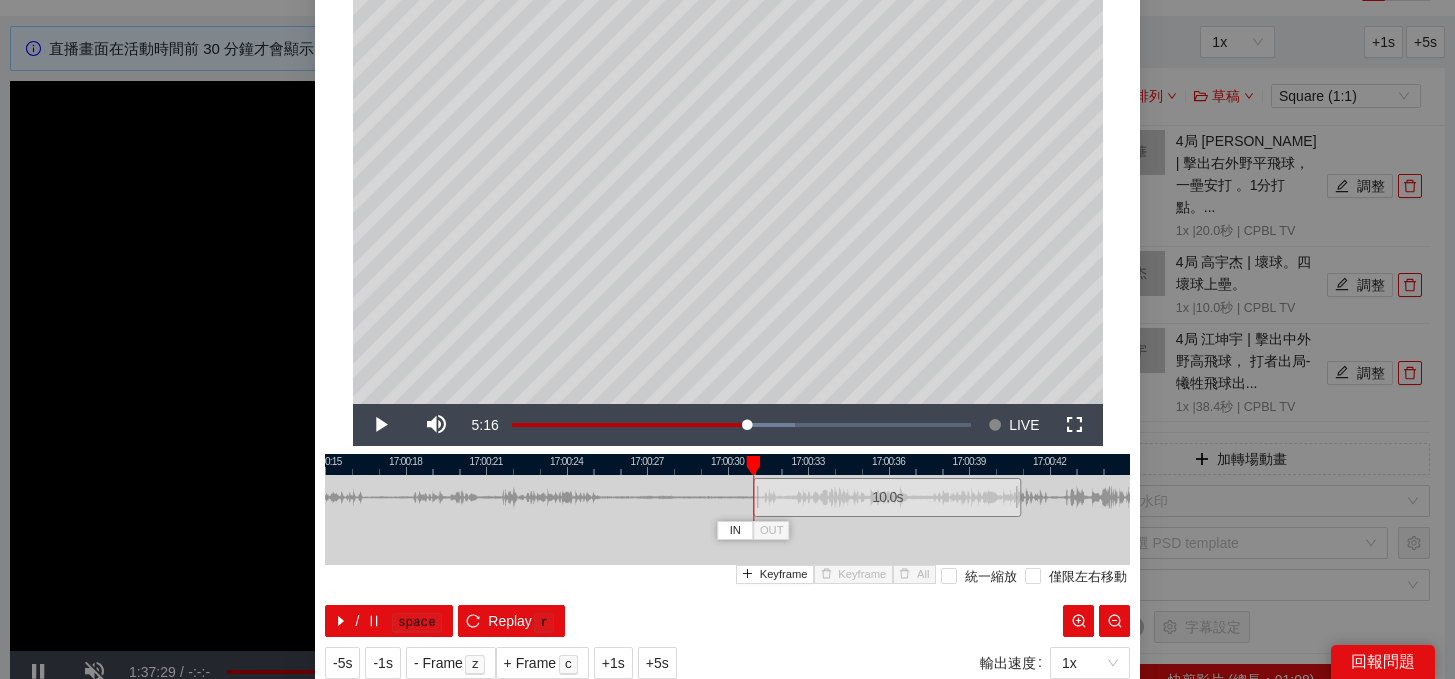scroll, scrollTop: 94, scrollLeft: 0, axis: vertical 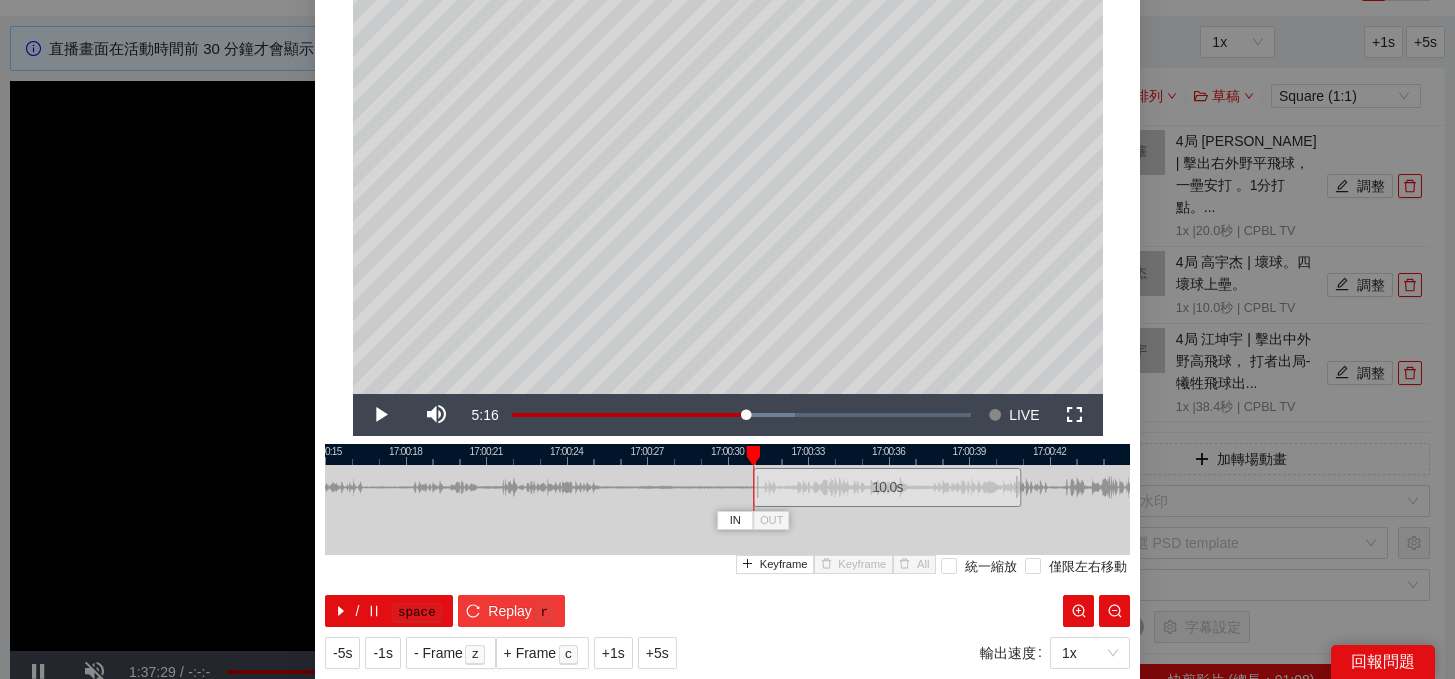 click on "r" at bounding box center [544, 613] 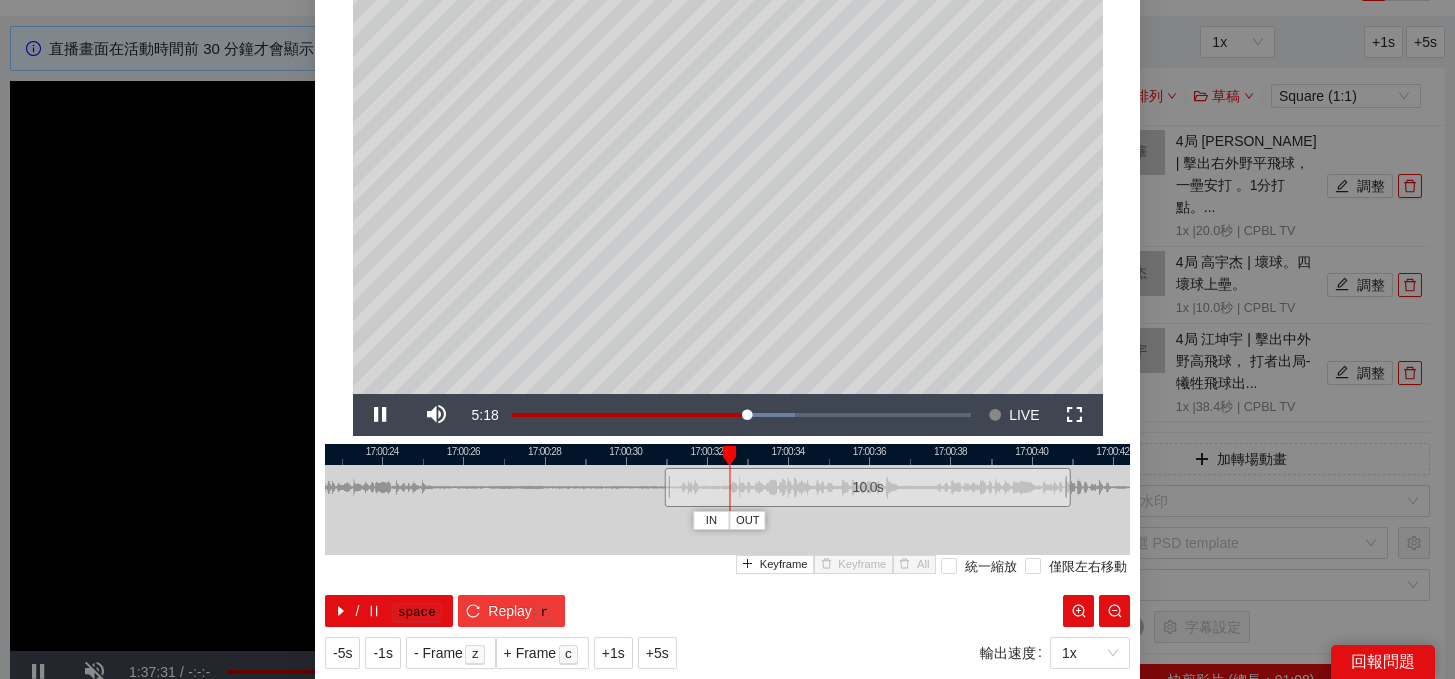 scroll, scrollTop: 77, scrollLeft: 0, axis: vertical 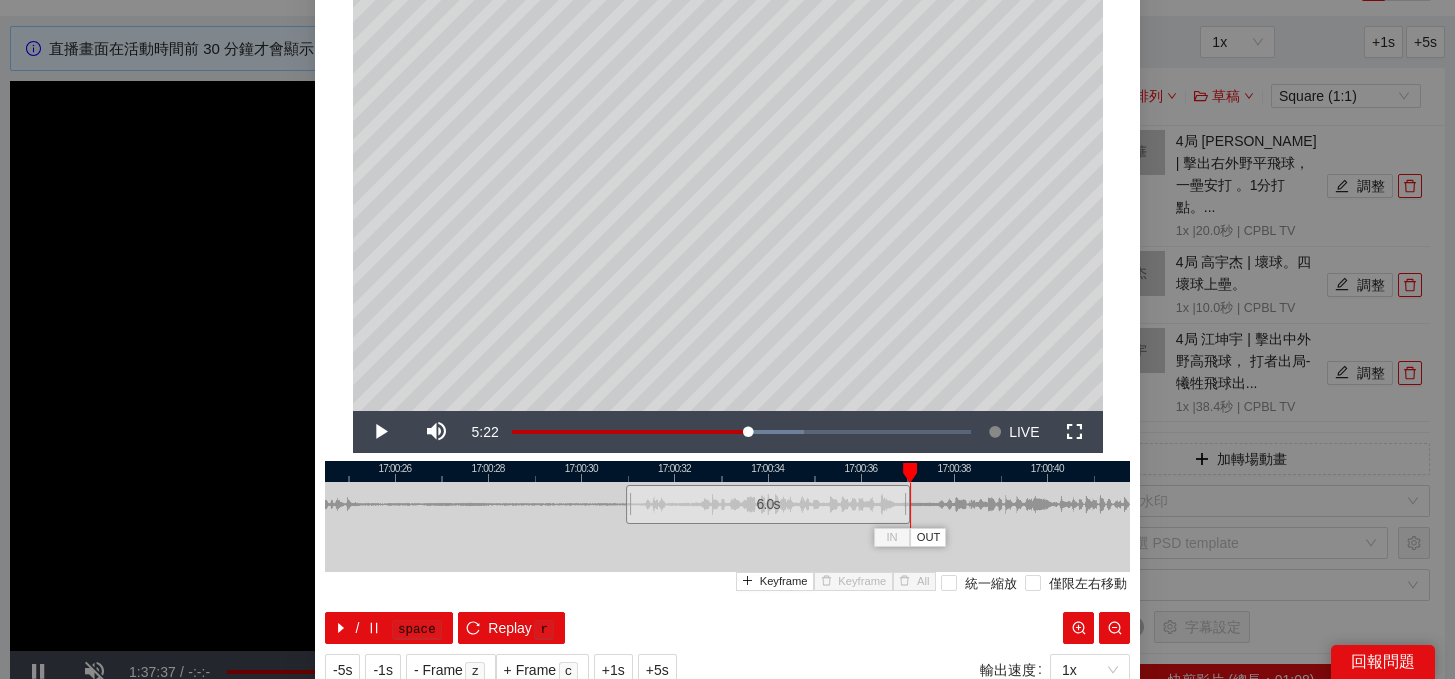 drag, startPoint x: 1090, startPoint y: 510, endPoint x: 908, endPoint y: 513, distance: 182.02472 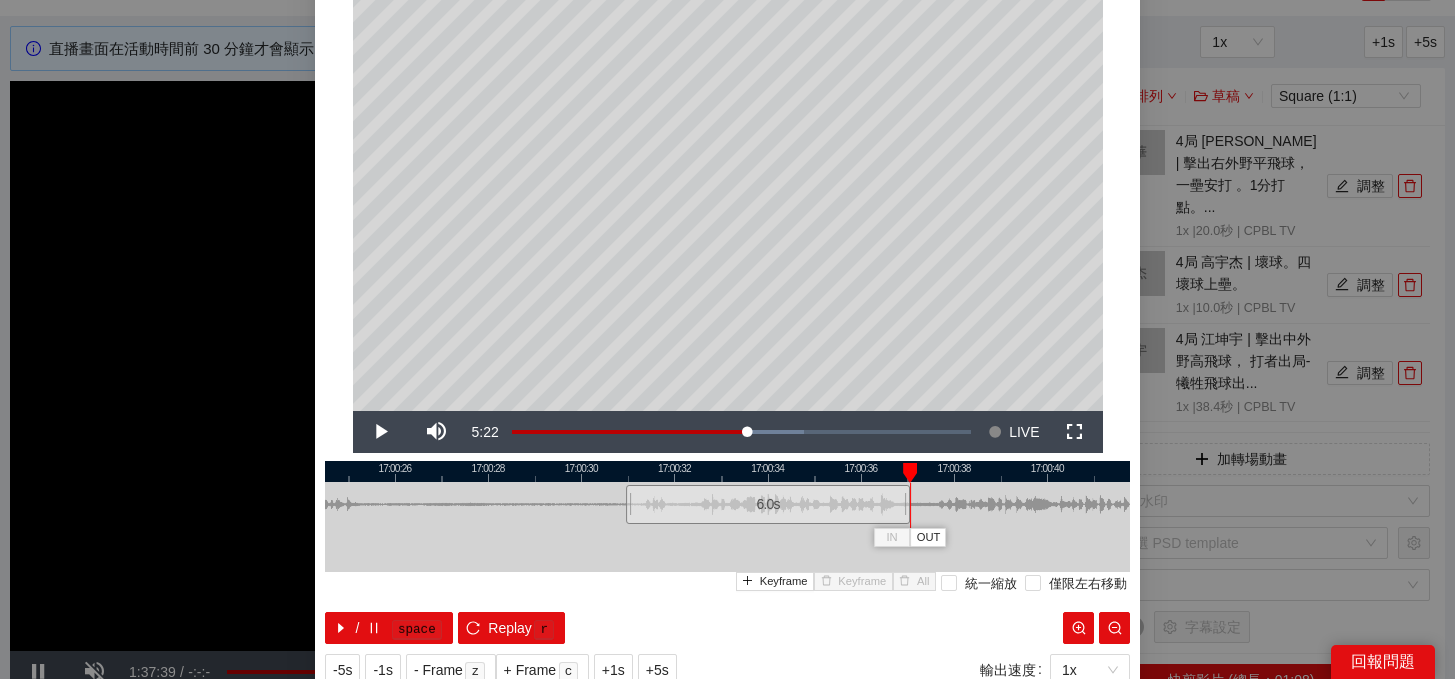 scroll, scrollTop: 146, scrollLeft: 0, axis: vertical 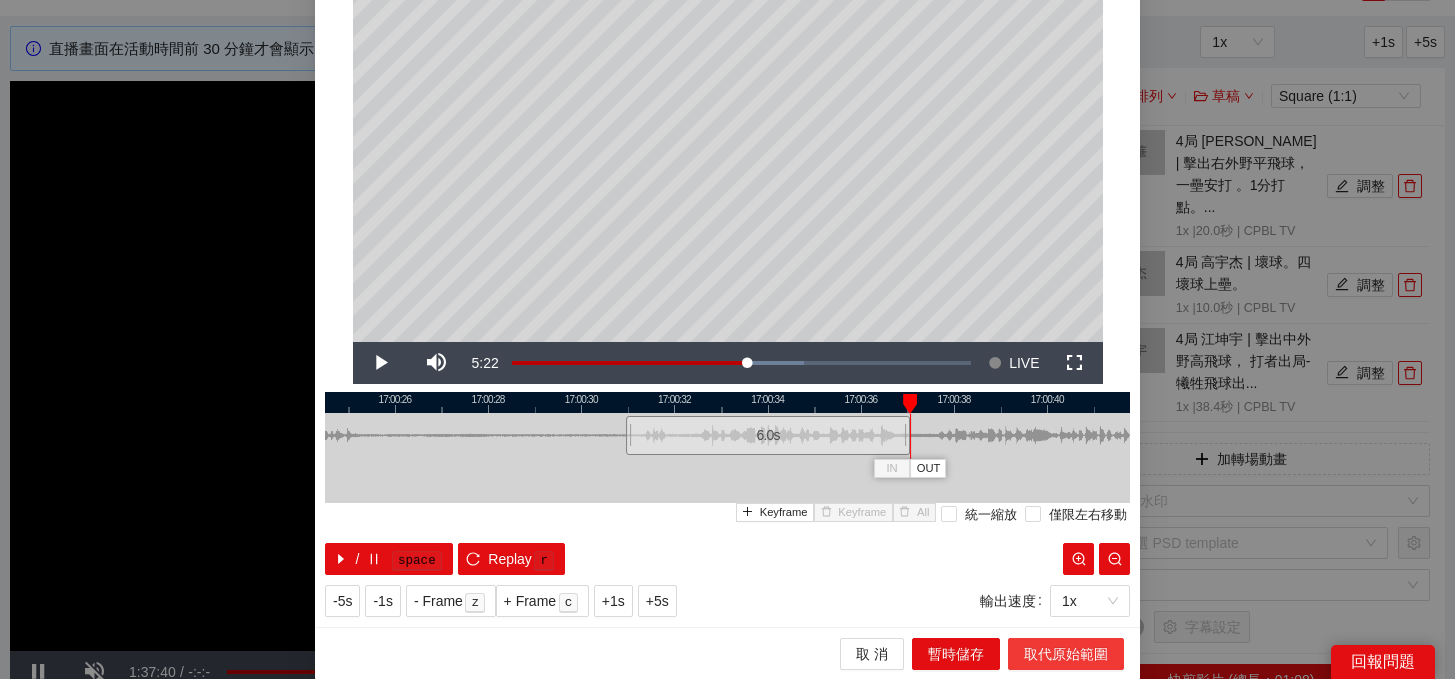 click on "取代原始範圍" at bounding box center (1066, 654) 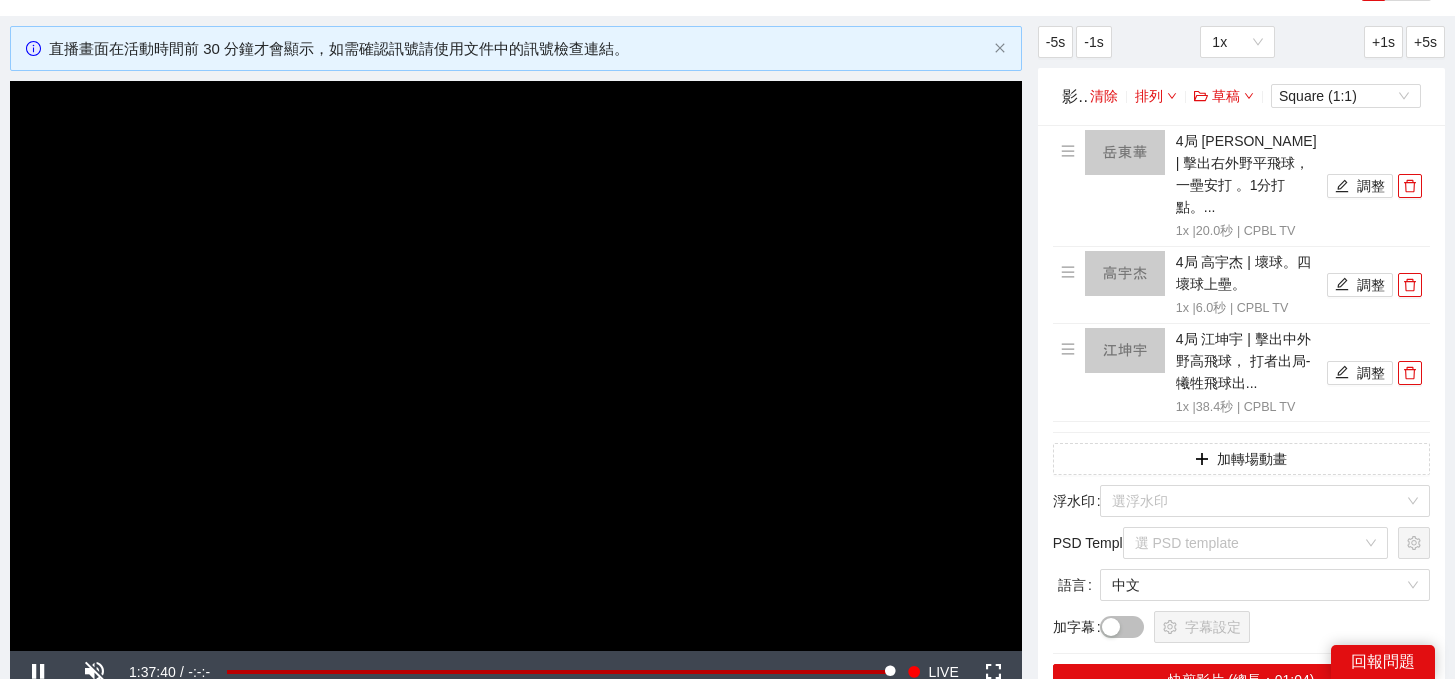 scroll, scrollTop: 0, scrollLeft: 0, axis: both 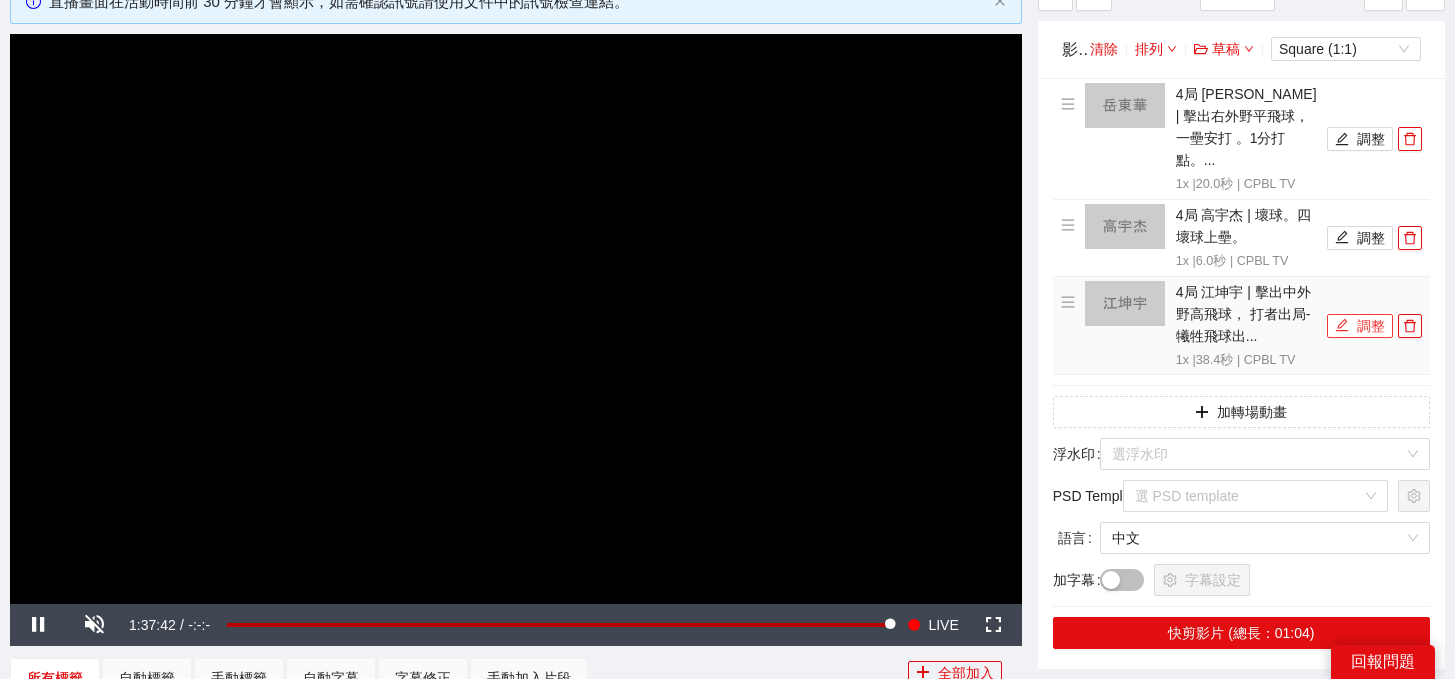 click on "調整" at bounding box center [1360, 326] 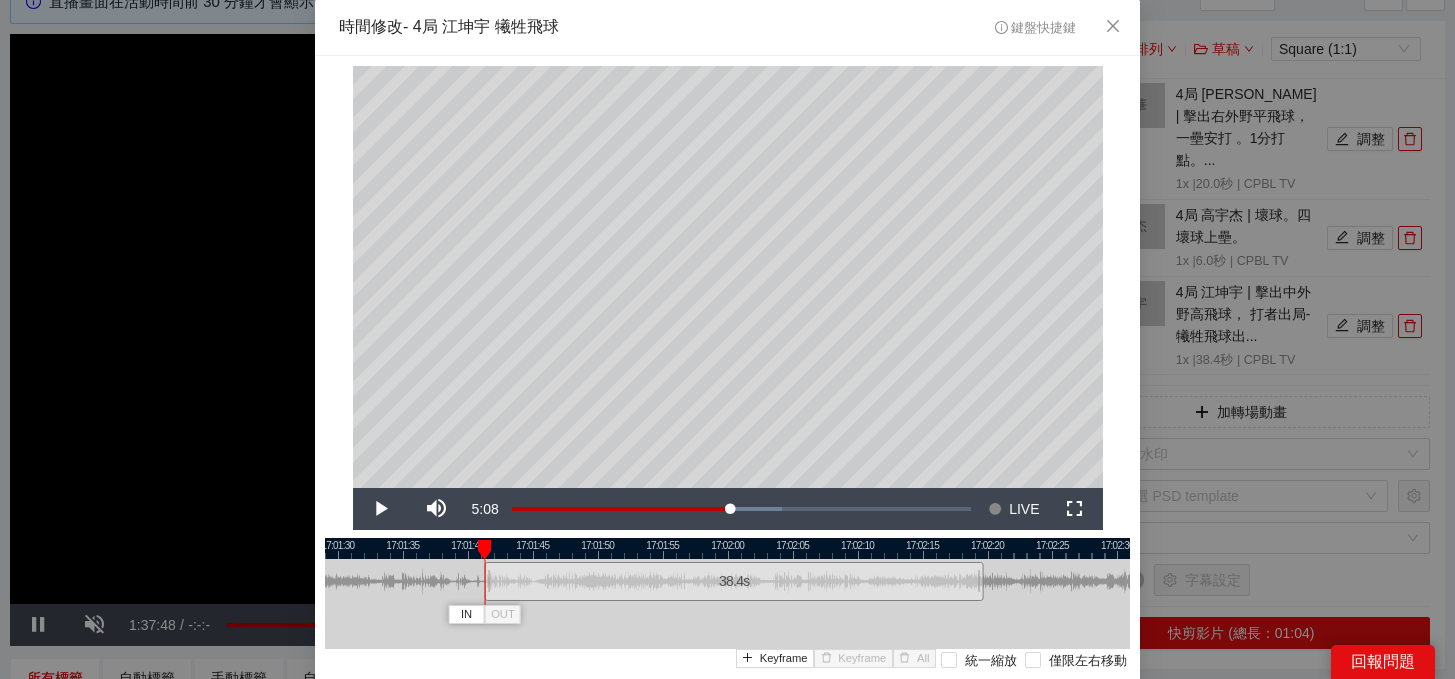 drag, startPoint x: 704, startPoint y: 583, endPoint x: 675, endPoint y: 583, distance: 29 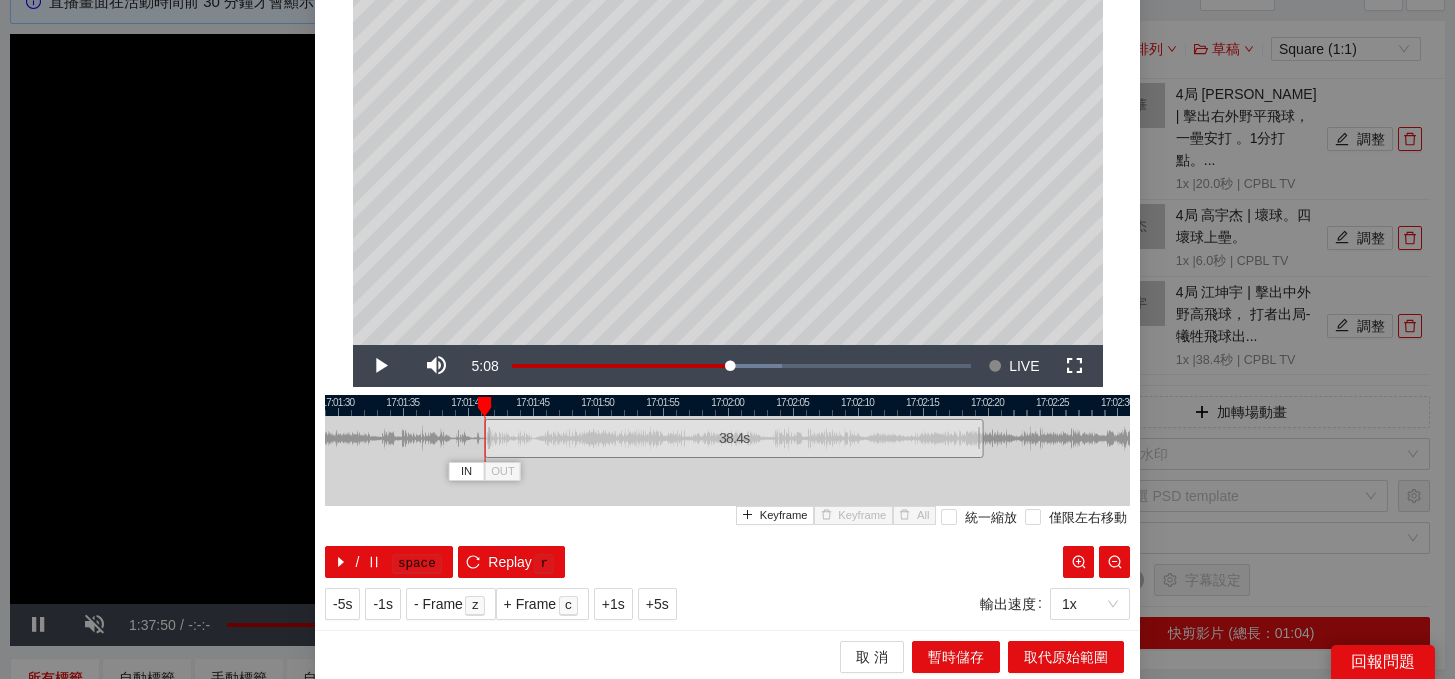 scroll, scrollTop: 146, scrollLeft: 0, axis: vertical 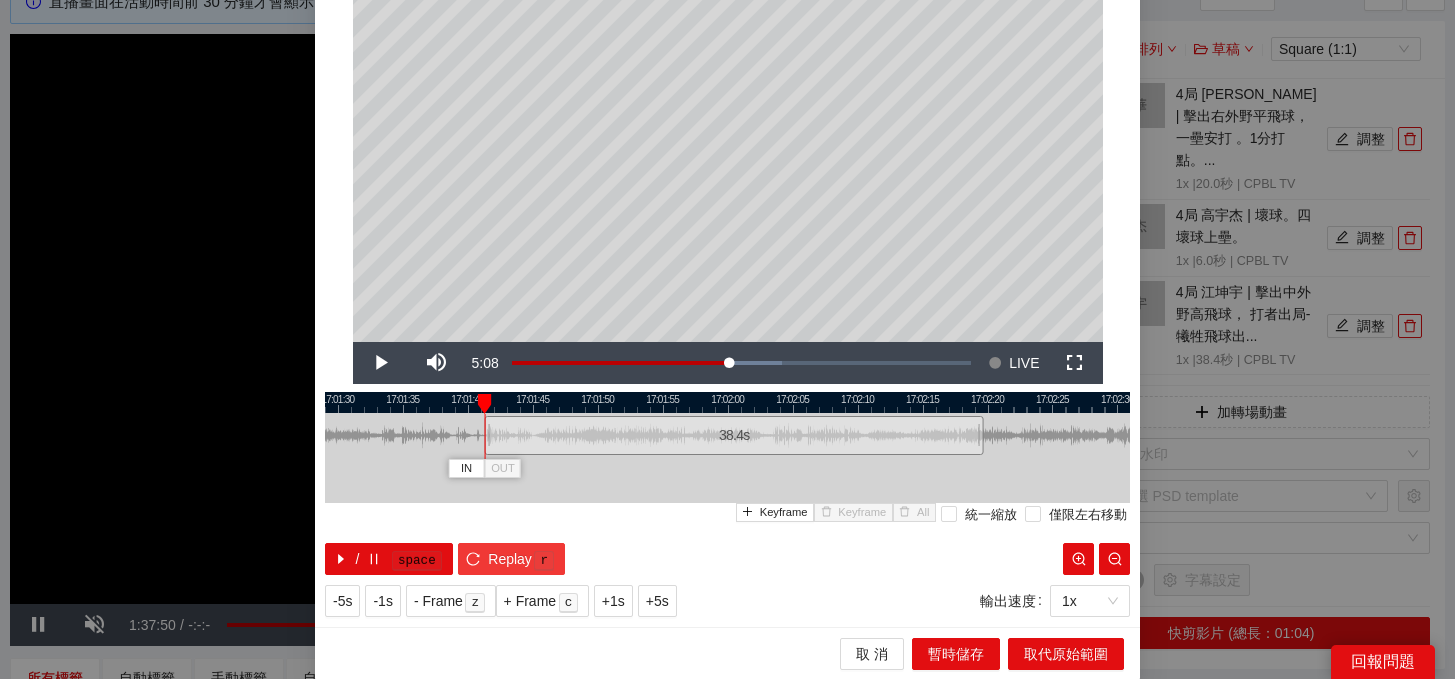 click on "r" at bounding box center (544, 561) 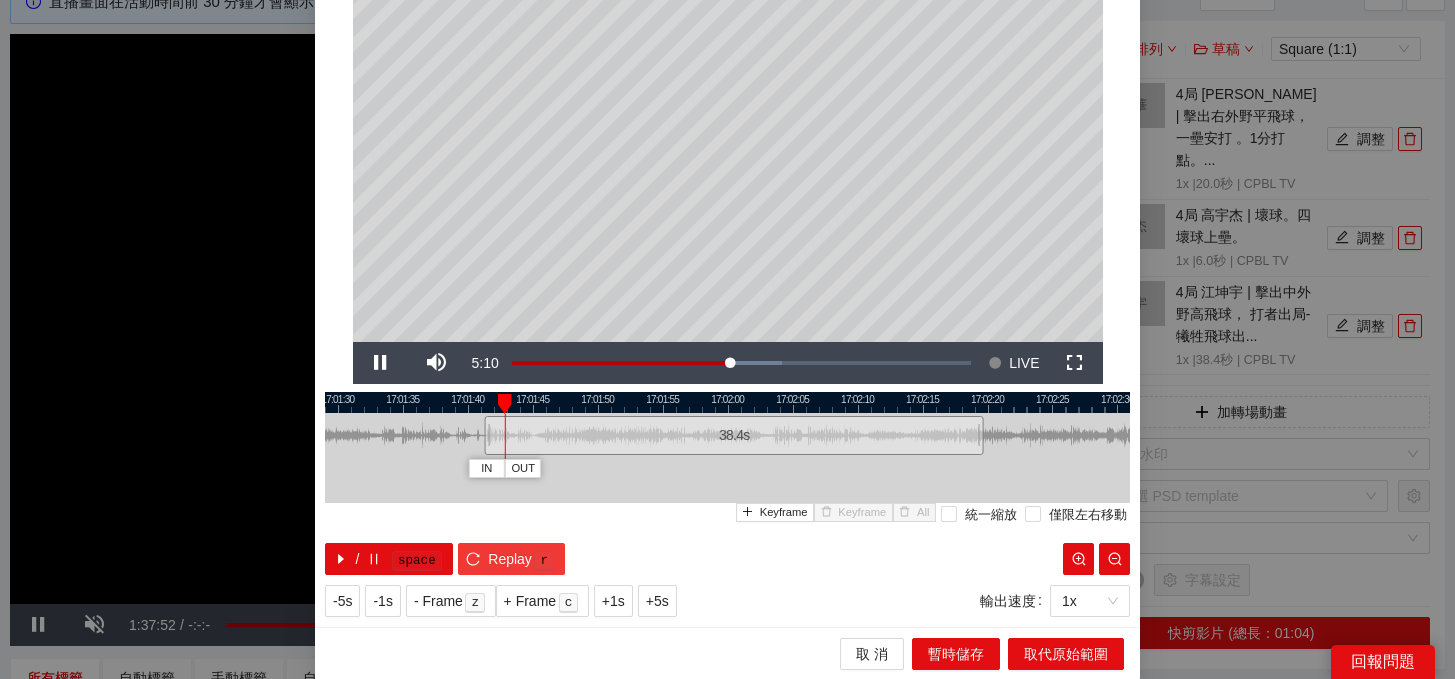 scroll, scrollTop: 130, scrollLeft: 0, axis: vertical 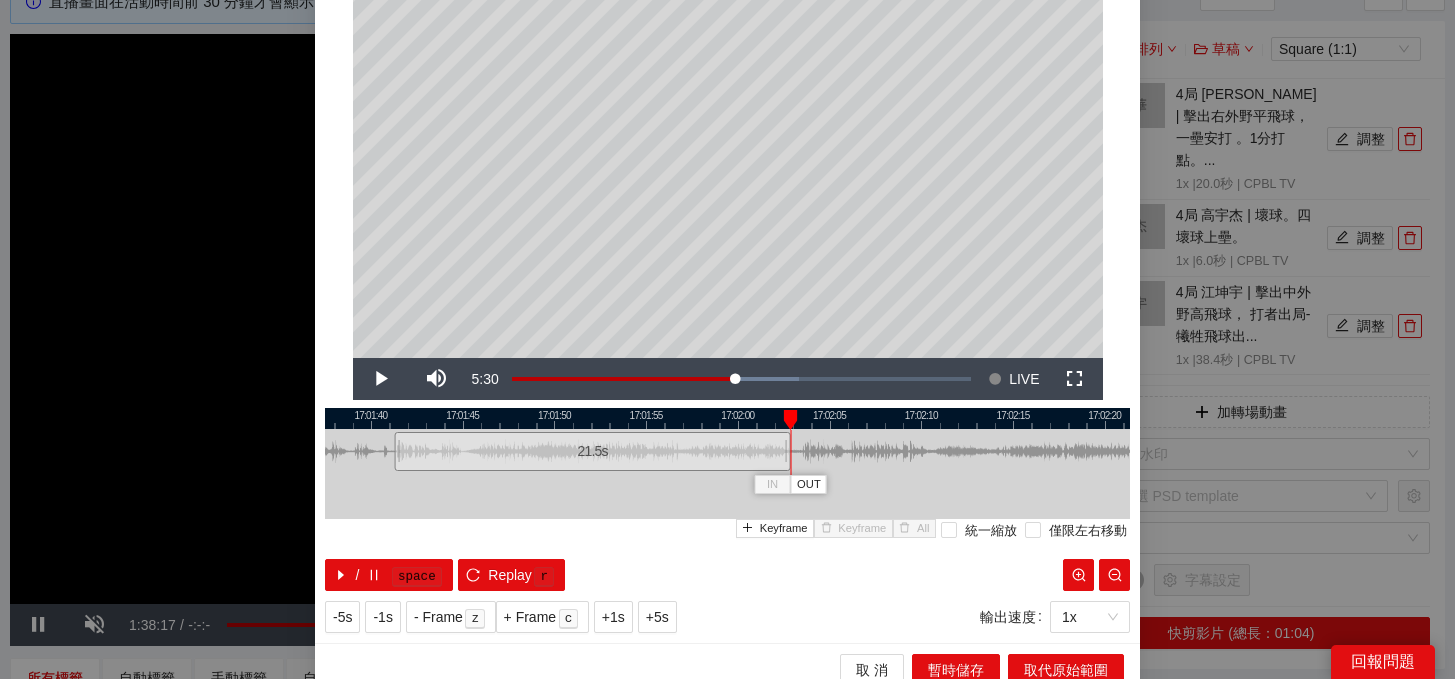 drag, startPoint x: 1095, startPoint y: 455, endPoint x: 786, endPoint y: 463, distance: 309.10355 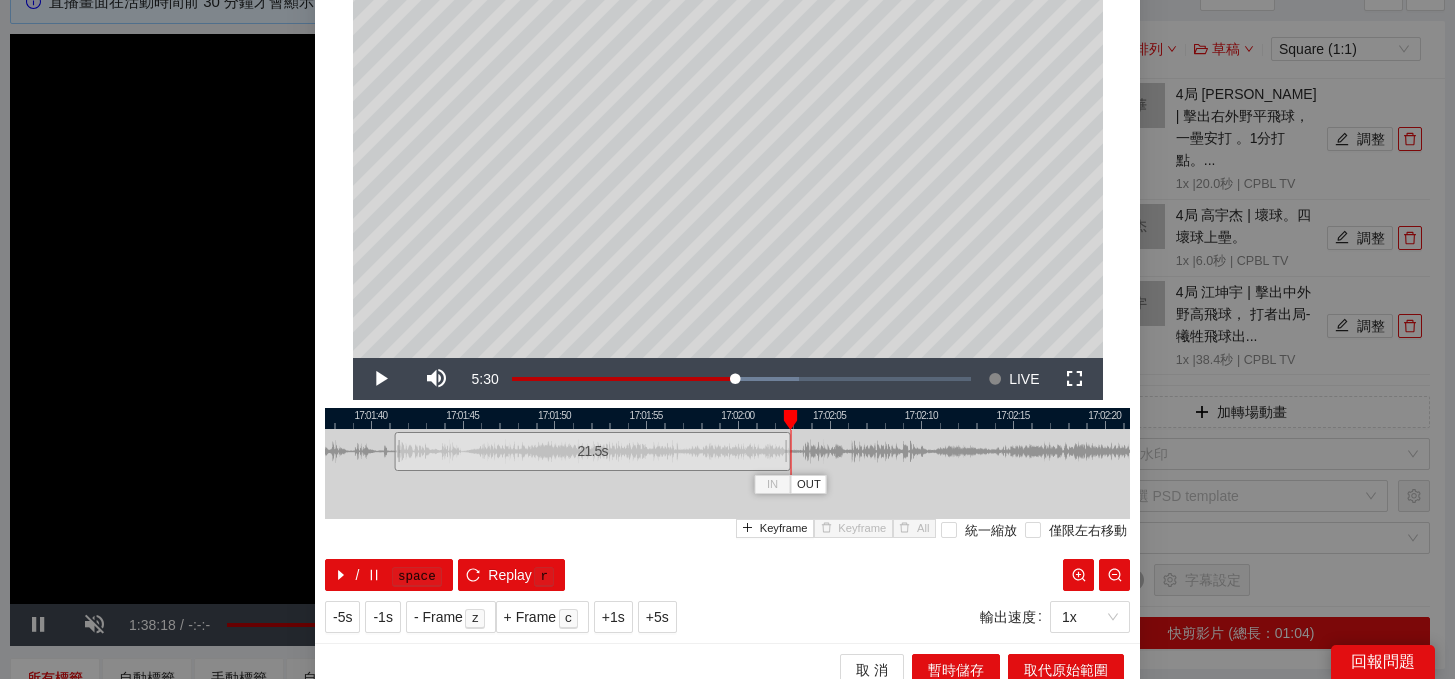 scroll, scrollTop: 146, scrollLeft: 0, axis: vertical 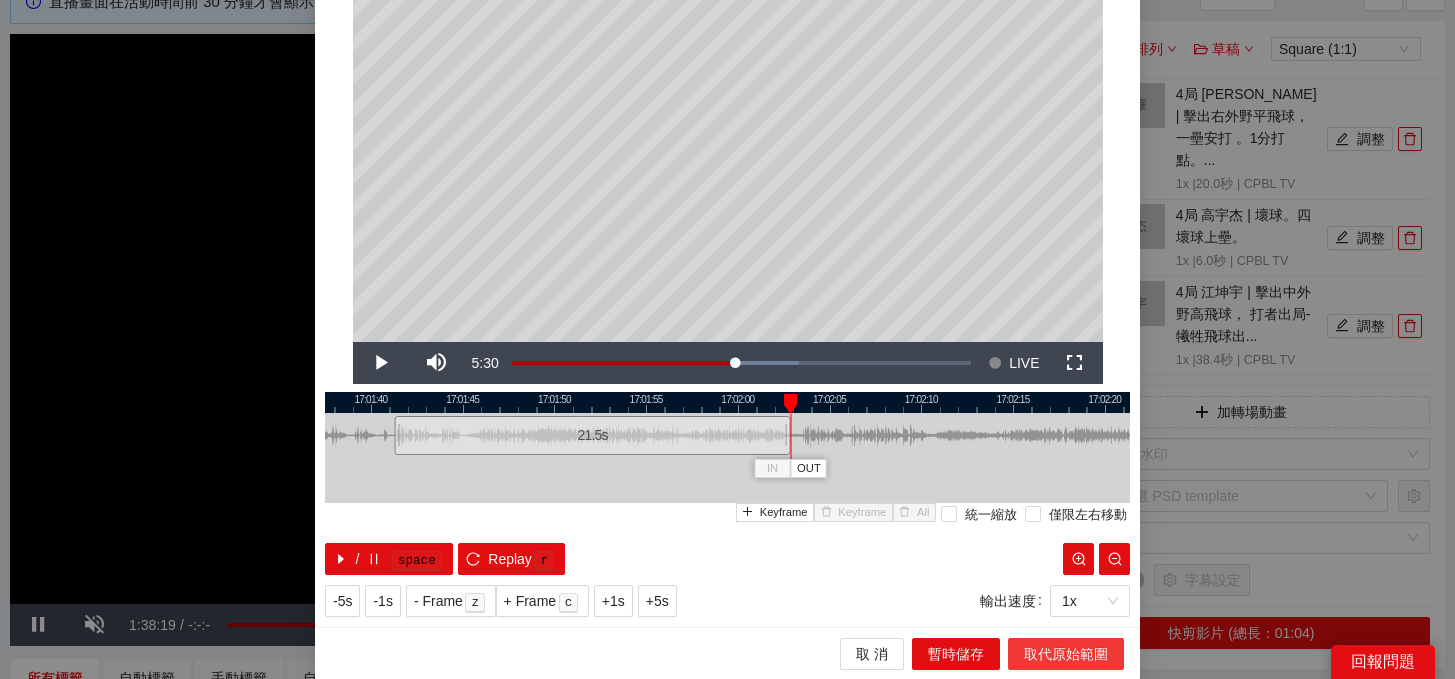 click on "取代原始範圍" at bounding box center (1066, 654) 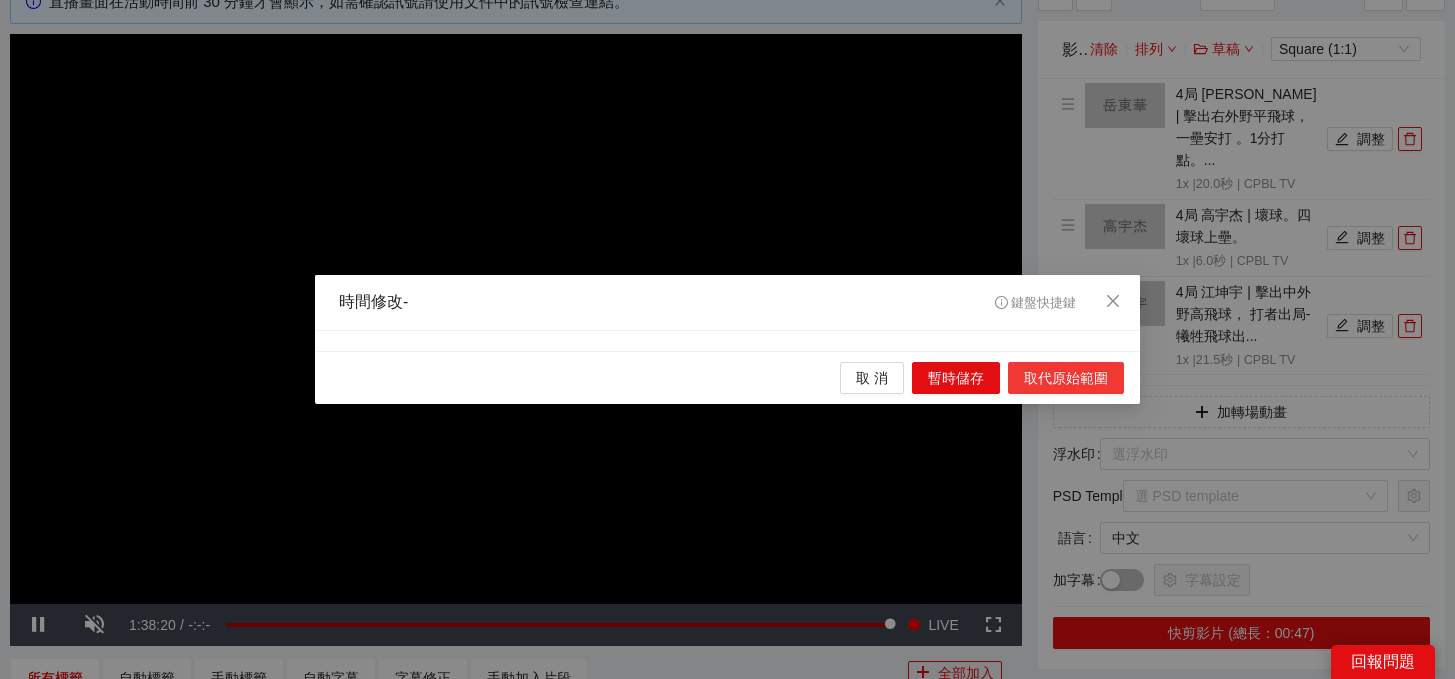 scroll, scrollTop: 0, scrollLeft: 0, axis: both 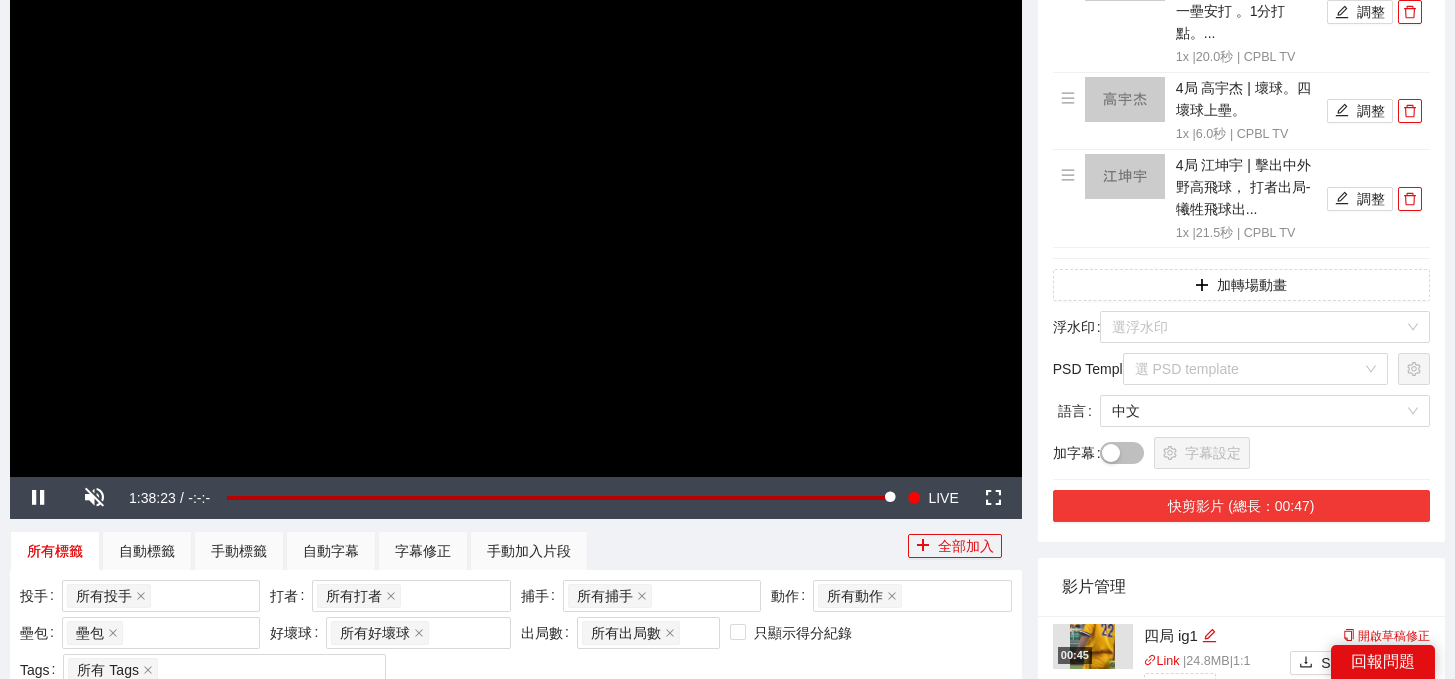 click on "快剪影片 (總長：00:47)" at bounding box center [1241, 506] 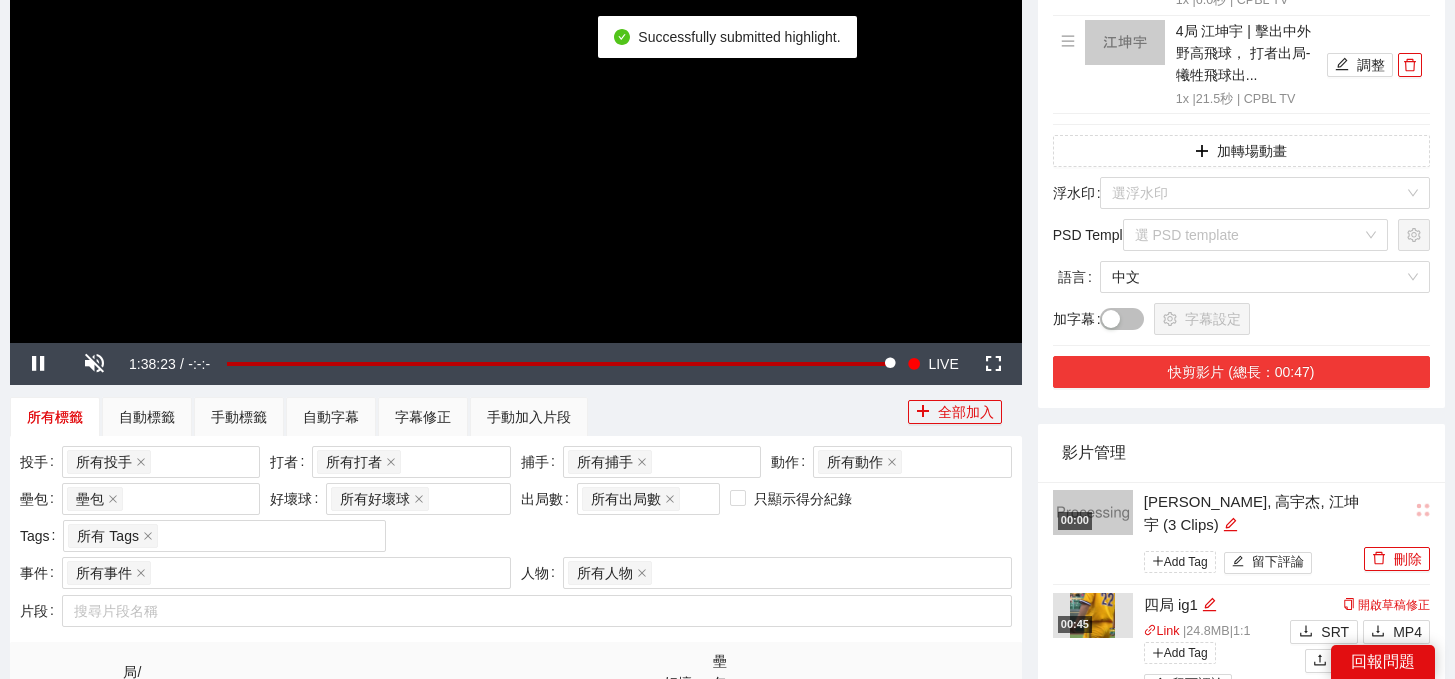 scroll, scrollTop: 405, scrollLeft: 0, axis: vertical 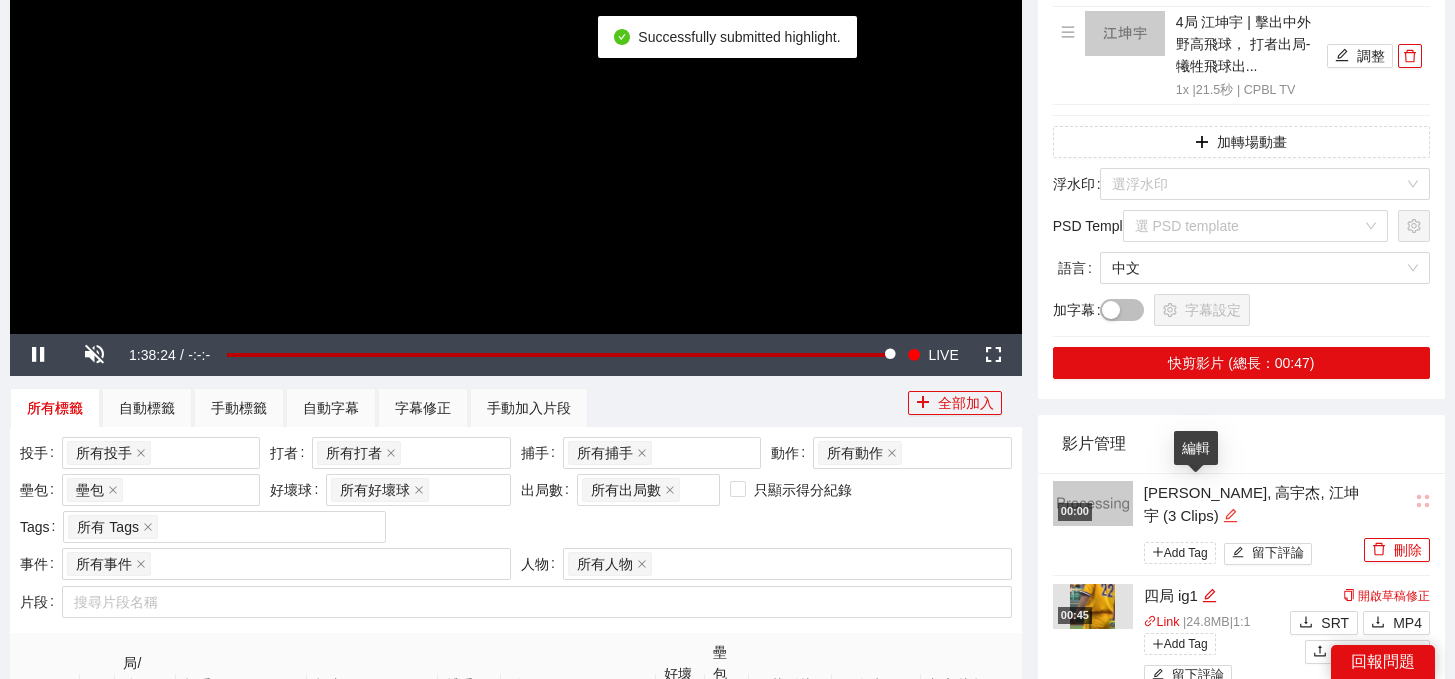 click 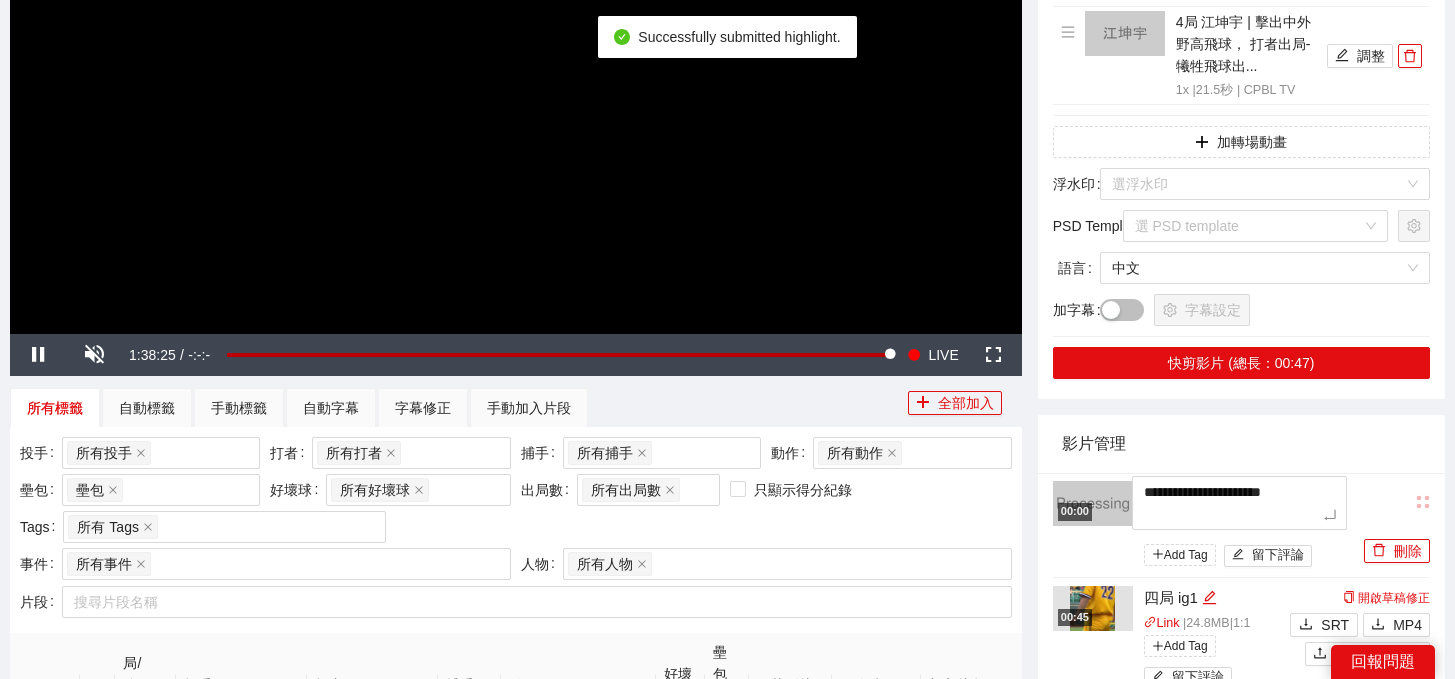 drag, startPoint x: 1229, startPoint y: 488, endPoint x: 1015, endPoint y: 434, distance: 220.70795 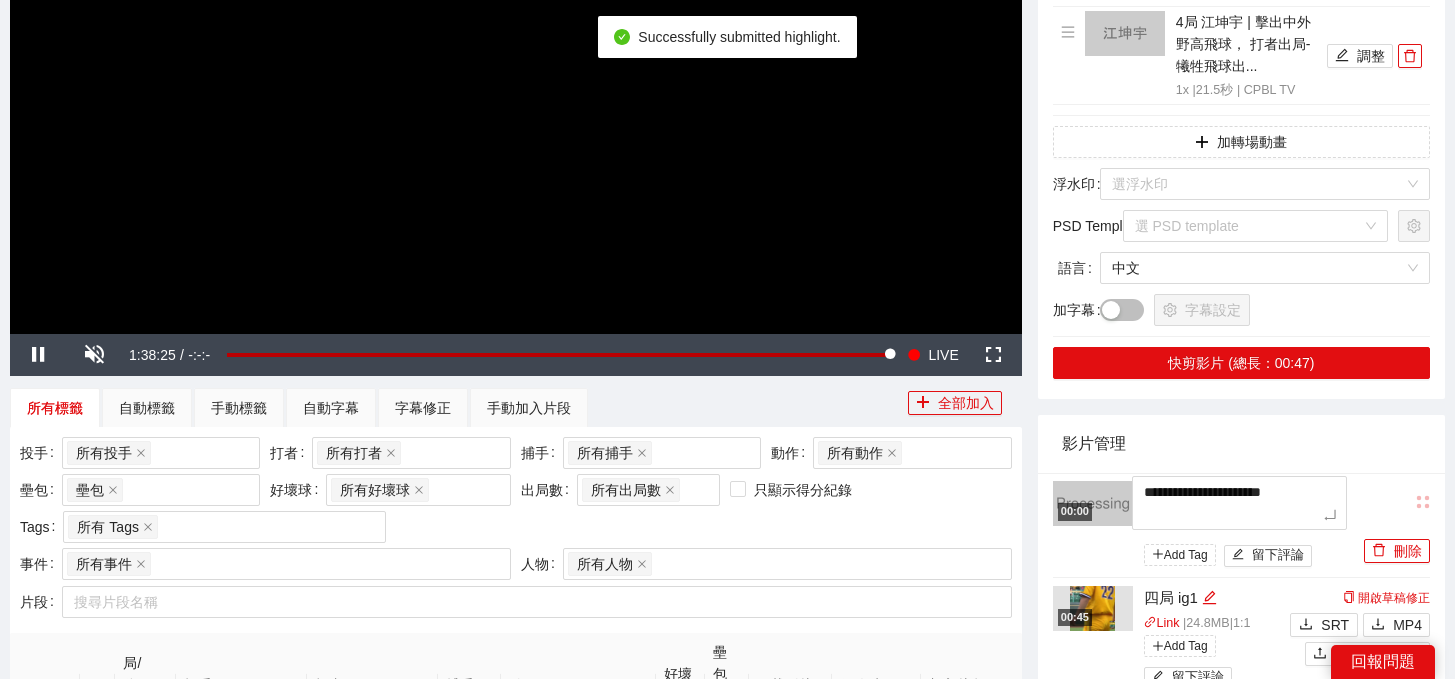 click on "**********" at bounding box center [727, 1196] 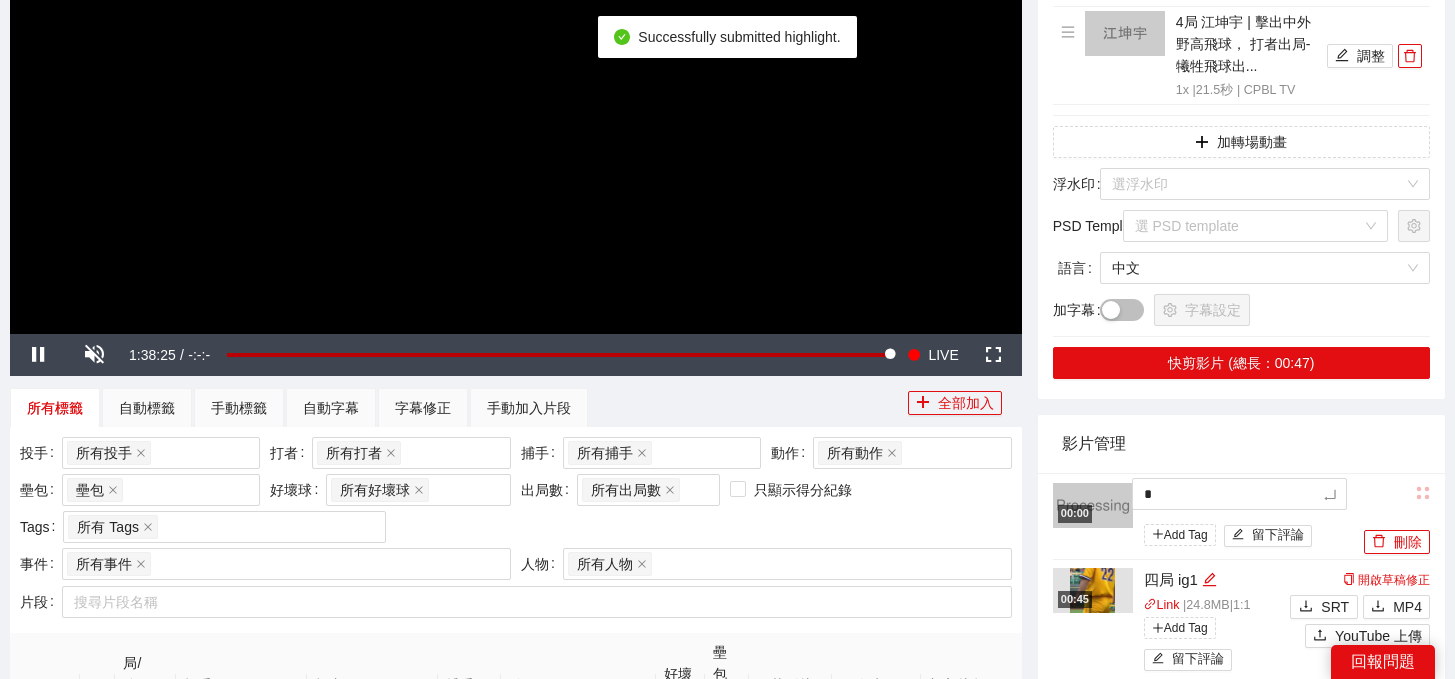 type 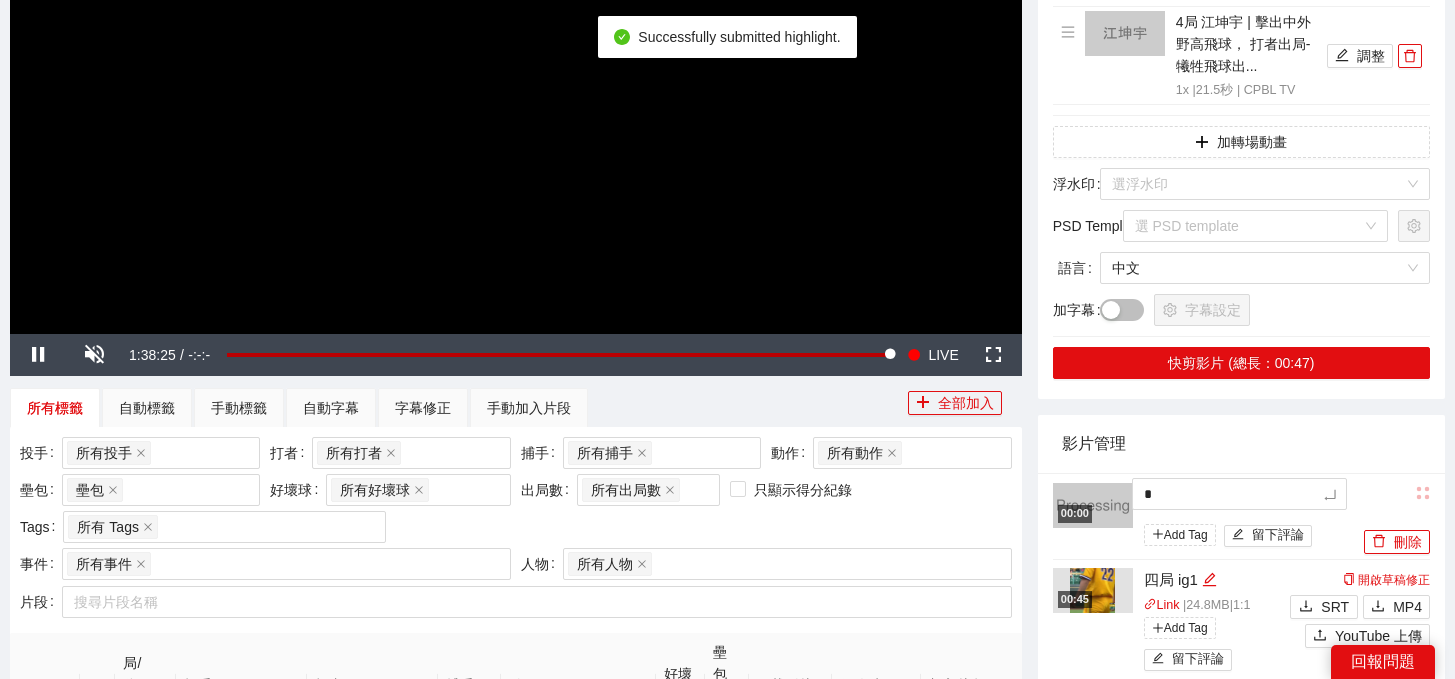 type 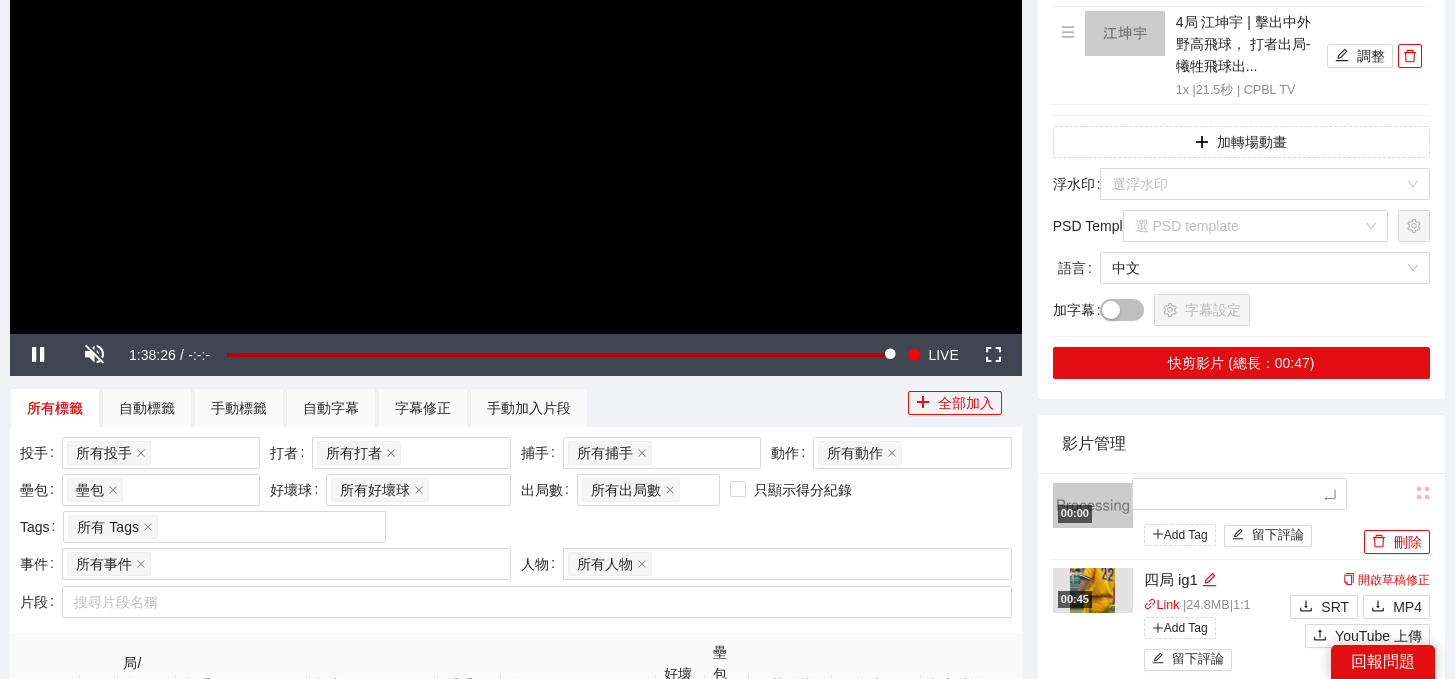 type on "*" 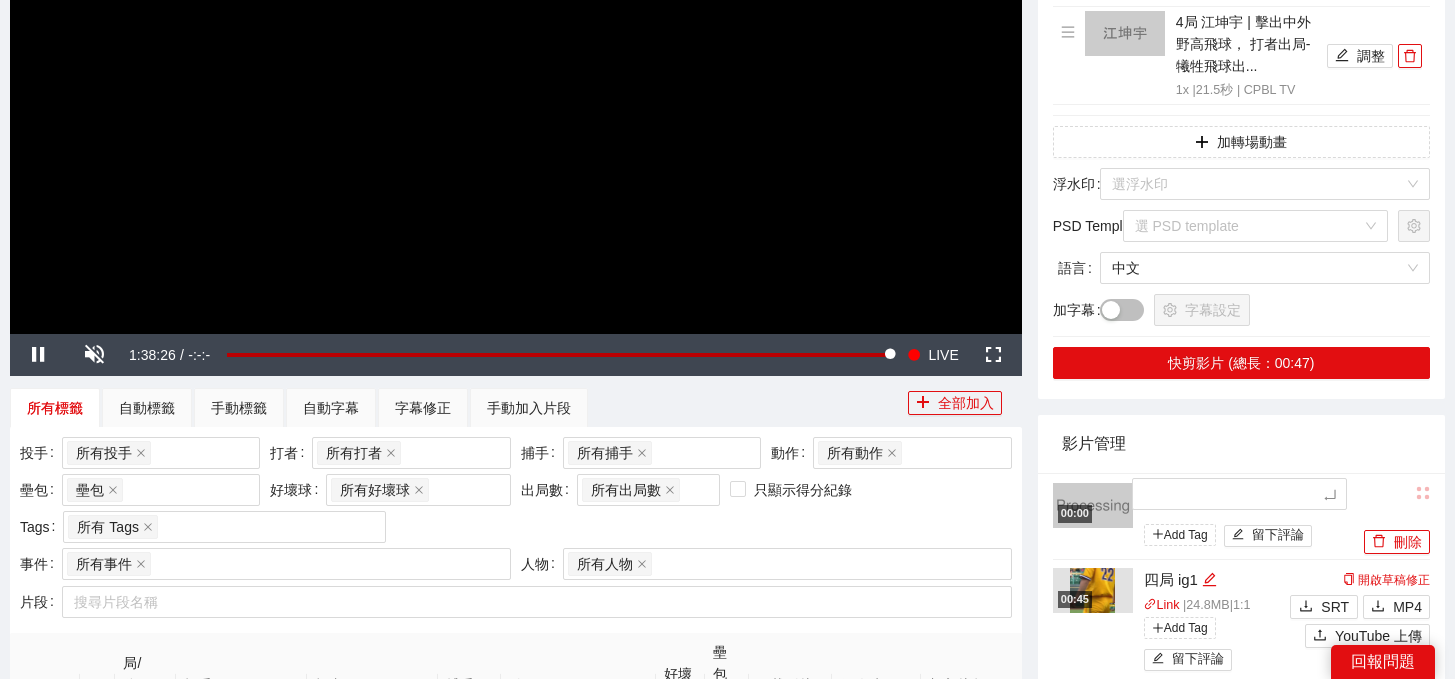 type on "*" 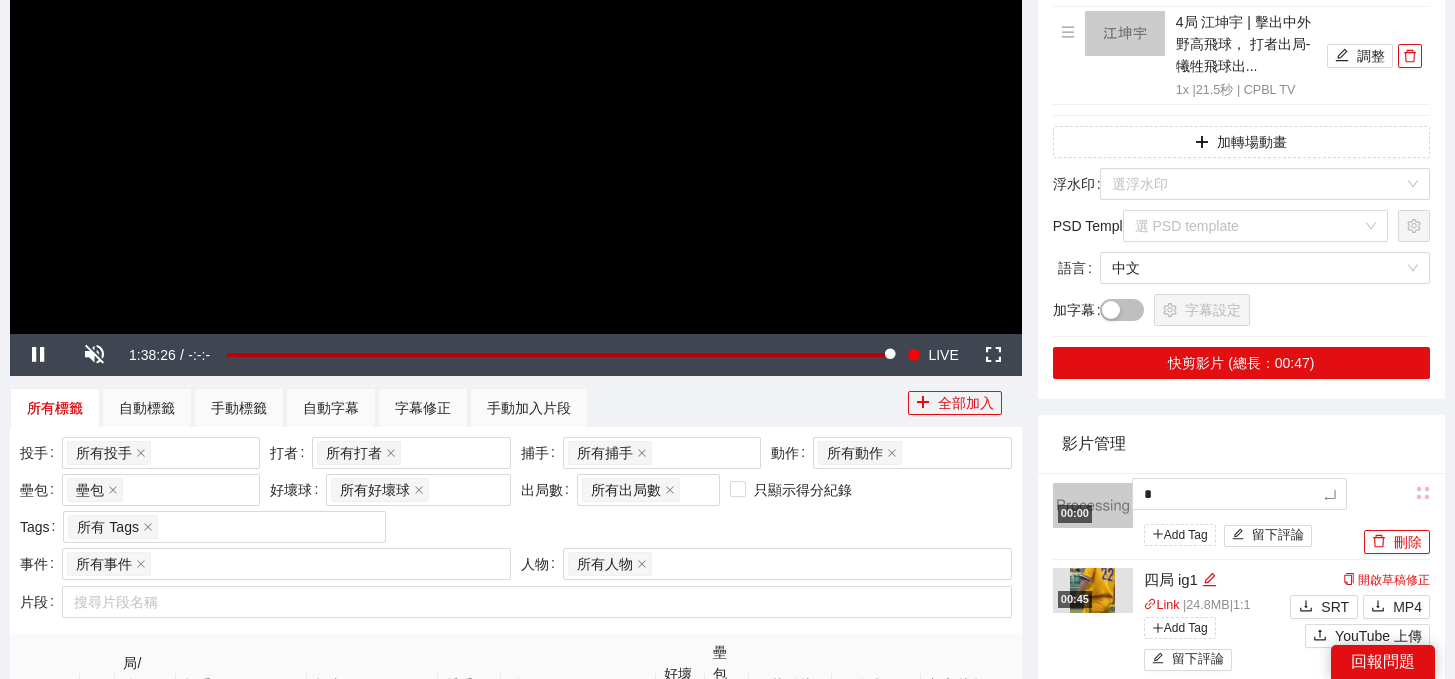 type on "*" 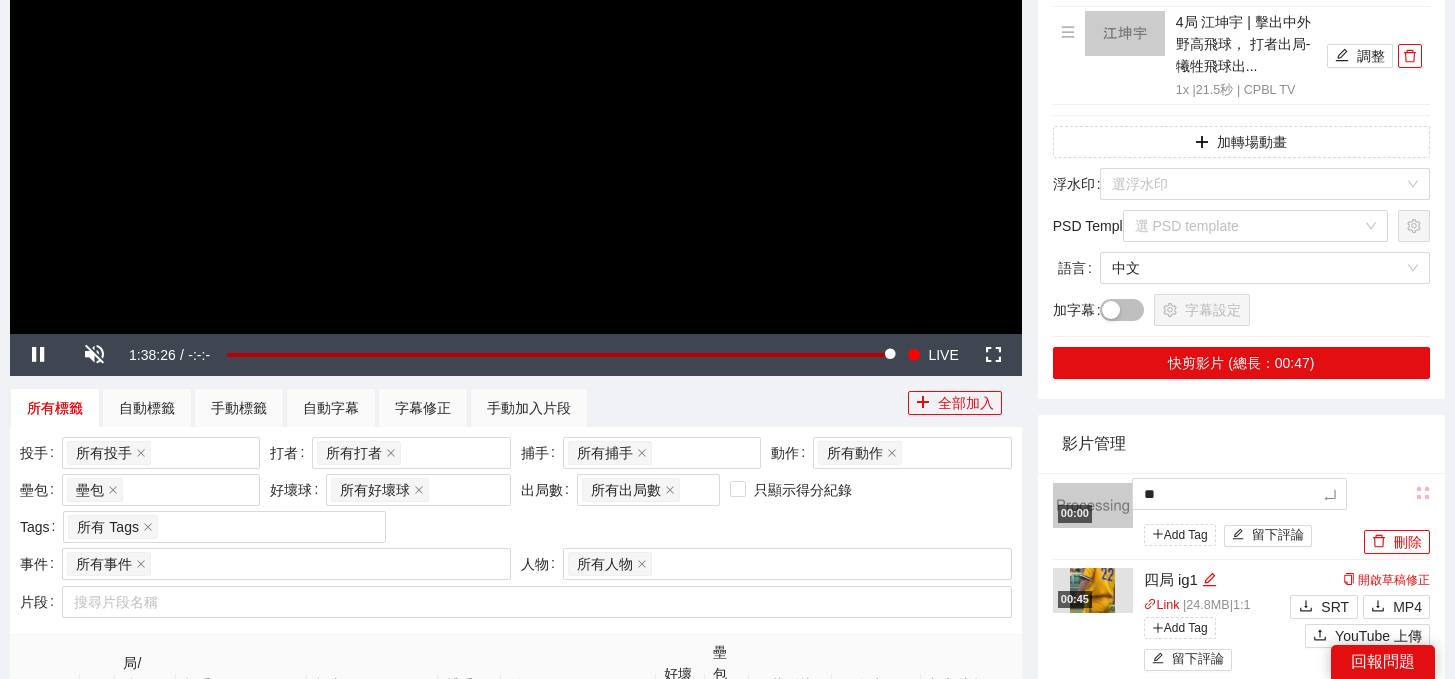 type on "***" 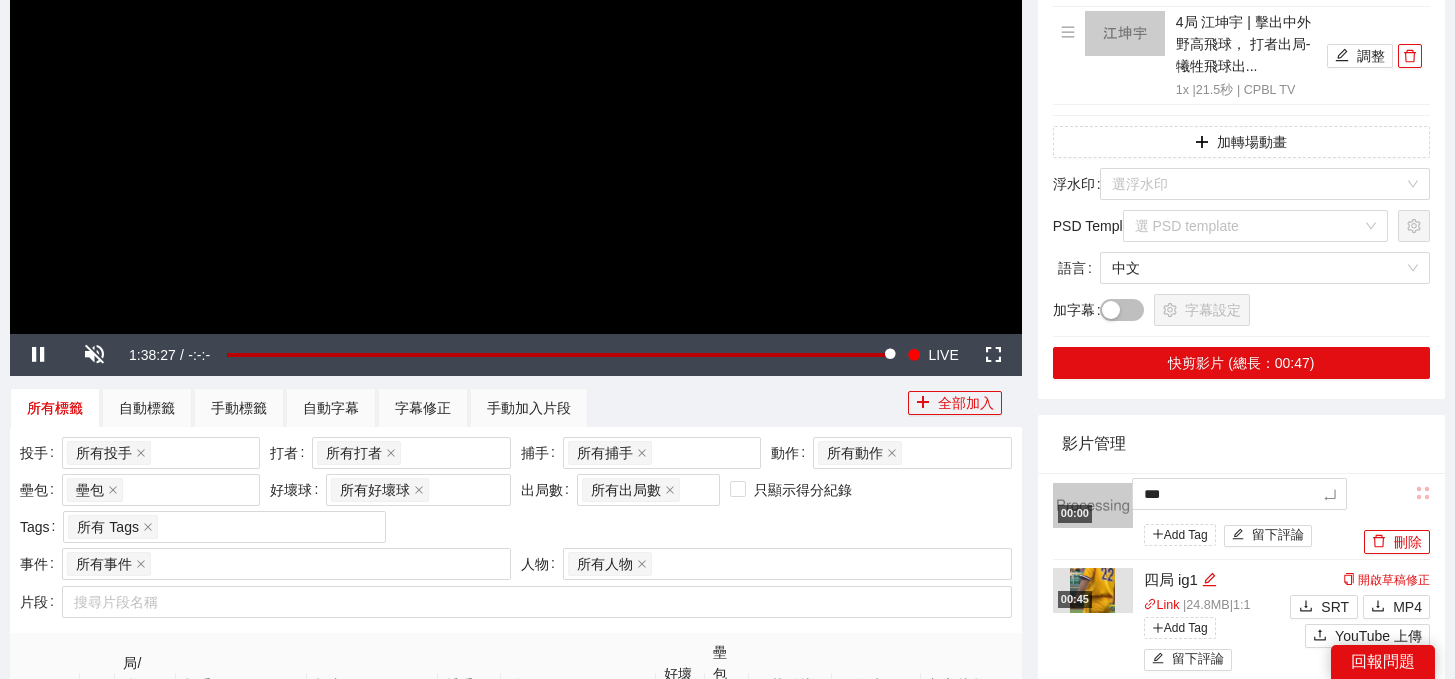 type on "**" 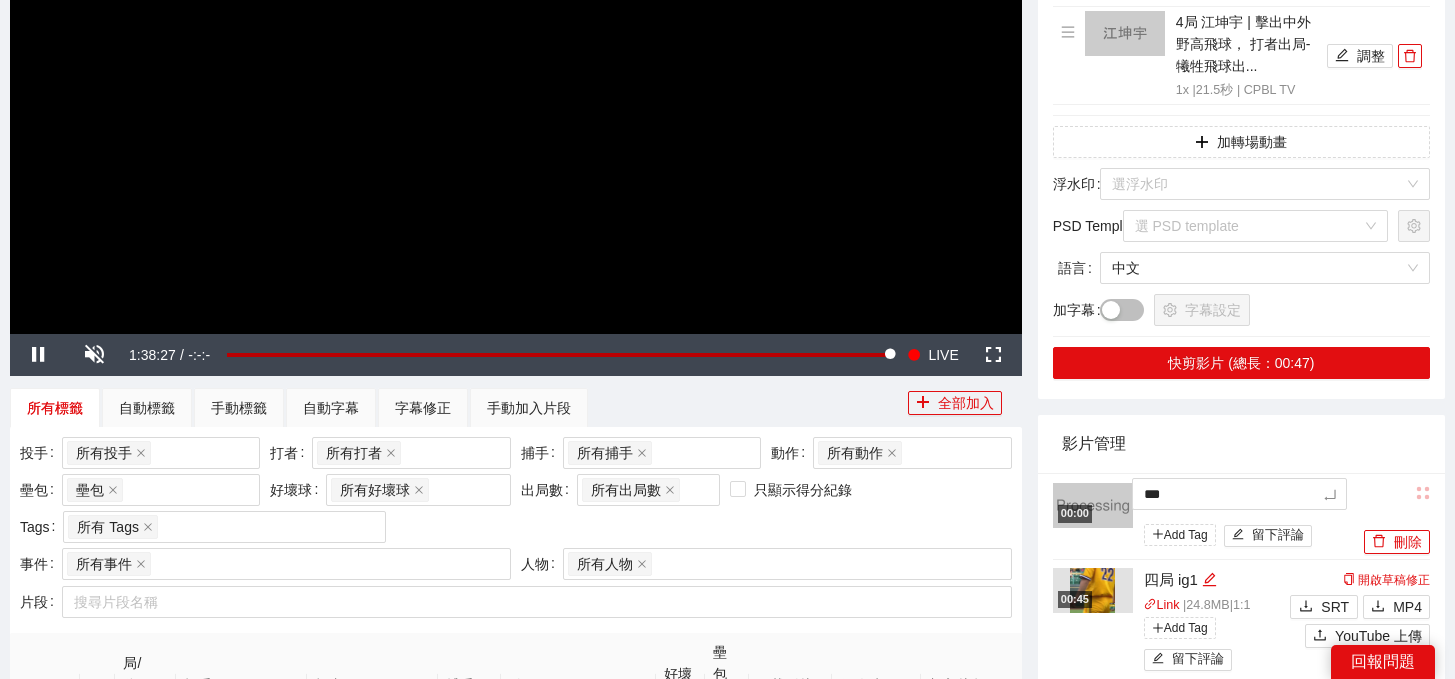 type on "**" 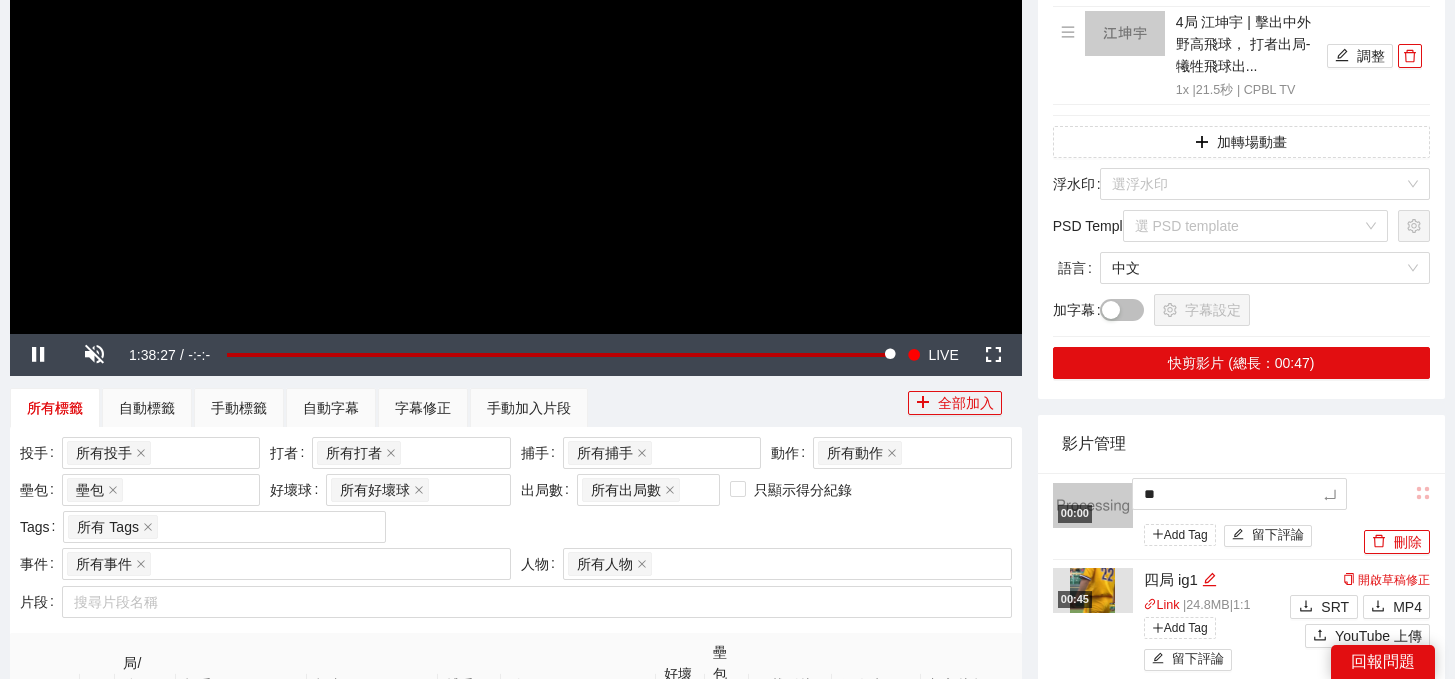 type on "**" 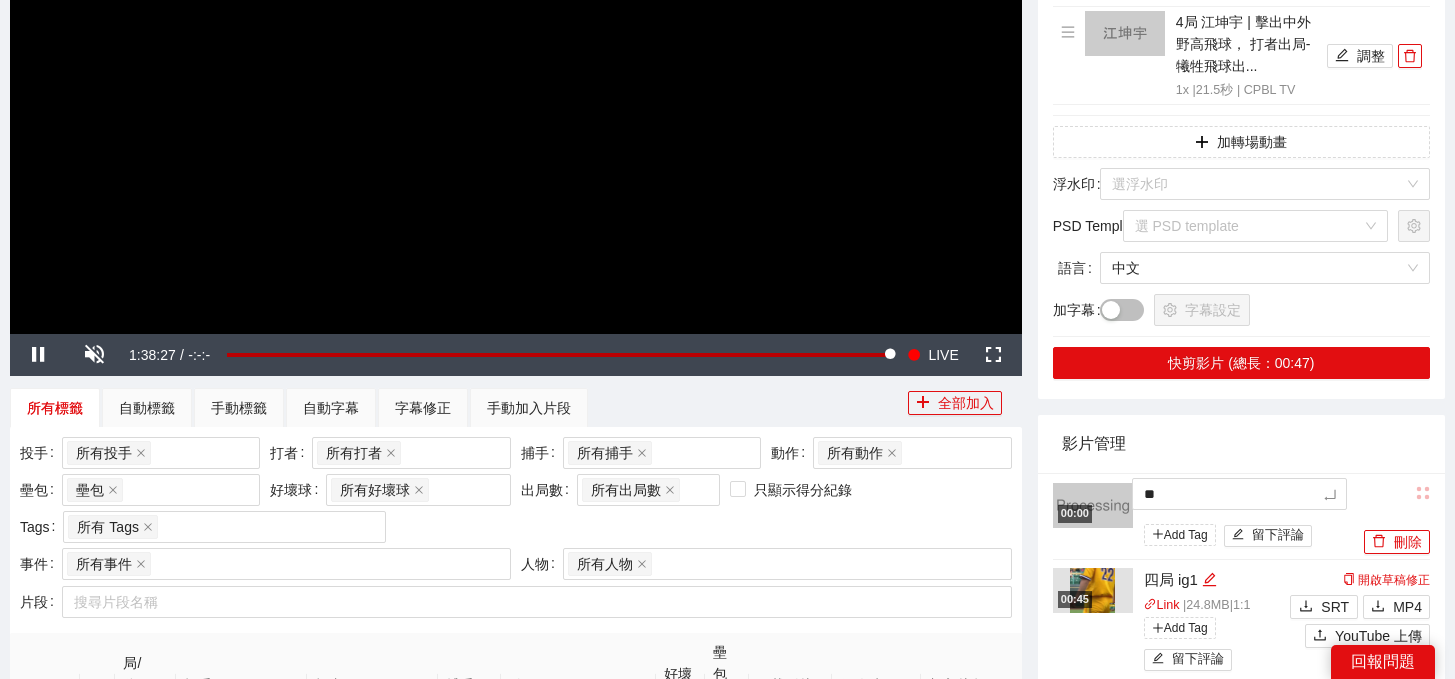type on "**" 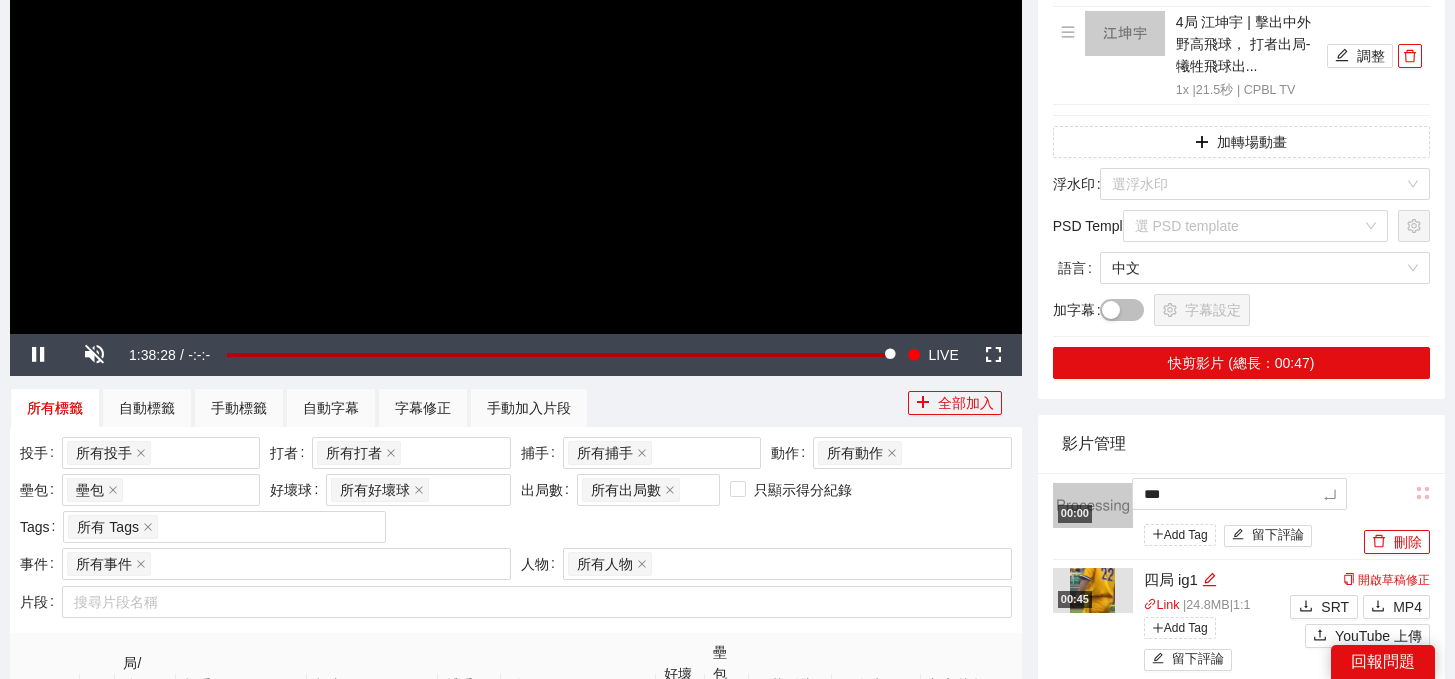 type on "****" 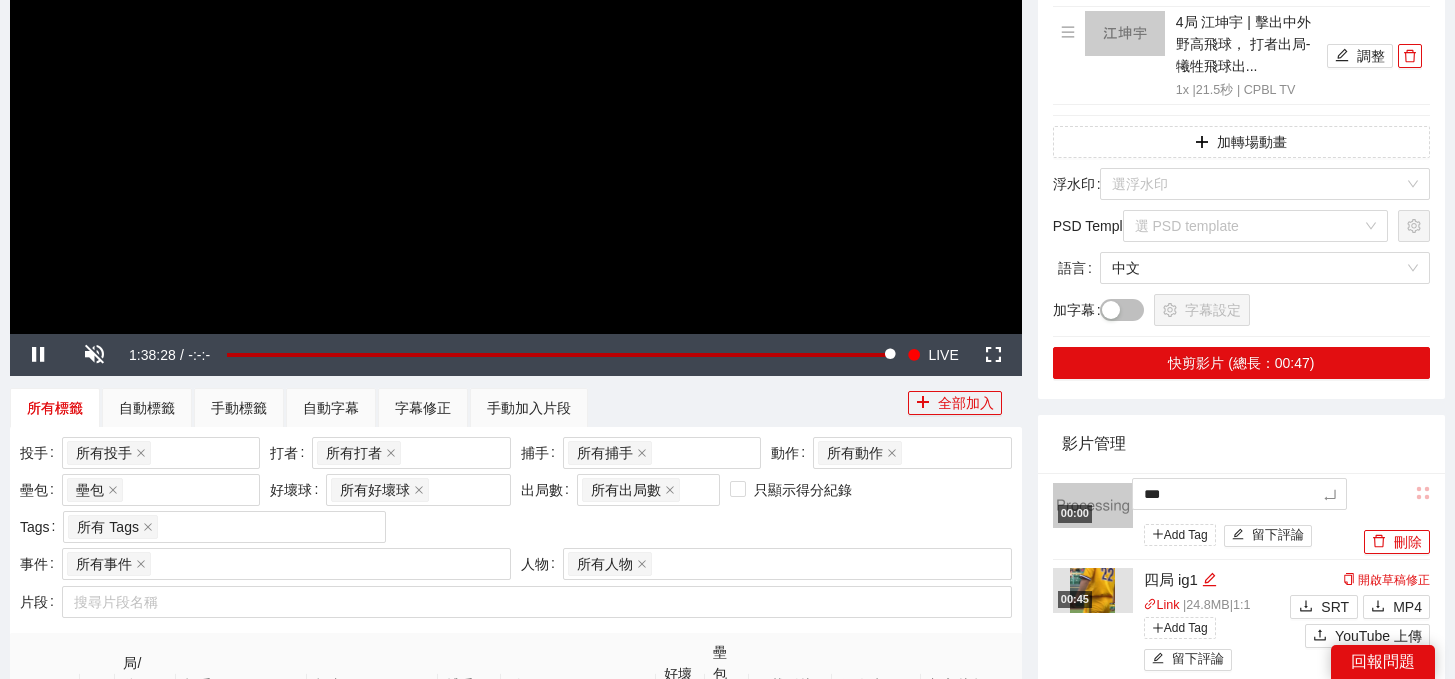 type on "****" 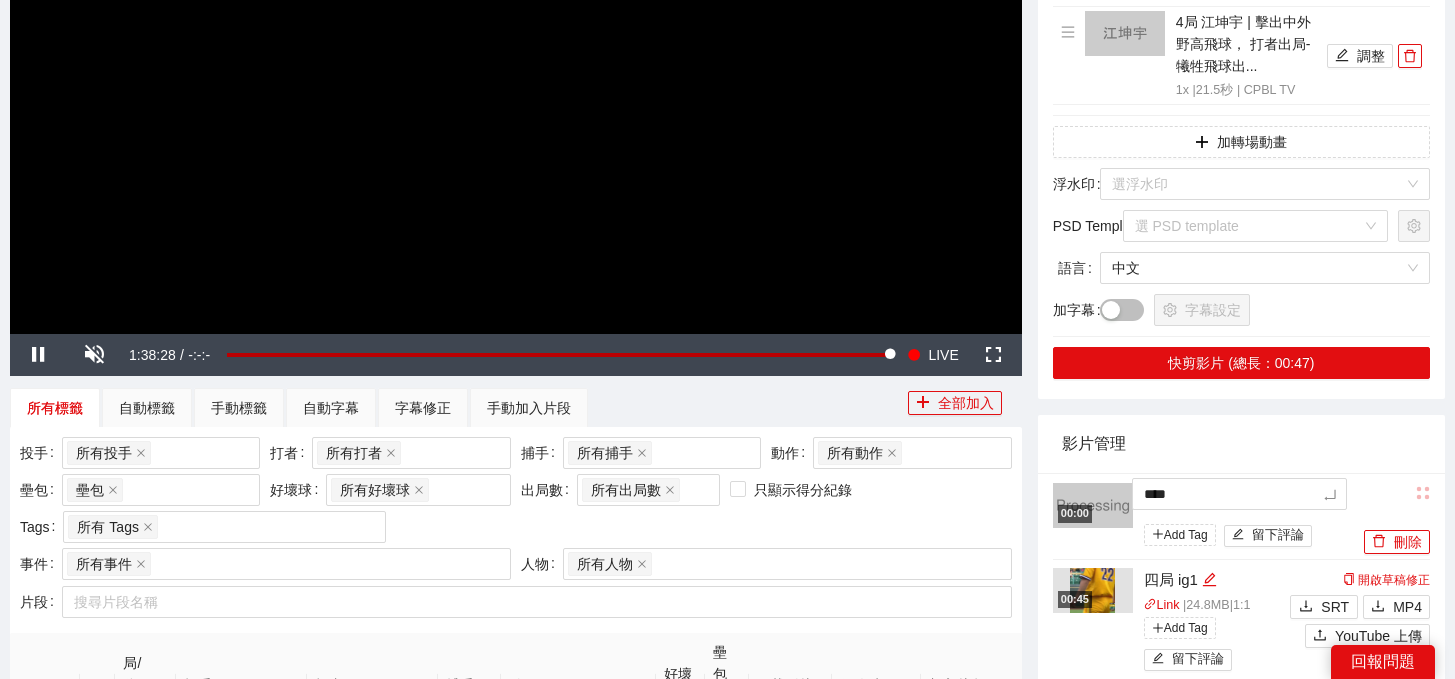 type on "*****" 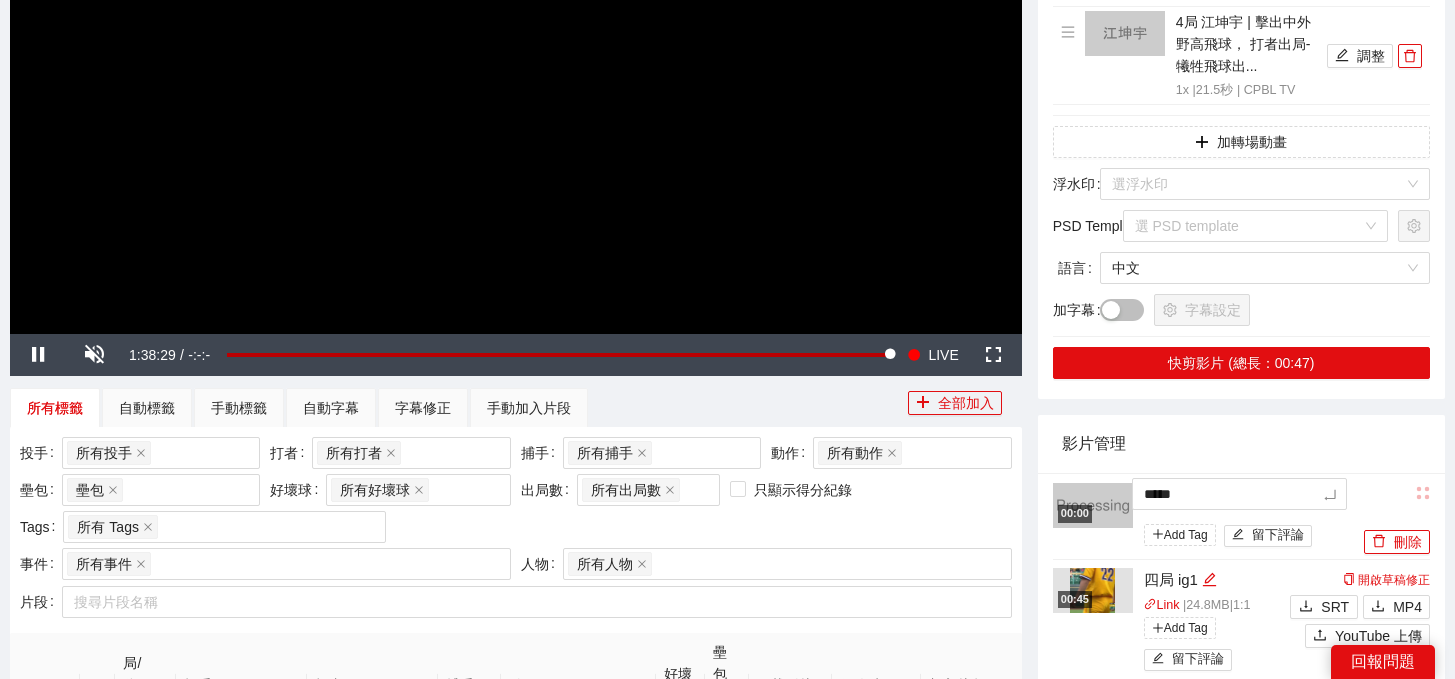 type on "******" 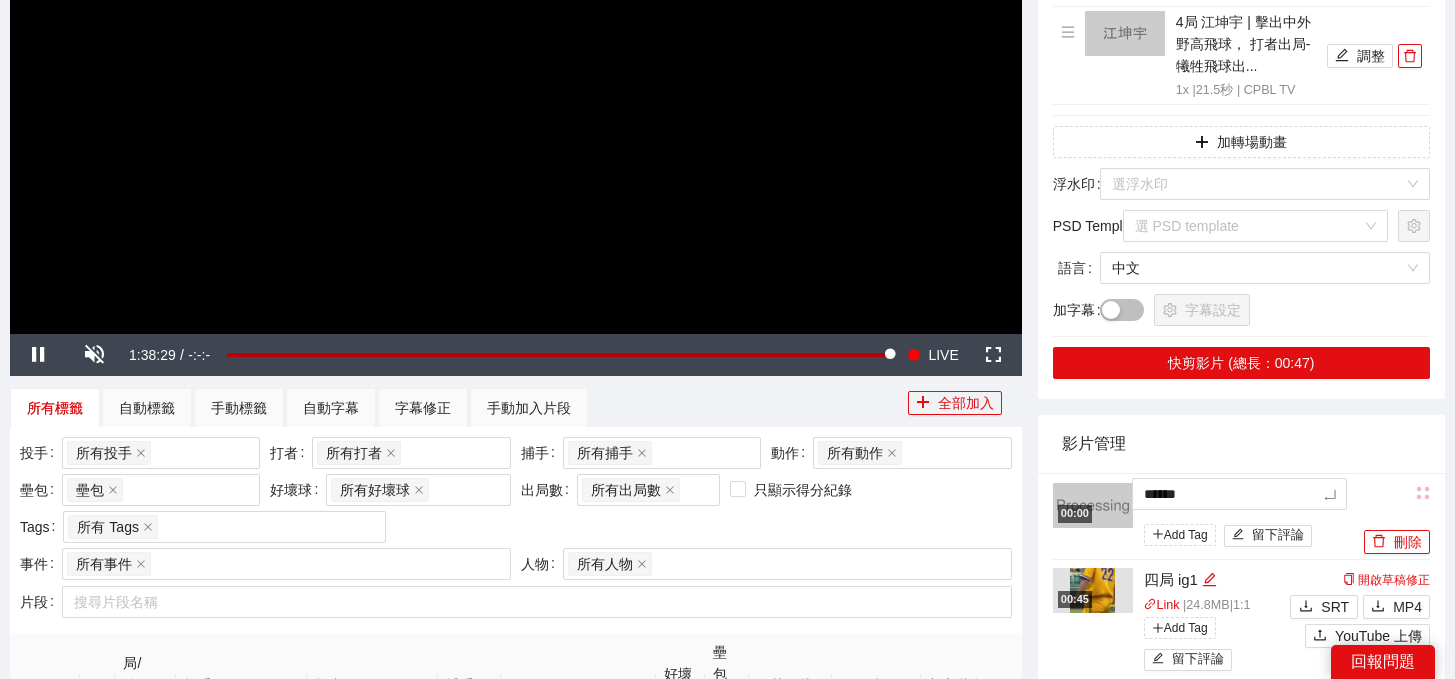 type on "******" 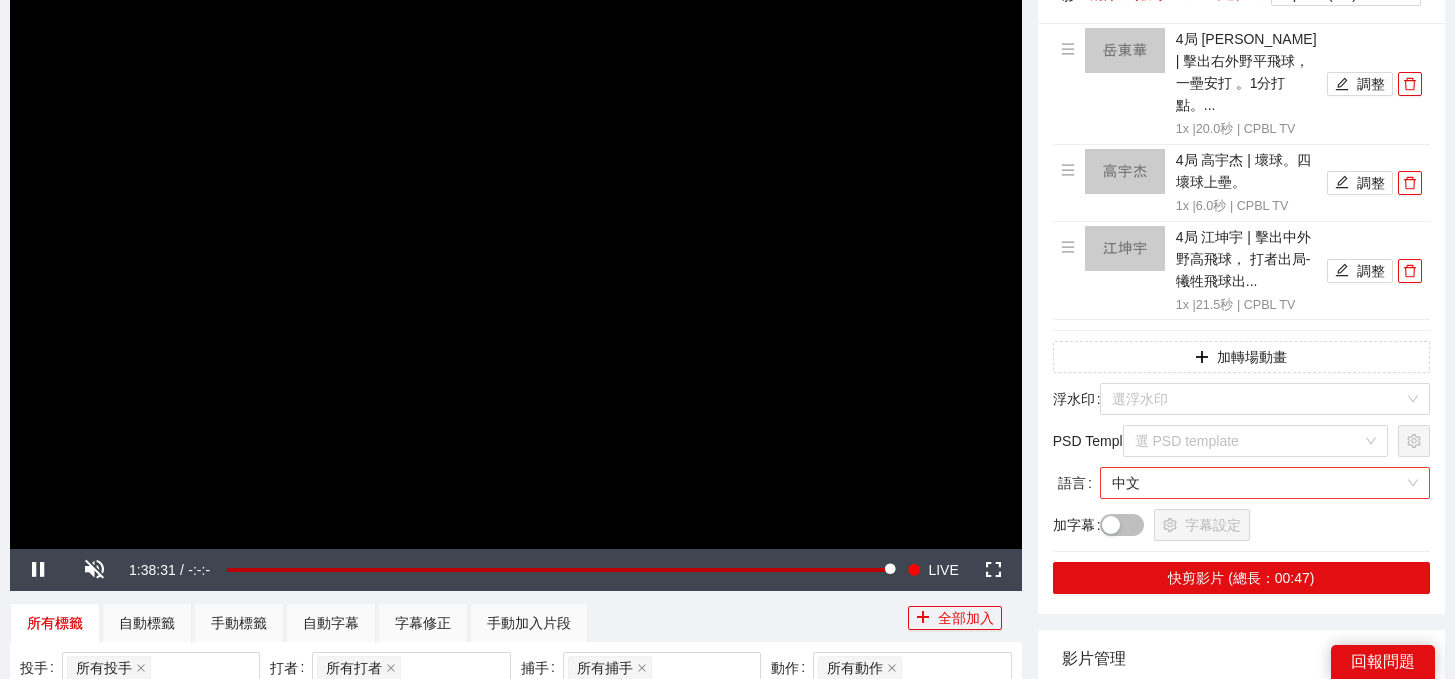 scroll, scrollTop: 0, scrollLeft: 0, axis: both 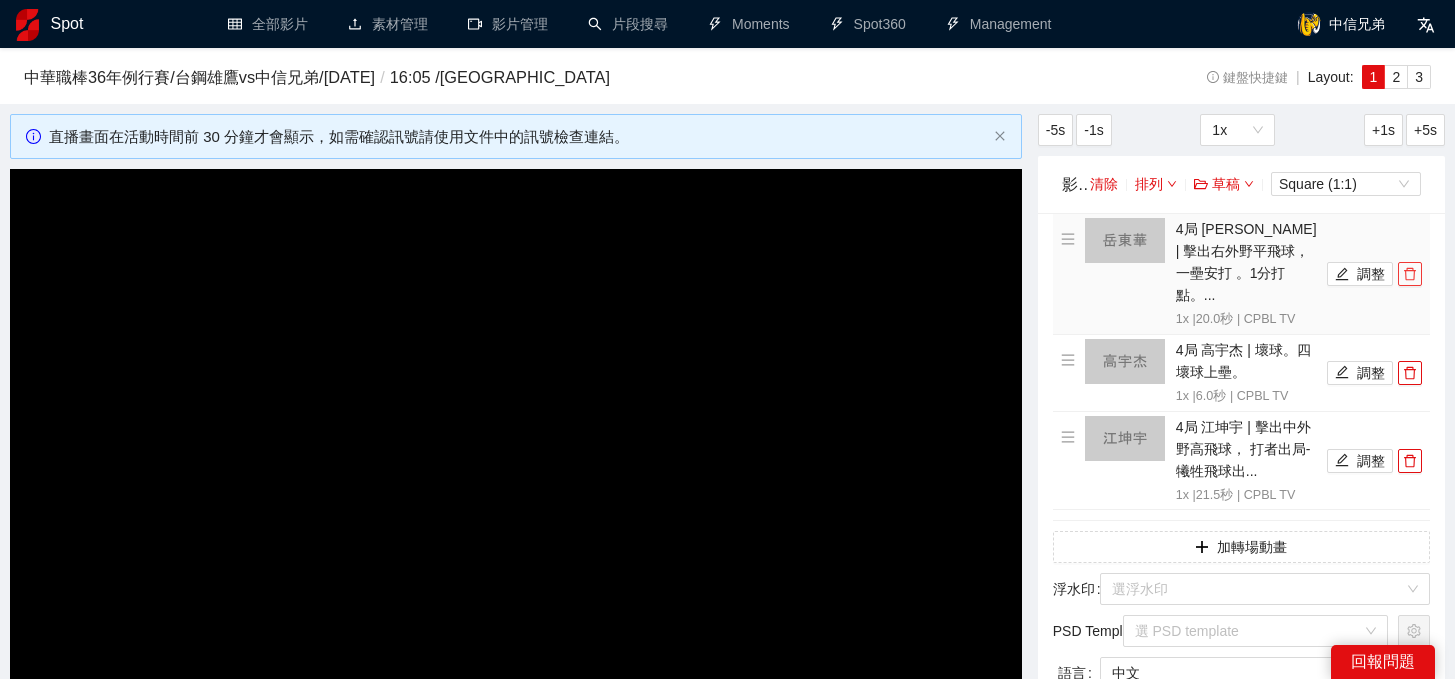 click 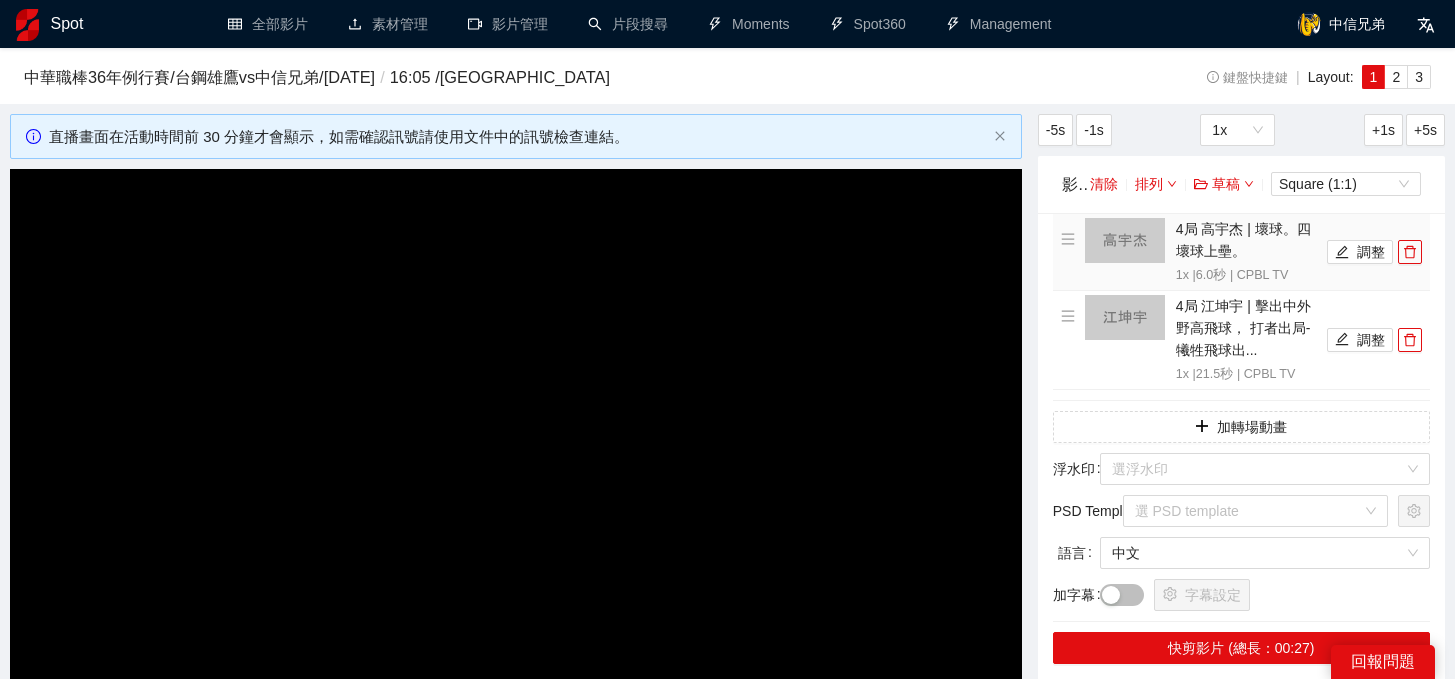 click on "4局 高宇杰 | 壞球。四壞球上壘。 1x |  6.0  秒    | CPBL TV   調整" at bounding box center (1241, 252) 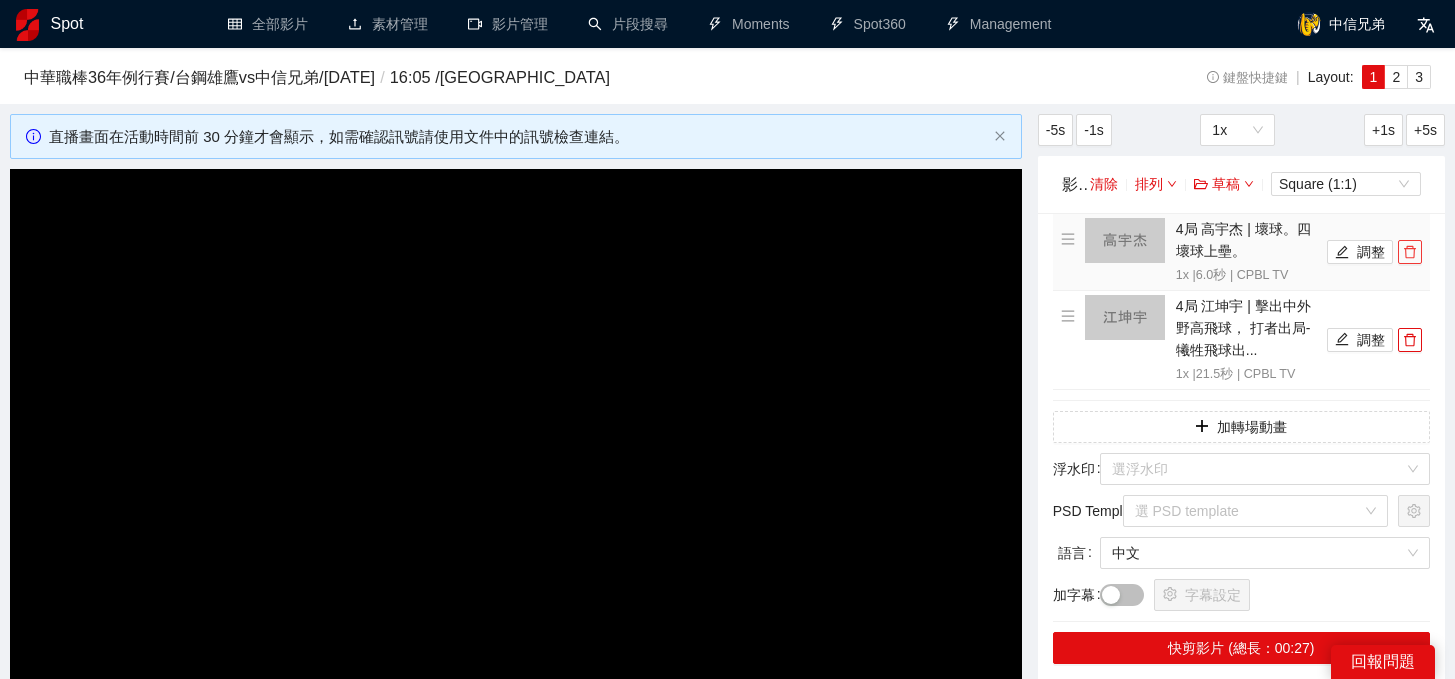 click 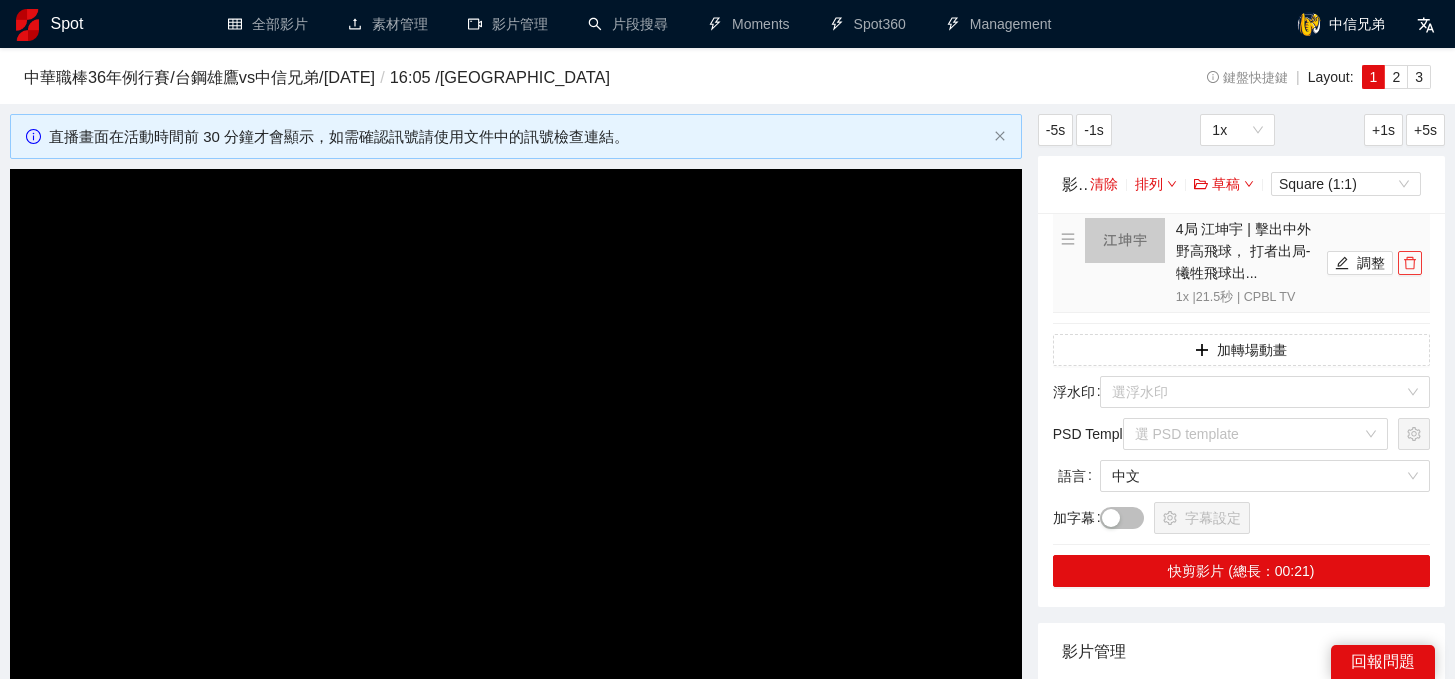 click 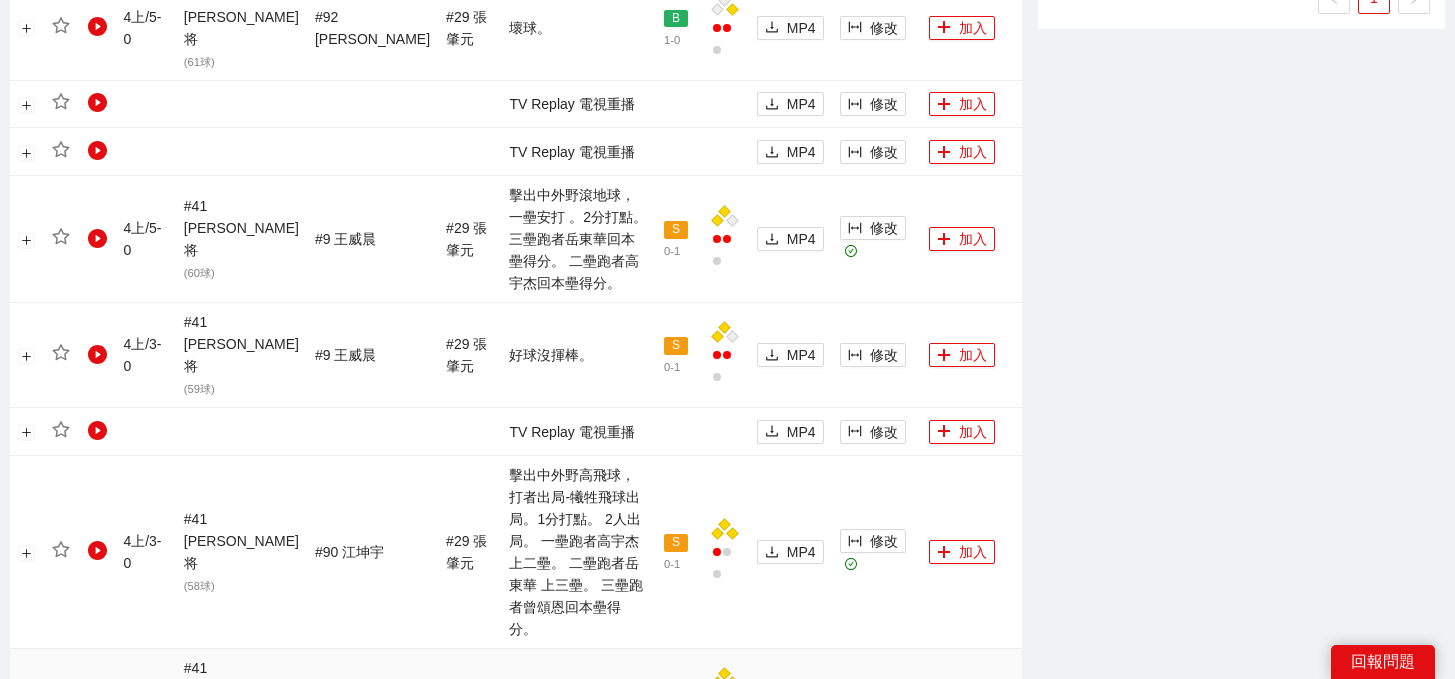 scroll, scrollTop: 1143, scrollLeft: 0, axis: vertical 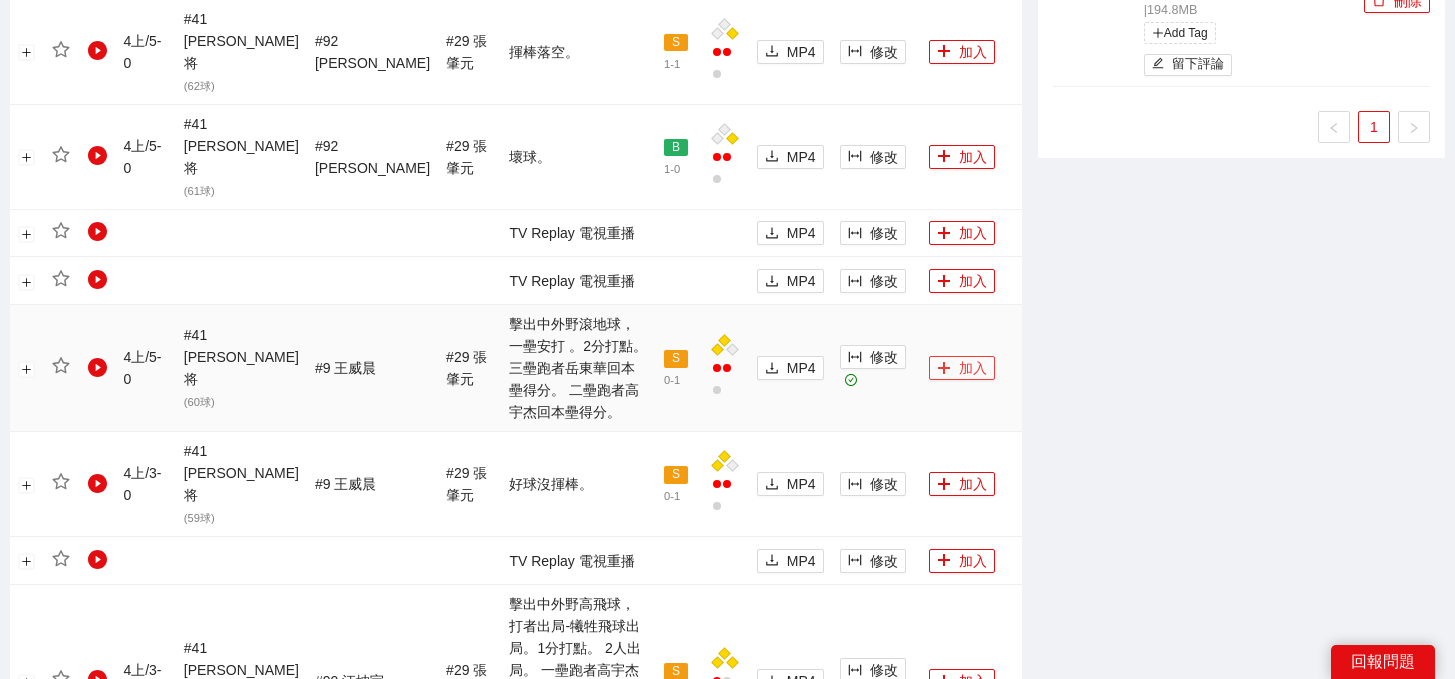 click at bounding box center [944, 369] 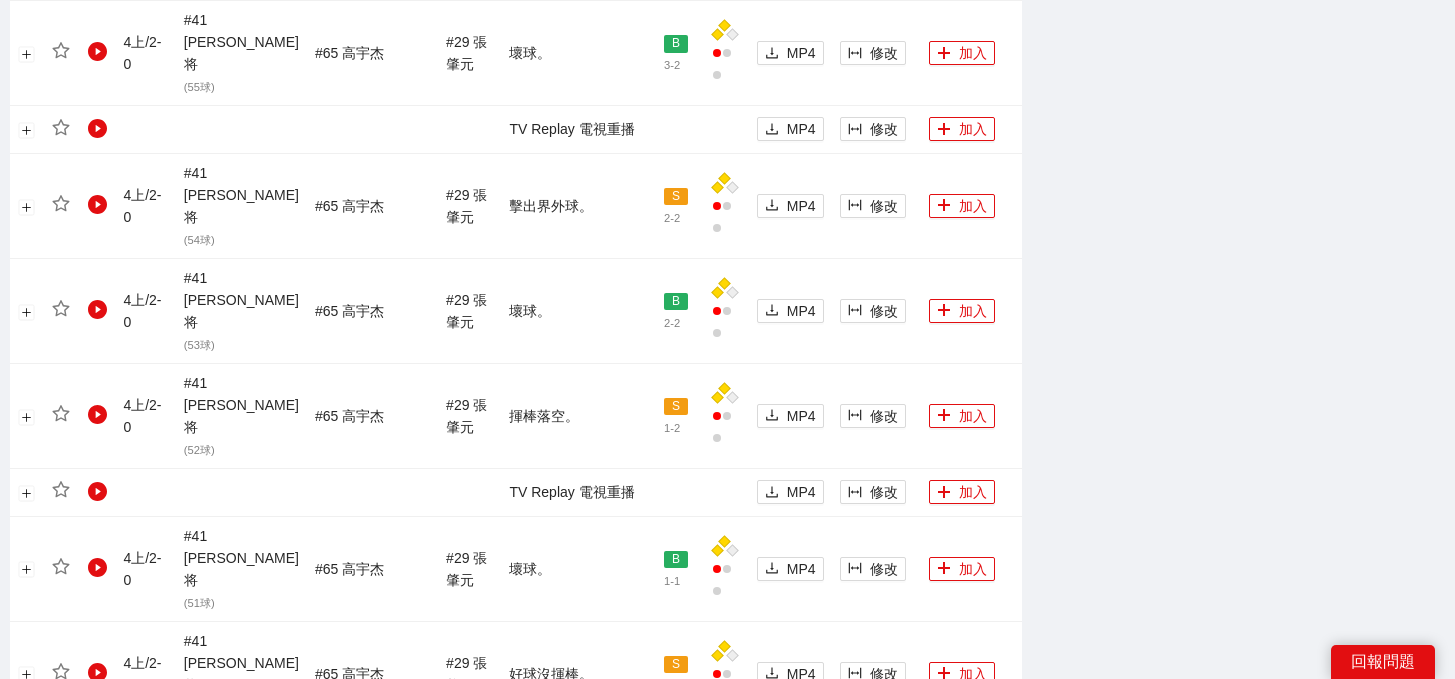 scroll, scrollTop: 2162, scrollLeft: 0, axis: vertical 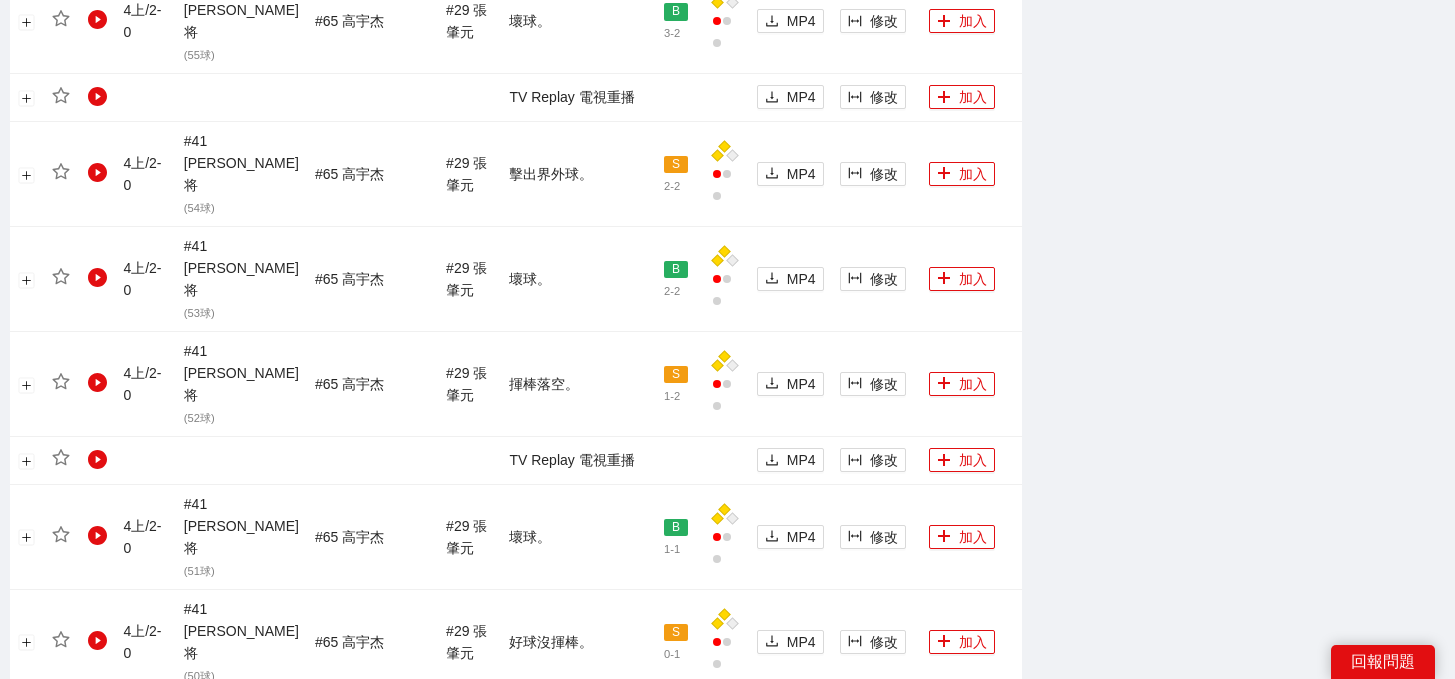 click on "1" at bounding box center [46, 875] 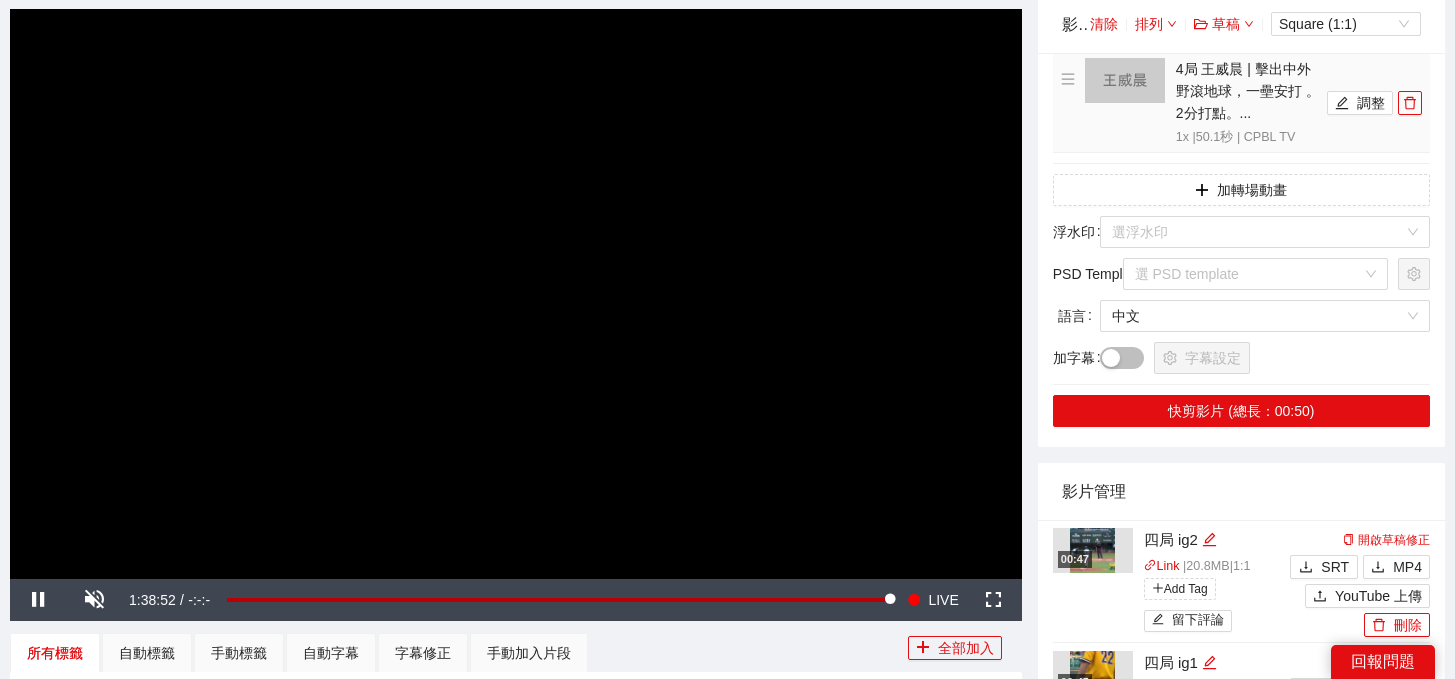 scroll, scrollTop: 75, scrollLeft: 0, axis: vertical 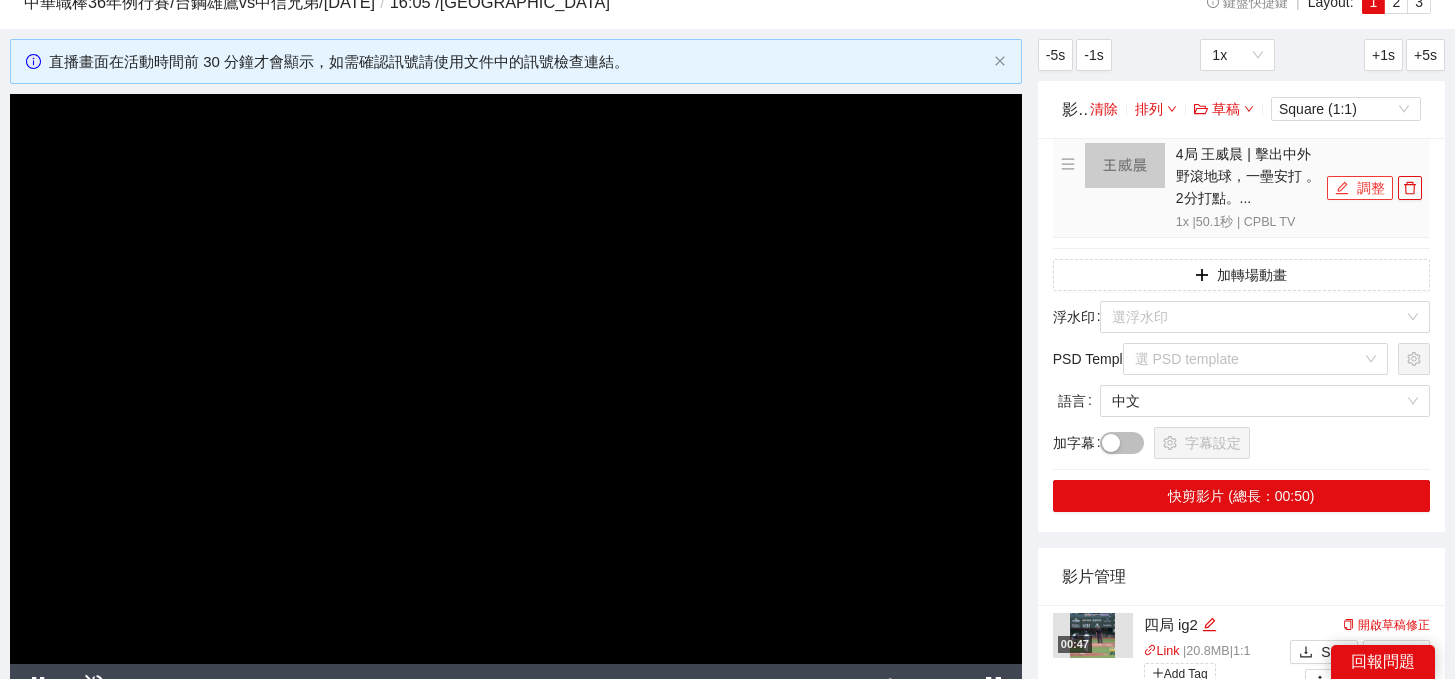 click on "調整" at bounding box center (1360, 188) 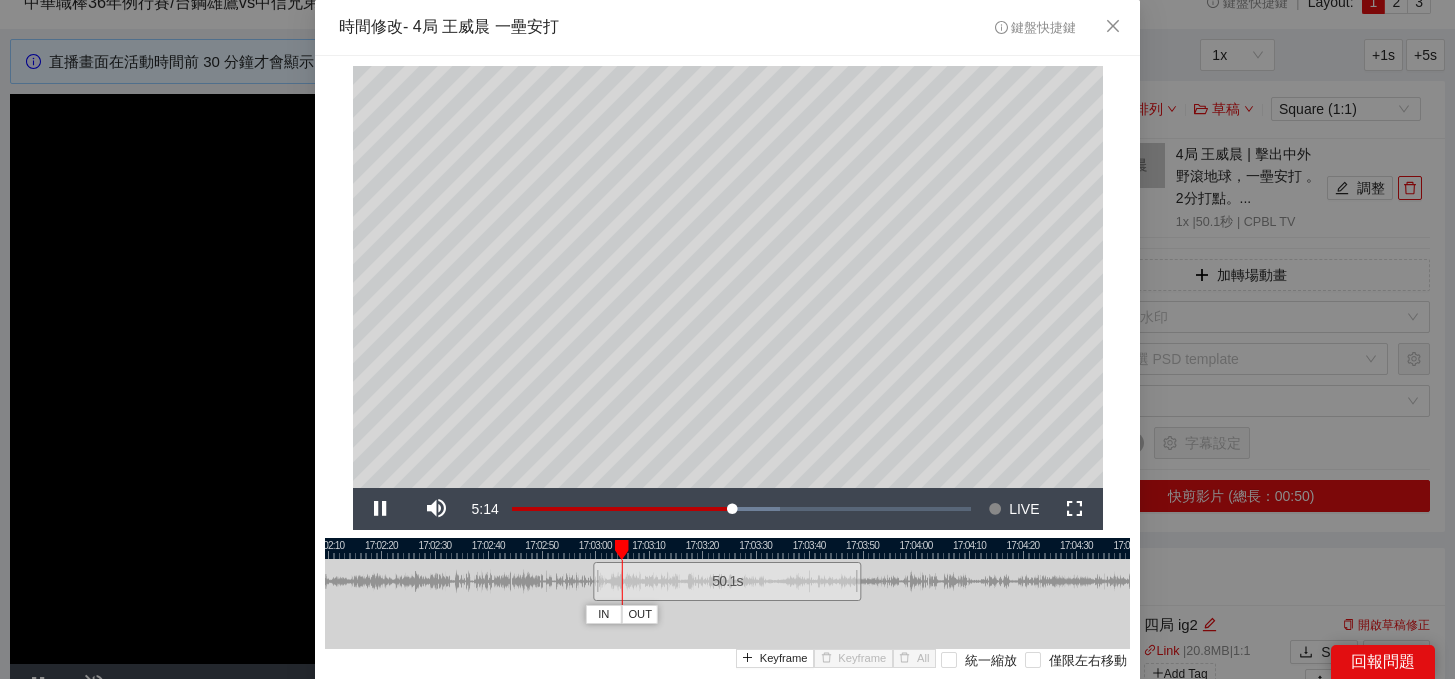 scroll, scrollTop: 48, scrollLeft: 0, axis: vertical 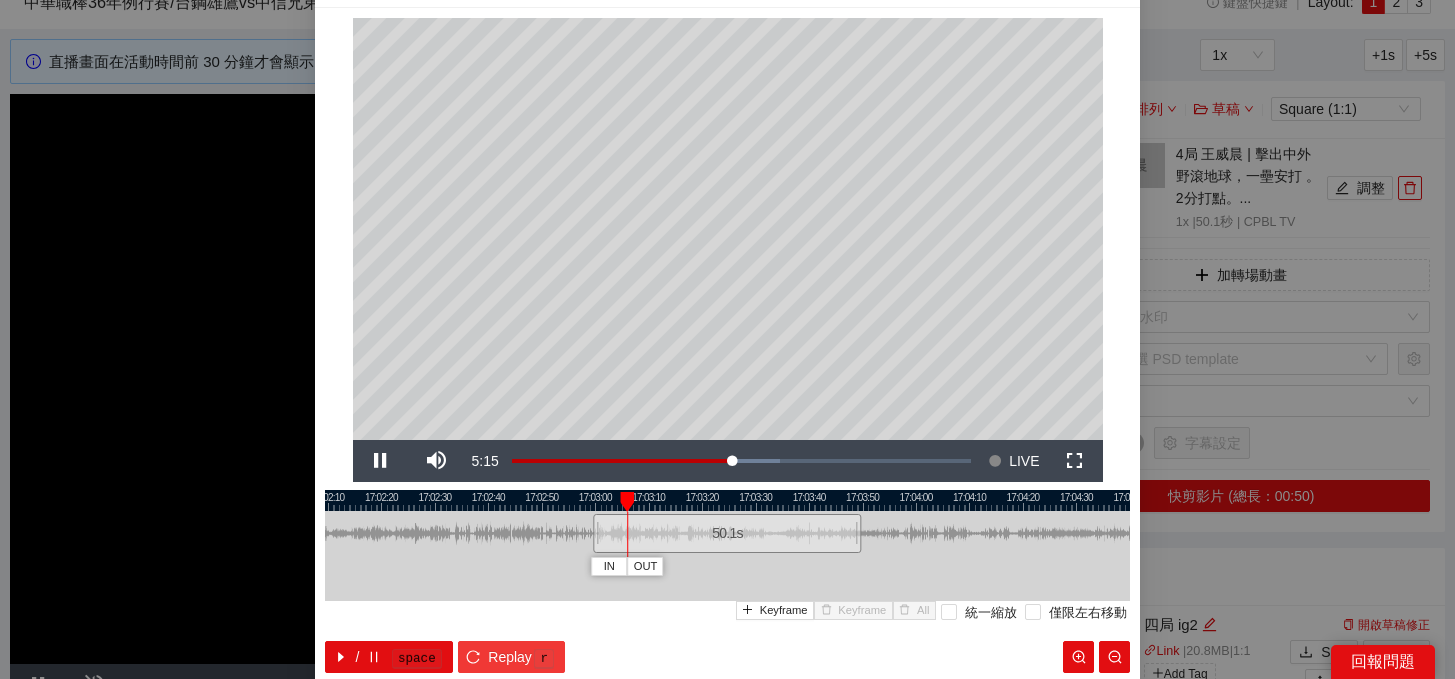 click on "Replay" at bounding box center (510, 657) 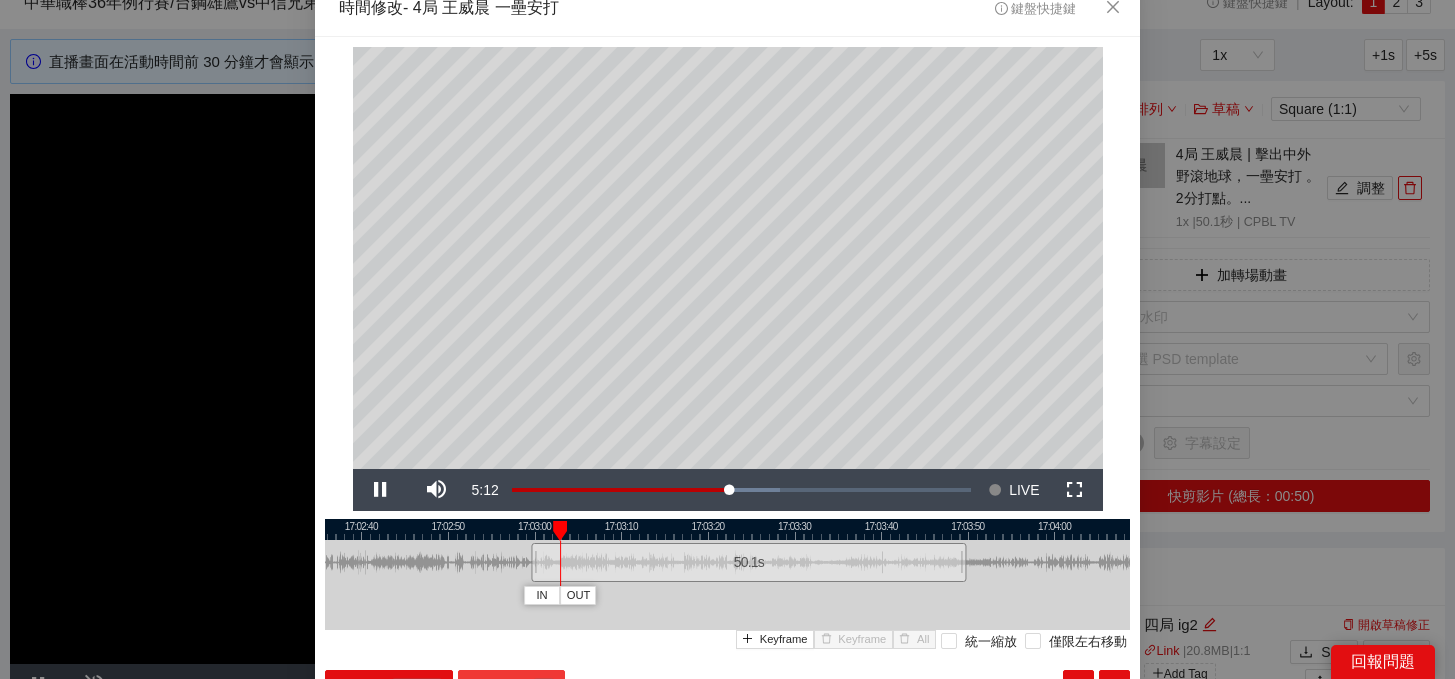 scroll, scrollTop: 18, scrollLeft: 0, axis: vertical 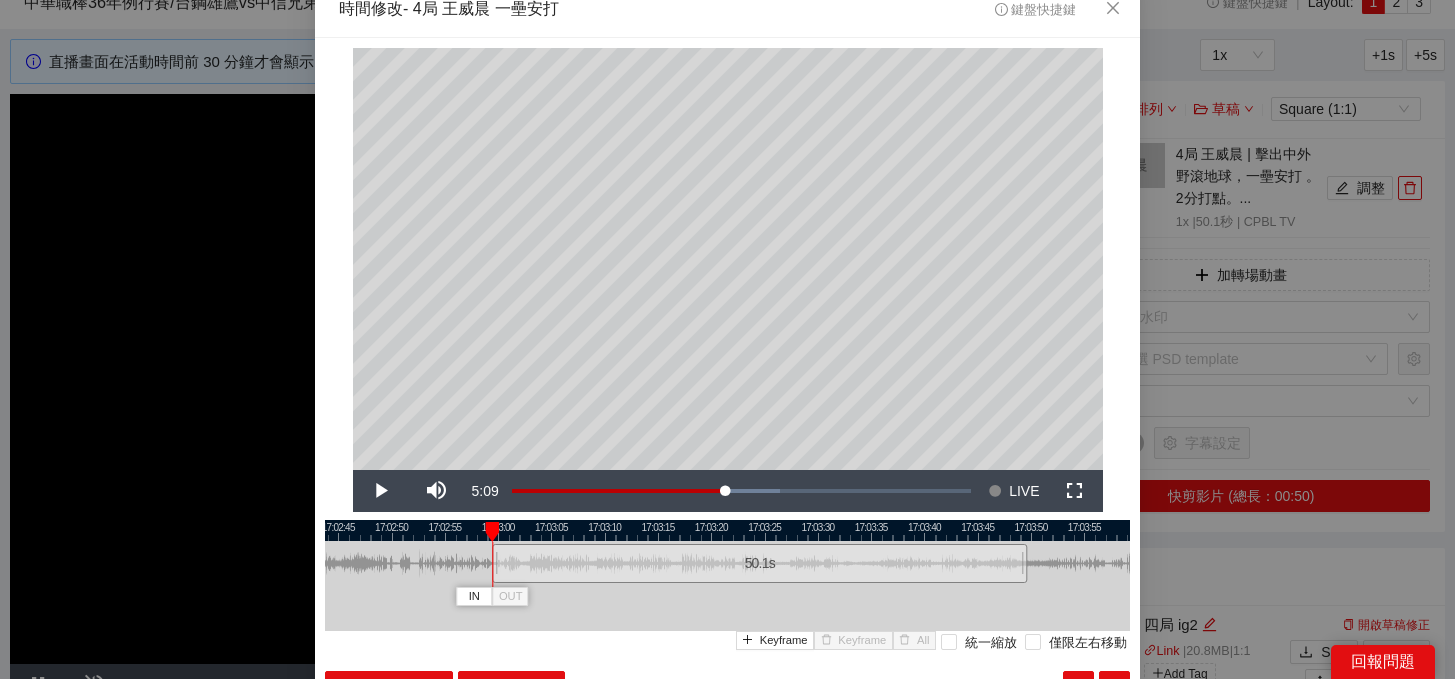 click on "50.1 s" at bounding box center [759, 563] 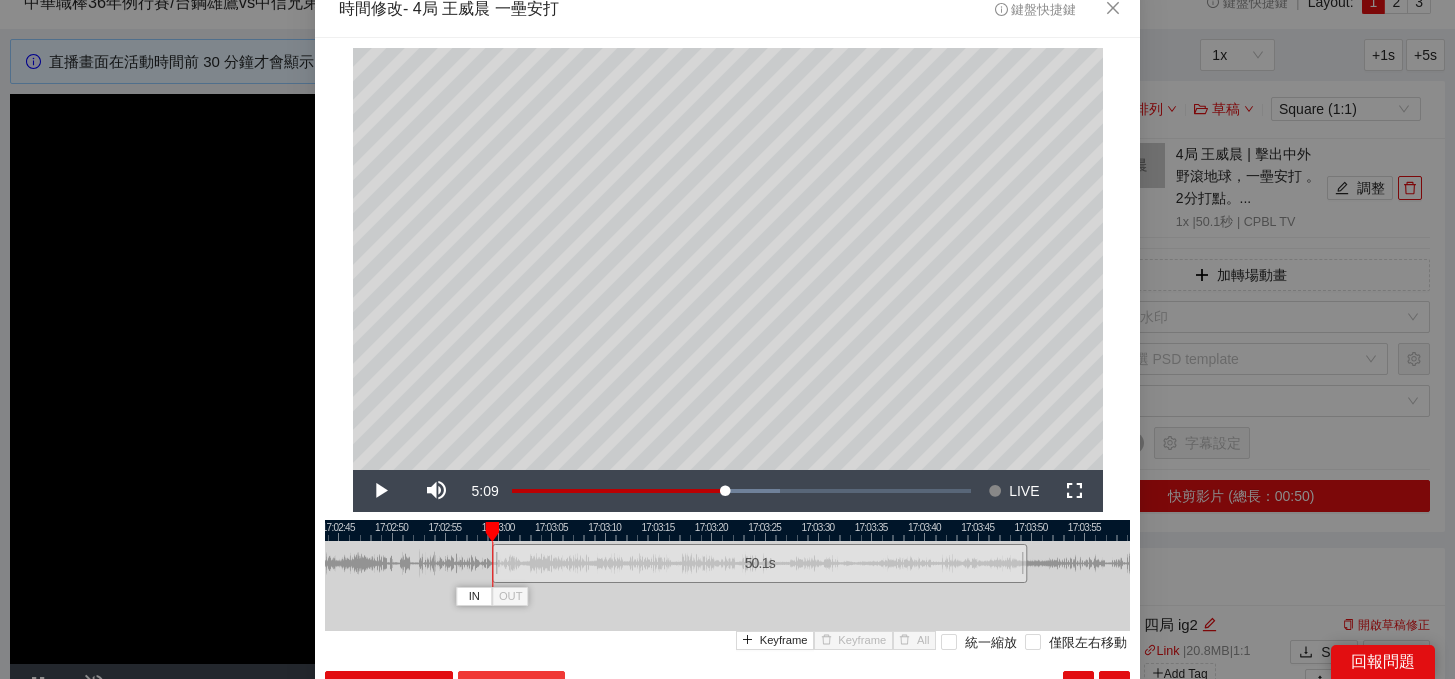 click on "Replay  r" at bounding box center (511, 687) 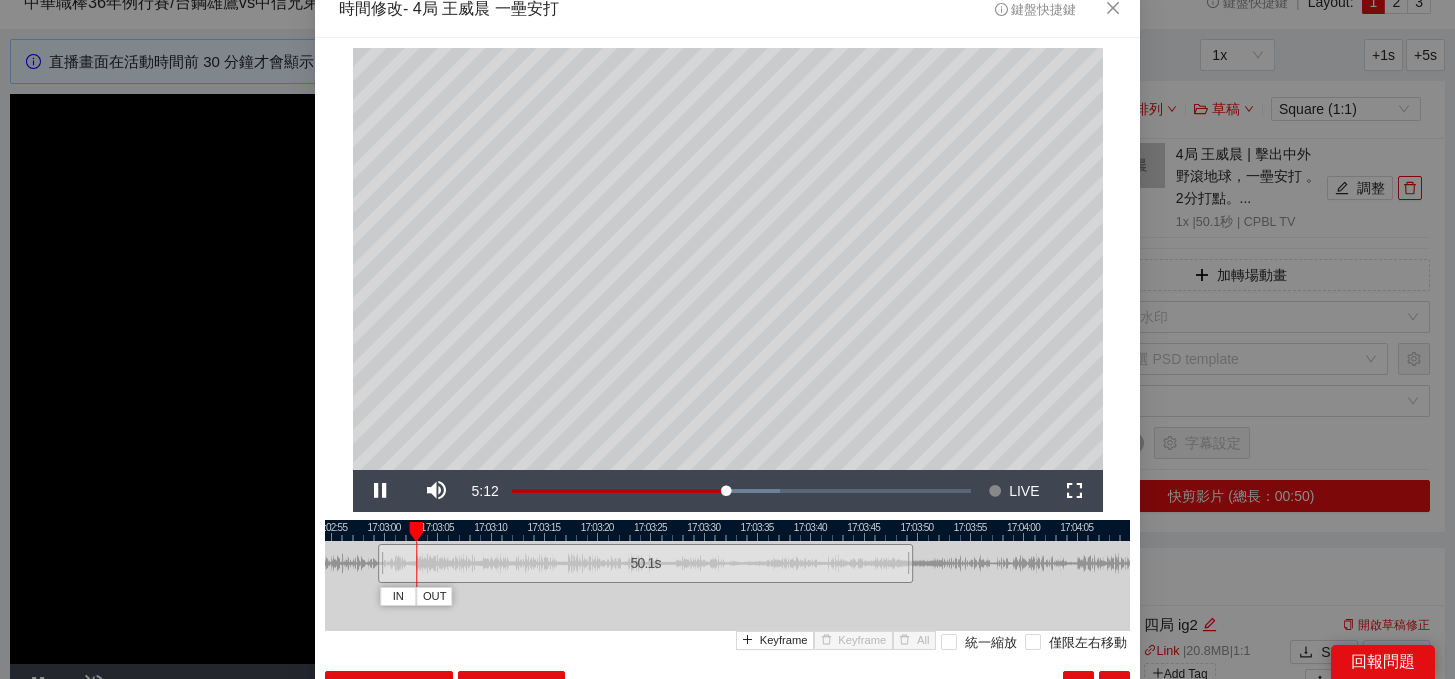 drag, startPoint x: 973, startPoint y: 529, endPoint x: 853, endPoint y: 539, distance: 120.41595 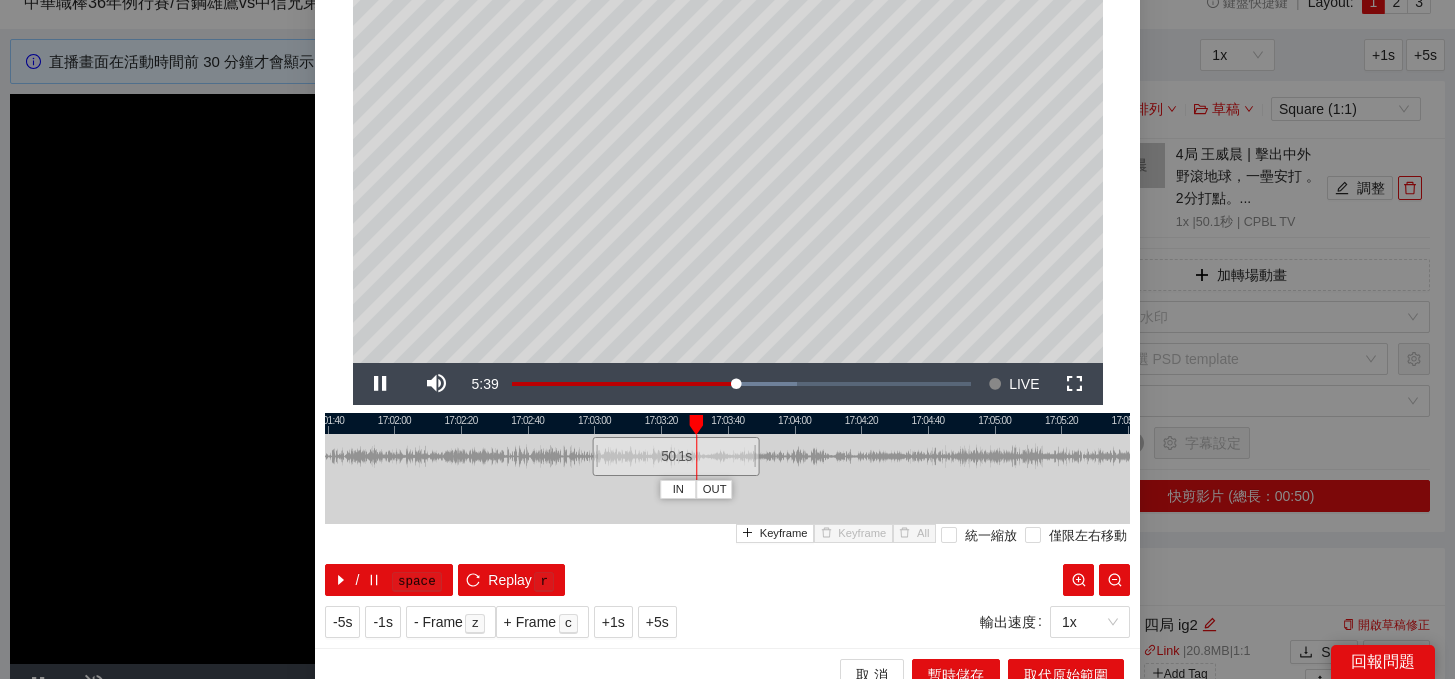 scroll, scrollTop: 129, scrollLeft: 0, axis: vertical 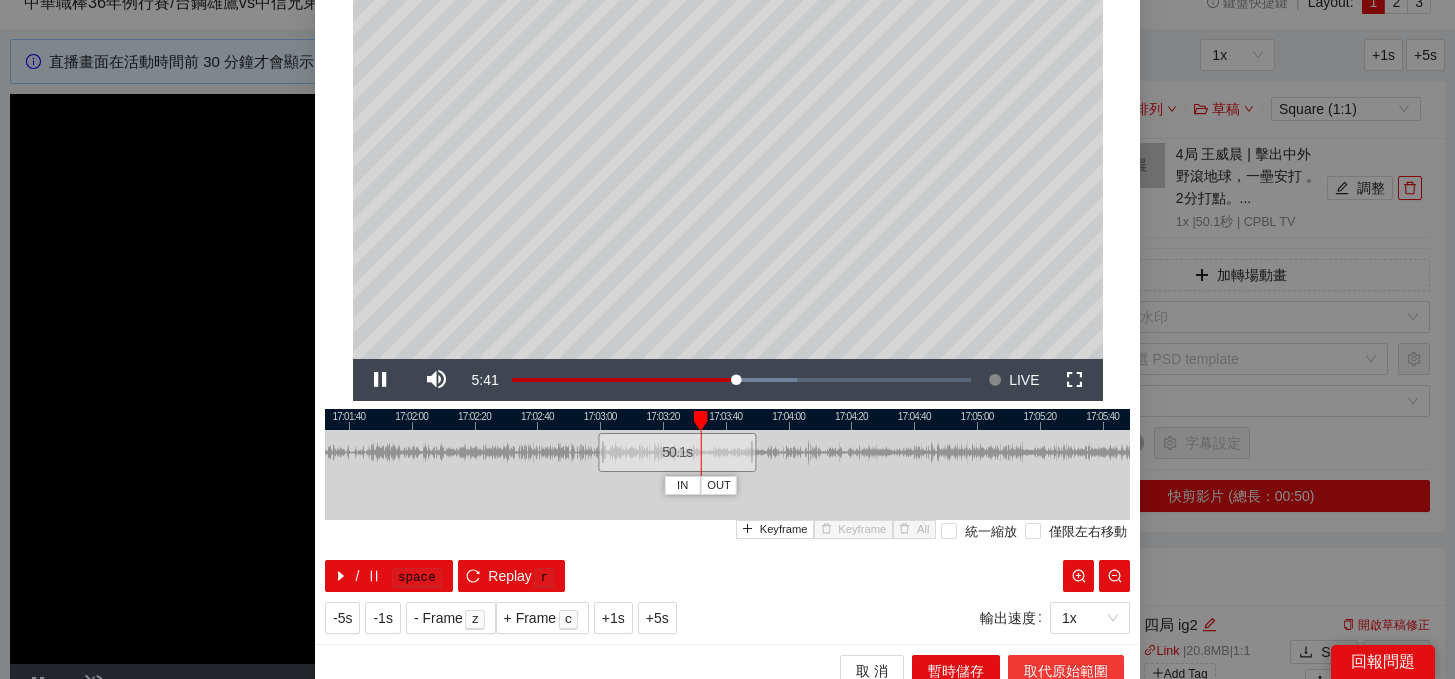 click on "取代原始範圍" at bounding box center (1066, 671) 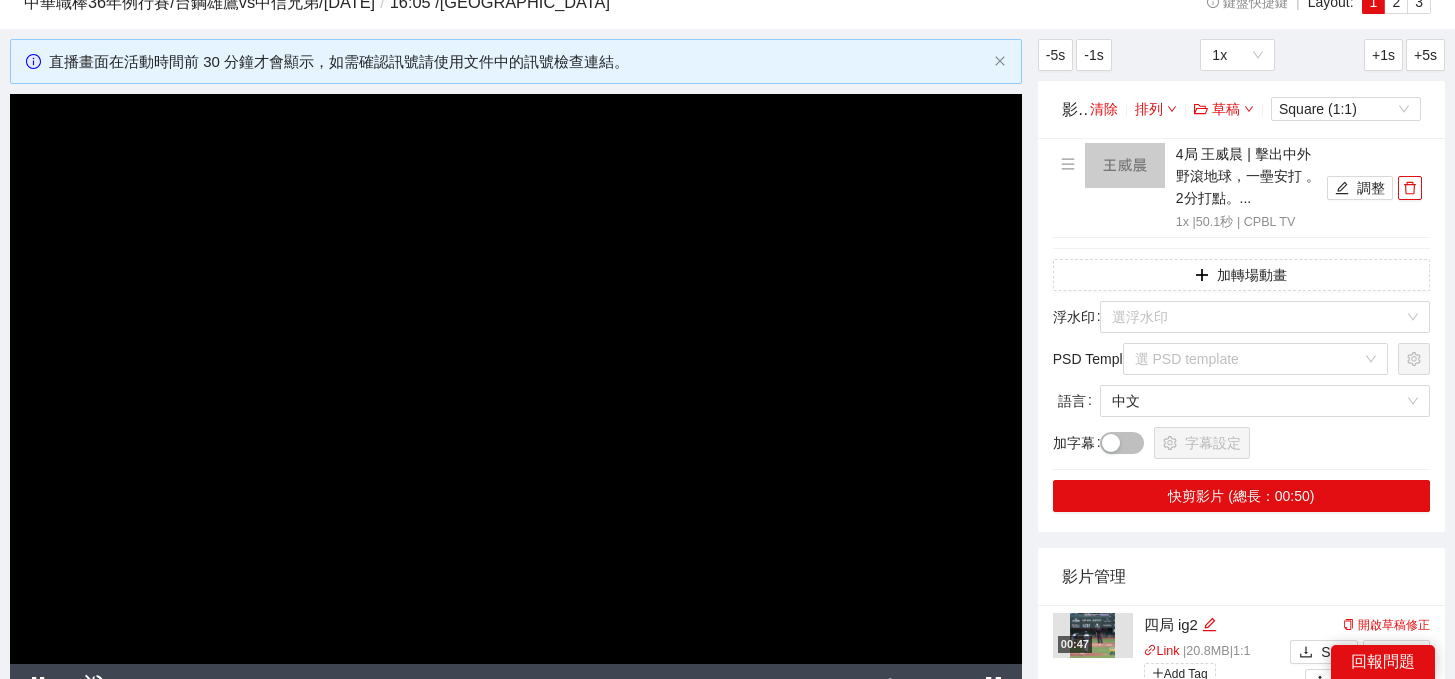 scroll, scrollTop: 0, scrollLeft: 0, axis: both 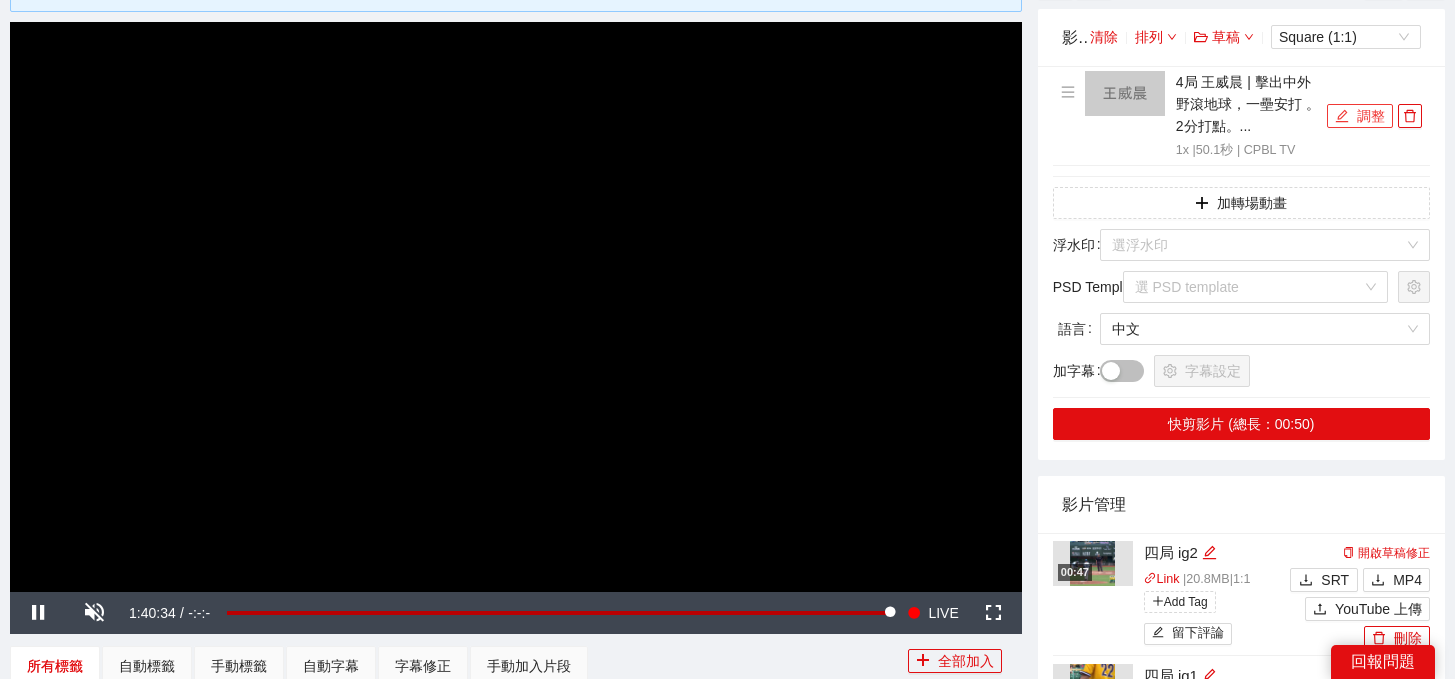 type 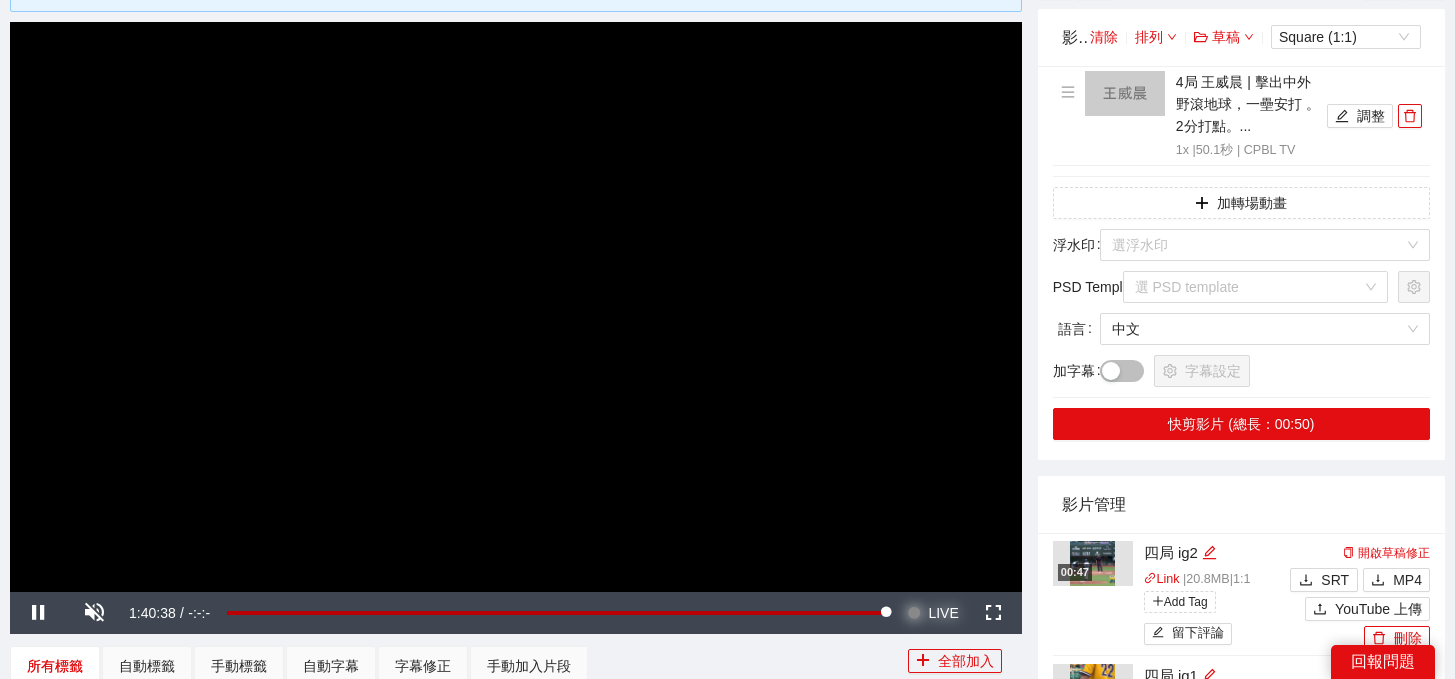 click on "LIVE" at bounding box center [943, 613] 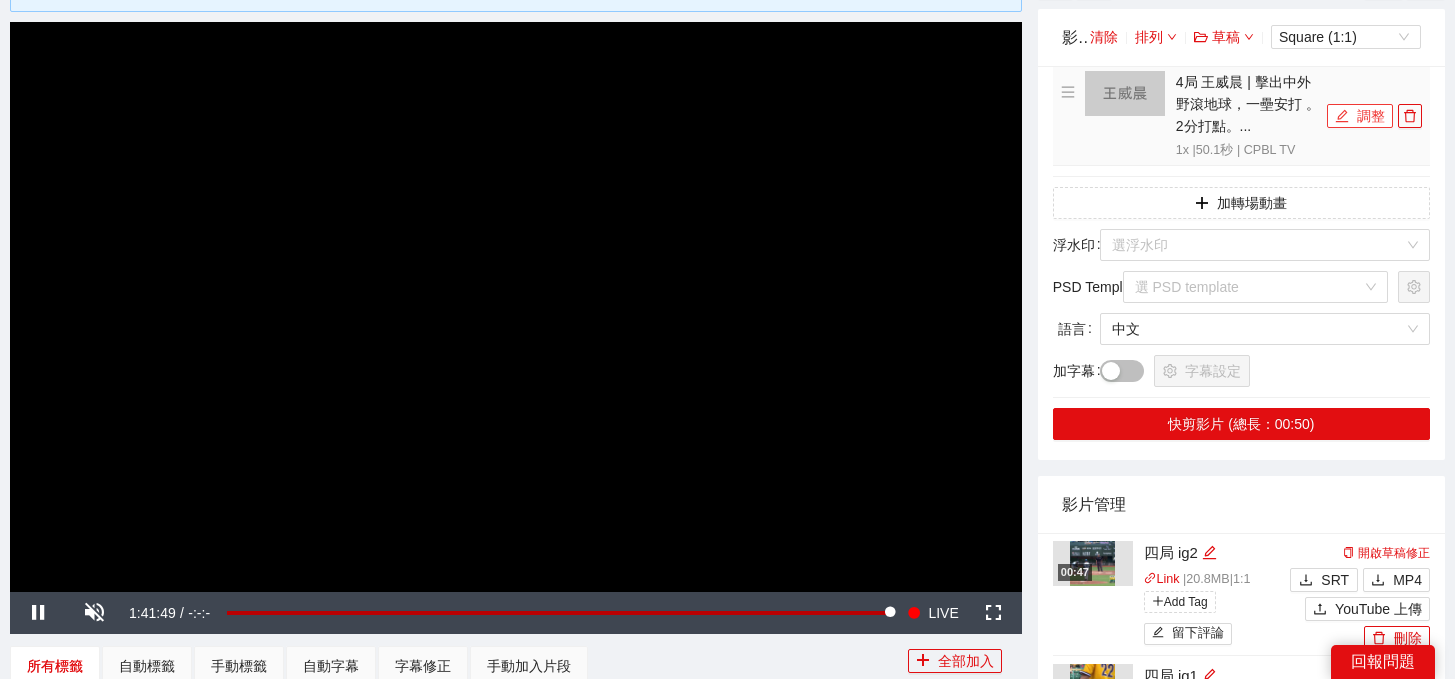 click on "調整" at bounding box center (1360, 116) 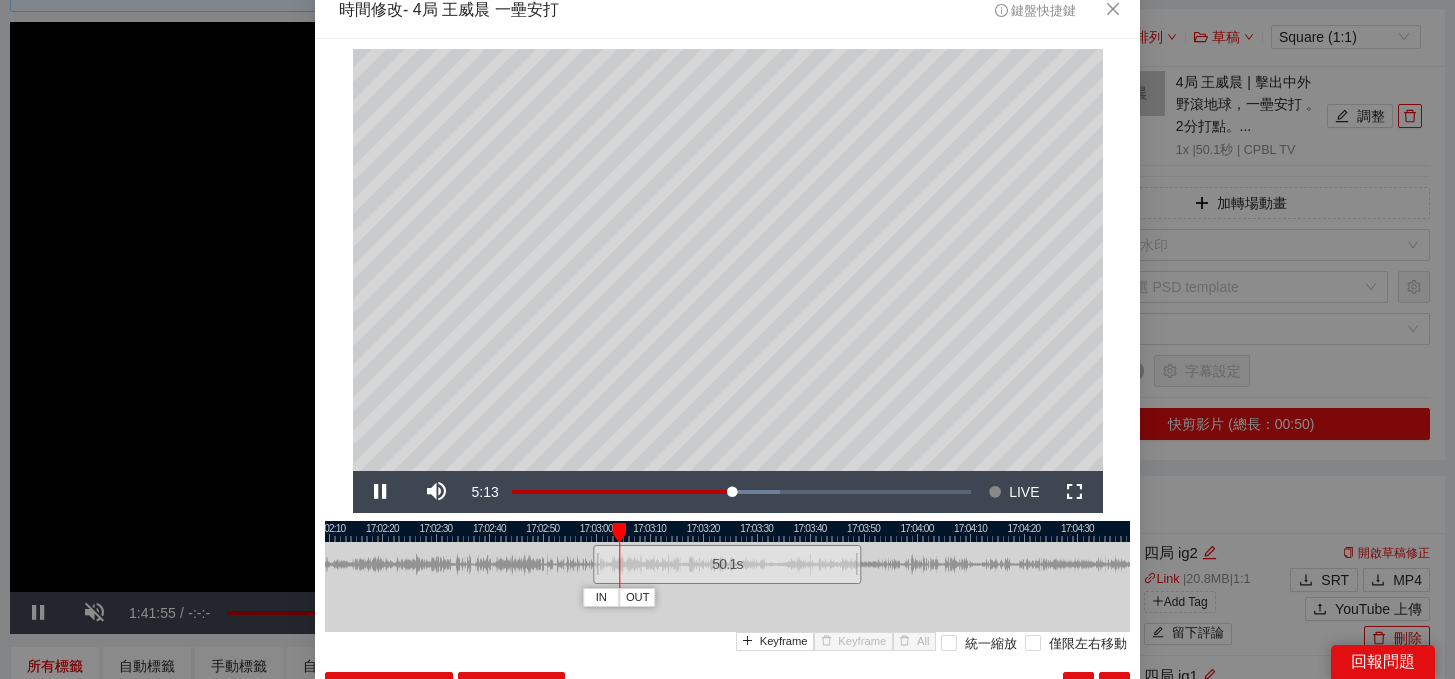 scroll, scrollTop: 0, scrollLeft: 0, axis: both 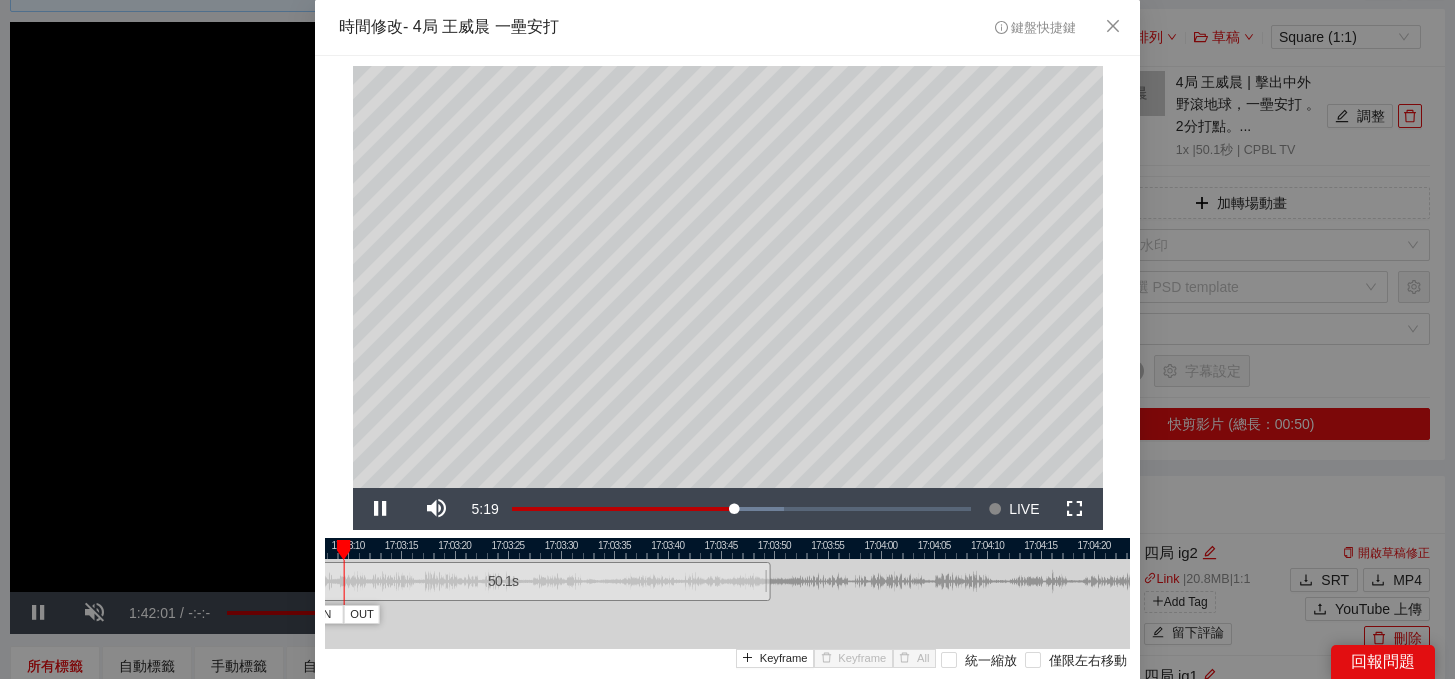 drag, startPoint x: 878, startPoint y: 543, endPoint x: 681, endPoint y: 539, distance: 197.0406 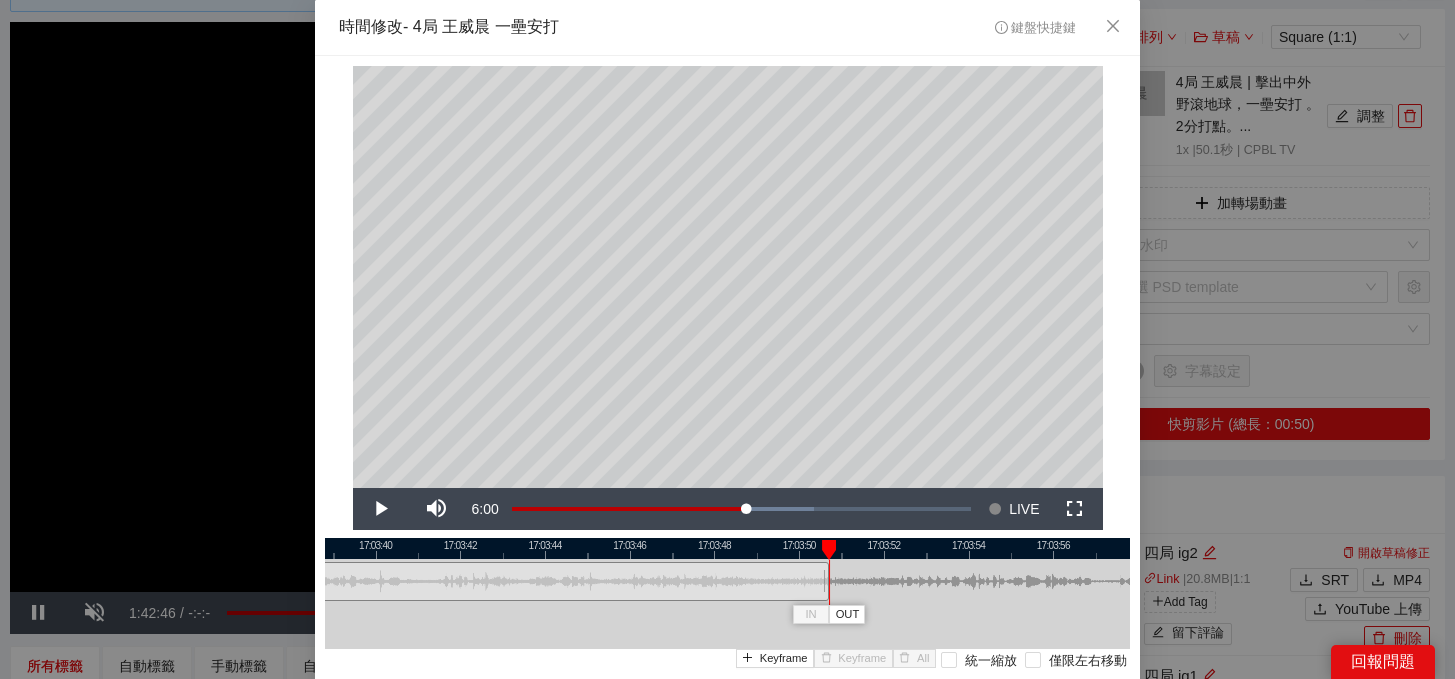 drag, startPoint x: 781, startPoint y: 588, endPoint x: 826, endPoint y: 583, distance: 45.276924 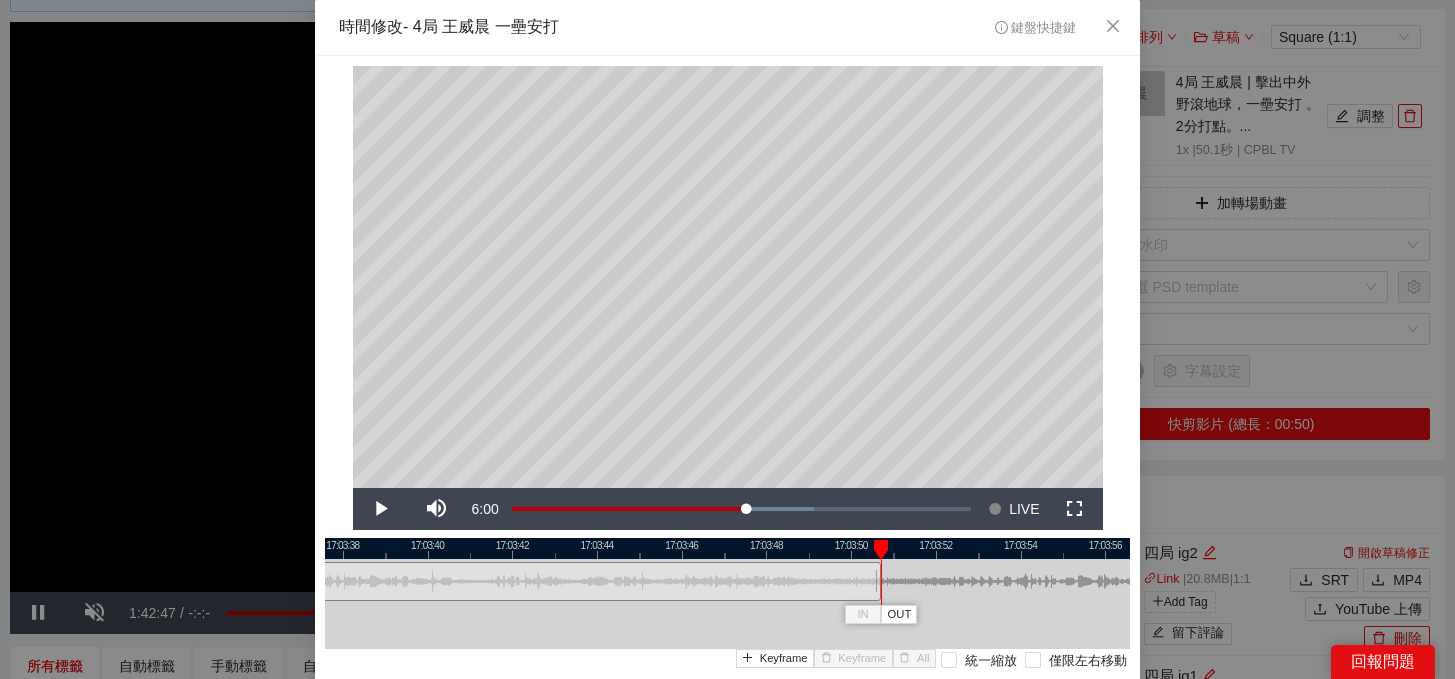 drag, startPoint x: 863, startPoint y: 550, endPoint x: 968, endPoint y: 550, distance: 105 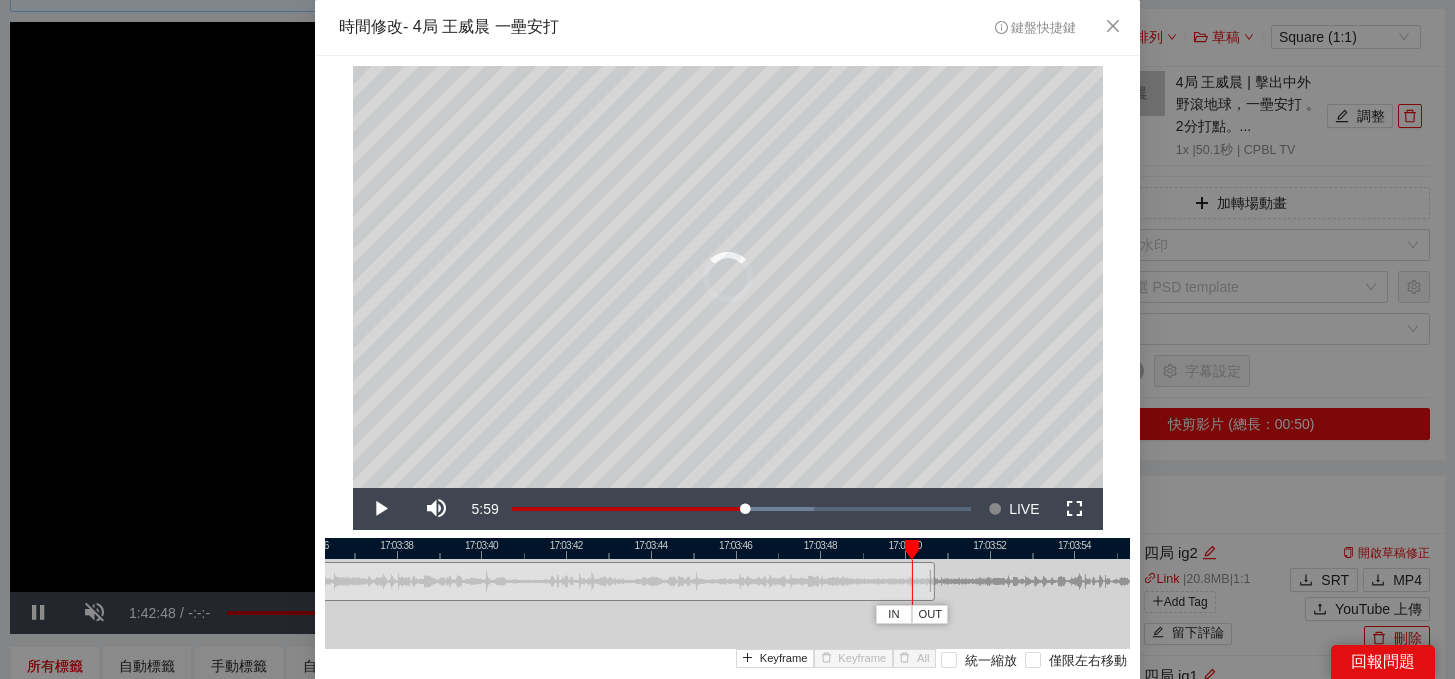 drag, startPoint x: 935, startPoint y: 545, endPoint x: 912, endPoint y: 545, distance: 23 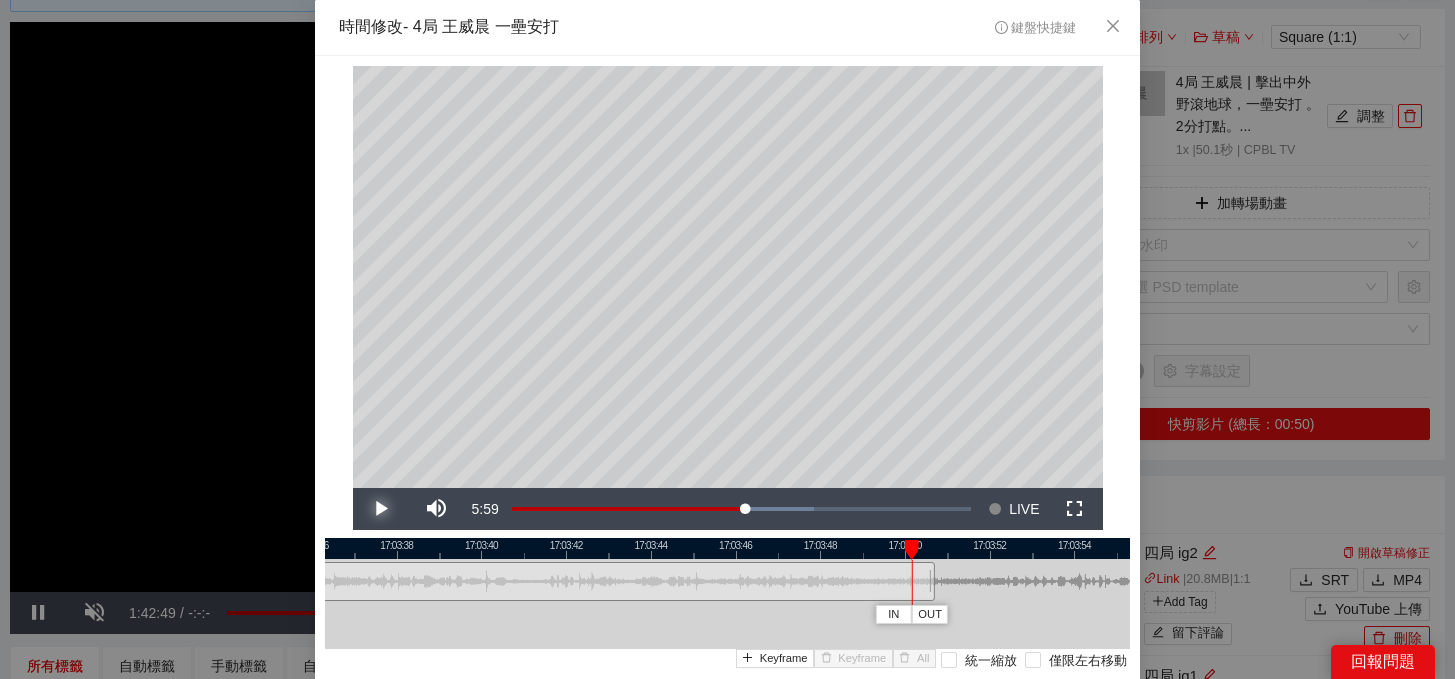click at bounding box center [381, 509] 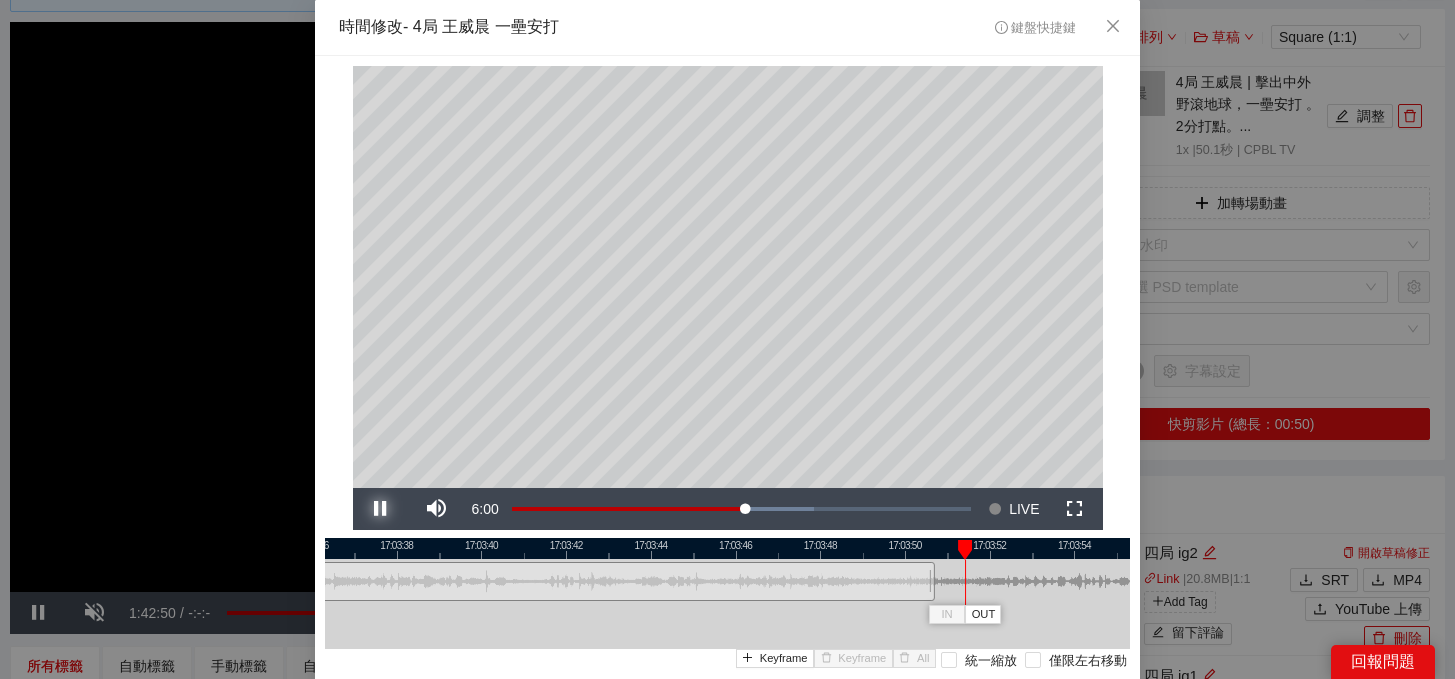 click at bounding box center (381, 509) 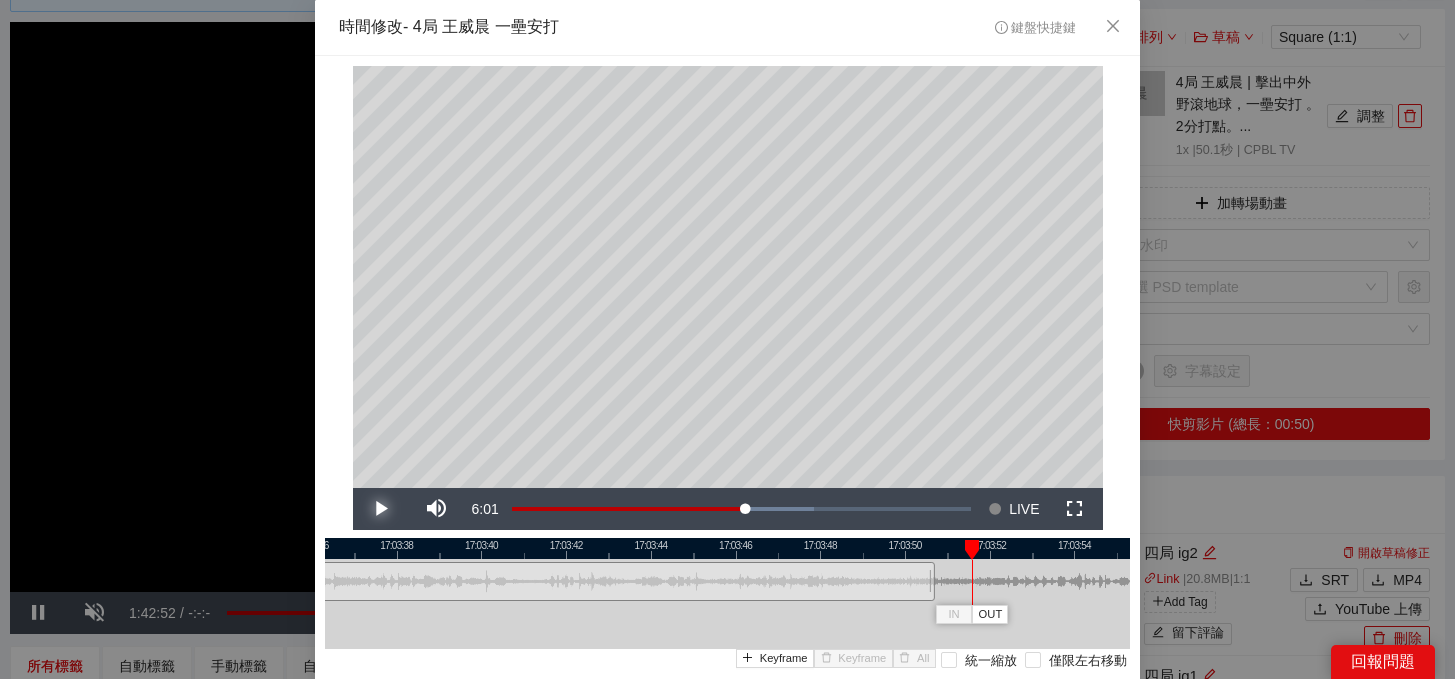 scroll, scrollTop: 146, scrollLeft: 0, axis: vertical 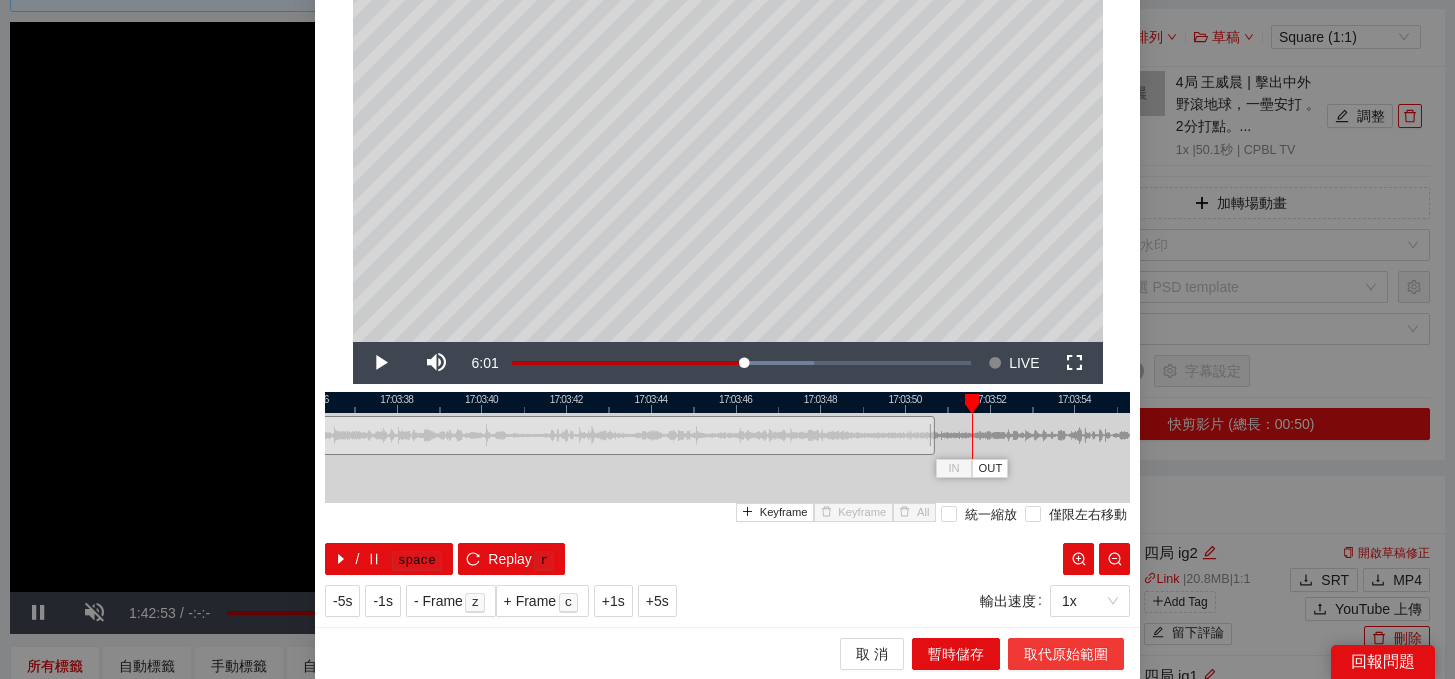 click on "取代原始範圍" at bounding box center (1066, 654) 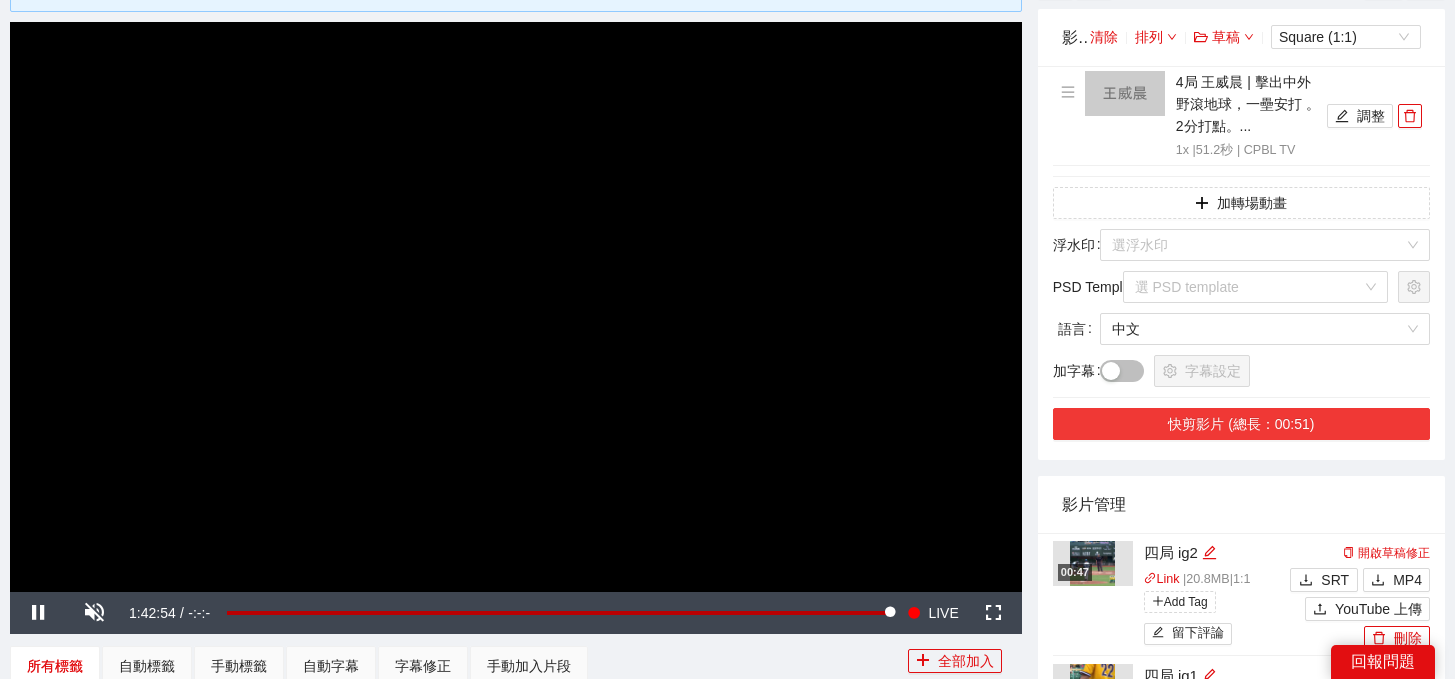 click on "快剪影片 (總長：00:51)" at bounding box center (1241, 424) 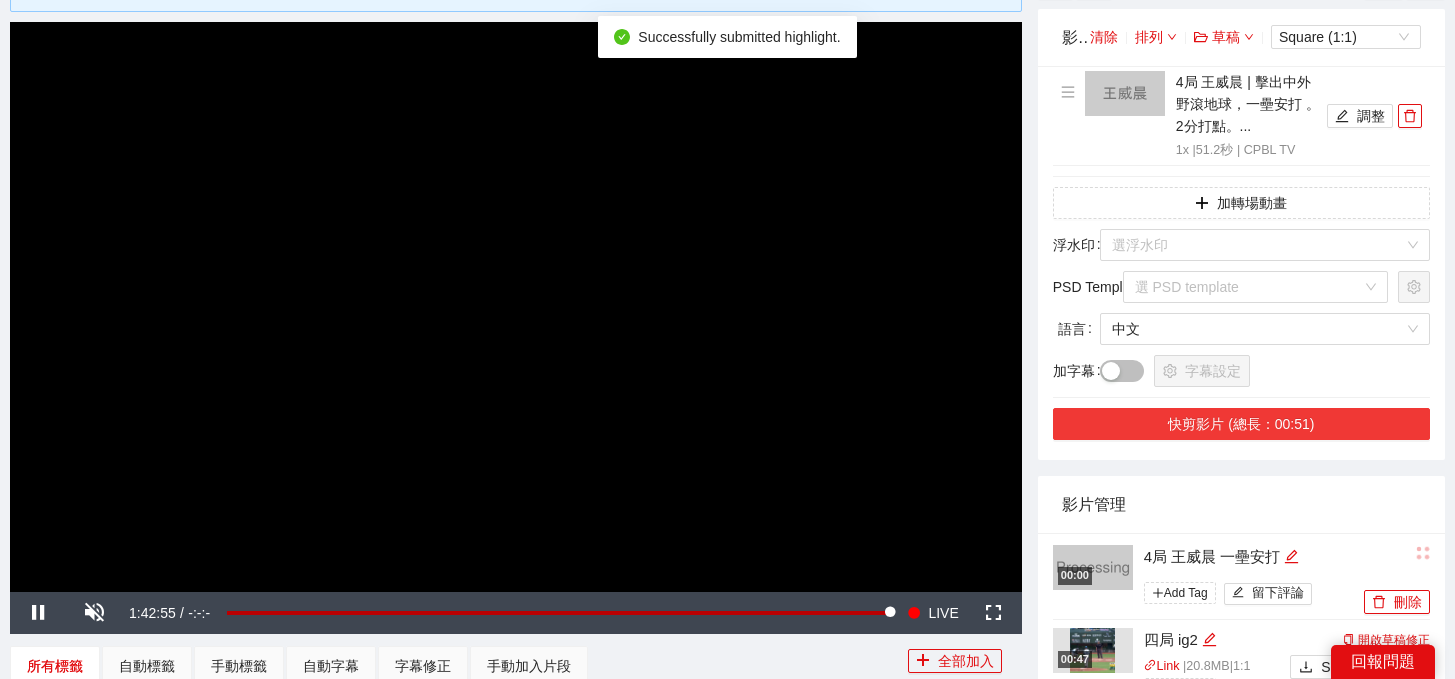 scroll, scrollTop: 250, scrollLeft: 0, axis: vertical 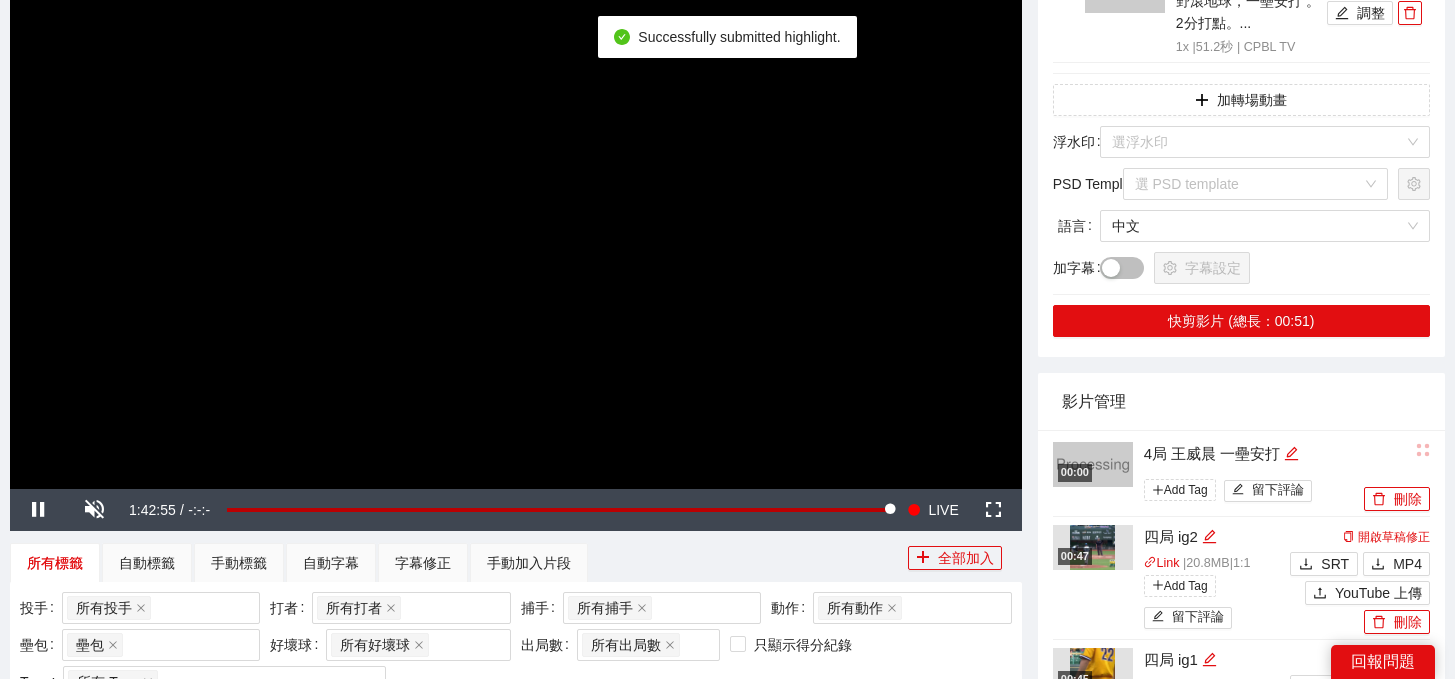 click on "4局 王威晨 一壘安打" at bounding box center [1251, 454] 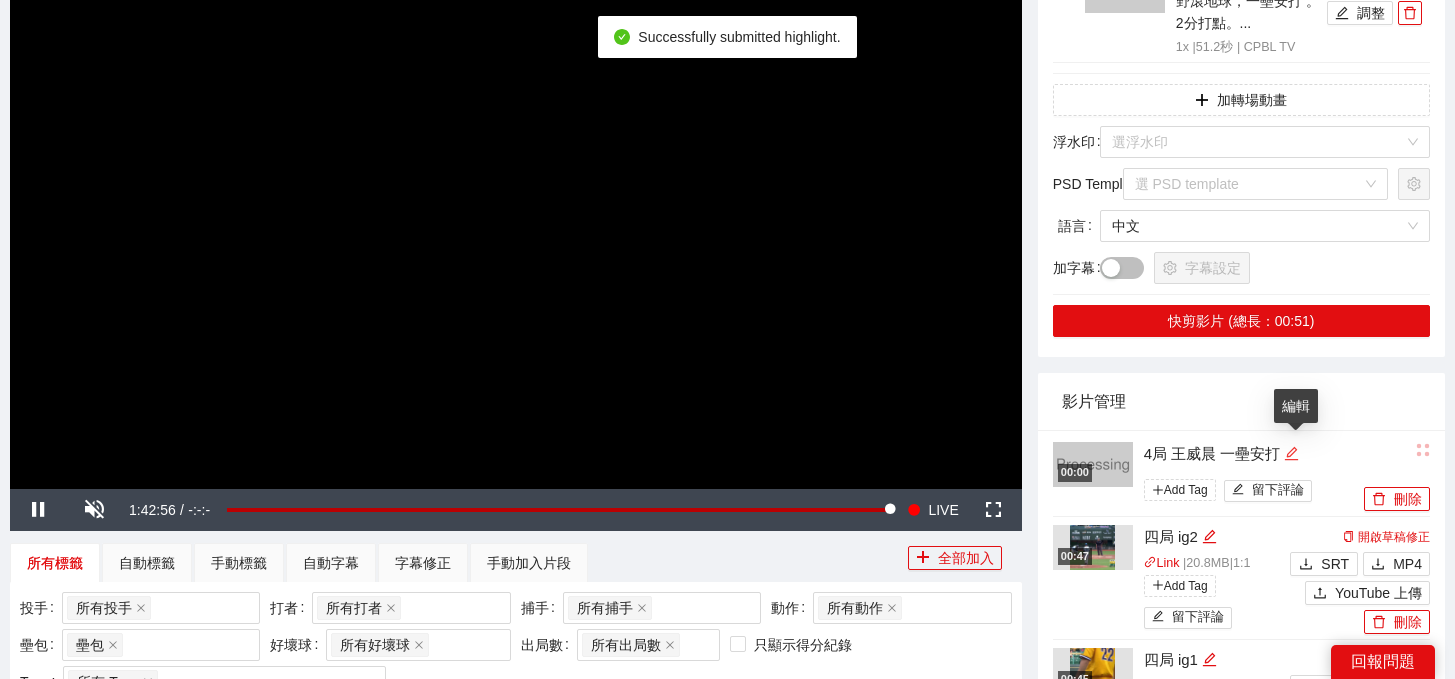 click 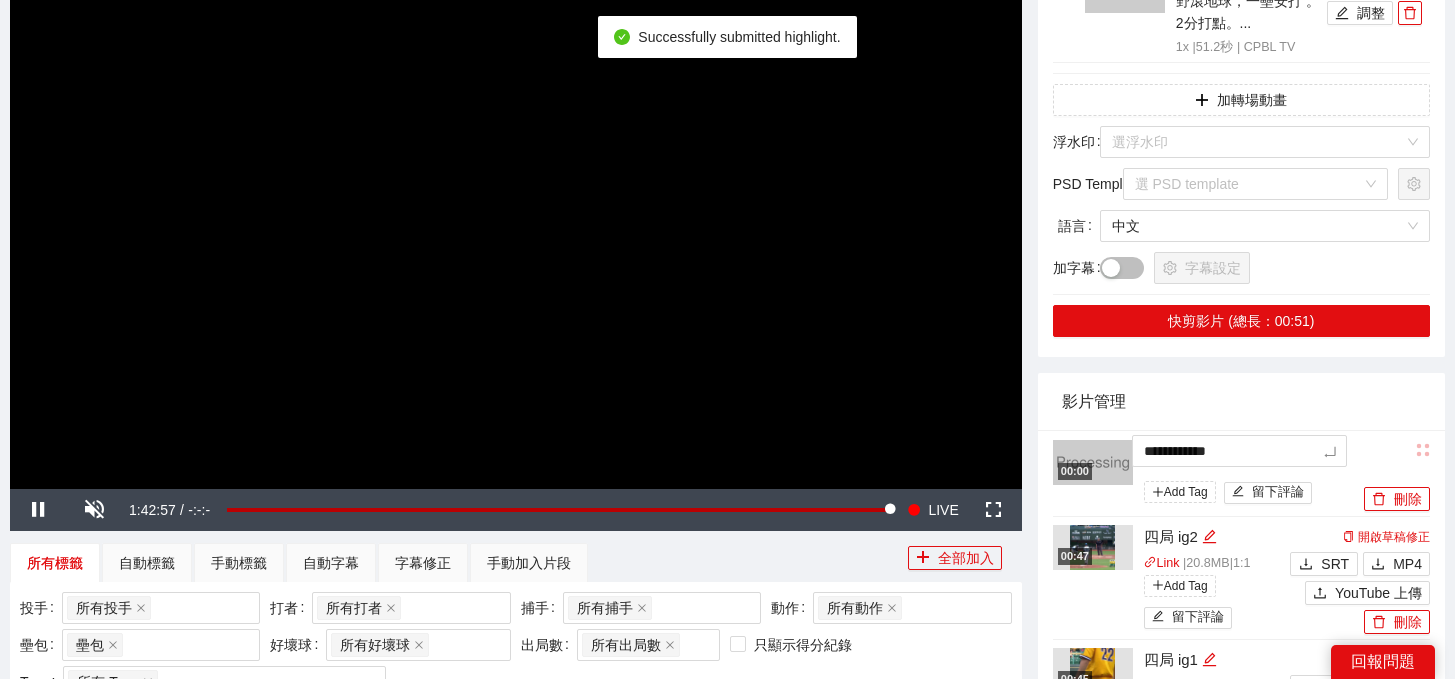 drag, startPoint x: 1305, startPoint y: 456, endPoint x: 914, endPoint y: 414, distance: 393.2493 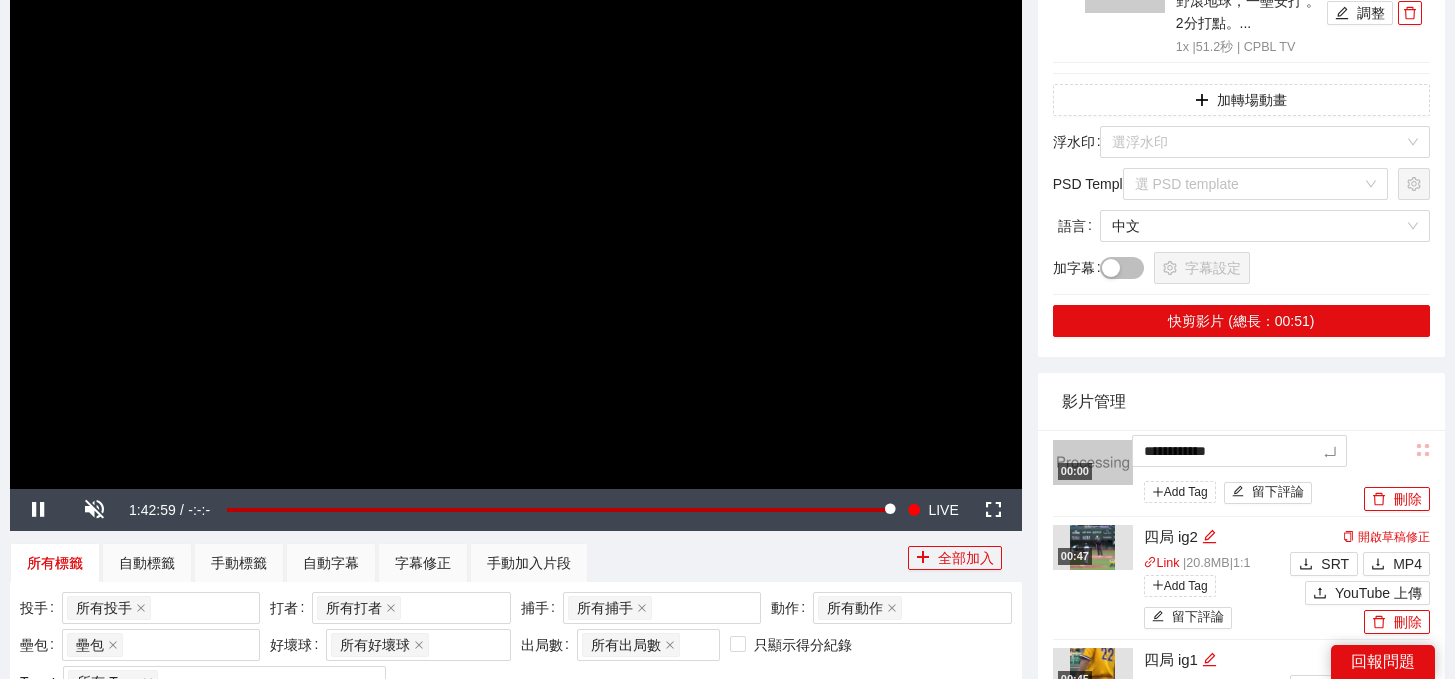type on "*" 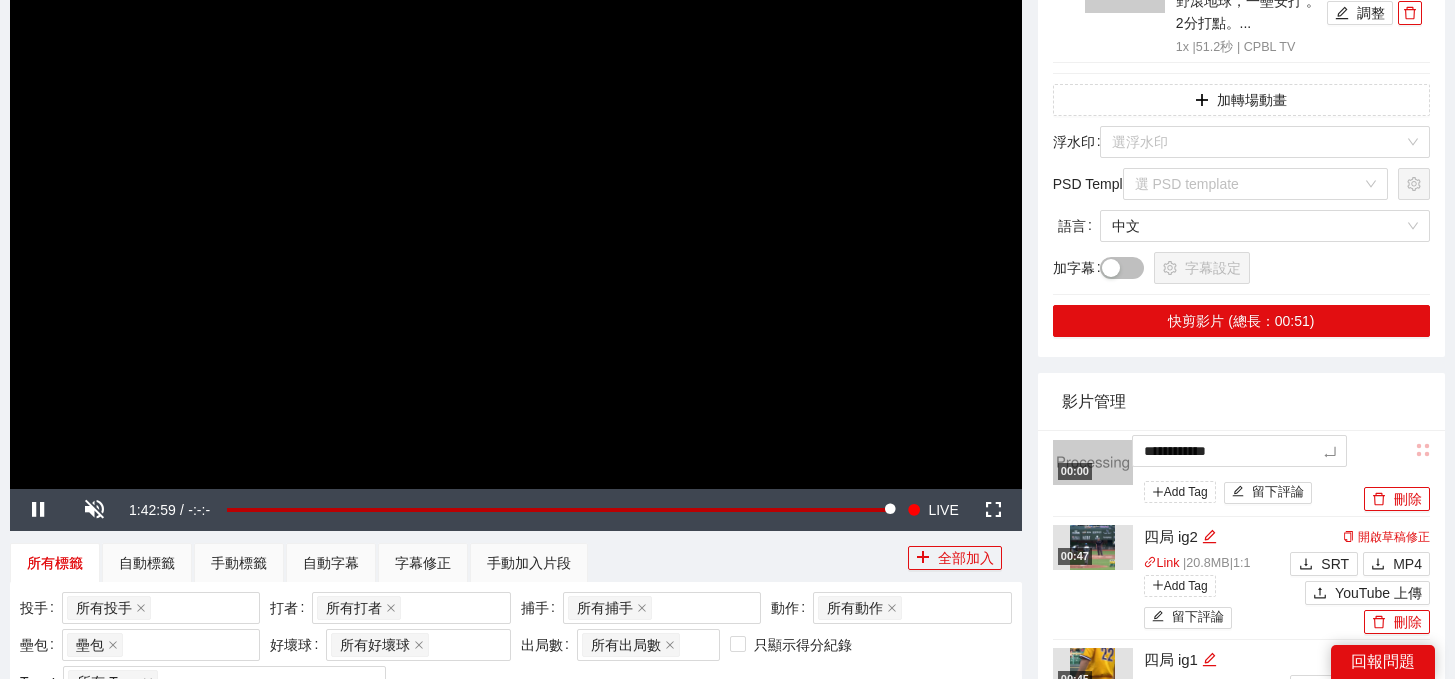 type on "*" 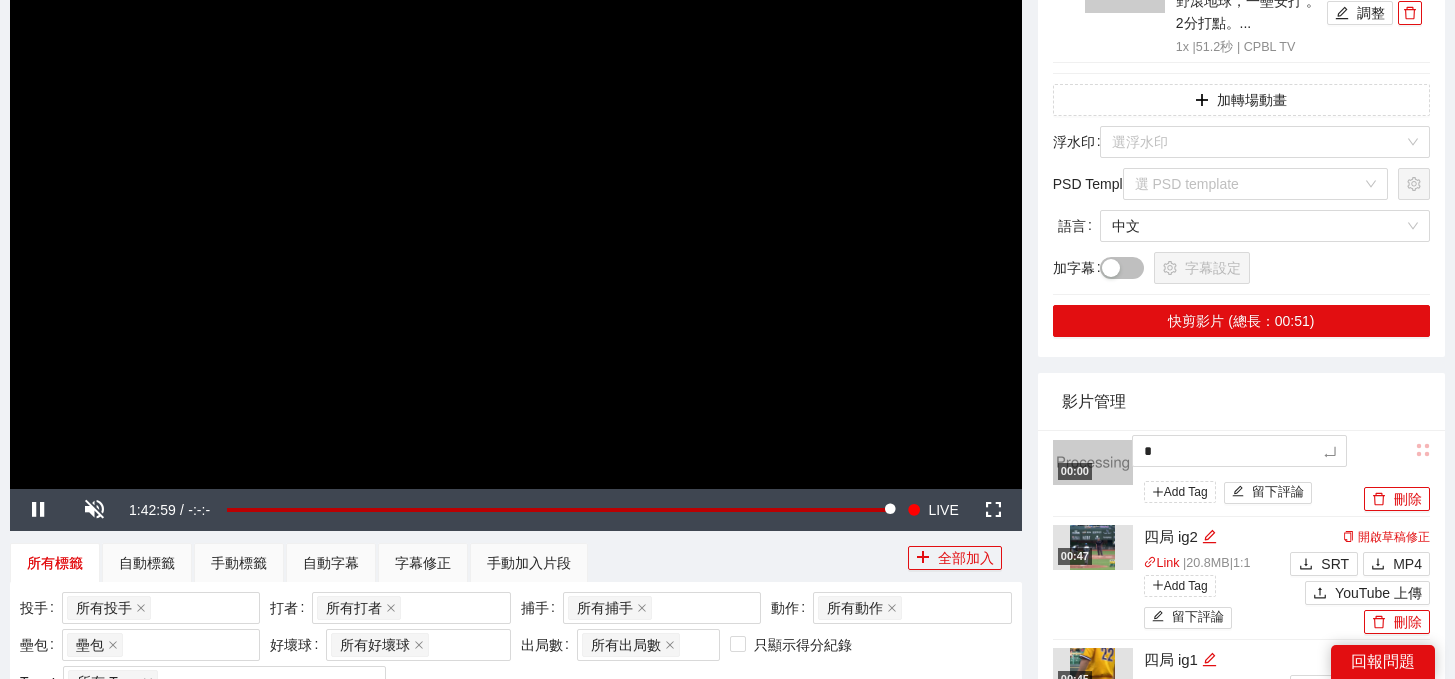 type on "**" 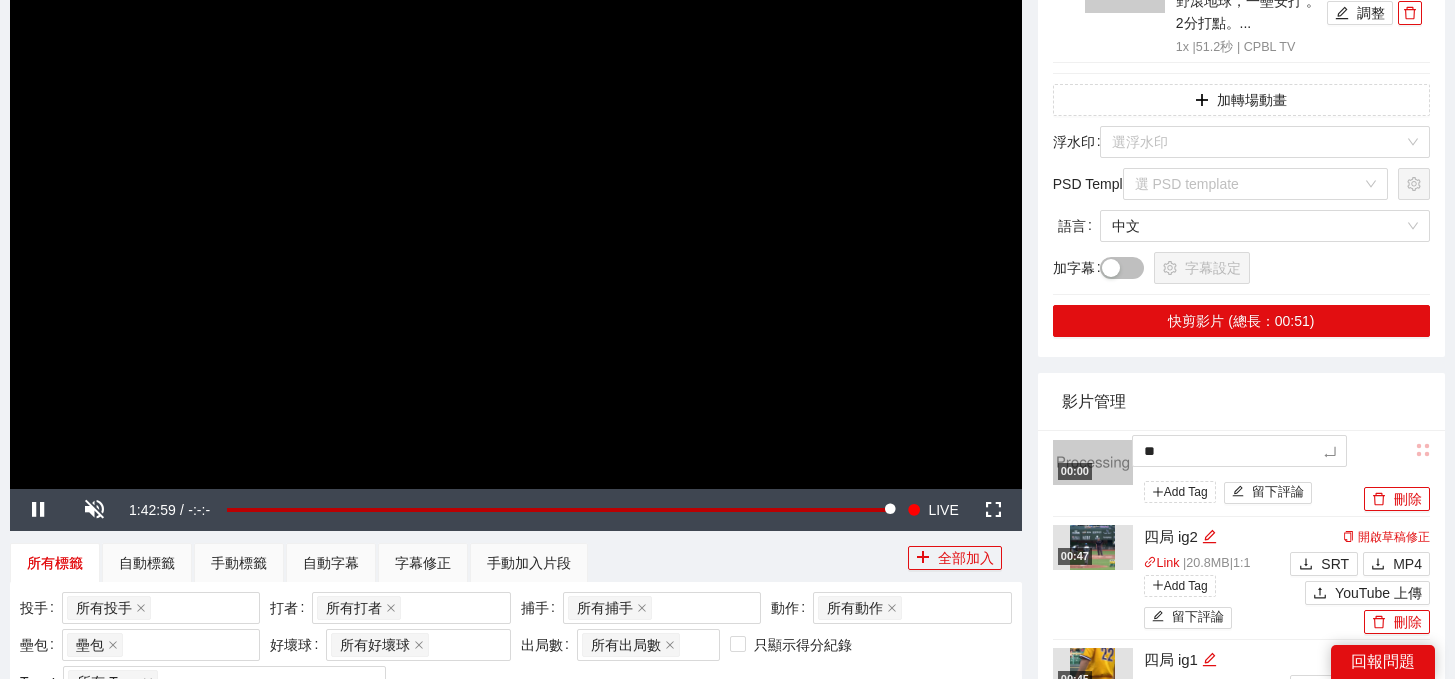 type on "***" 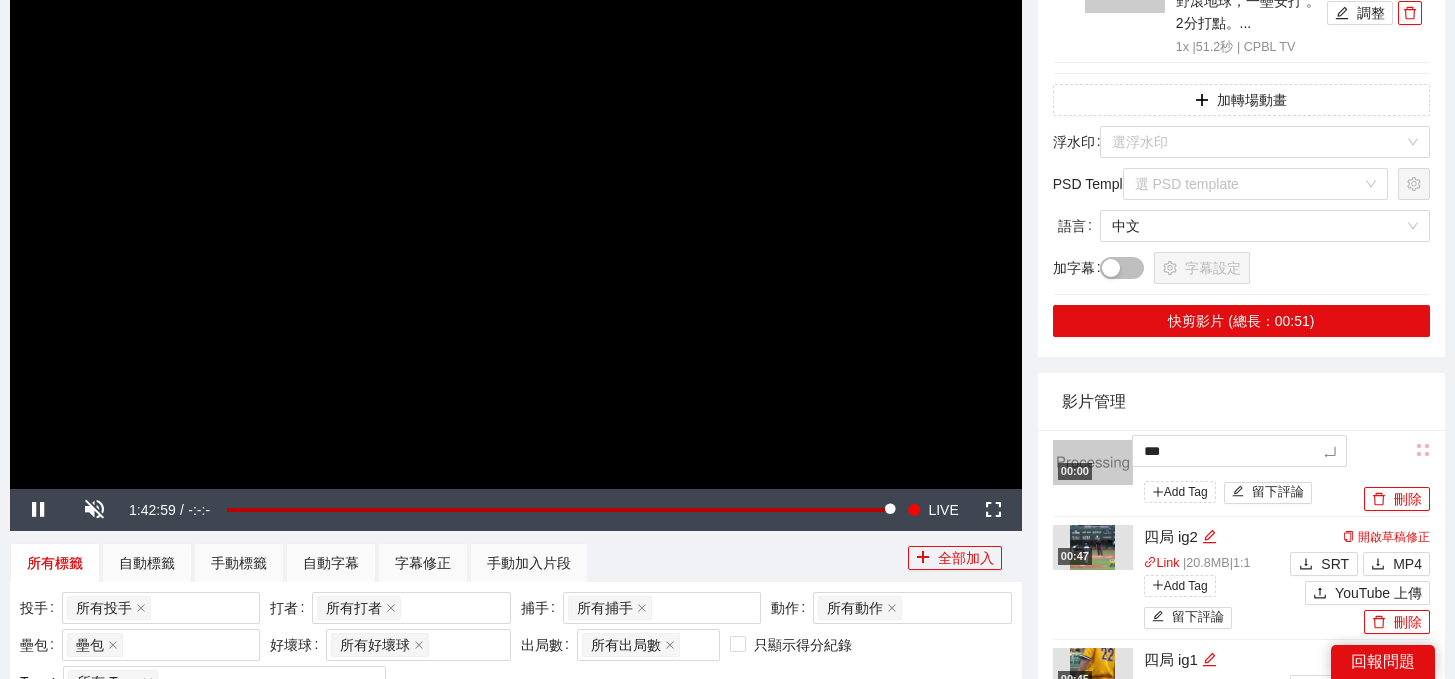 type on "****" 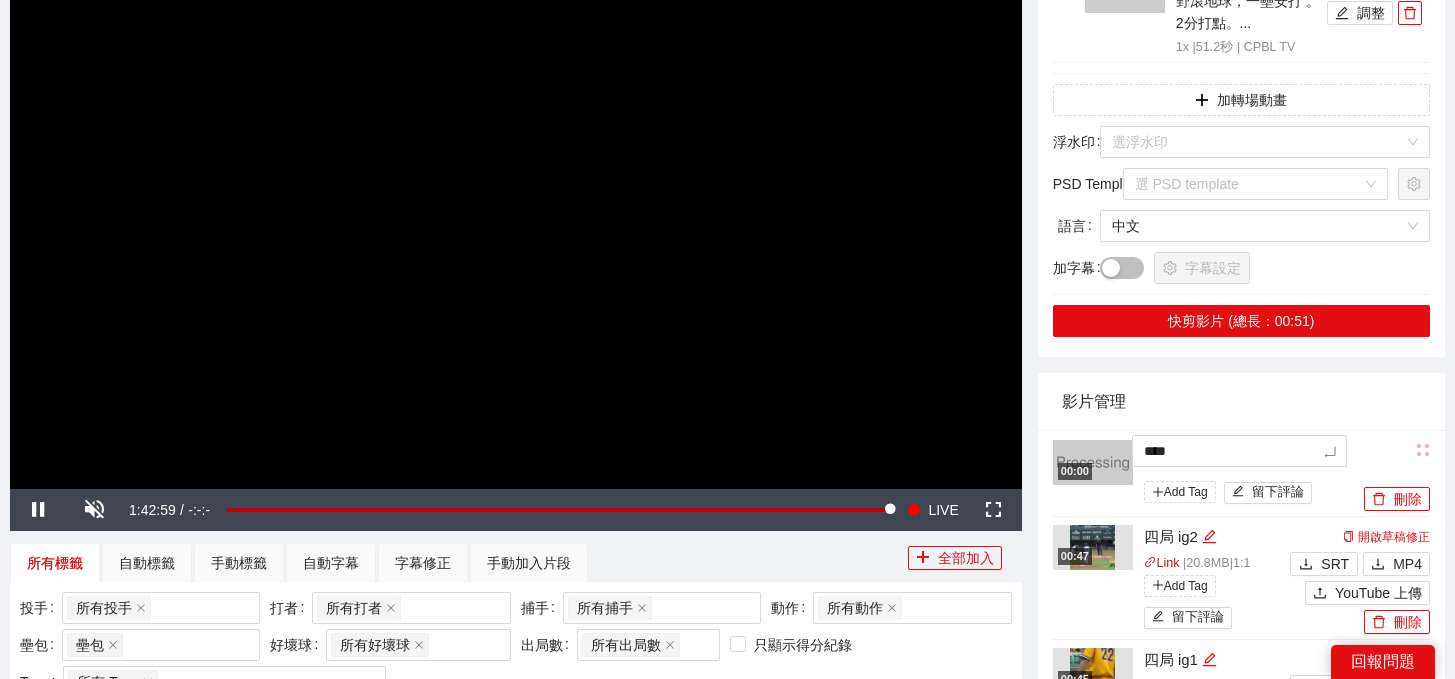 type on "*****" 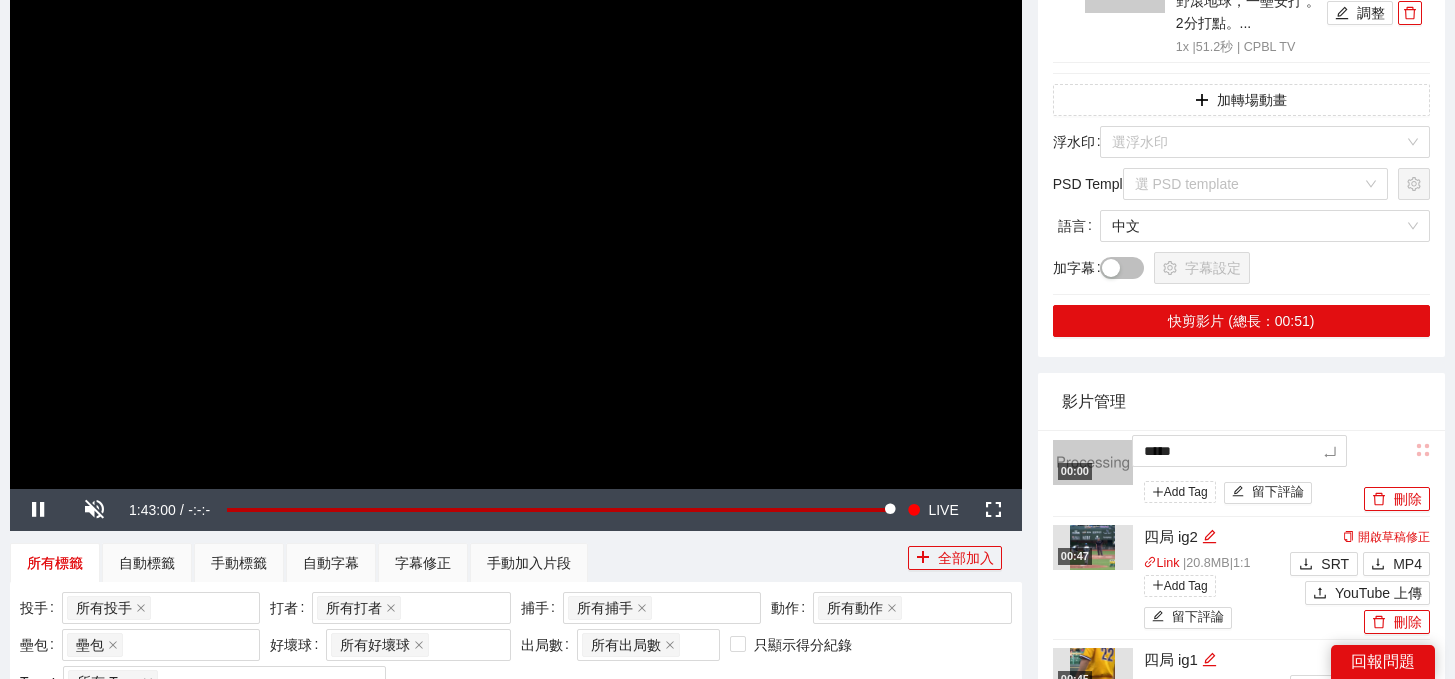 type on "****" 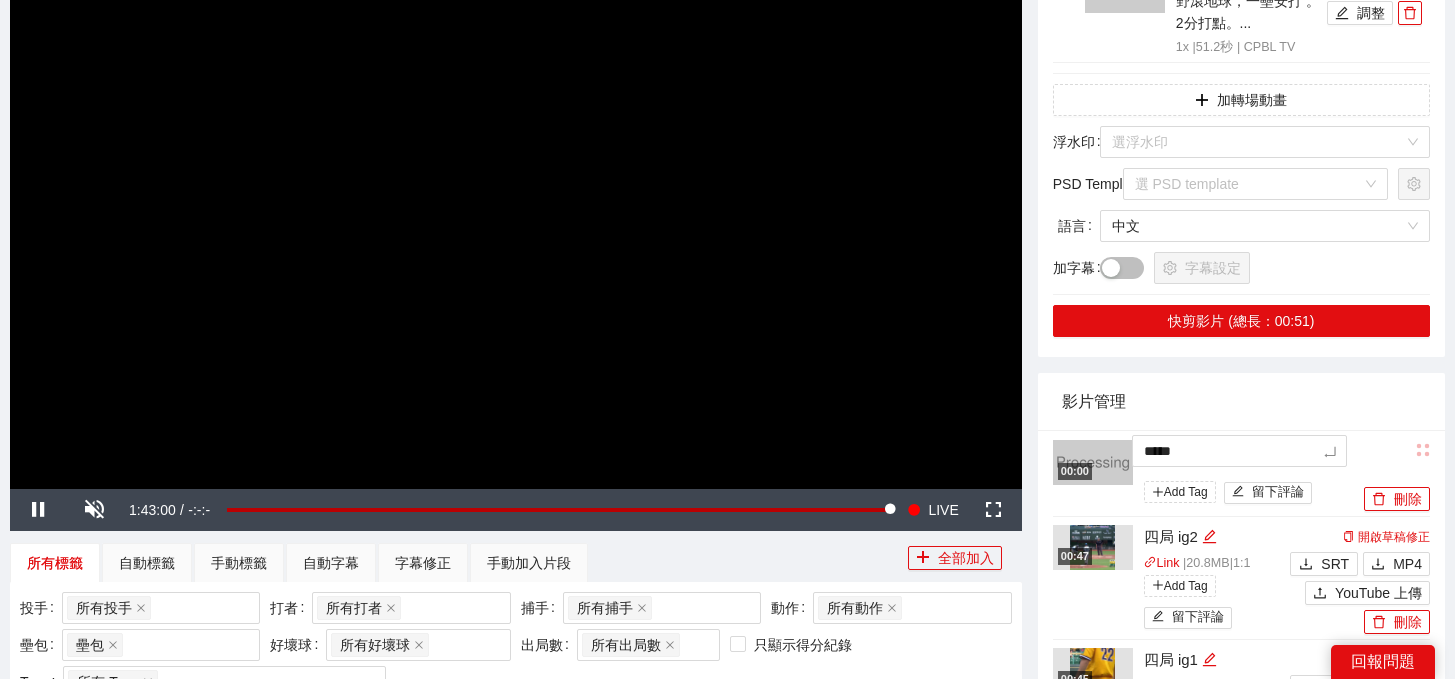 type on "****" 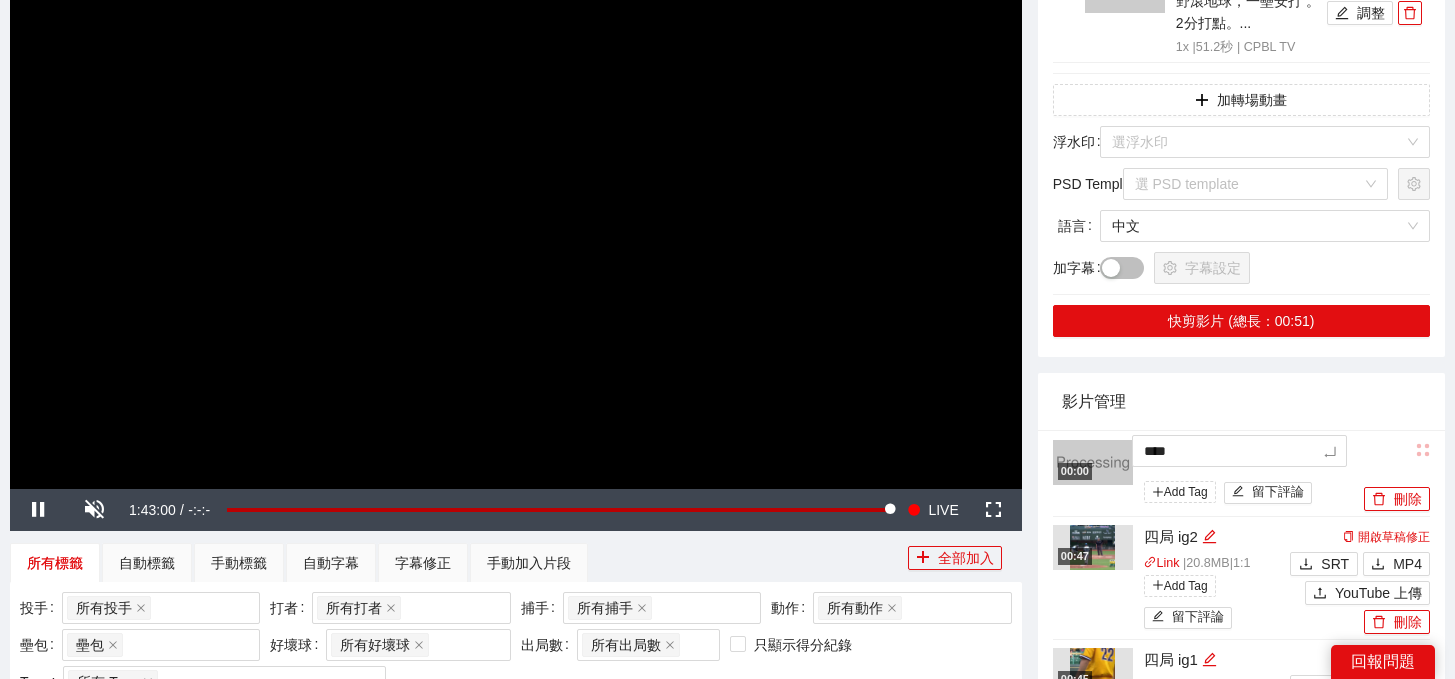 type on "***" 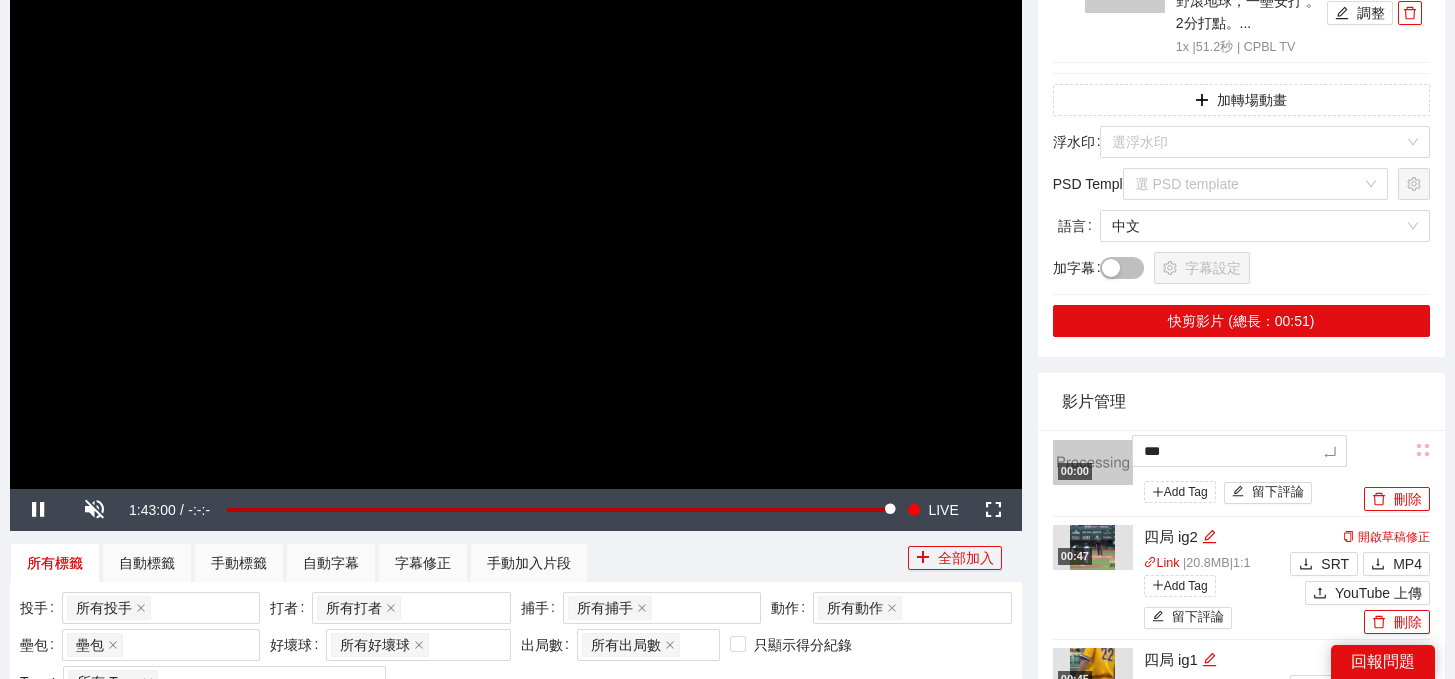 type on "**" 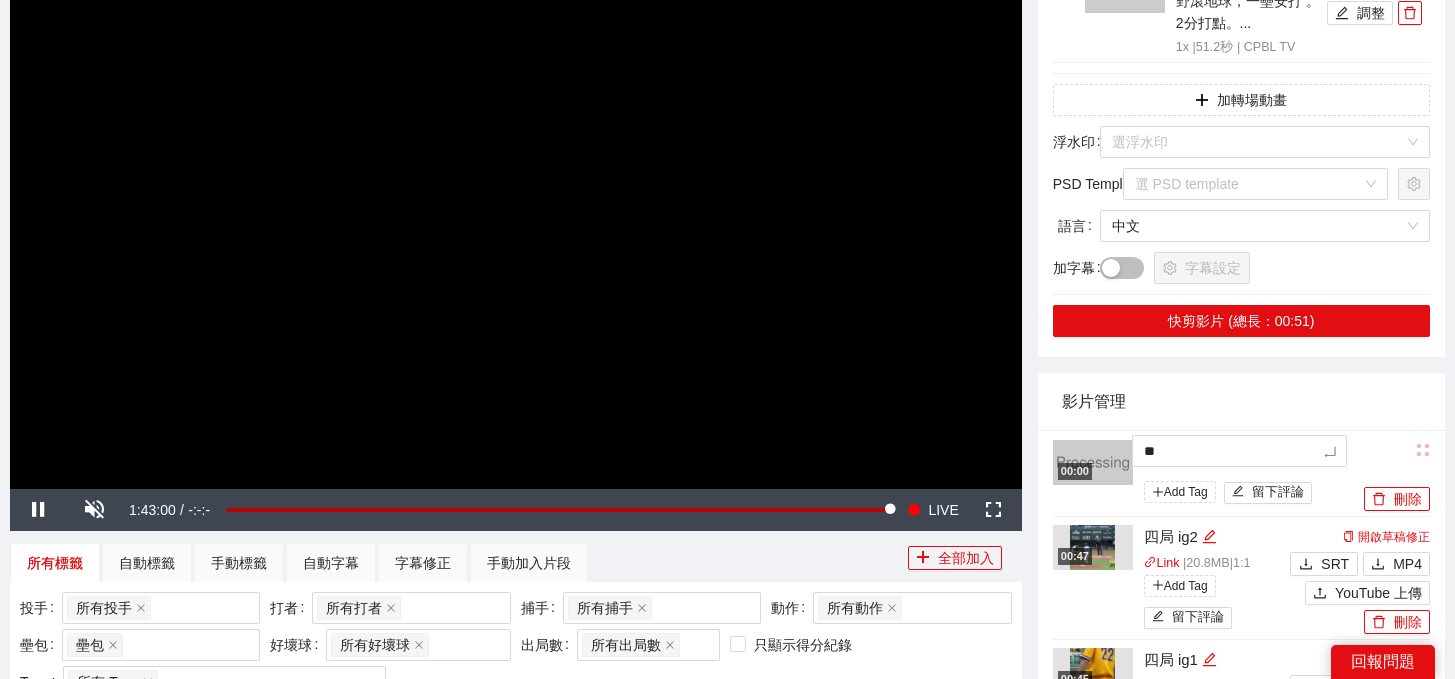 type on "*" 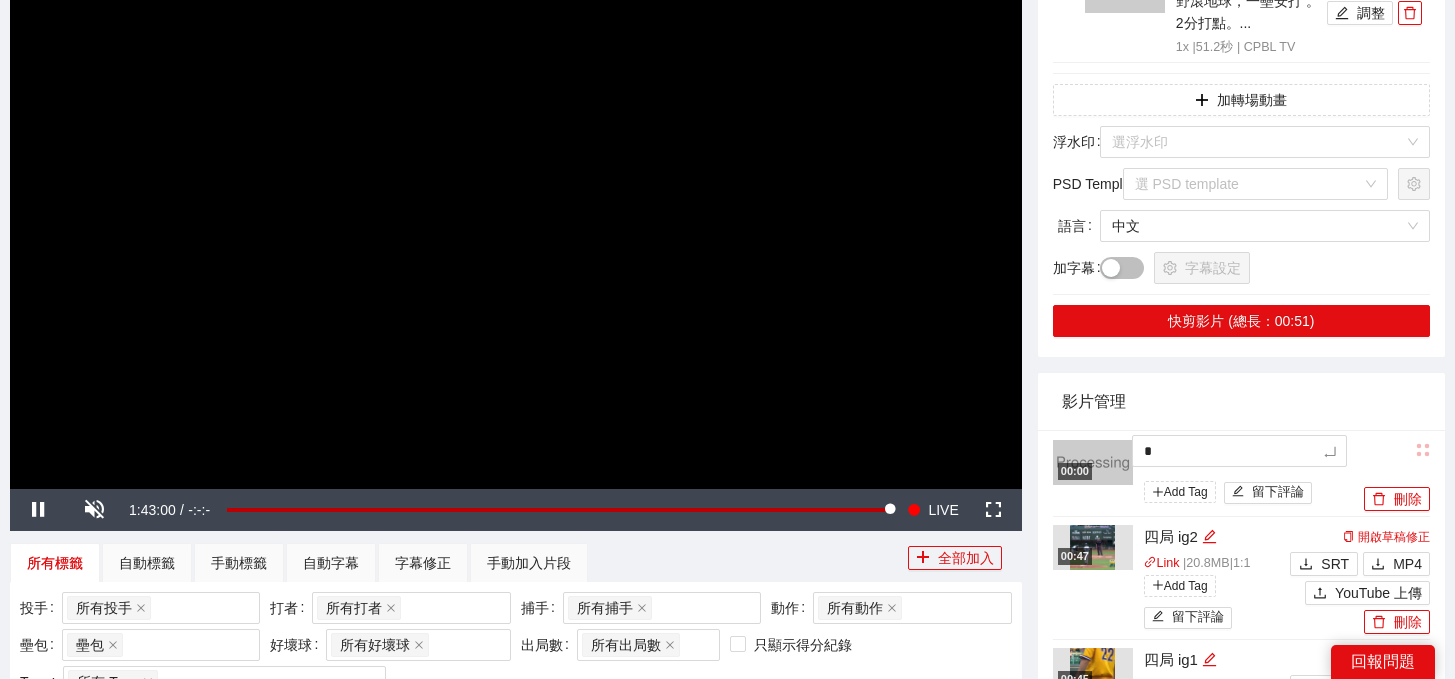 type 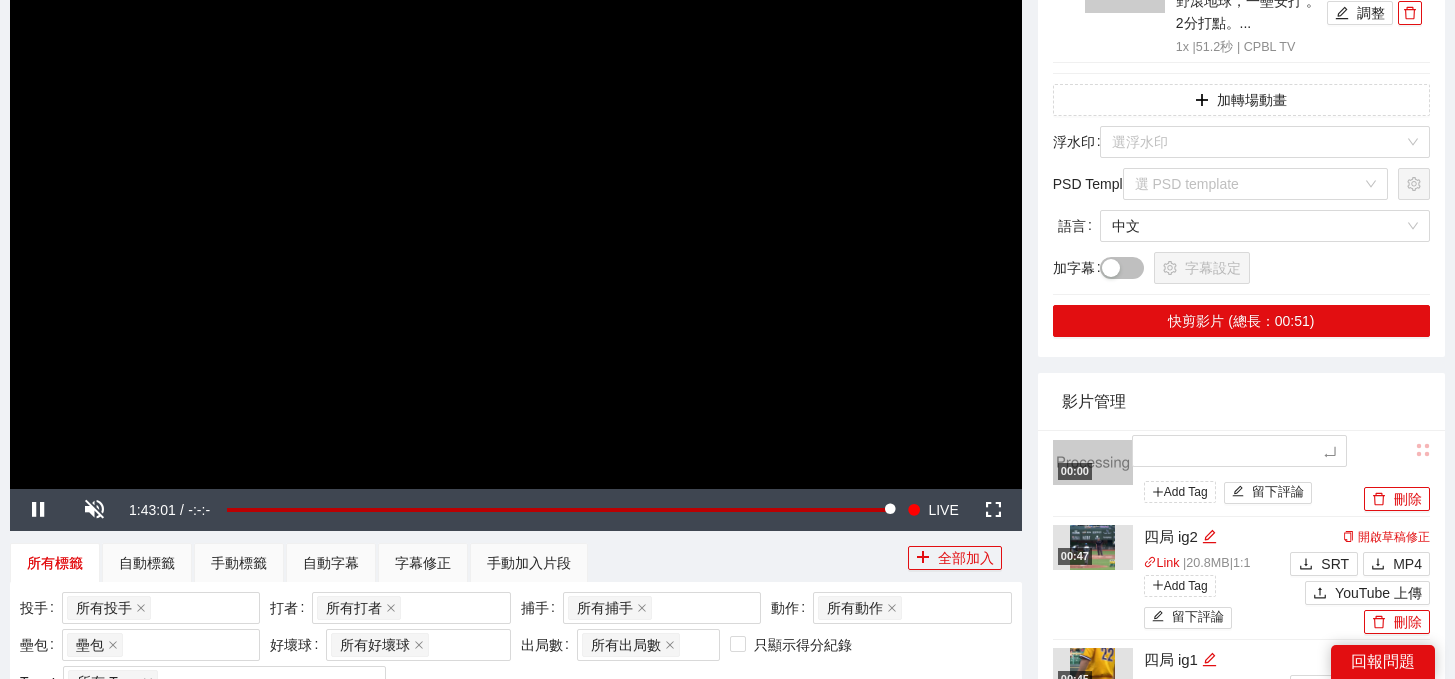 type on "*" 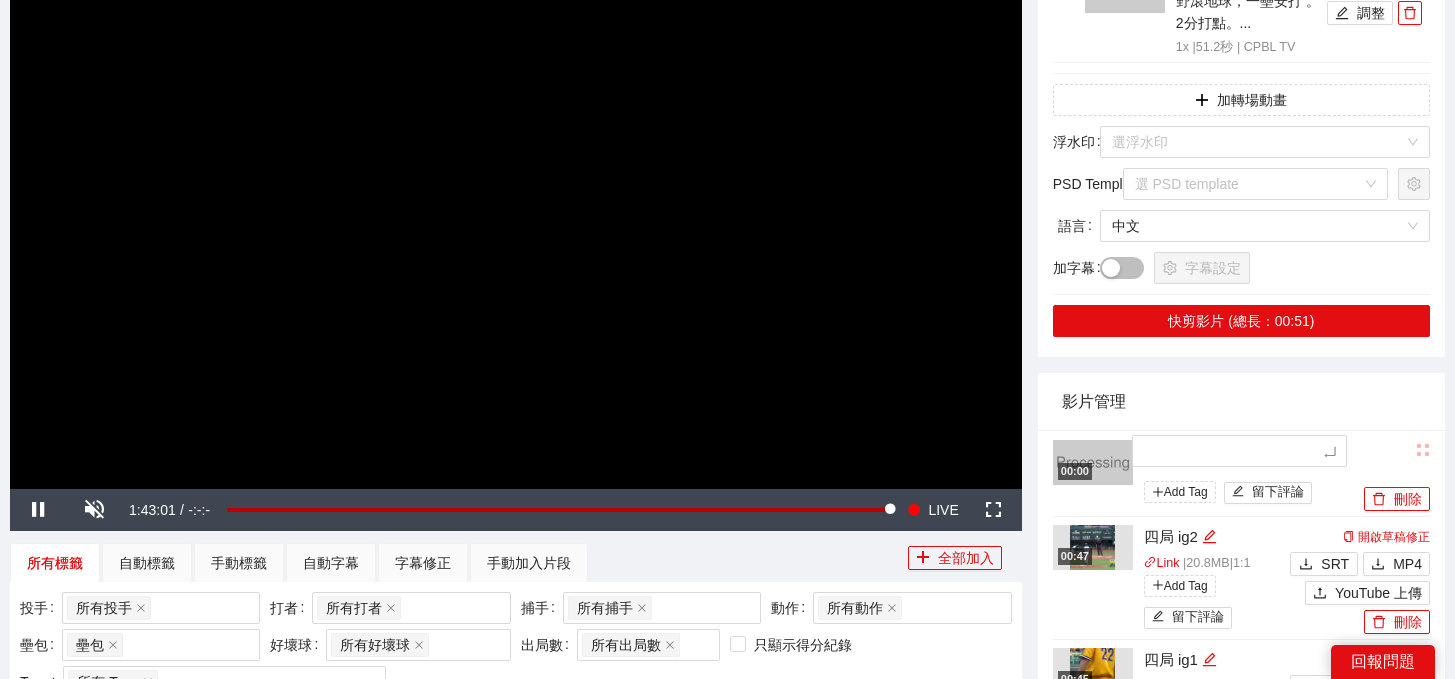 type on "*" 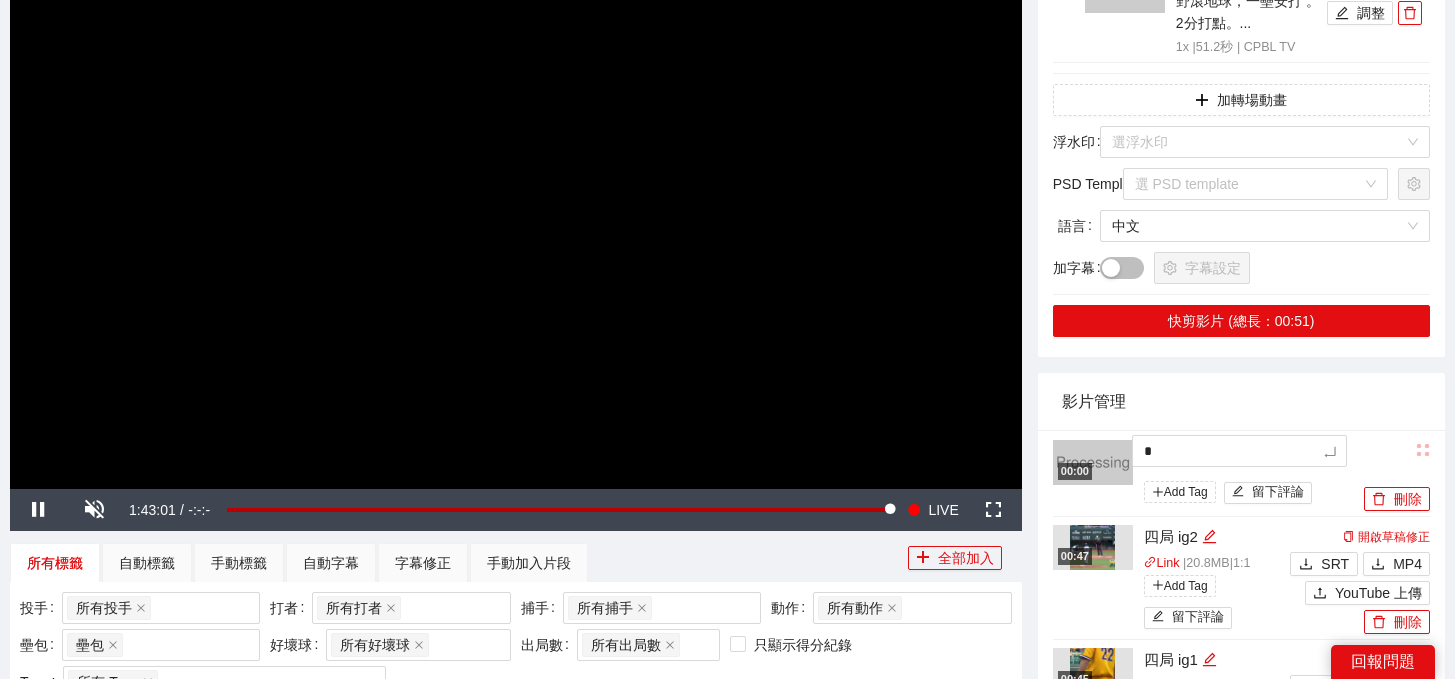 type on "*" 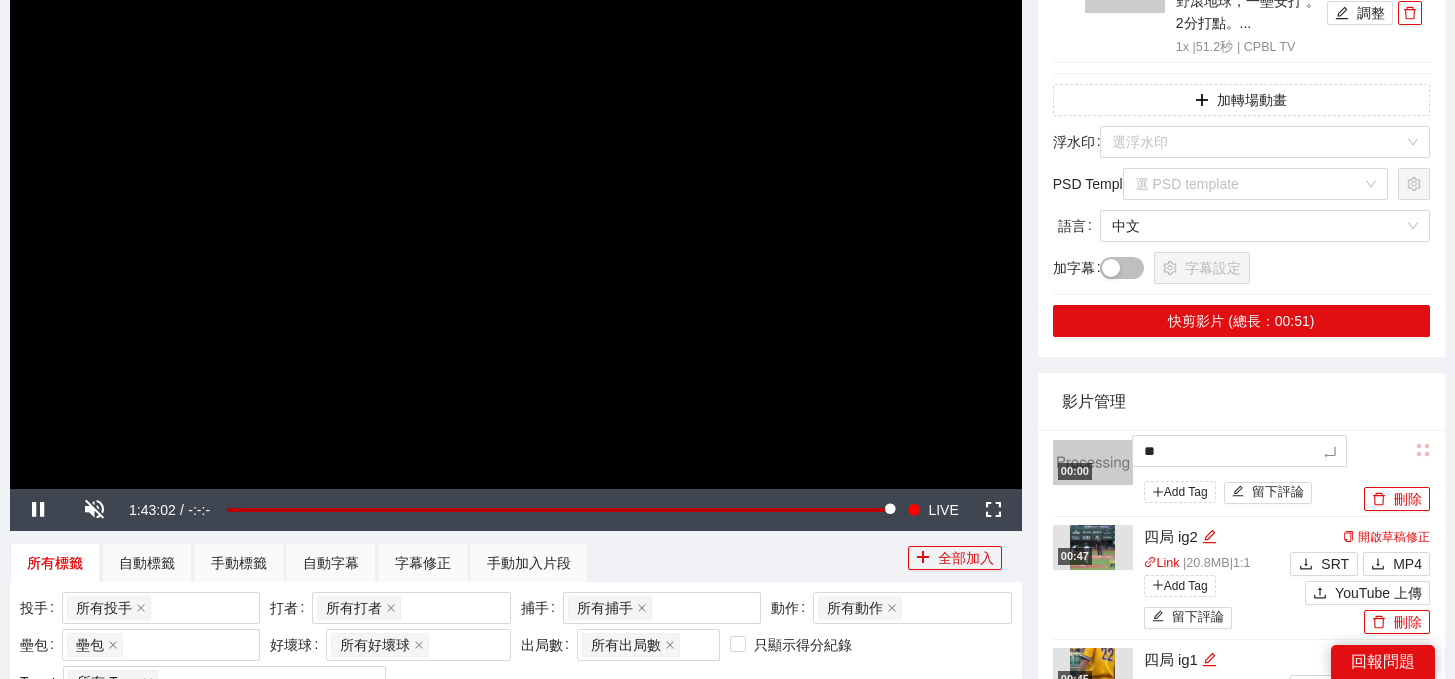 type on "***" 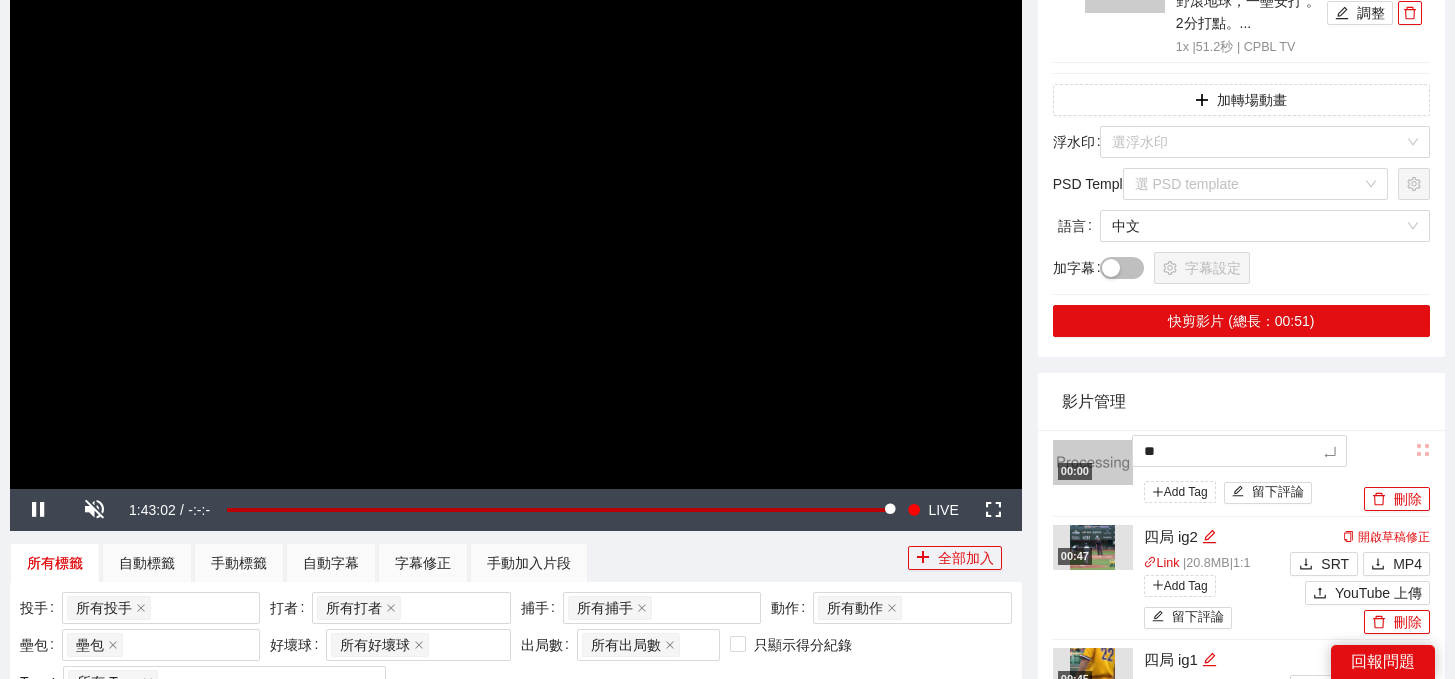 type on "***" 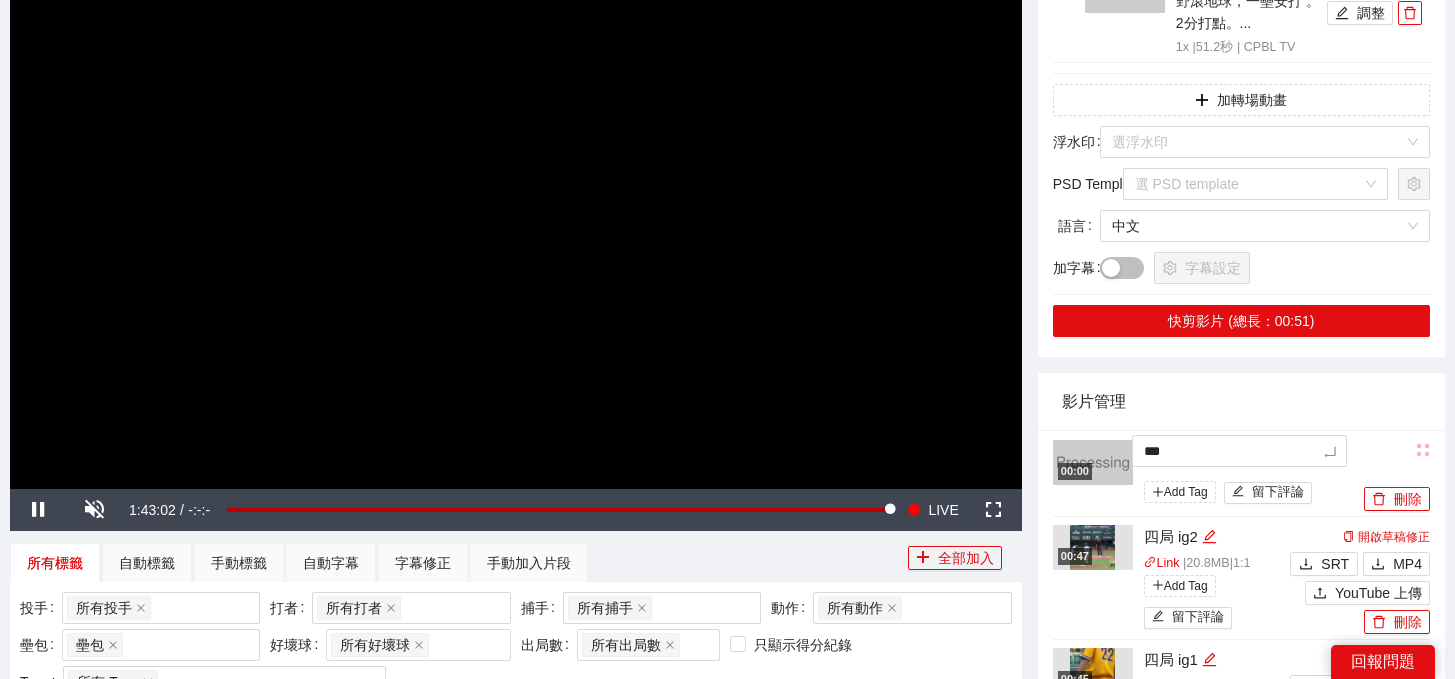 type on "**" 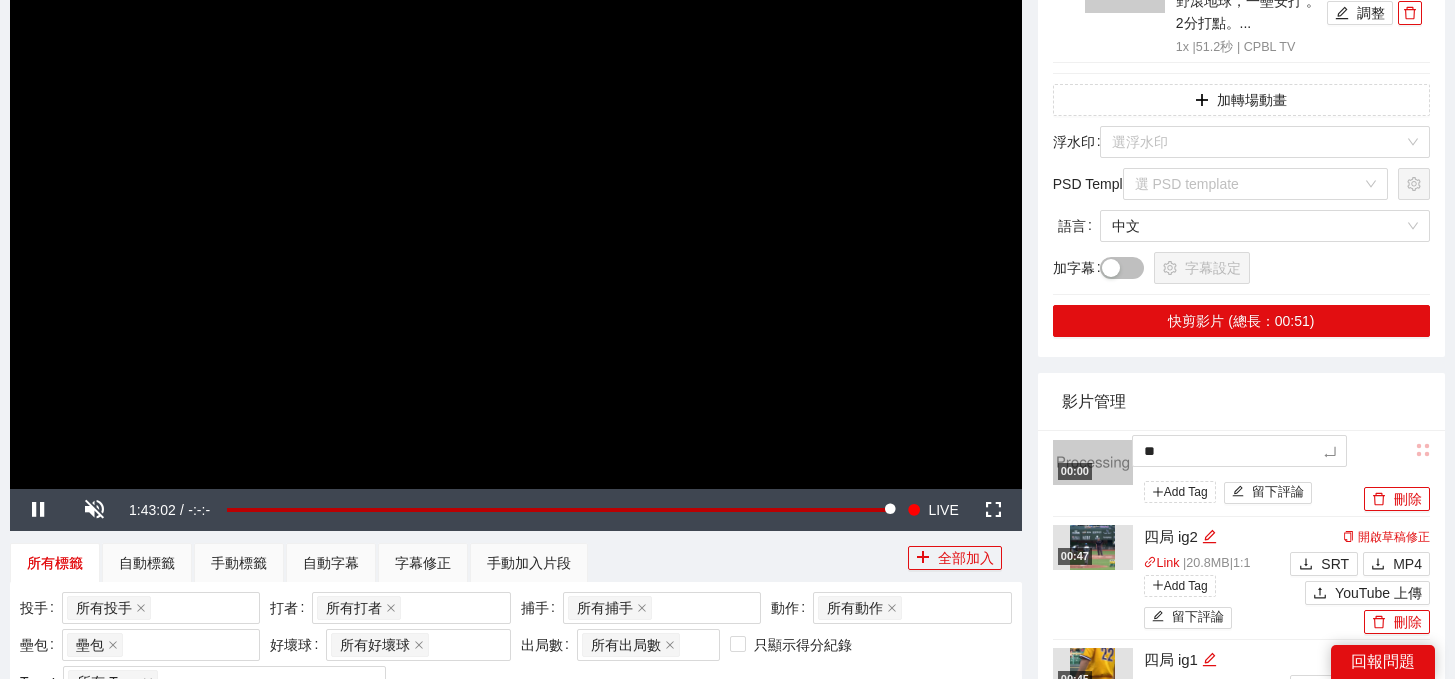 type on "**" 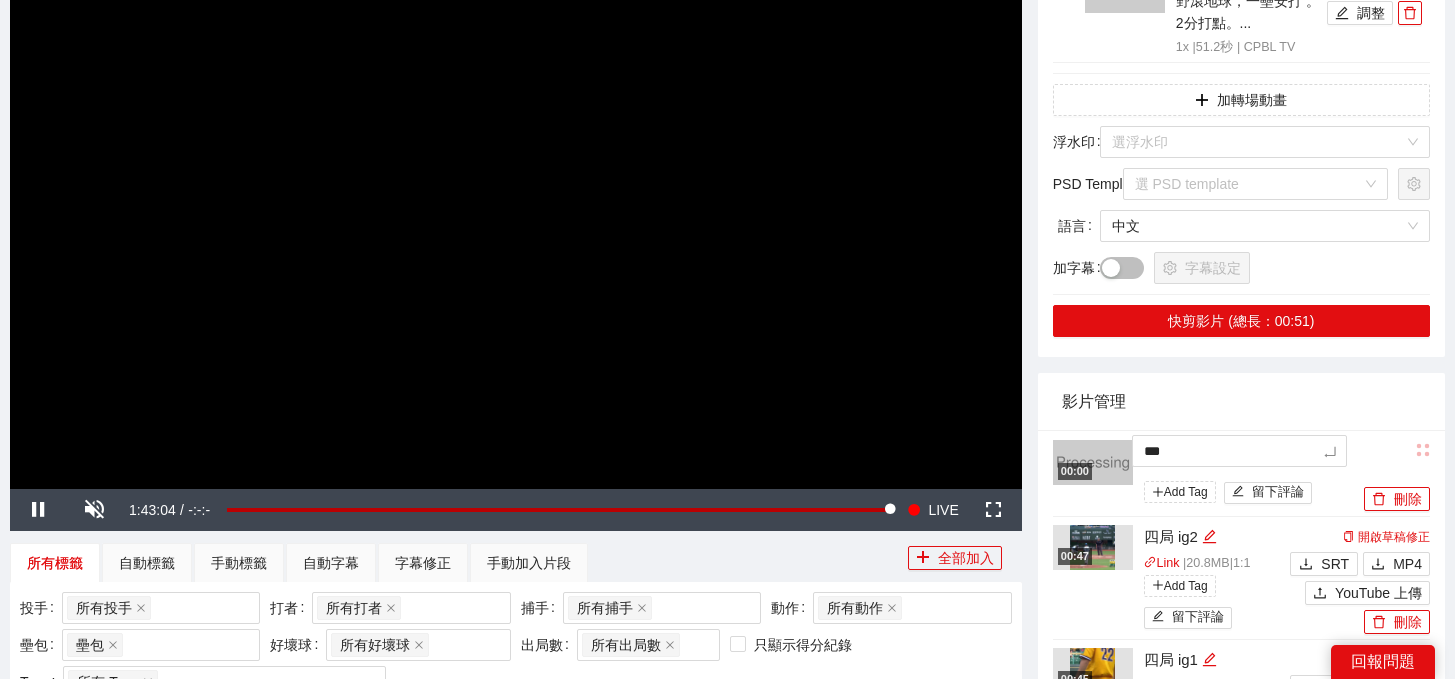 type on "****" 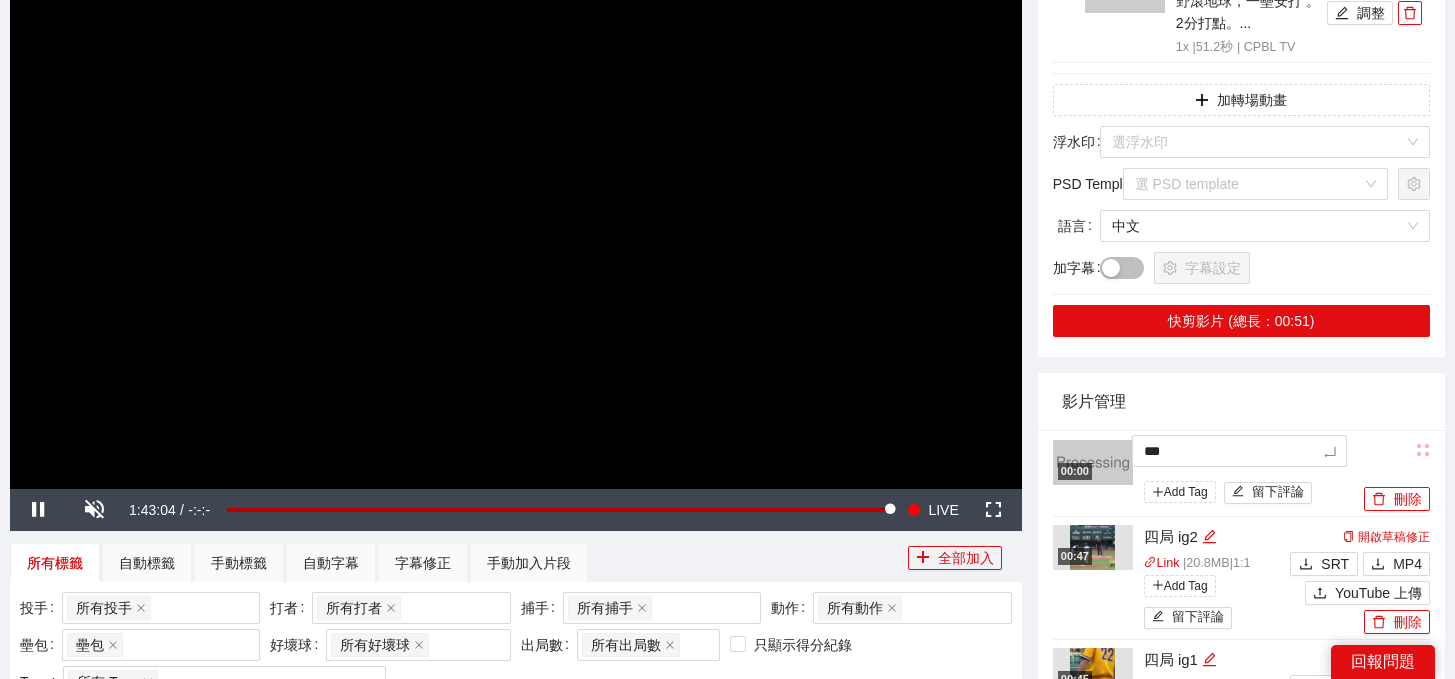 type on "****" 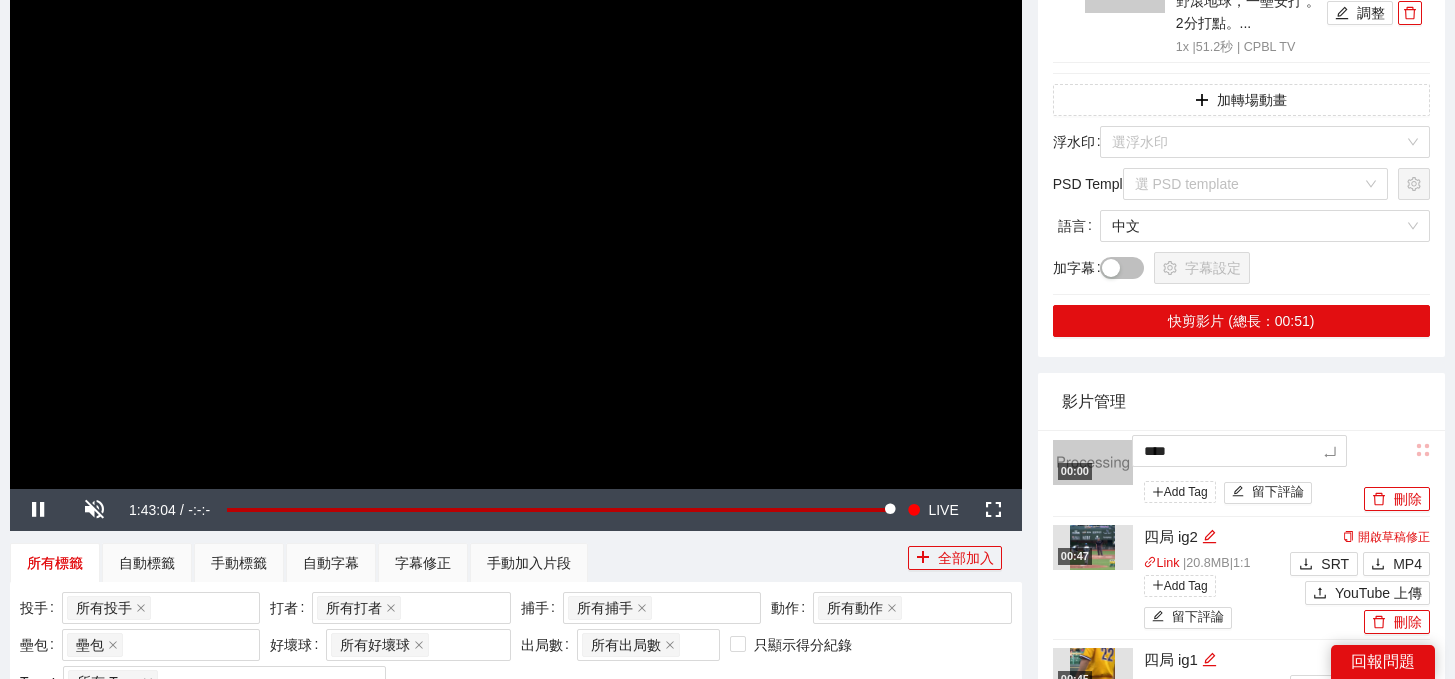 type on "*****" 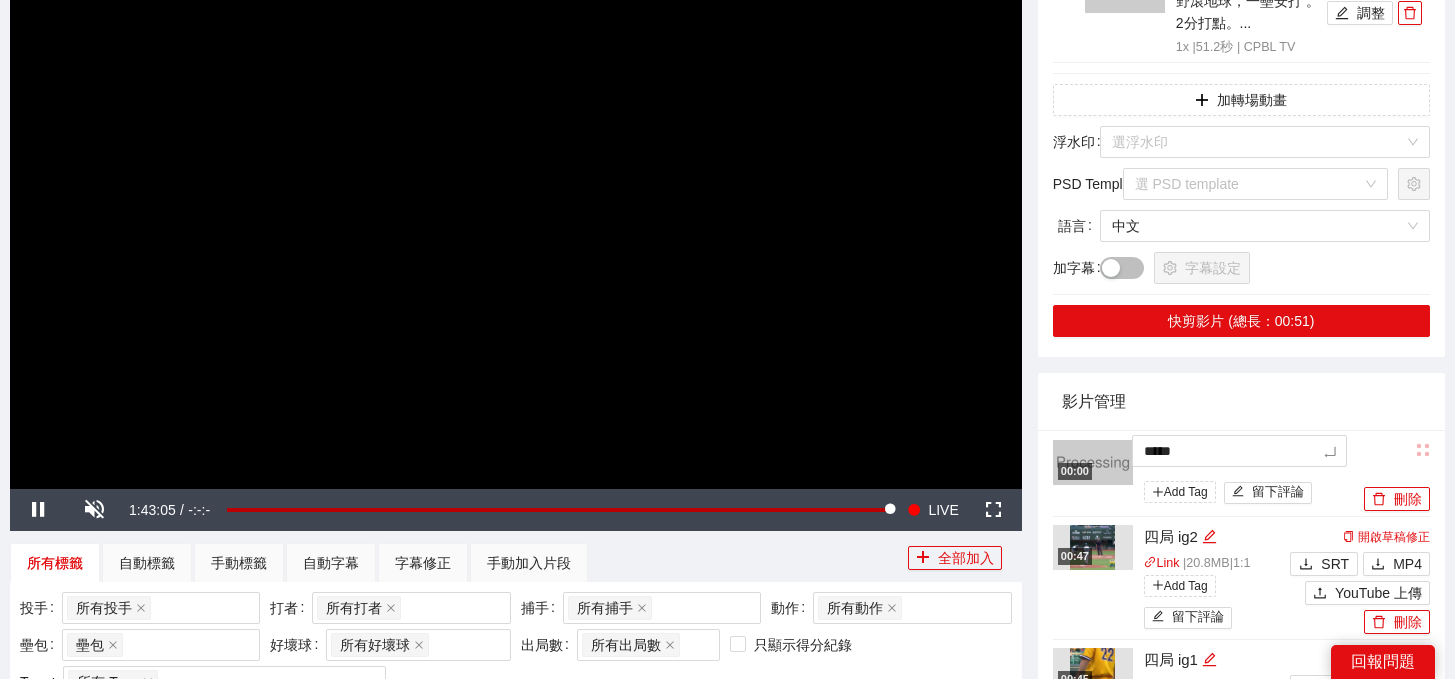 type on "******" 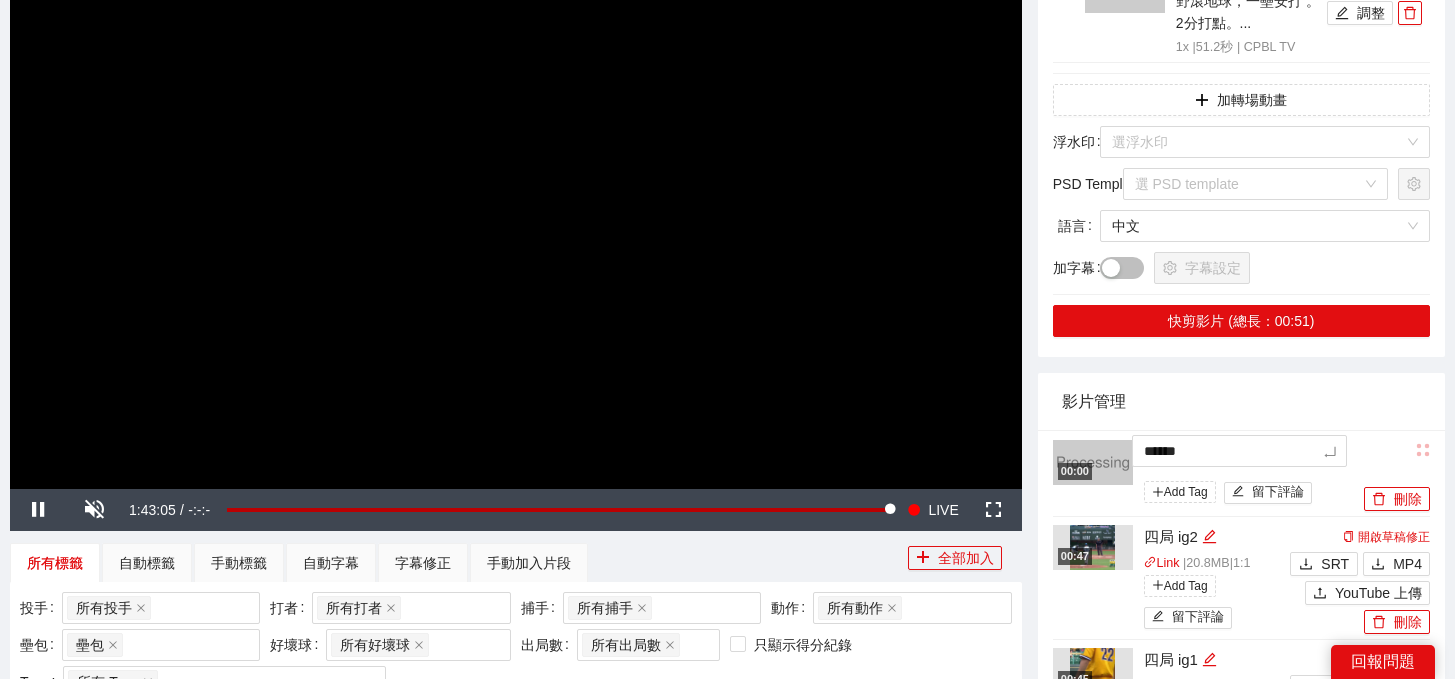type on "******" 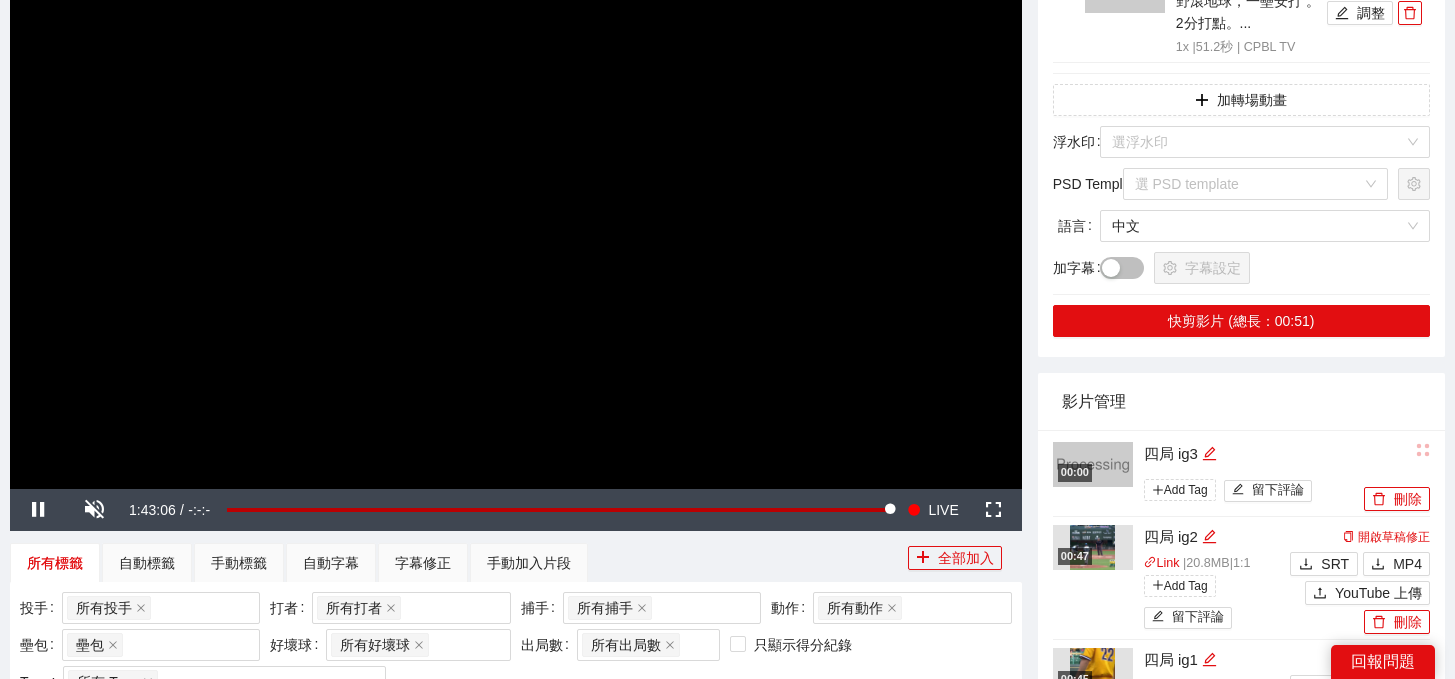scroll, scrollTop: 464, scrollLeft: 0, axis: vertical 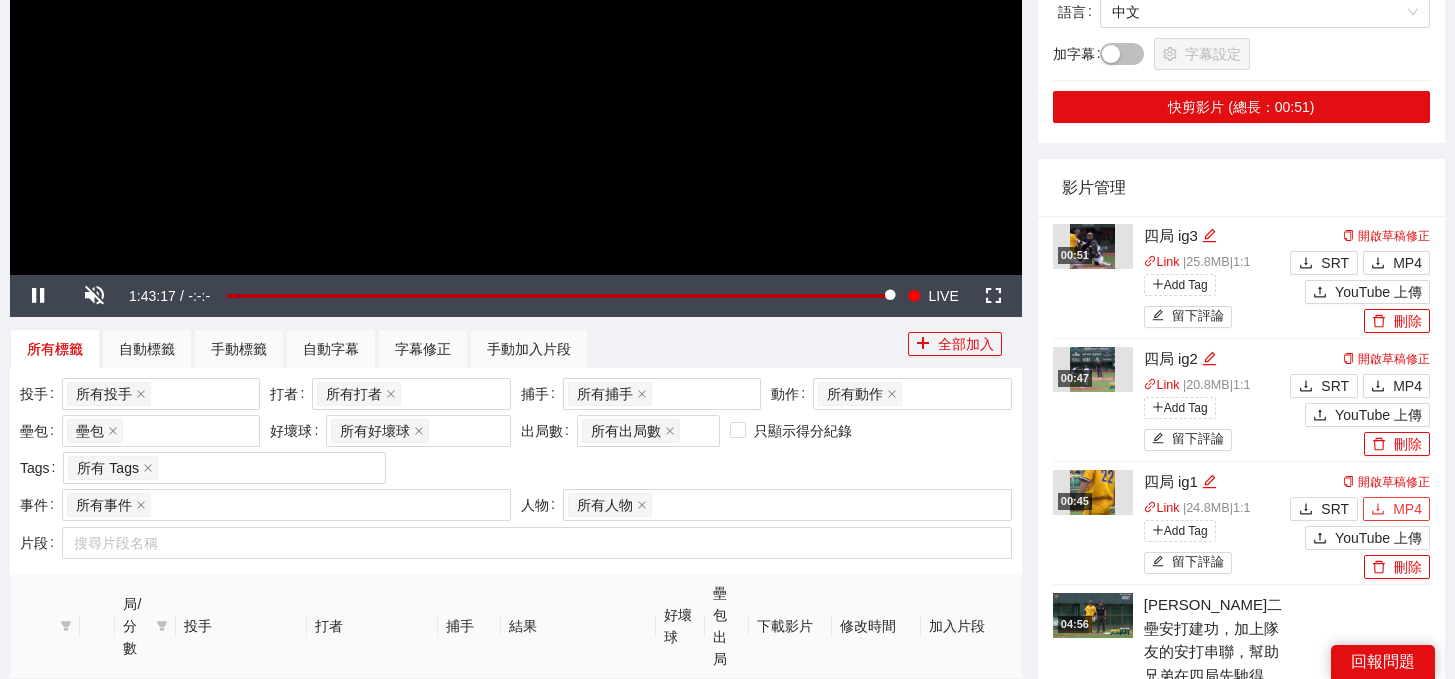 click on "MP4" at bounding box center (1407, 509) 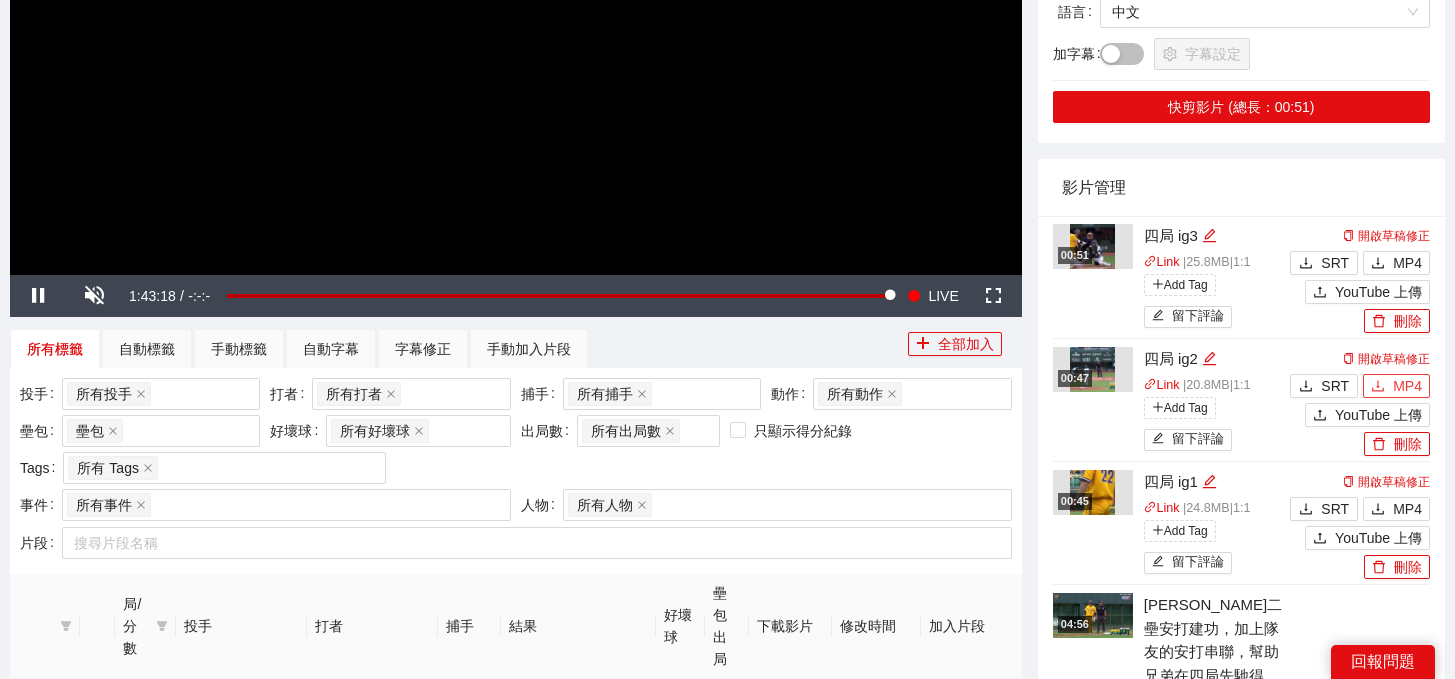 click on "MP4" at bounding box center (1407, 386) 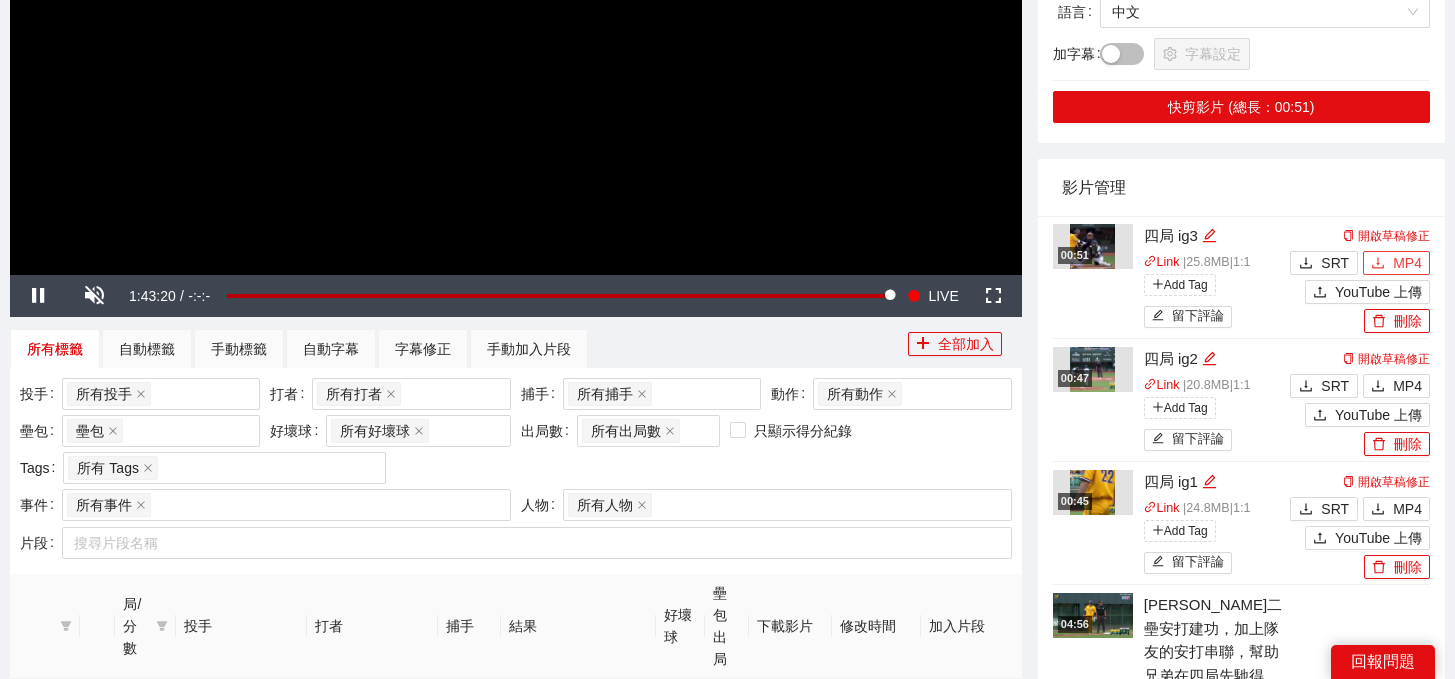 click on "MP4" at bounding box center (1396, 263) 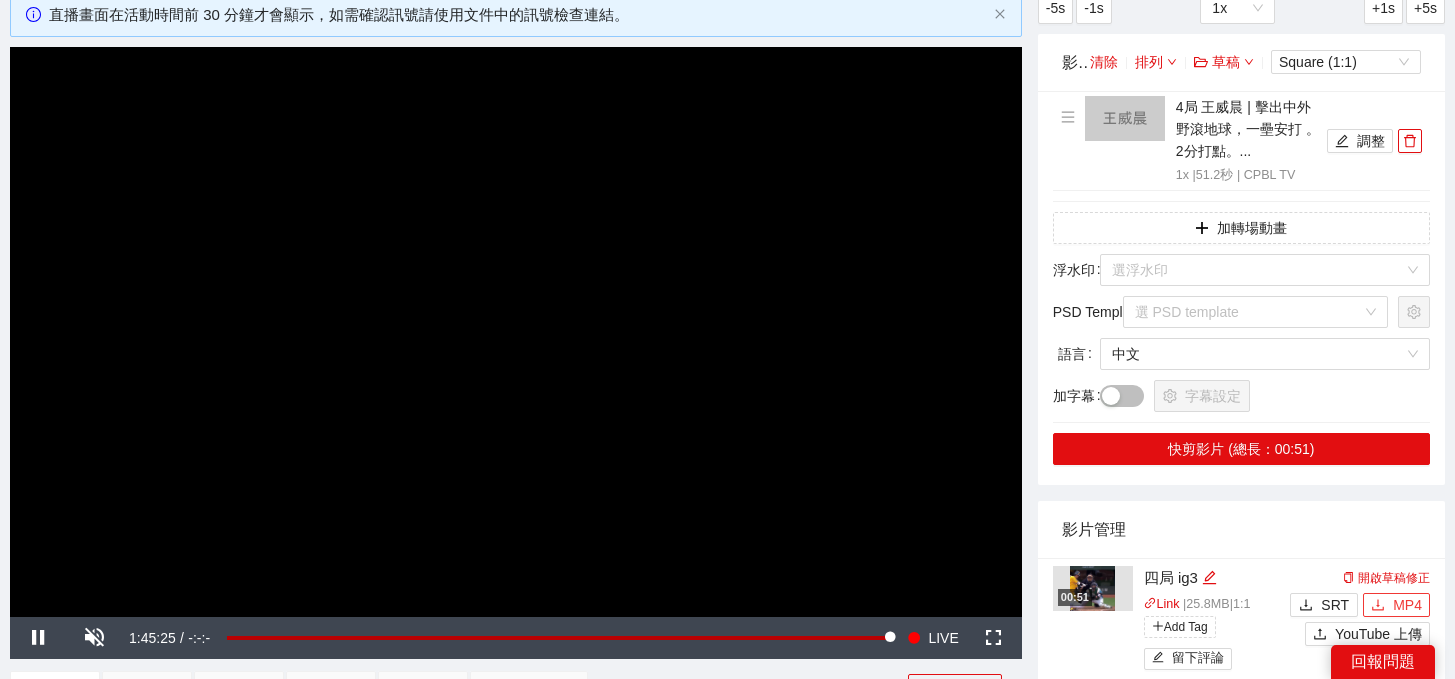 scroll, scrollTop: 125, scrollLeft: 0, axis: vertical 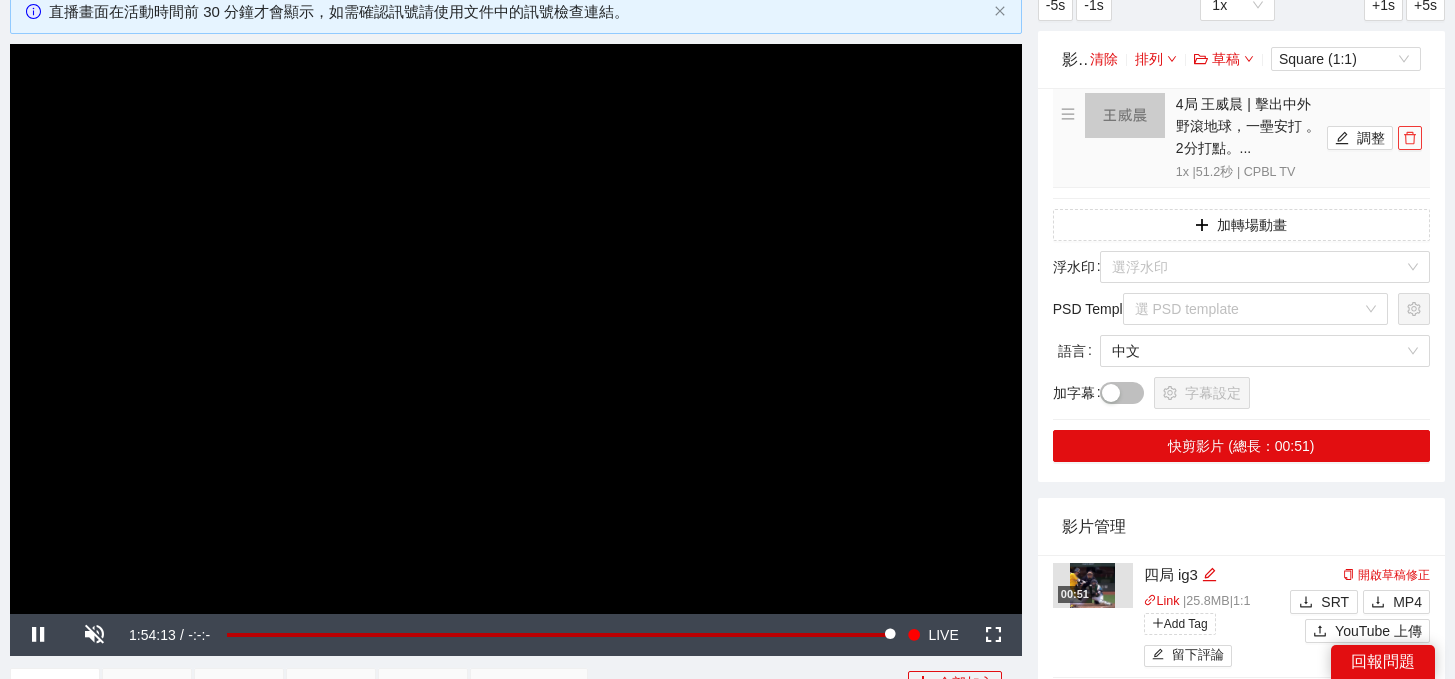 click at bounding box center [1410, 138] 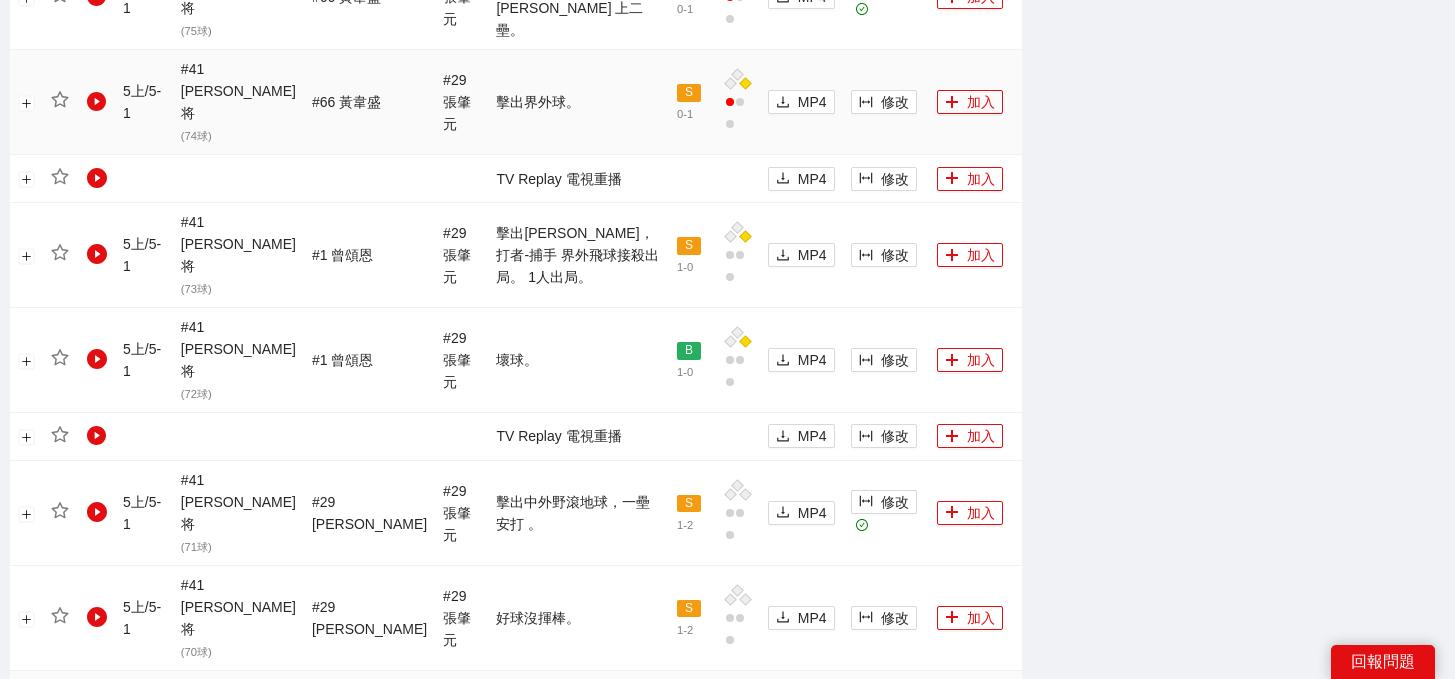 scroll, scrollTop: 1990, scrollLeft: 0, axis: vertical 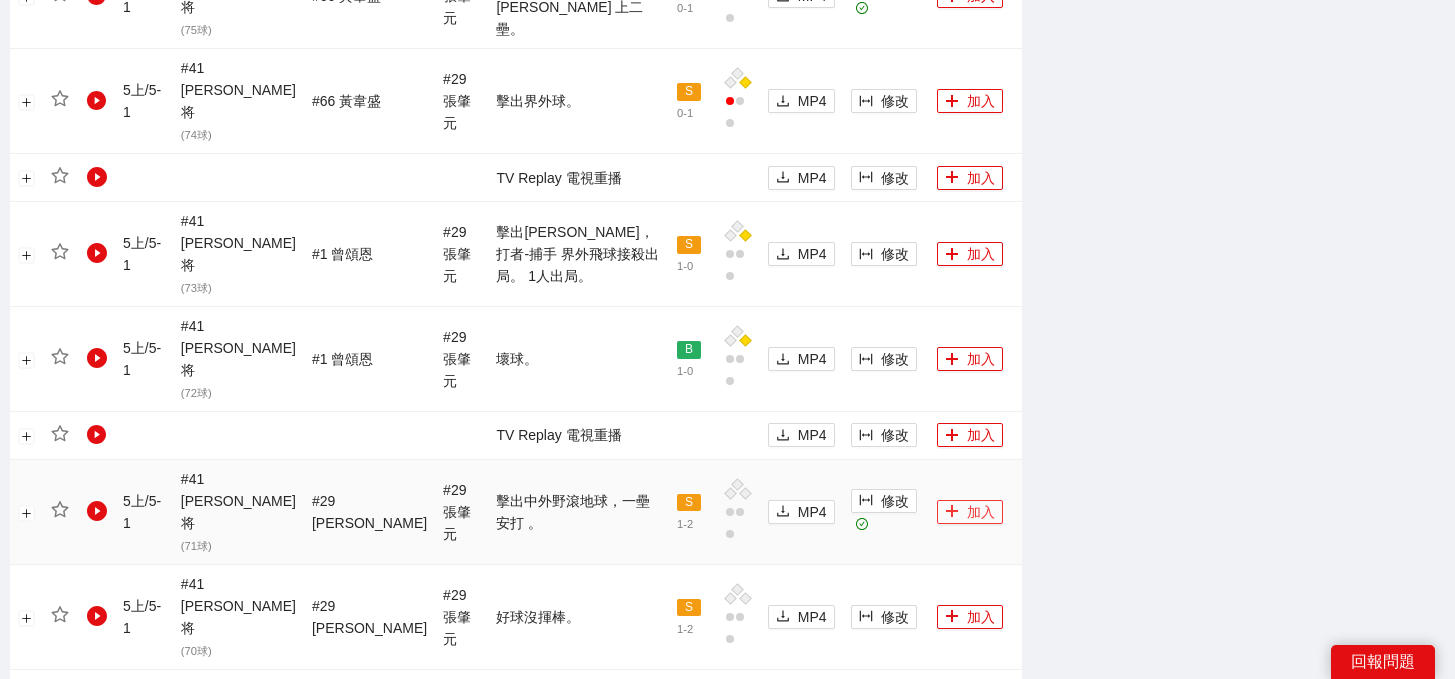 click on "加入" at bounding box center (970, 512) 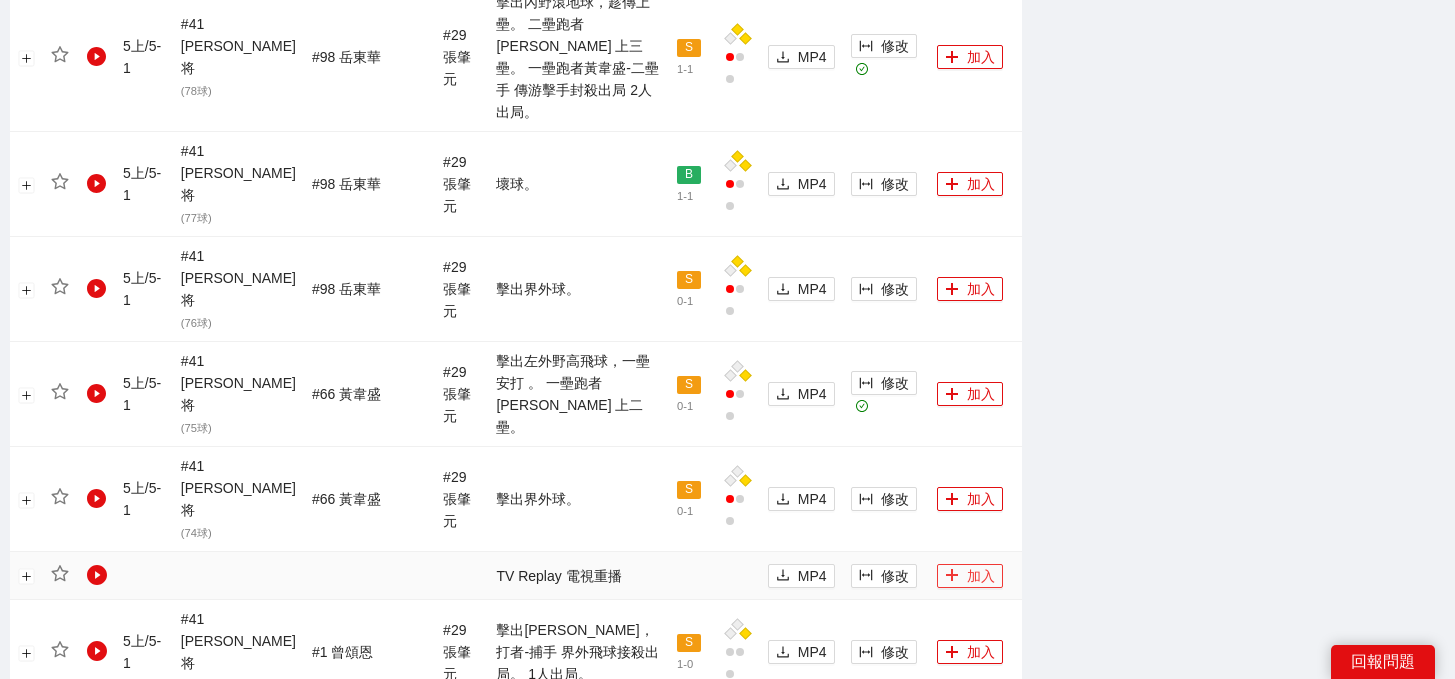 scroll, scrollTop: 1572, scrollLeft: 0, axis: vertical 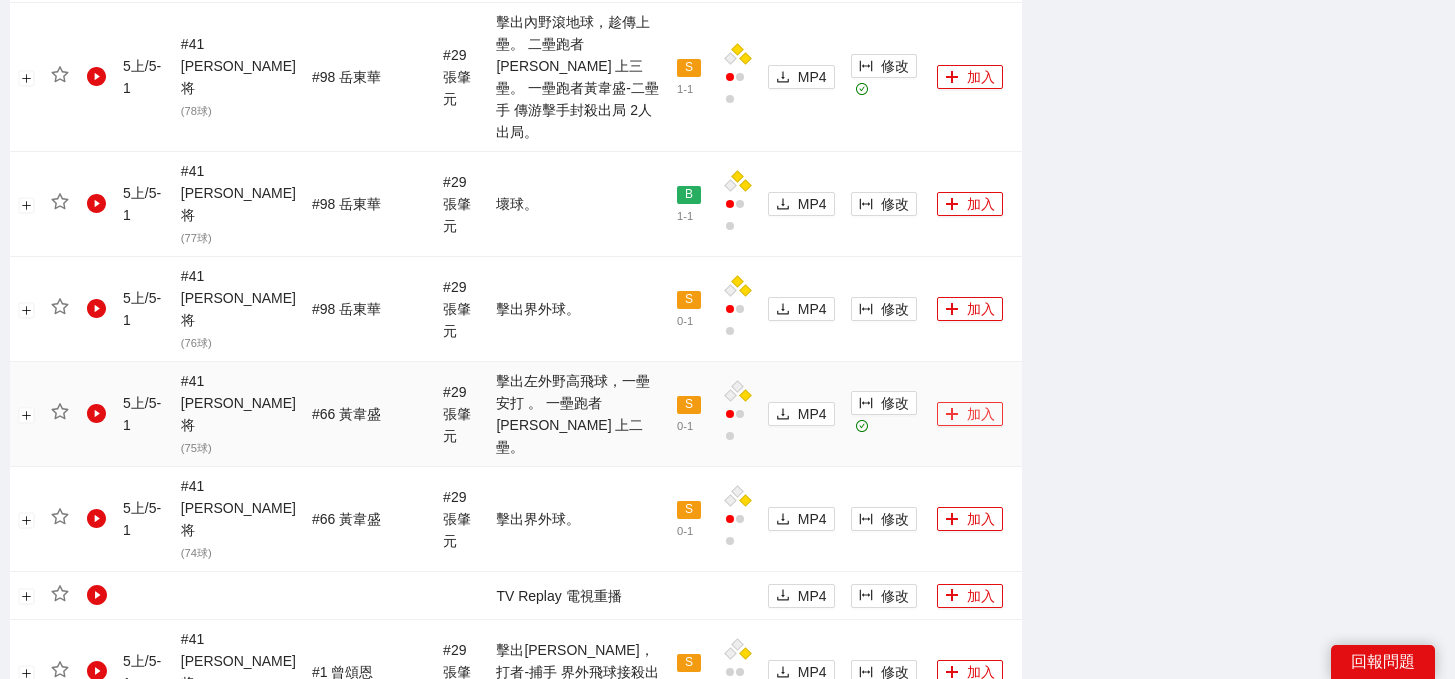 click on "加入" at bounding box center (970, 414) 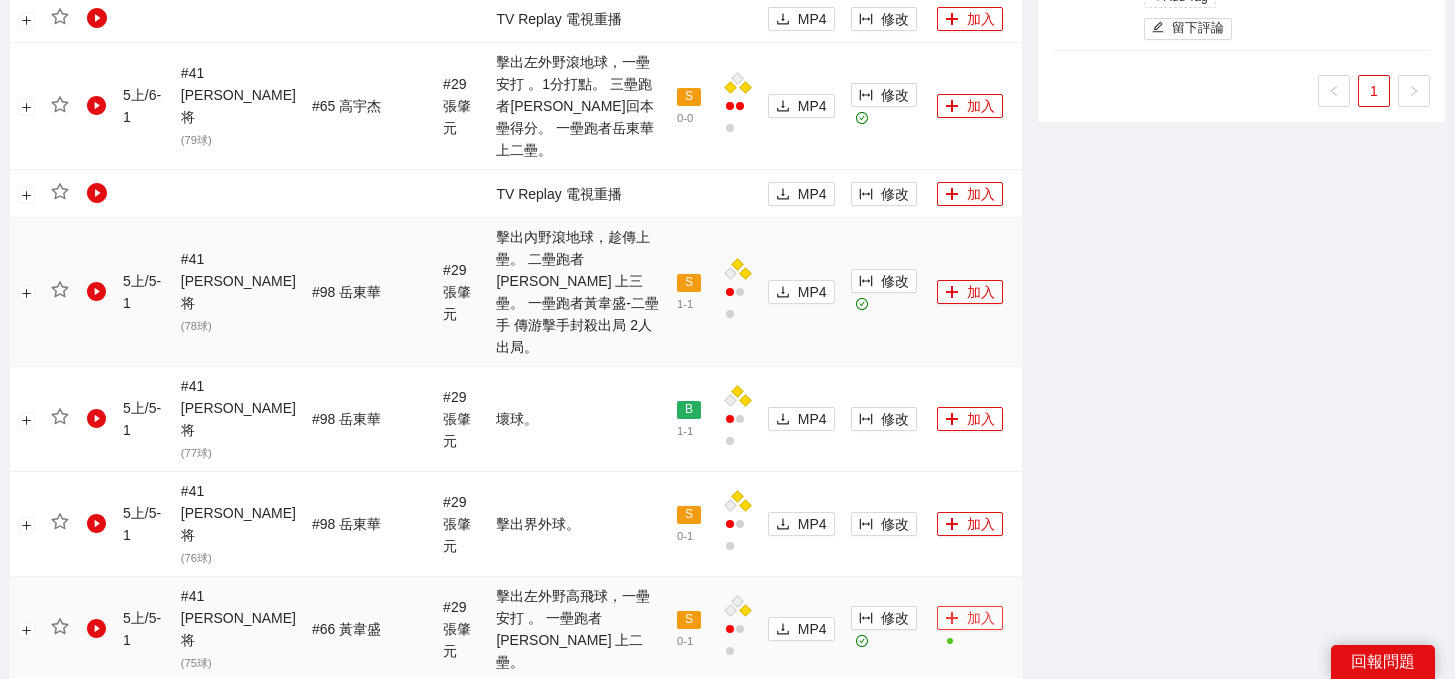 scroll, scrollTop: 1161, scrollLeft: 0, axis: vertical 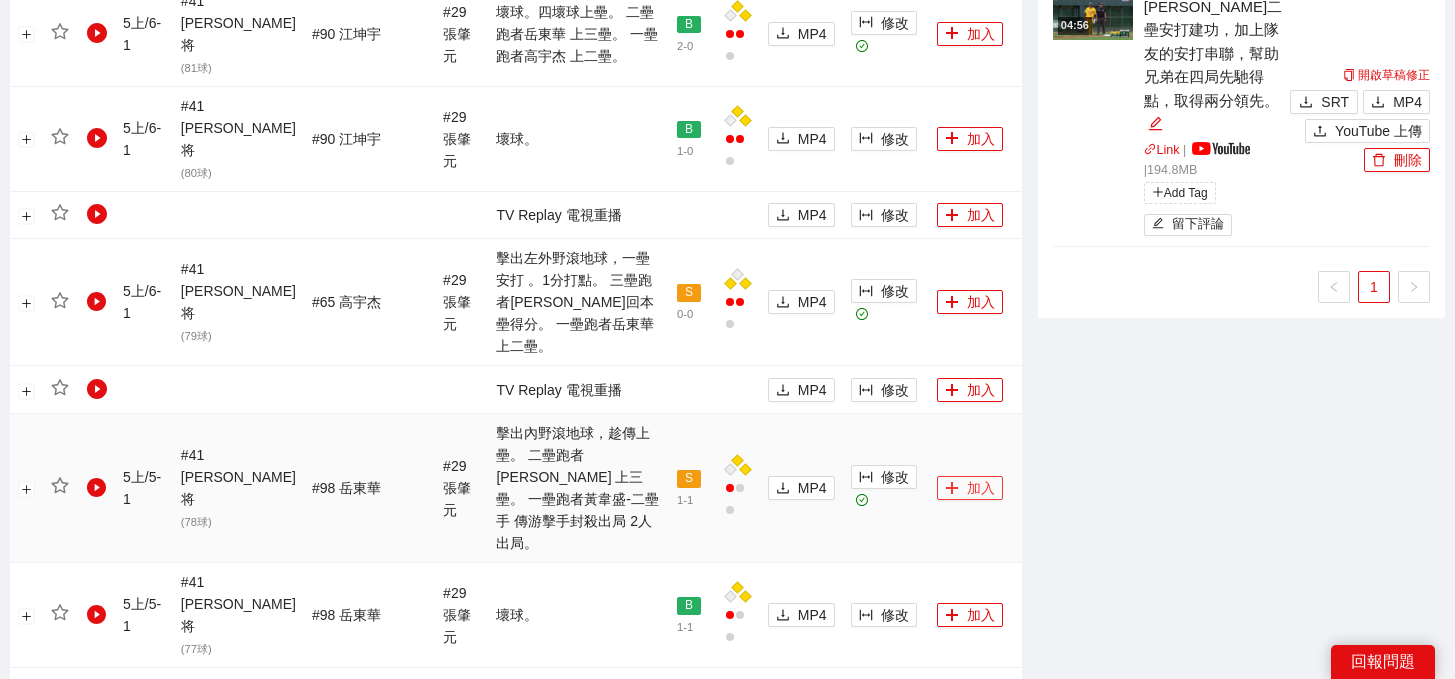 click on "加入" at bounding box center (970, 488) 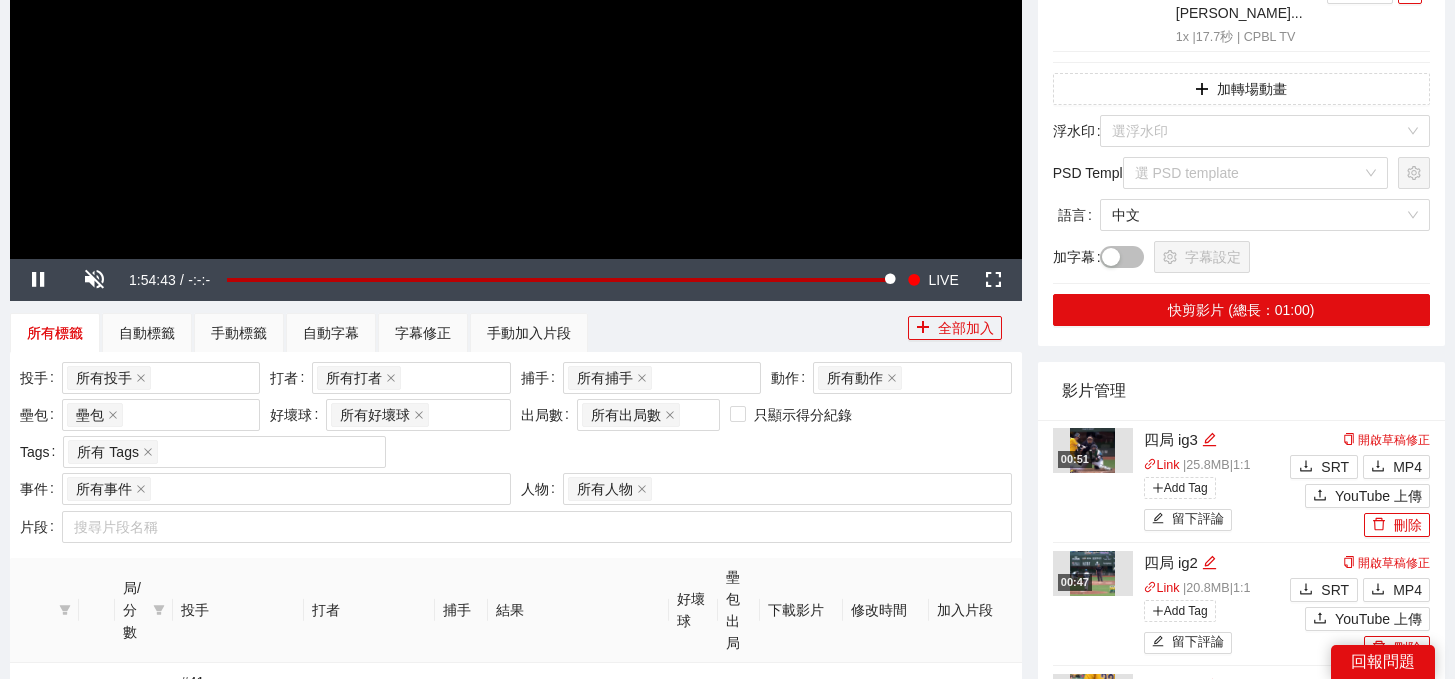 scroll, scrollTop: 0, scrollLeft: 0, axis: both 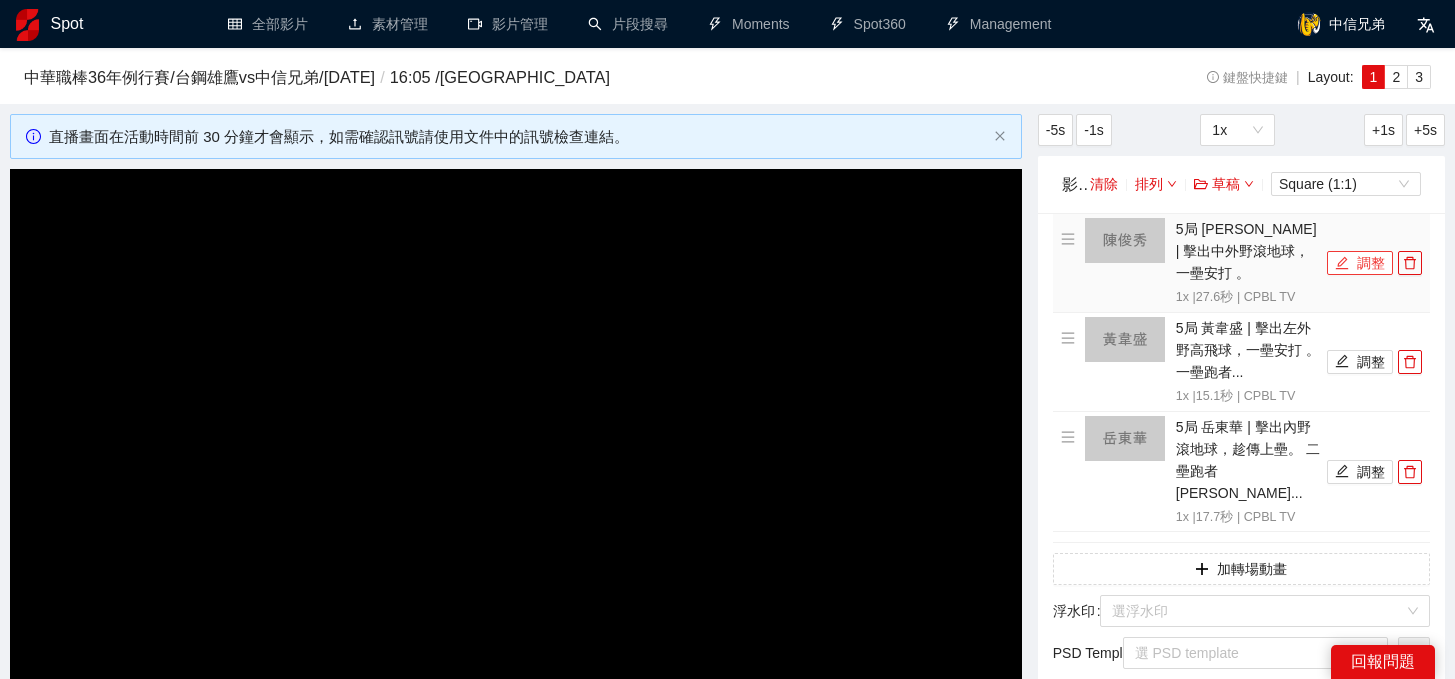 click on "調整" at bounding box center (1360, 263) 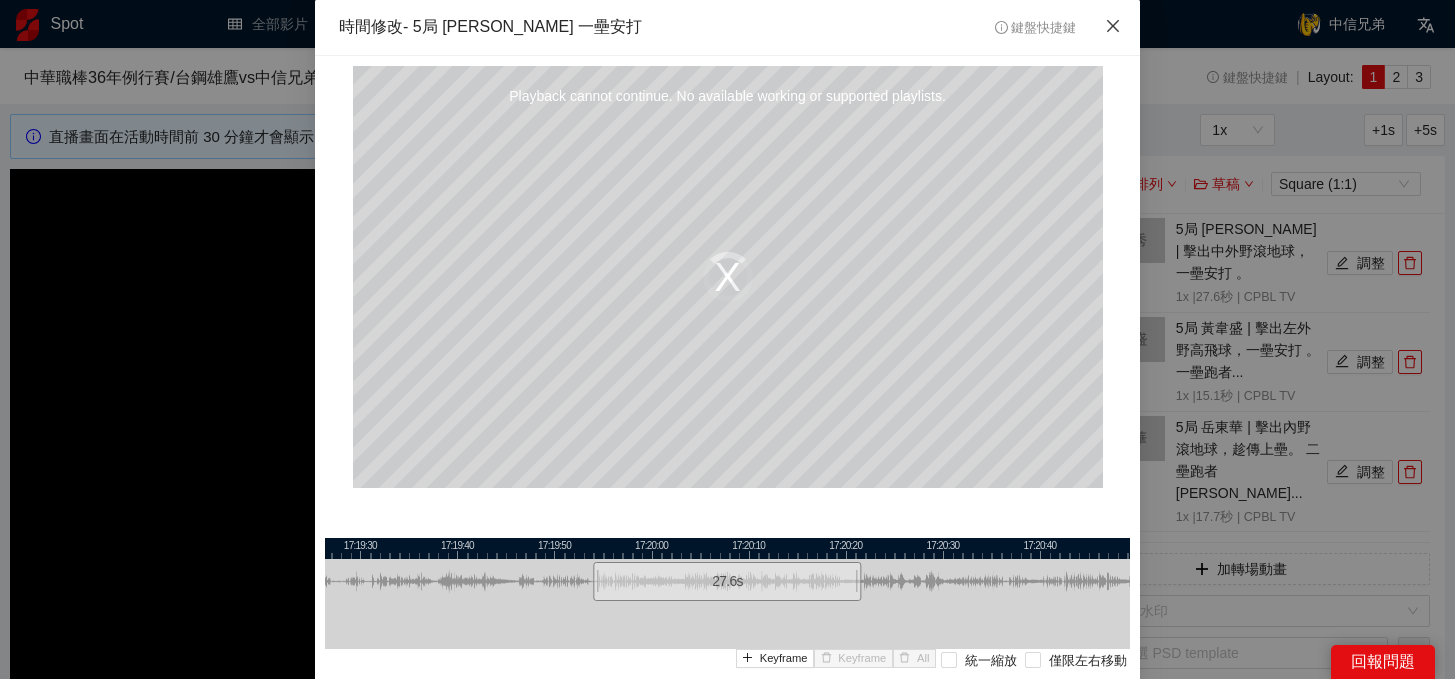 click 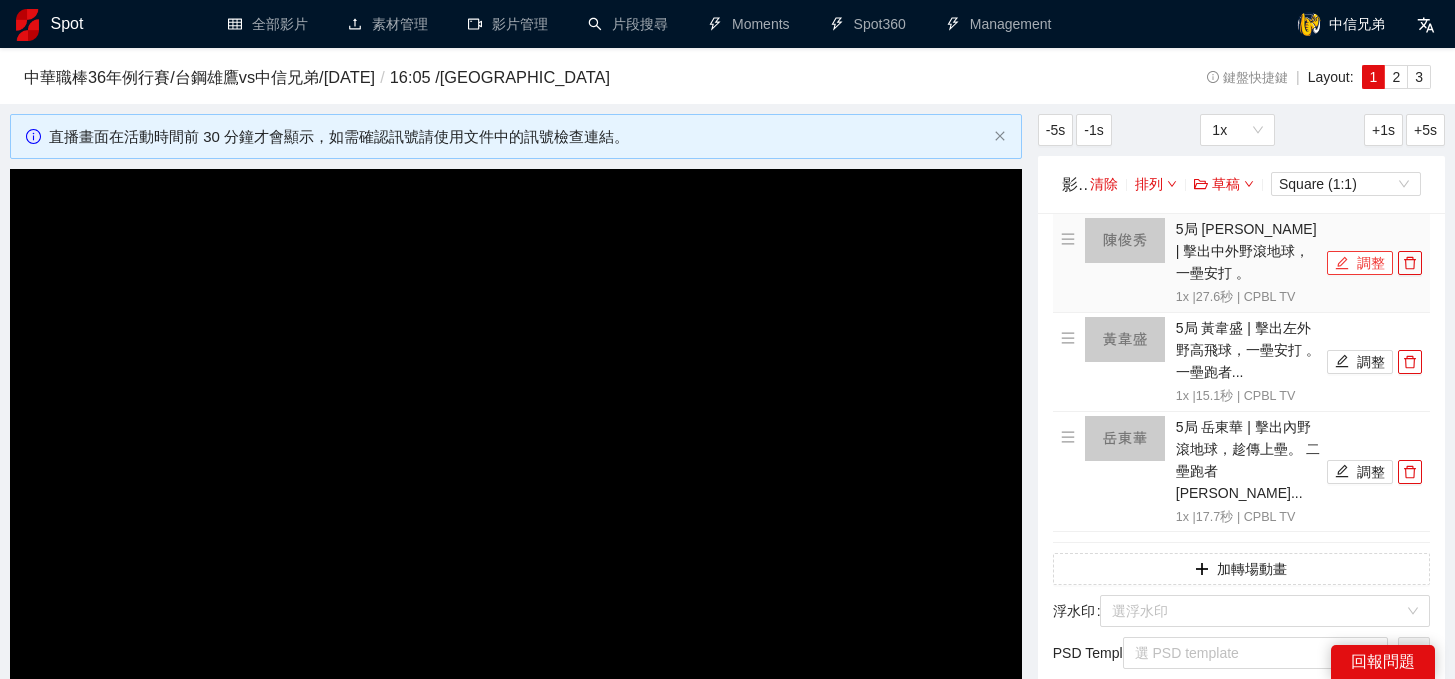 click on "調整" at bounding box center (1360, 263) 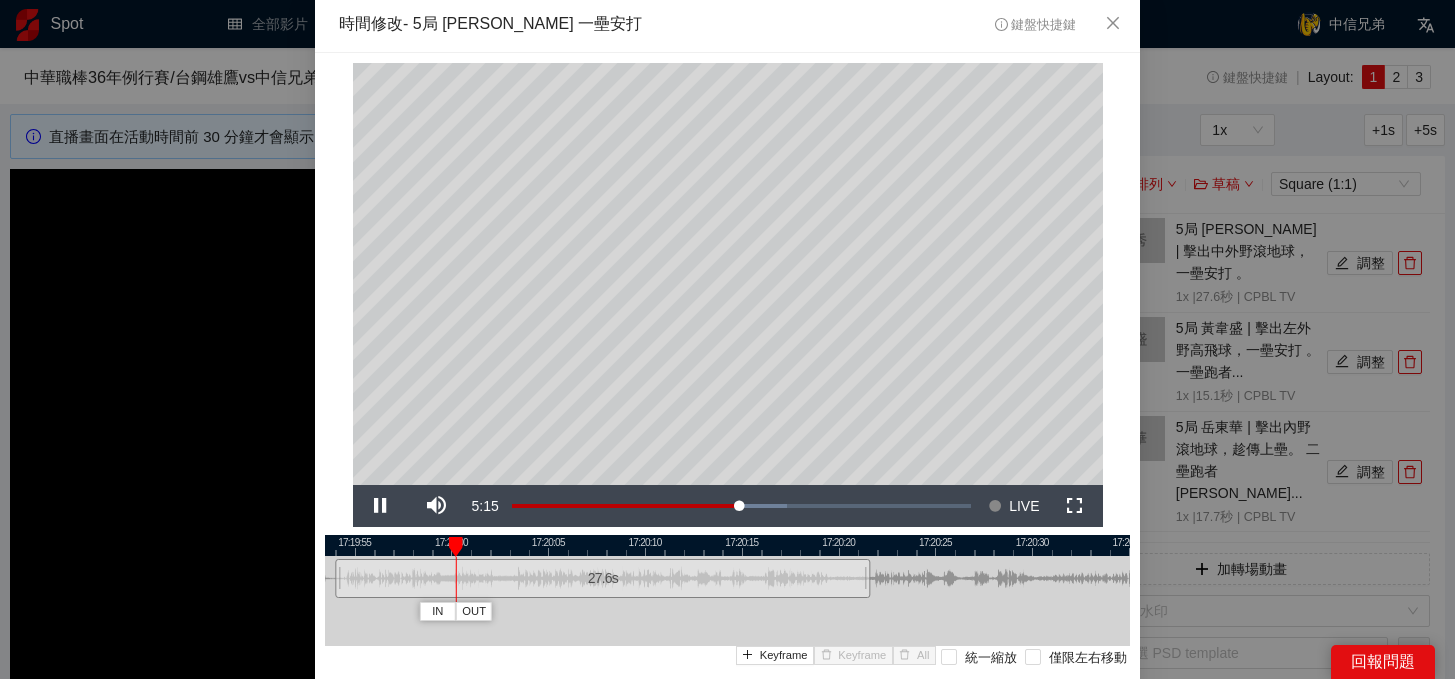 scroll, scrollTop: 0, scrollLeft: 0, axis: both 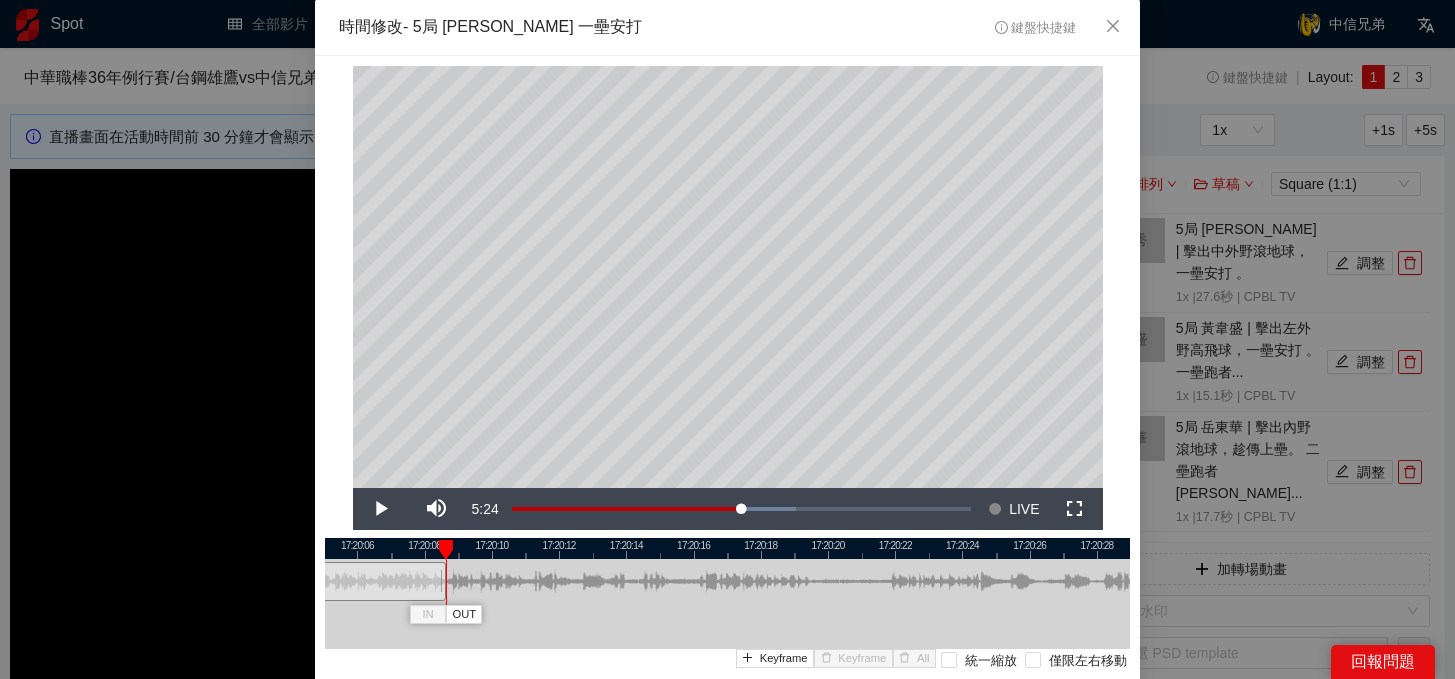 drag, startPoint x: 878, startPoint y: 594, endPoint x: 441, endPoint y: 547, distance: 439.5202 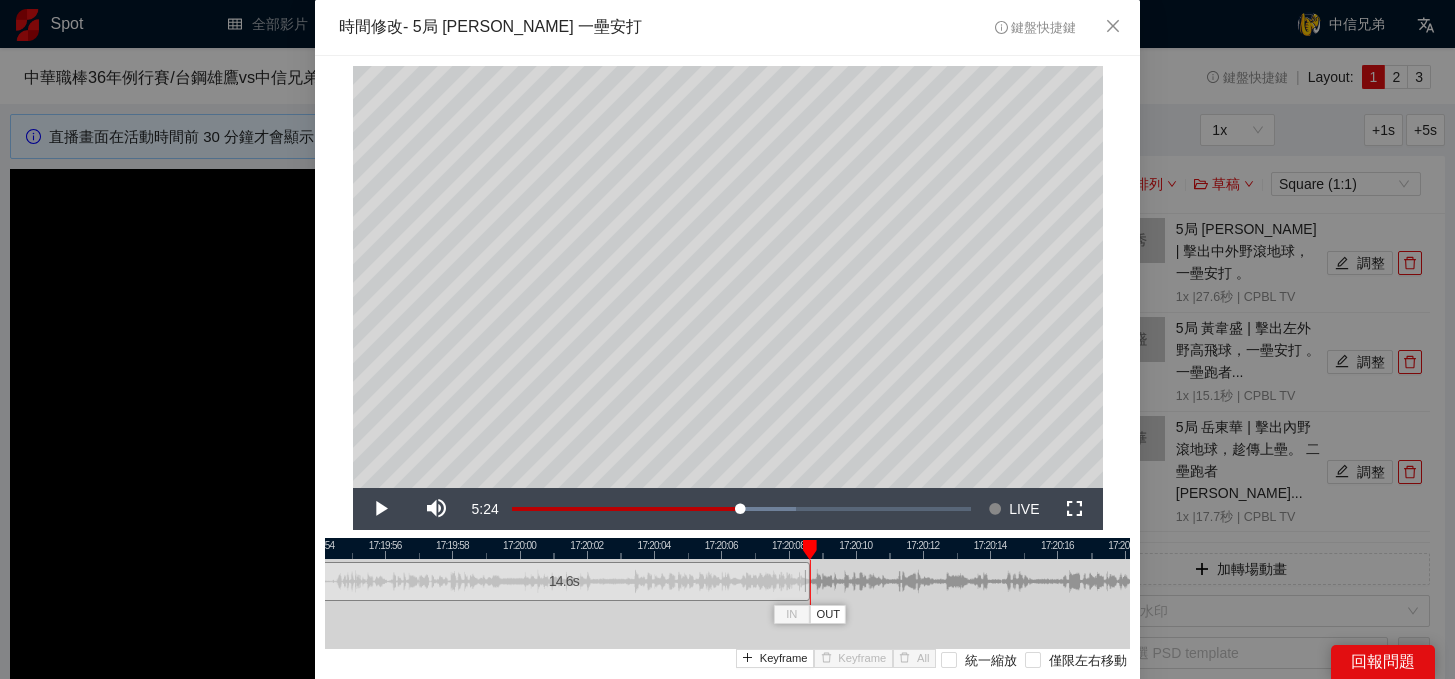drag, startPoint x: 472, startPoint y: 546, endPoint x: 836, endPoint y: 545, distance: 364.00137 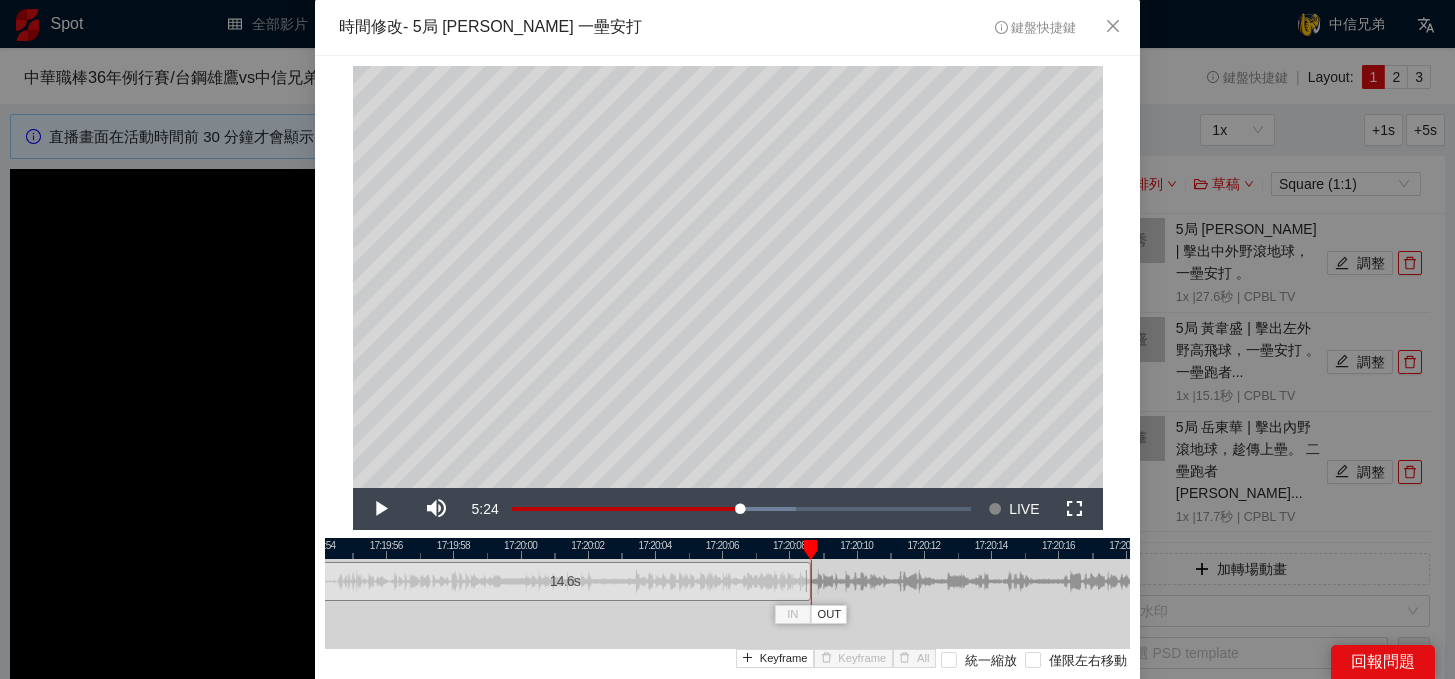 scroll, scrollTop: 146, scrollLeft: 0, axis: vertical 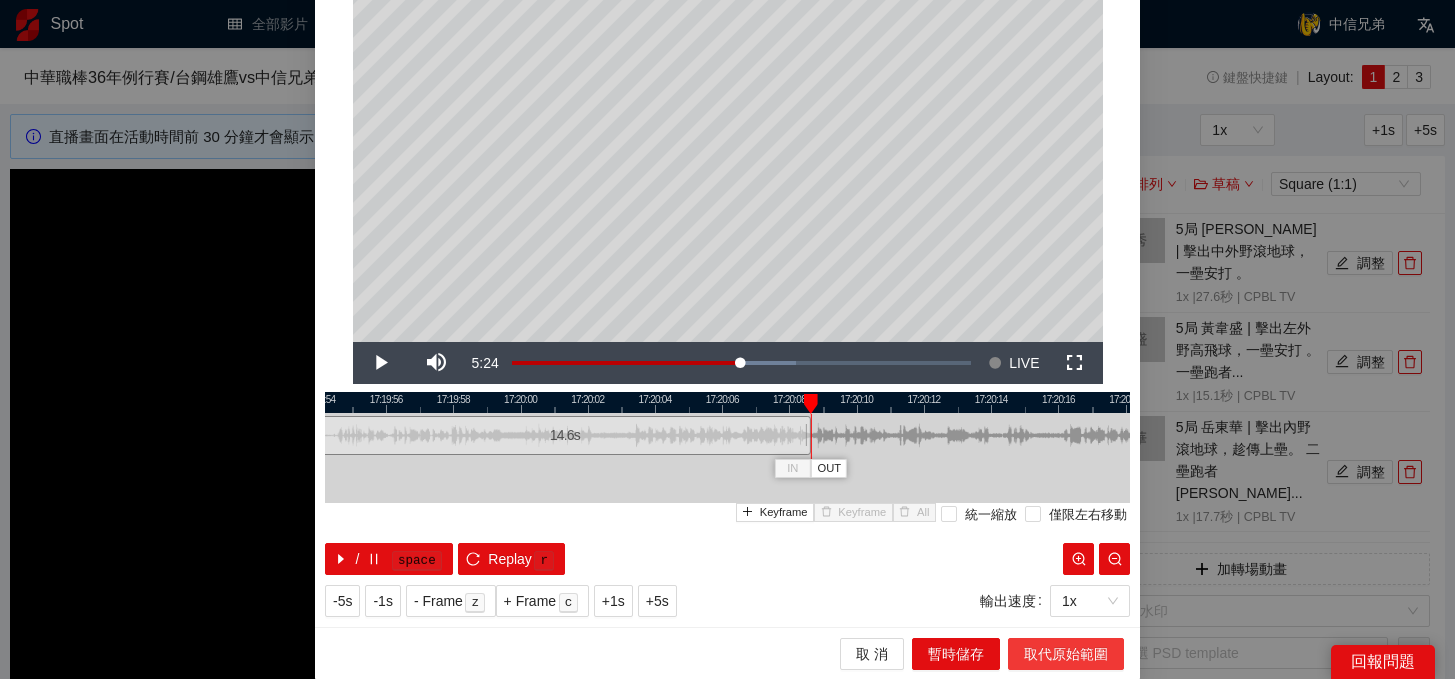 click on "取代原始範圍" at bounding box center [1066, 654] 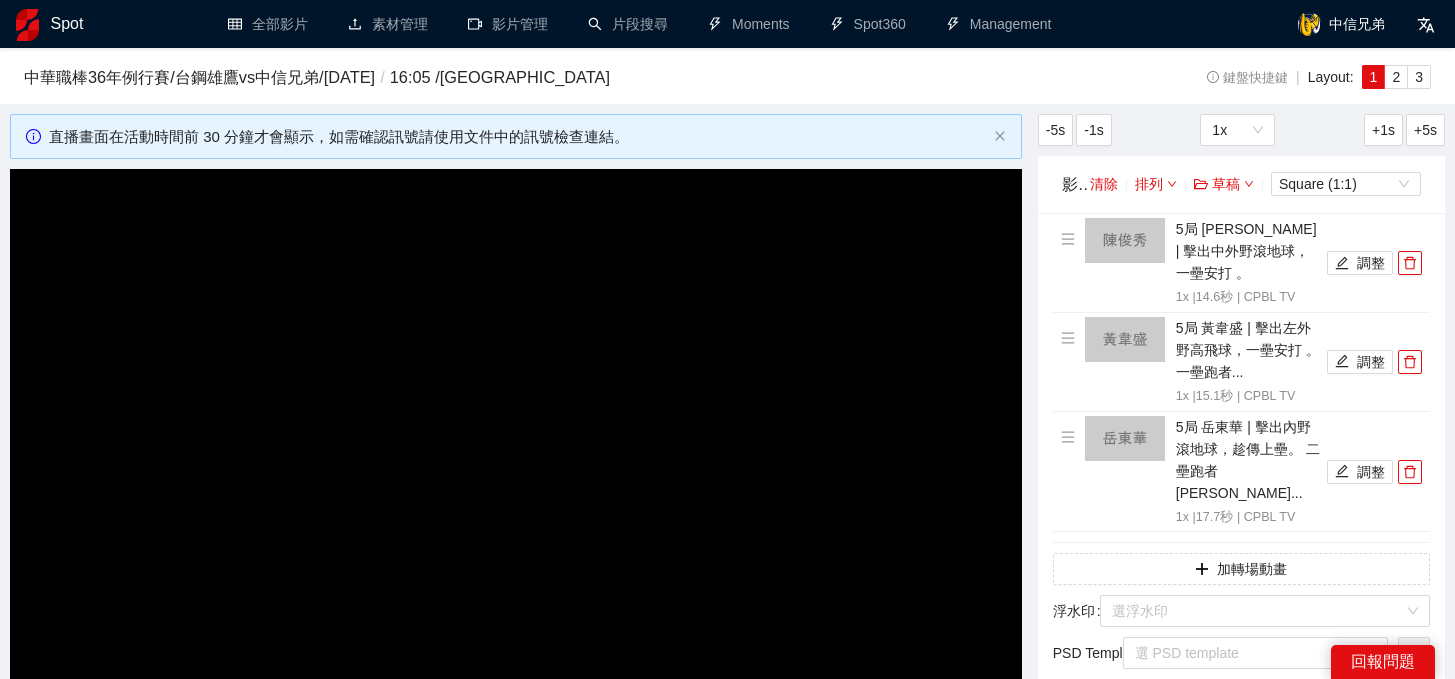 scroll, scrollTop: 0, scrollLeft: 0, axis: both 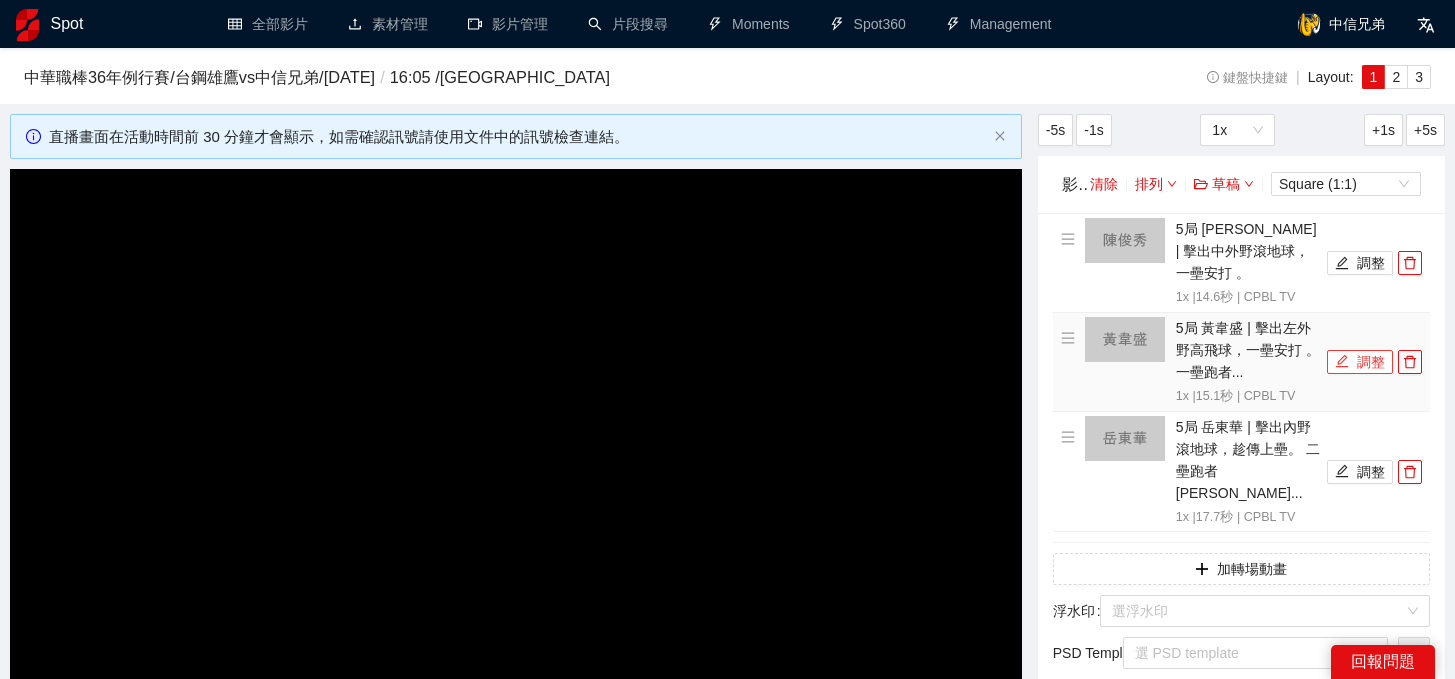 click on "調整" at bounding box center (1360, 362) 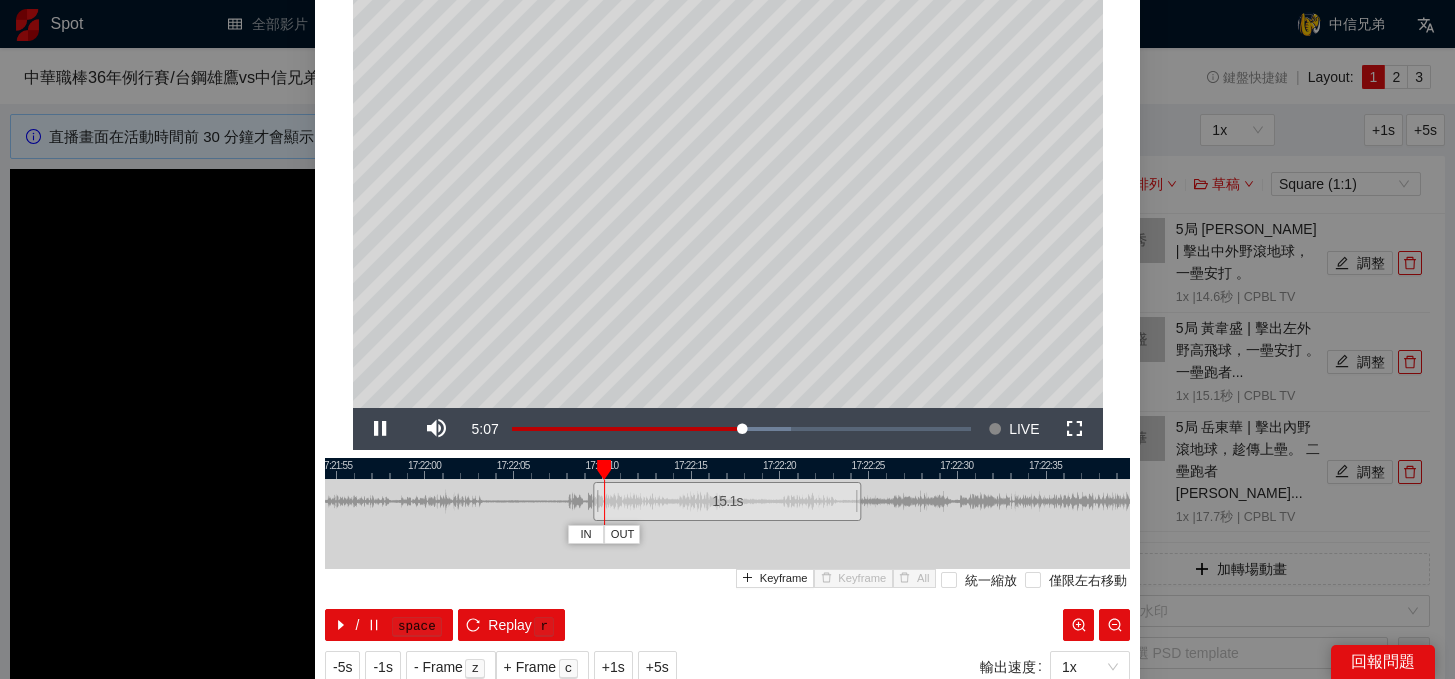 scroll, scrollTop: 91, scrollLeft: 0, axis: vertical 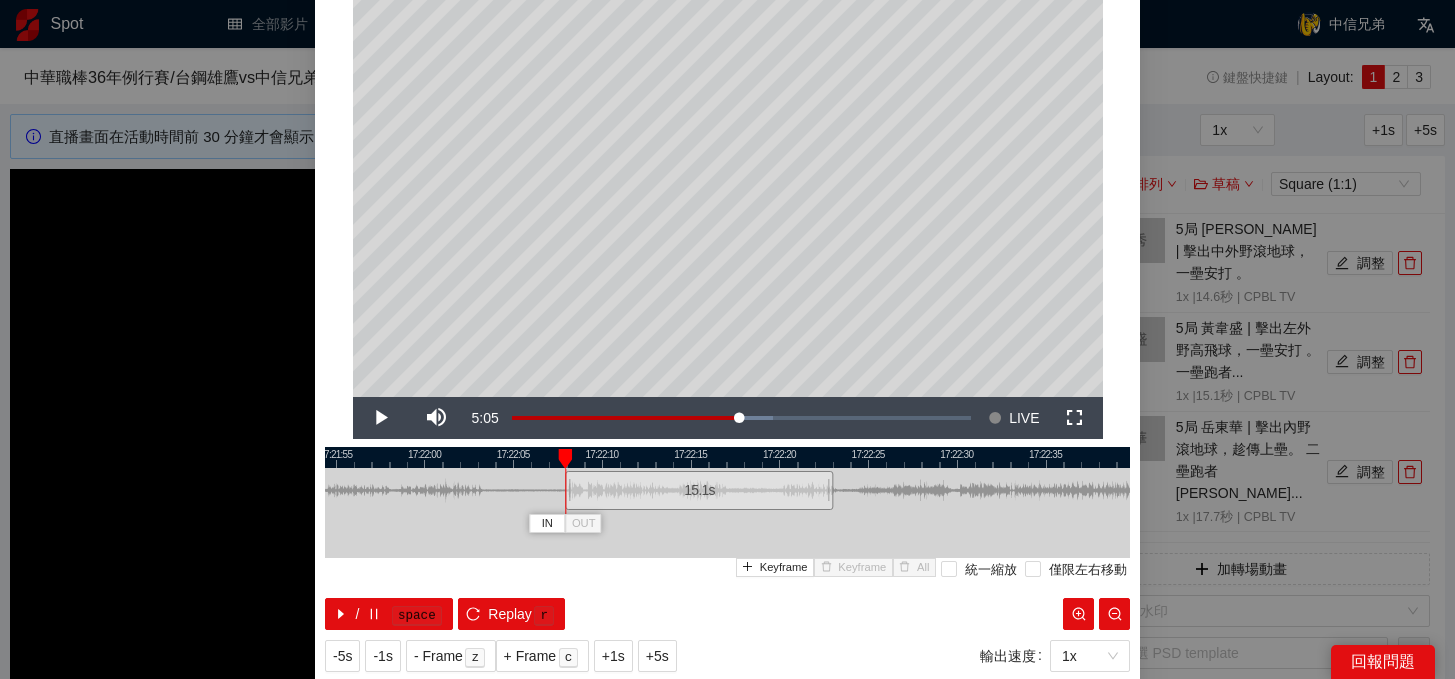 drag, startPoint x: 734, startPoint y: 488, endPoint x: 706, endPoint y: 488, distance: 28 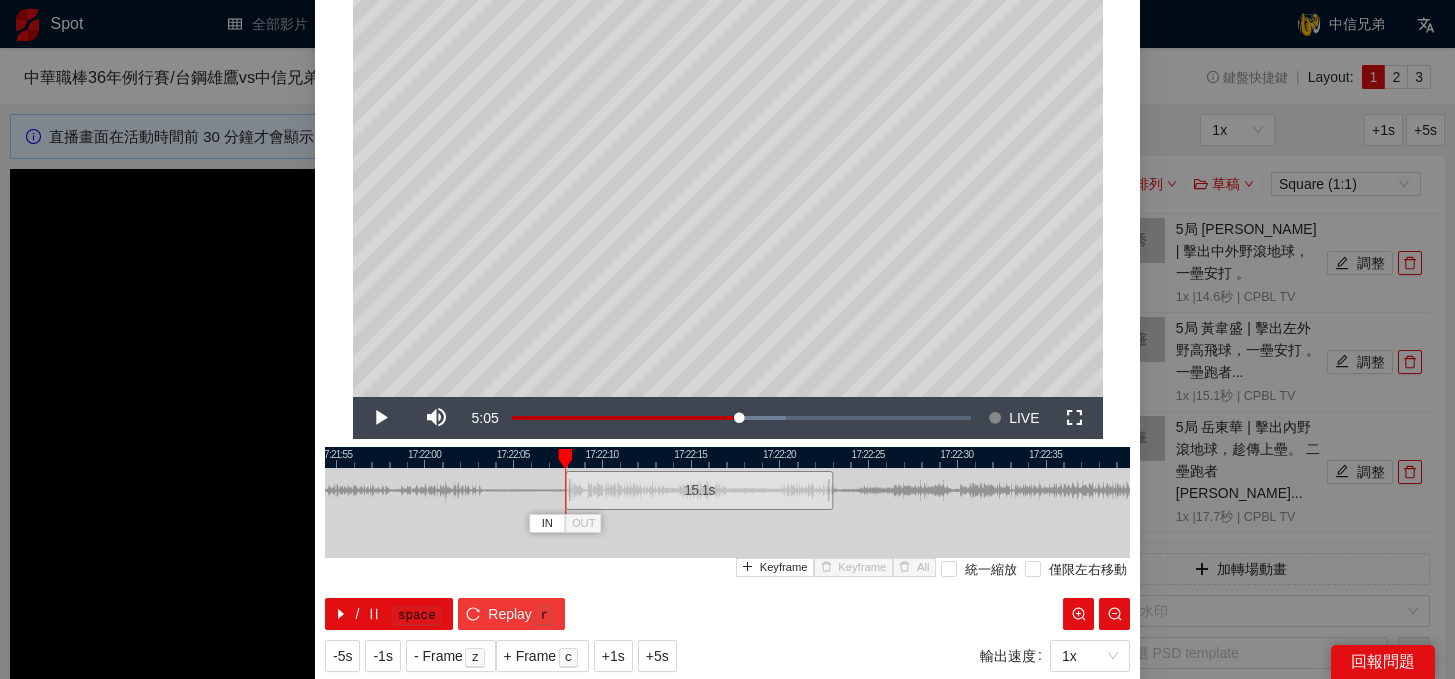 click on "r" at bounding box center (544, 616) 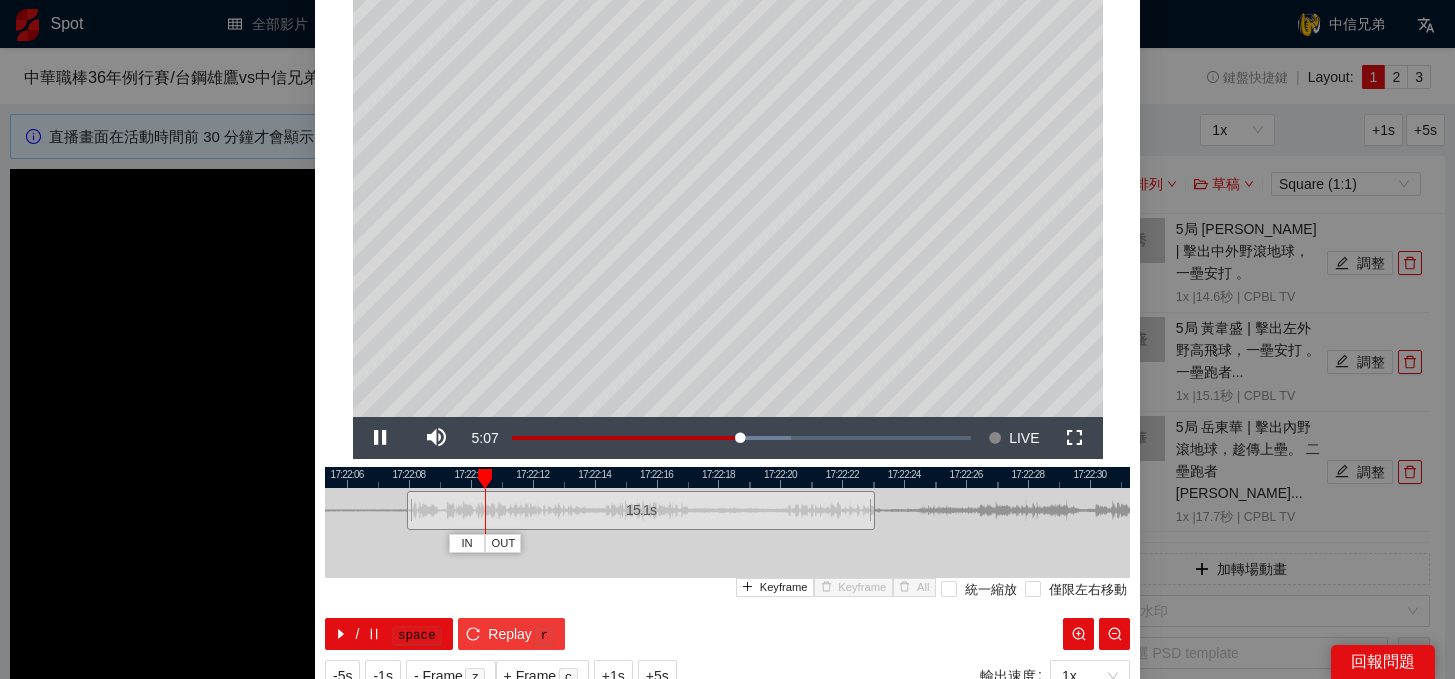 scroll, scrollTop: 68, scrollLeft: 0, axis: vertical 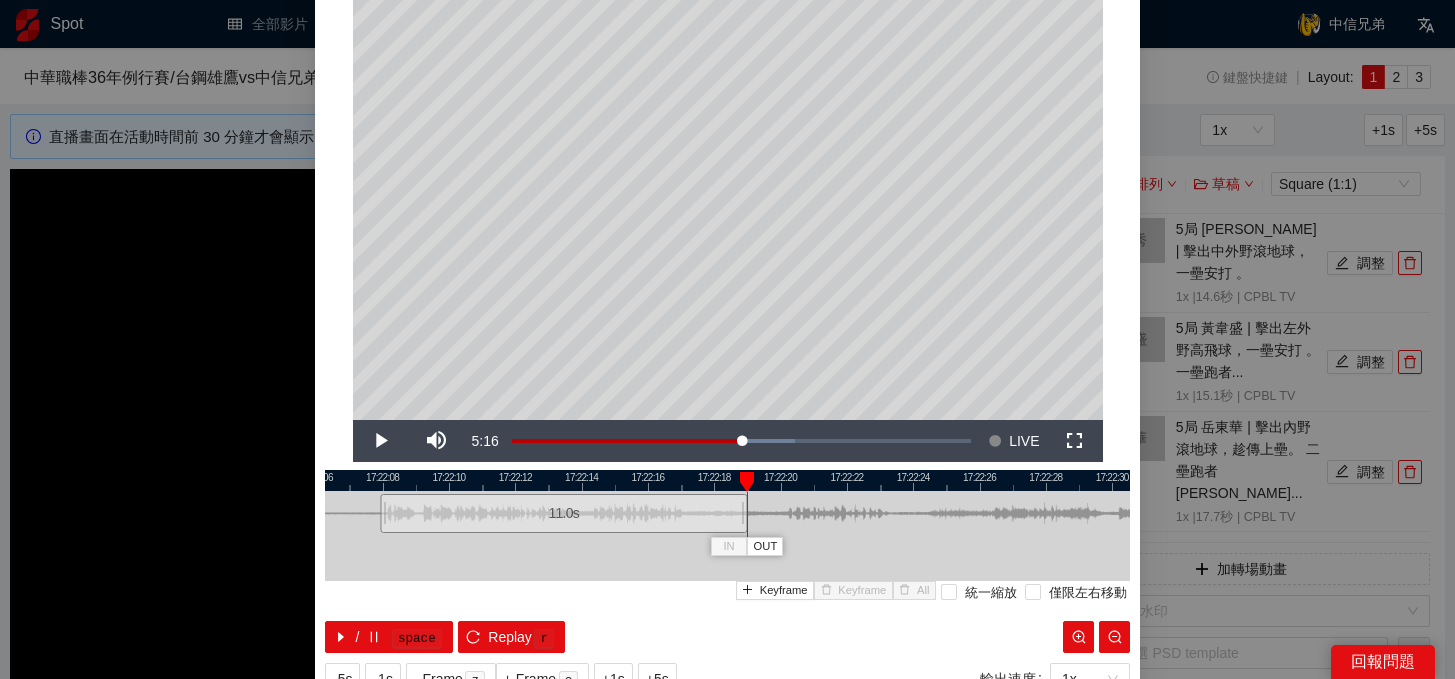 drag, startPoint x: 878, startPoint y: 519, endPoint x: 744, endPoint y: 521, distance: 134.01492 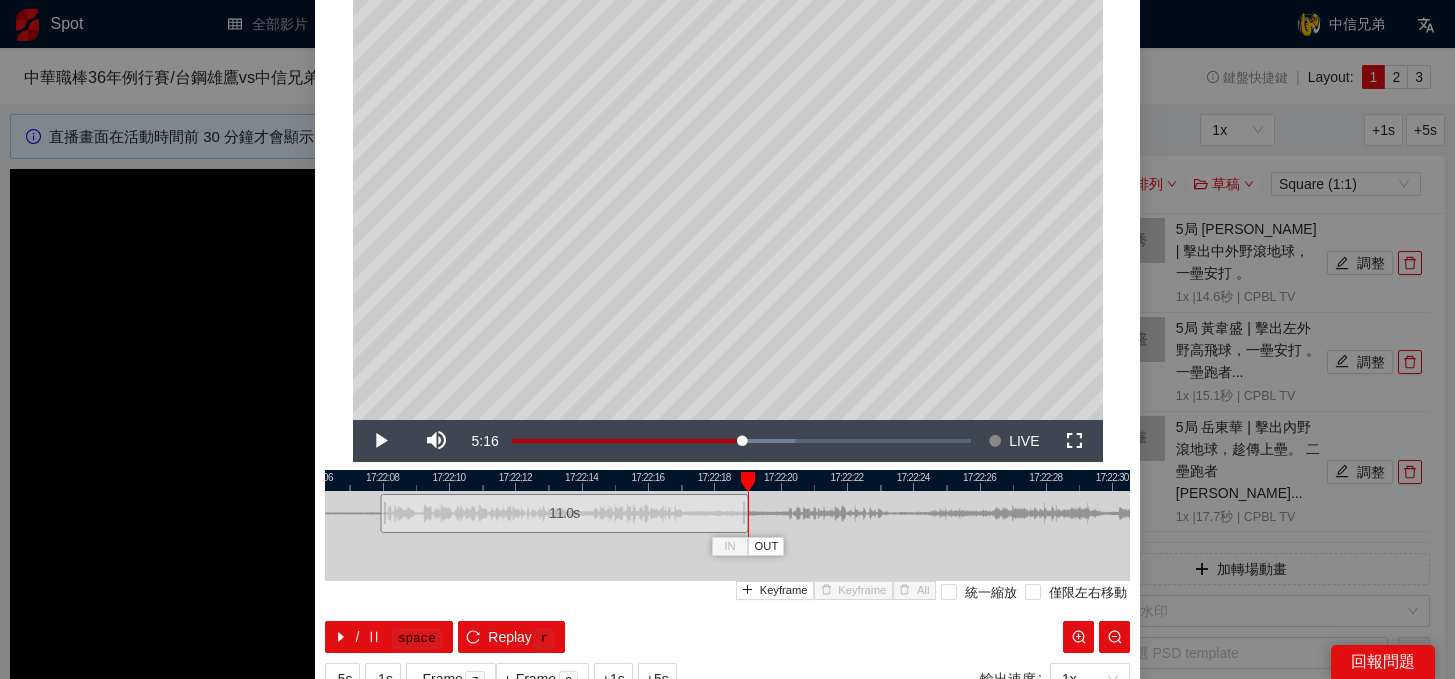 scroll, scrollTop: 146, scrollLeft: 0, axis: vertical 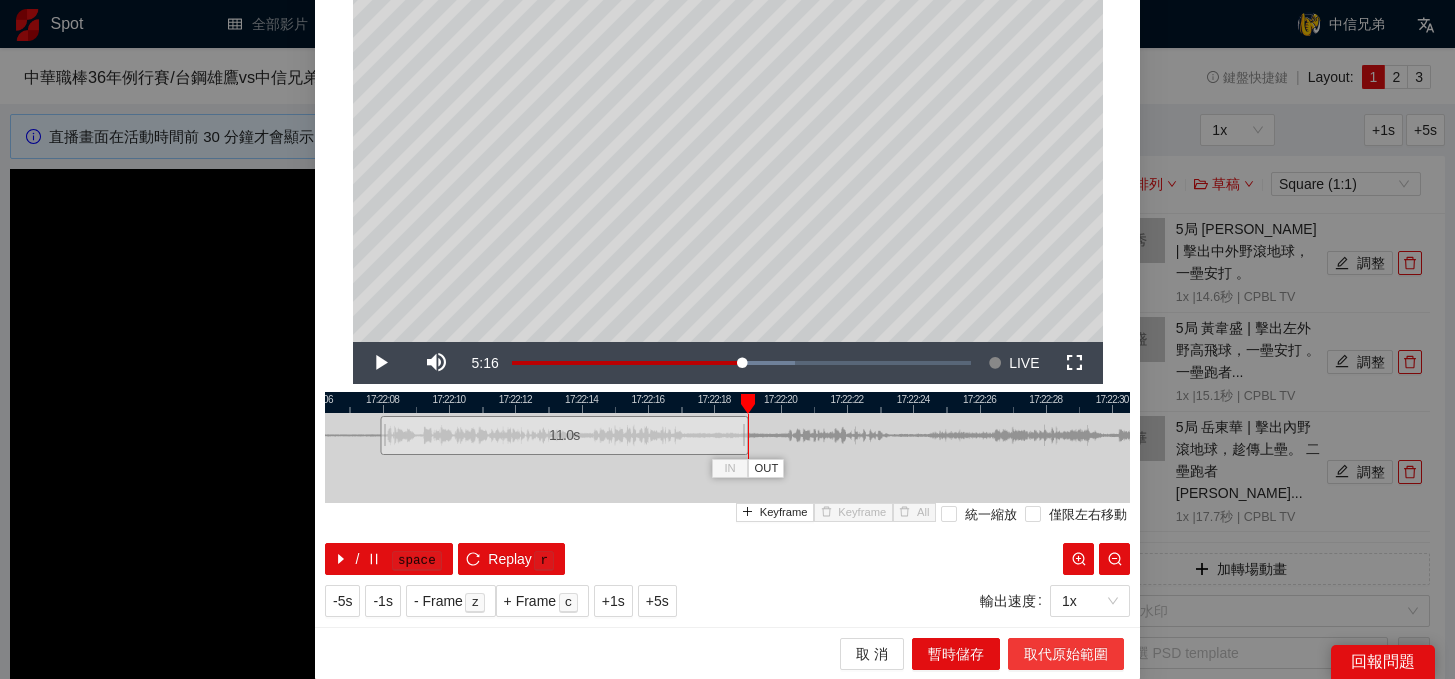 click on "取代原始範圍" at bounding box center [1066, 654] 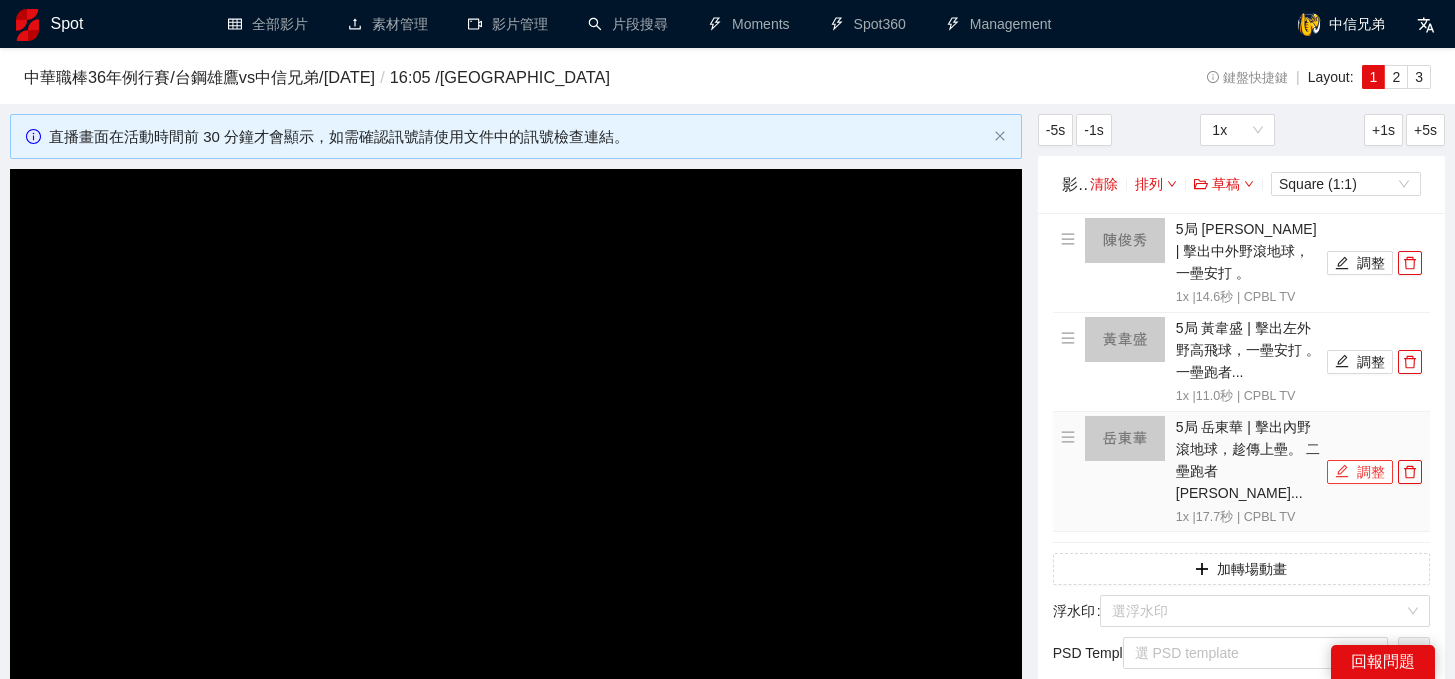 click at bounding box center (1342, 472) 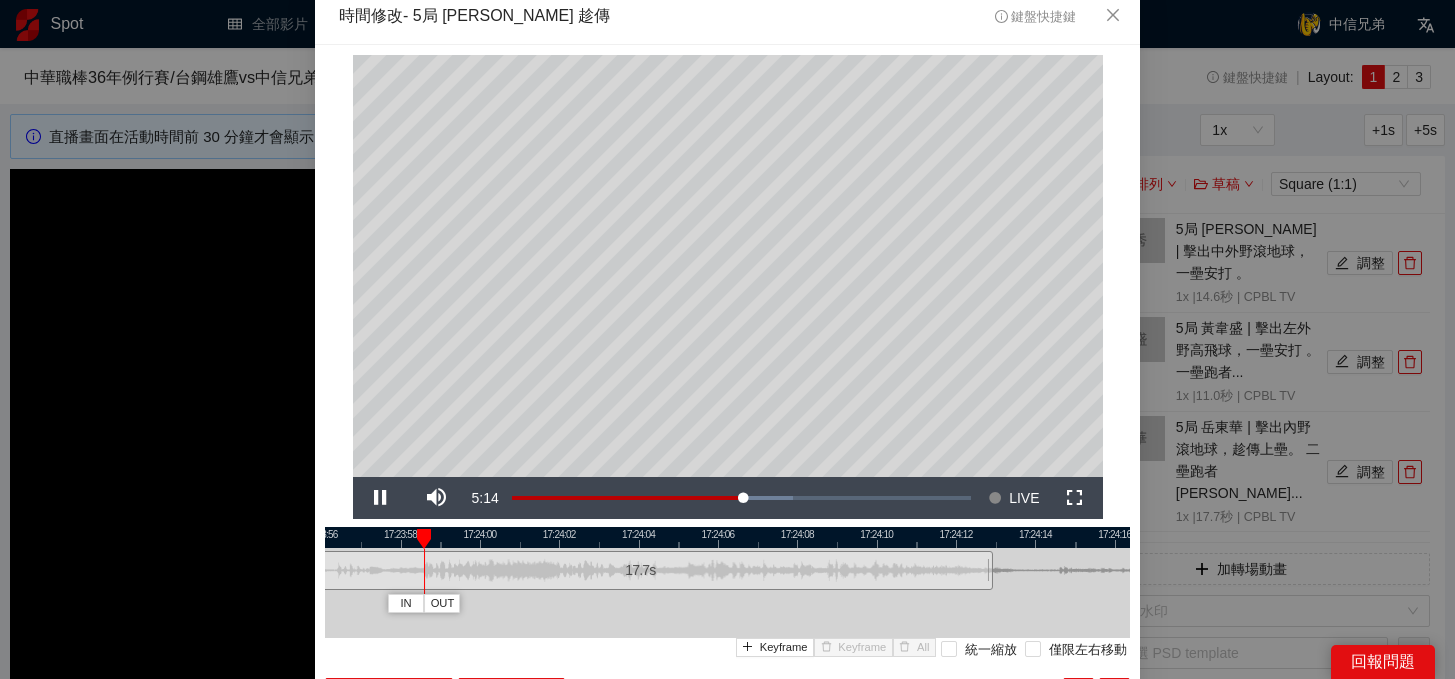 scroll, scrollTop: 8, scrollLeft: 0, axis: vertical 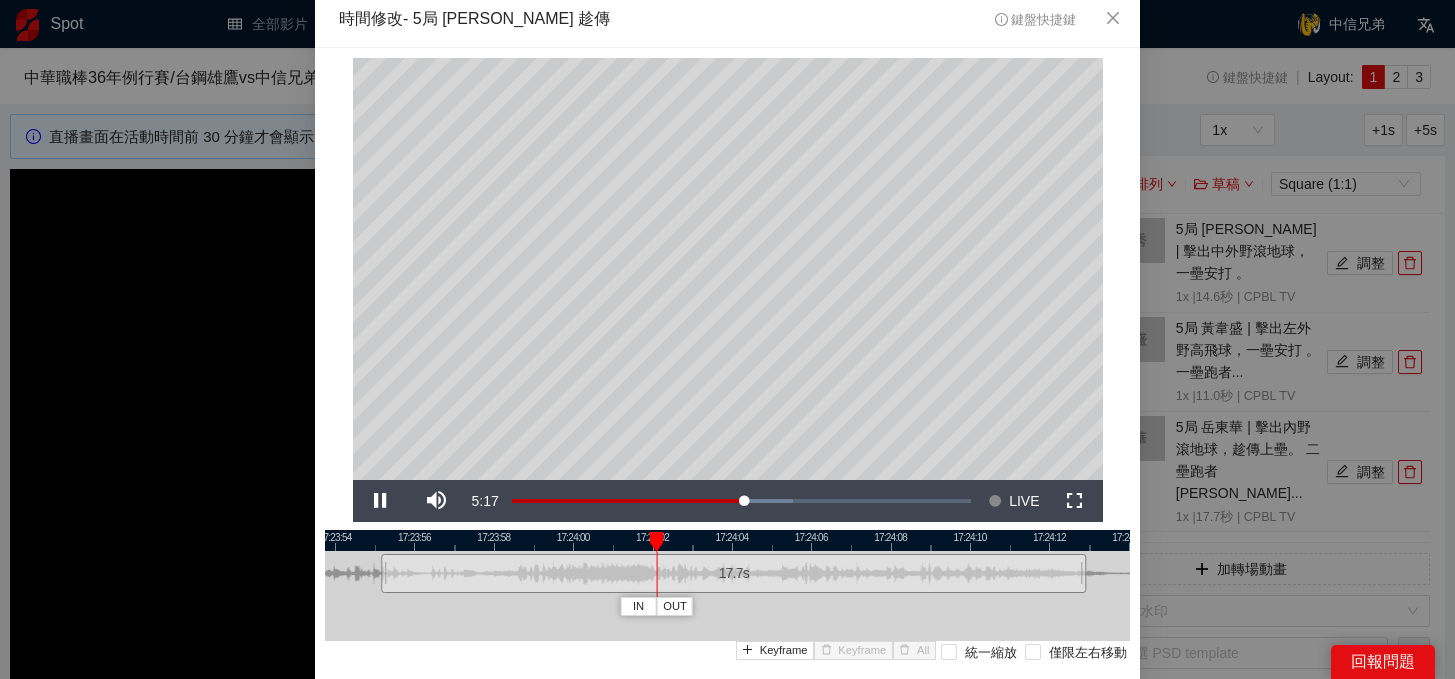 drag, startPoint x: 859, startPoint y: 536, endPoint x: 953, endPoint y: 529, distance: 94.26028 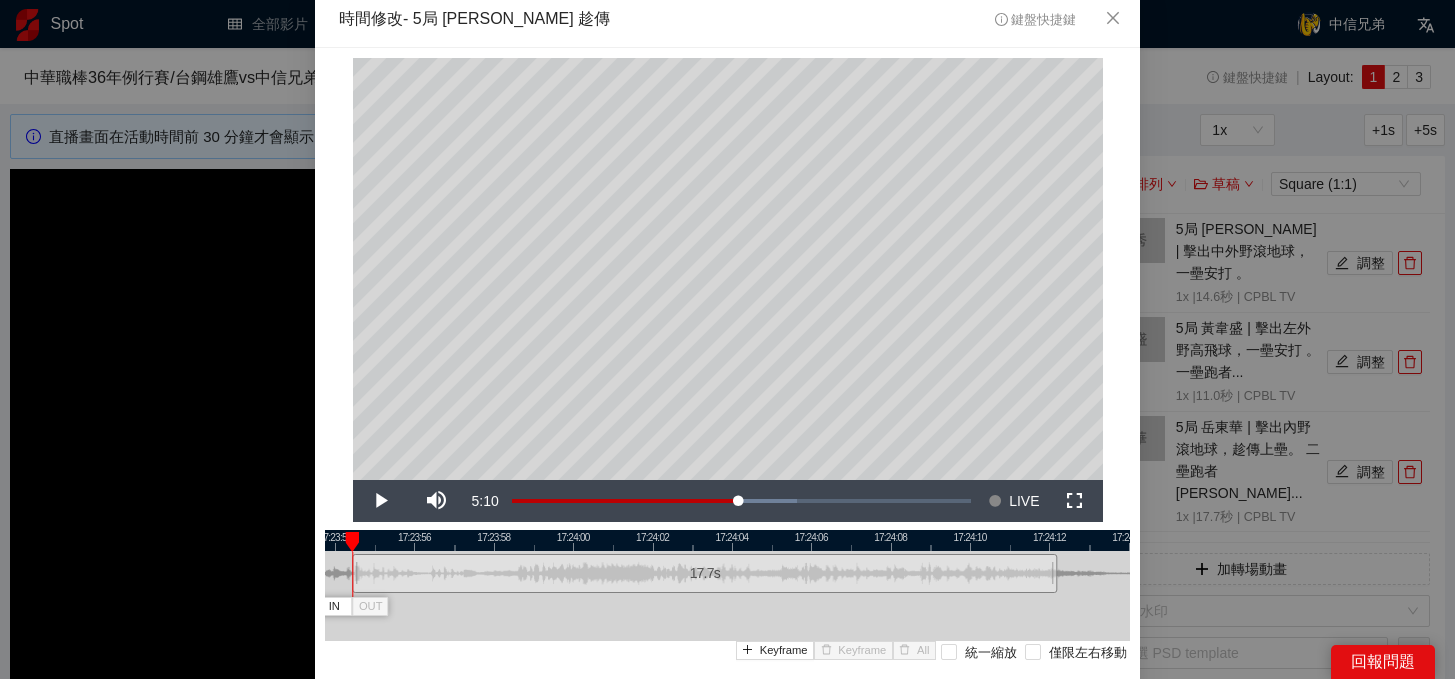 drag, startPoint x: 836, startPoint y: 555, endPoint x: 807, endPoint y: 555, distance: 29 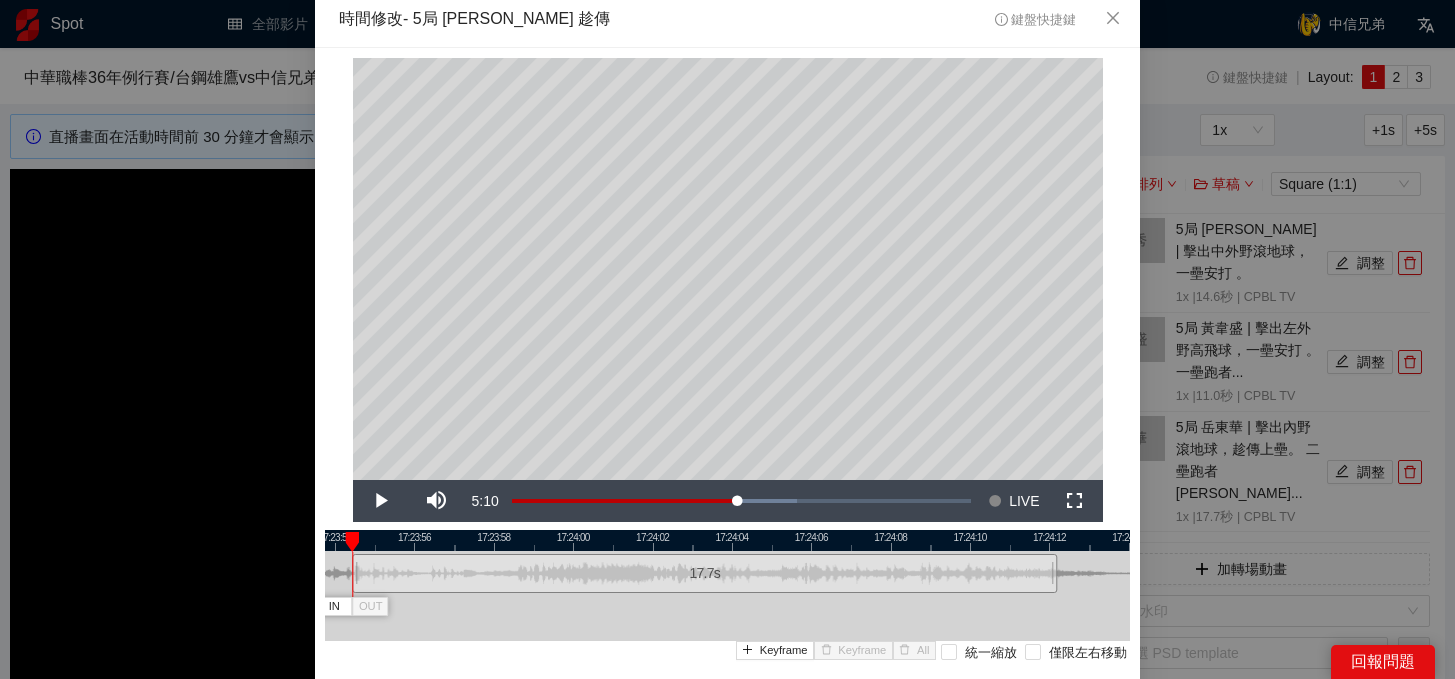 scroll, scrollTop: 67, scrollLeft: 0, axis: vertical 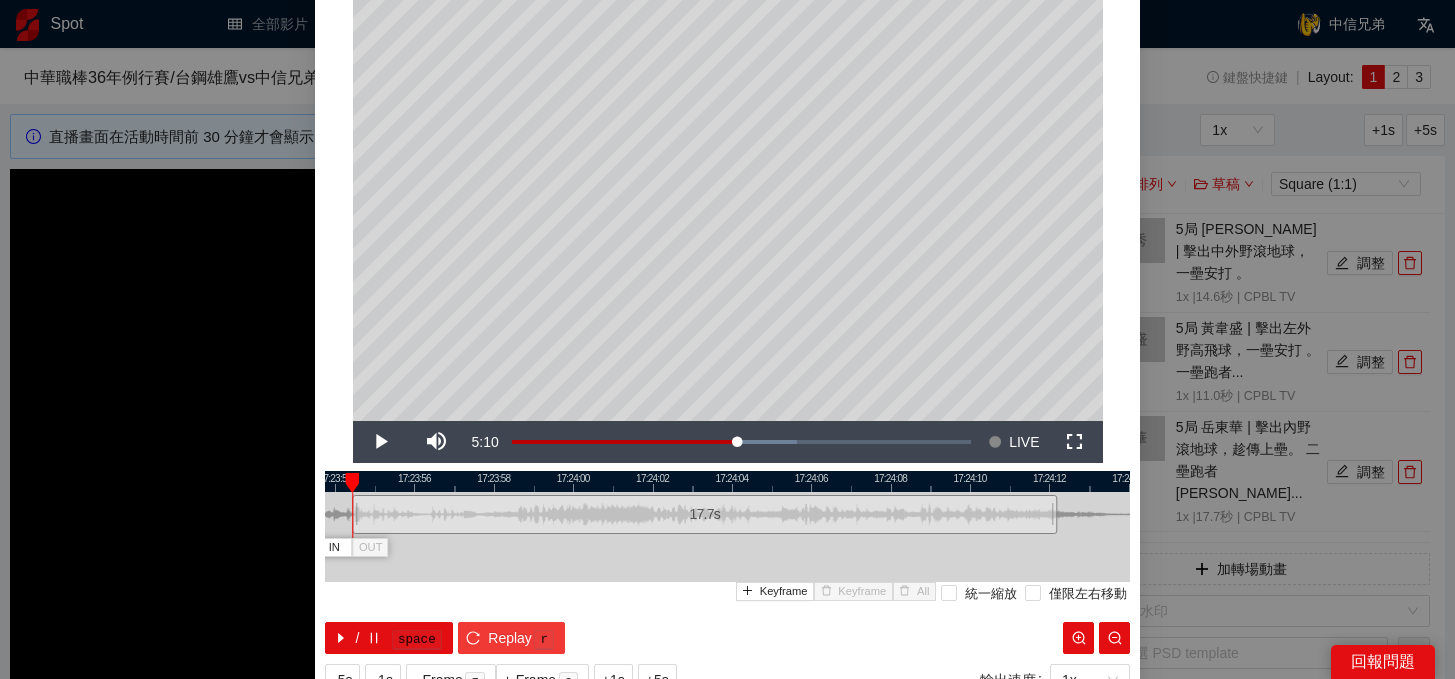 click on "Replay" at bounding box center (510, 638) 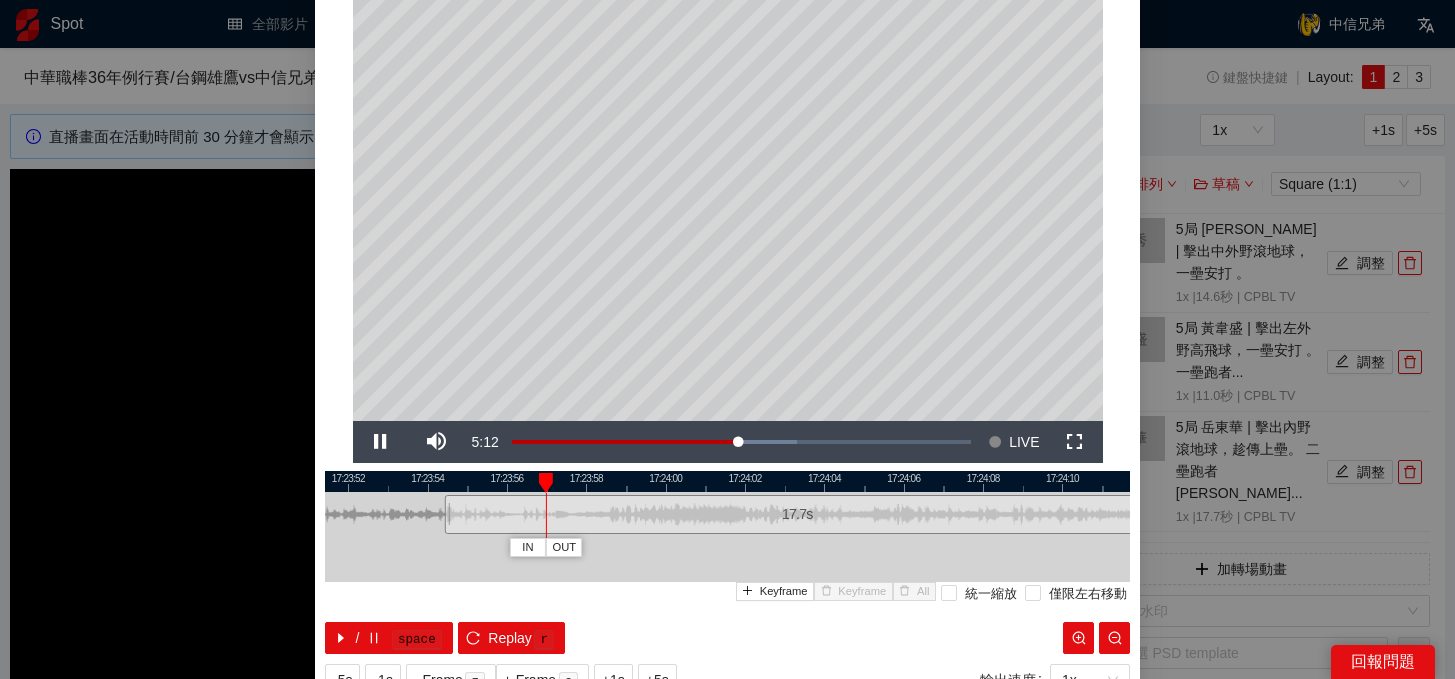 drag, startPoint x: 567, startPoint y: 487, endPoint x: 660, endPoint y: 487, distance: 93 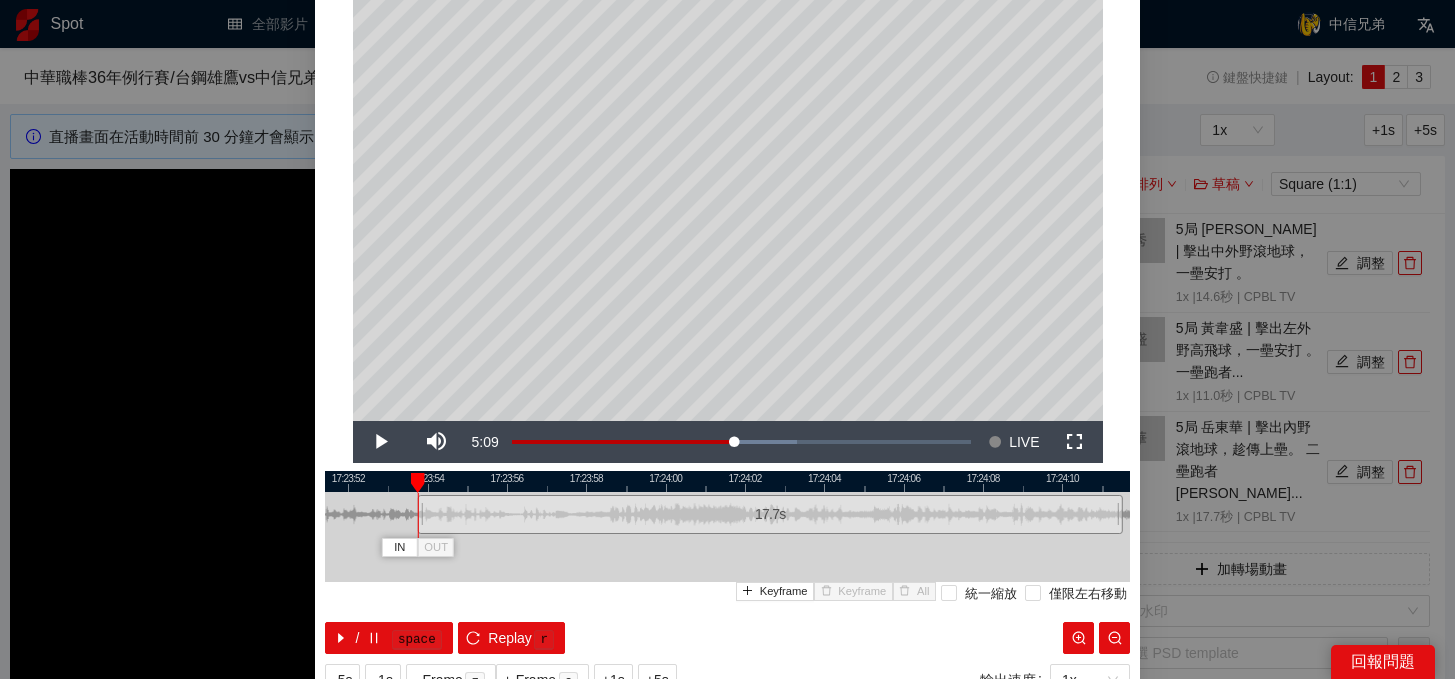 drag, startPoint x: 659, startPoint y: 508, endPoint x: 632, endPoint y: 507, distance: 27.018513 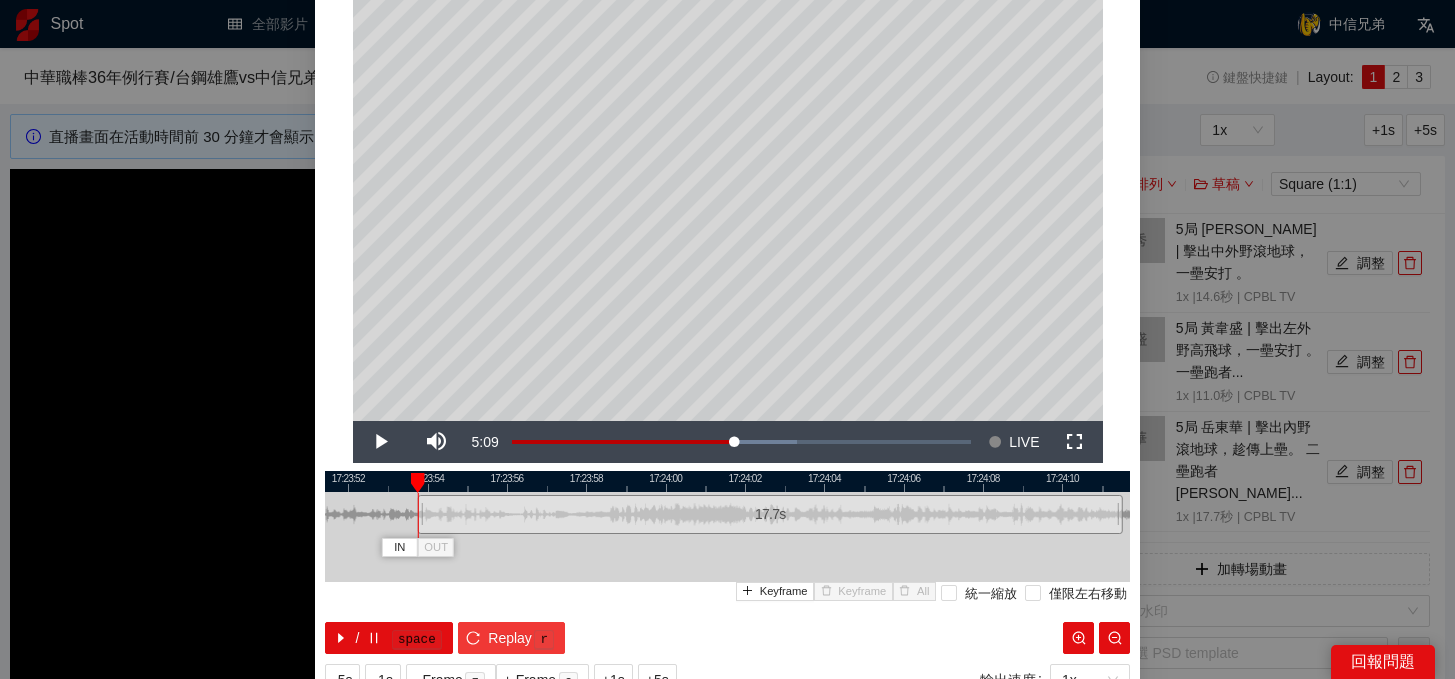 click on "Replay" at bounding box center (510, 638) 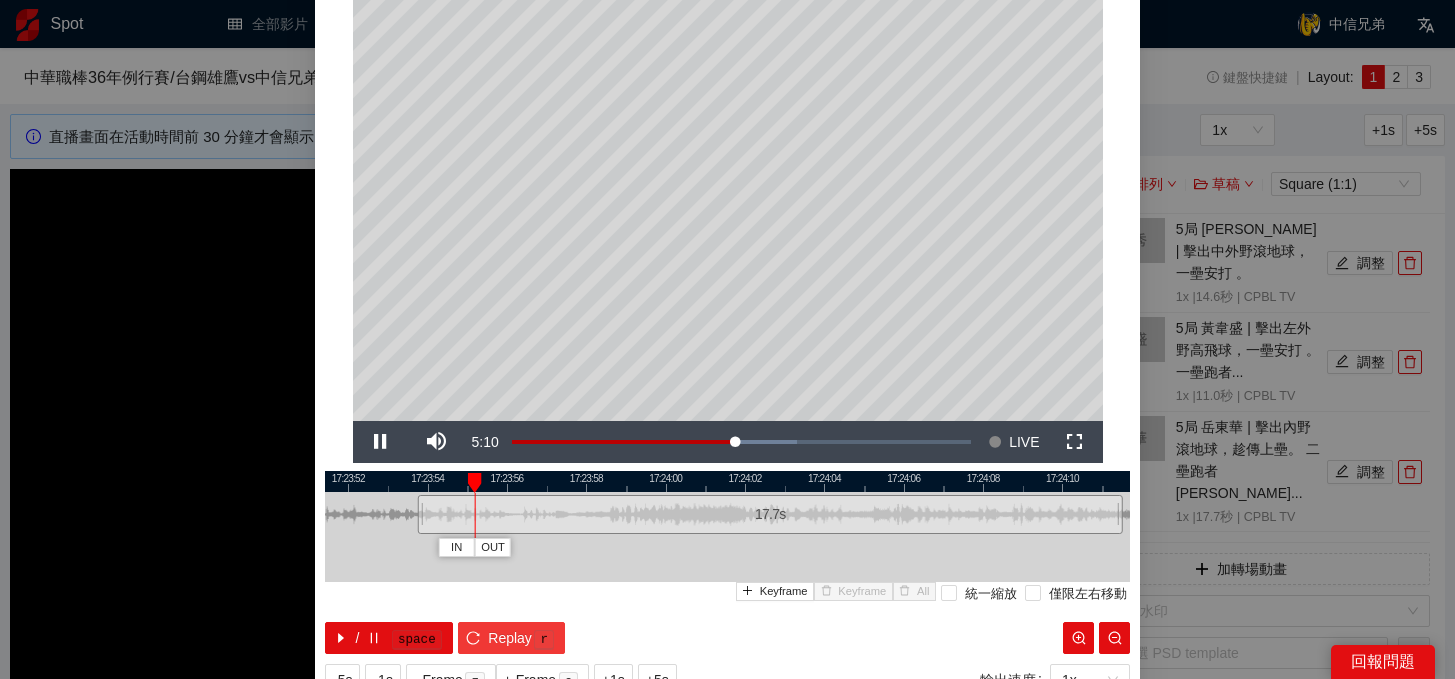 click on "Replay" at bounding box center [510, 638] 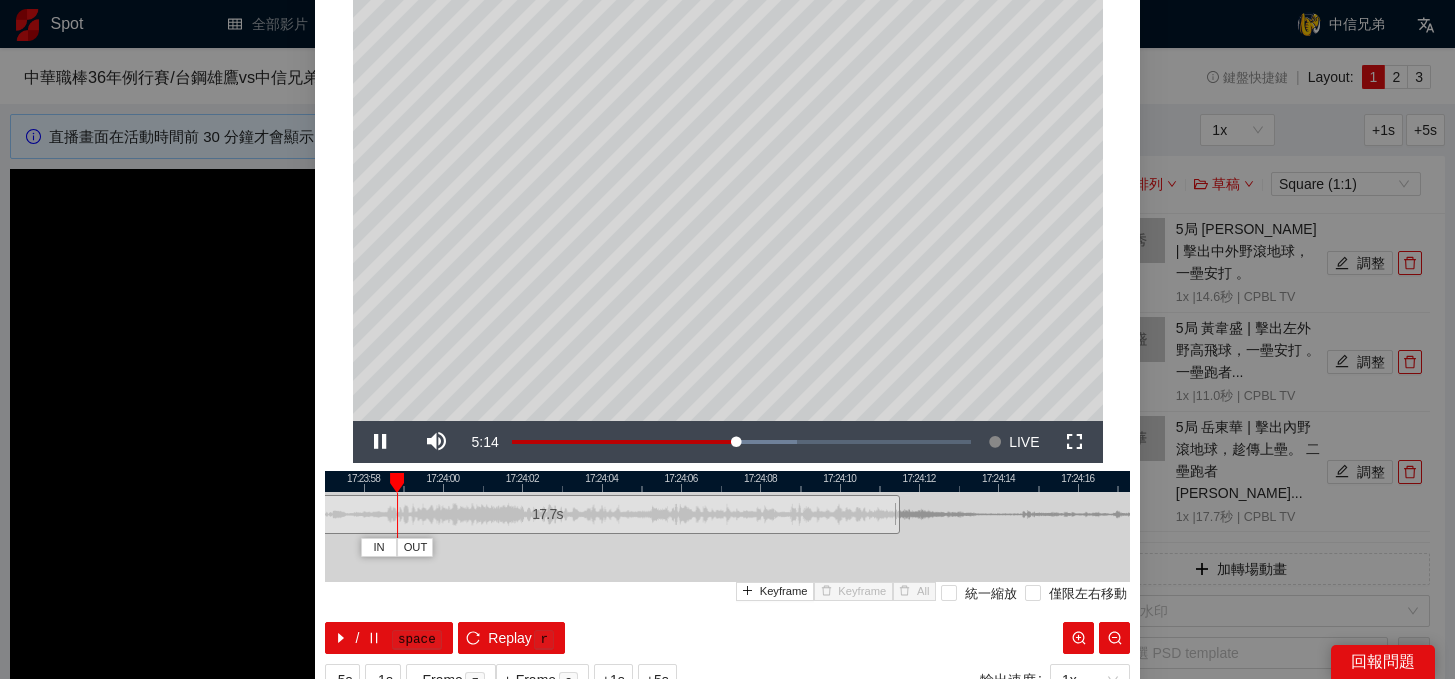 drag, startPoint x: 799, startPoint y: 480, endPoint x: 567, endPoint y: 500, distance: 232.86047 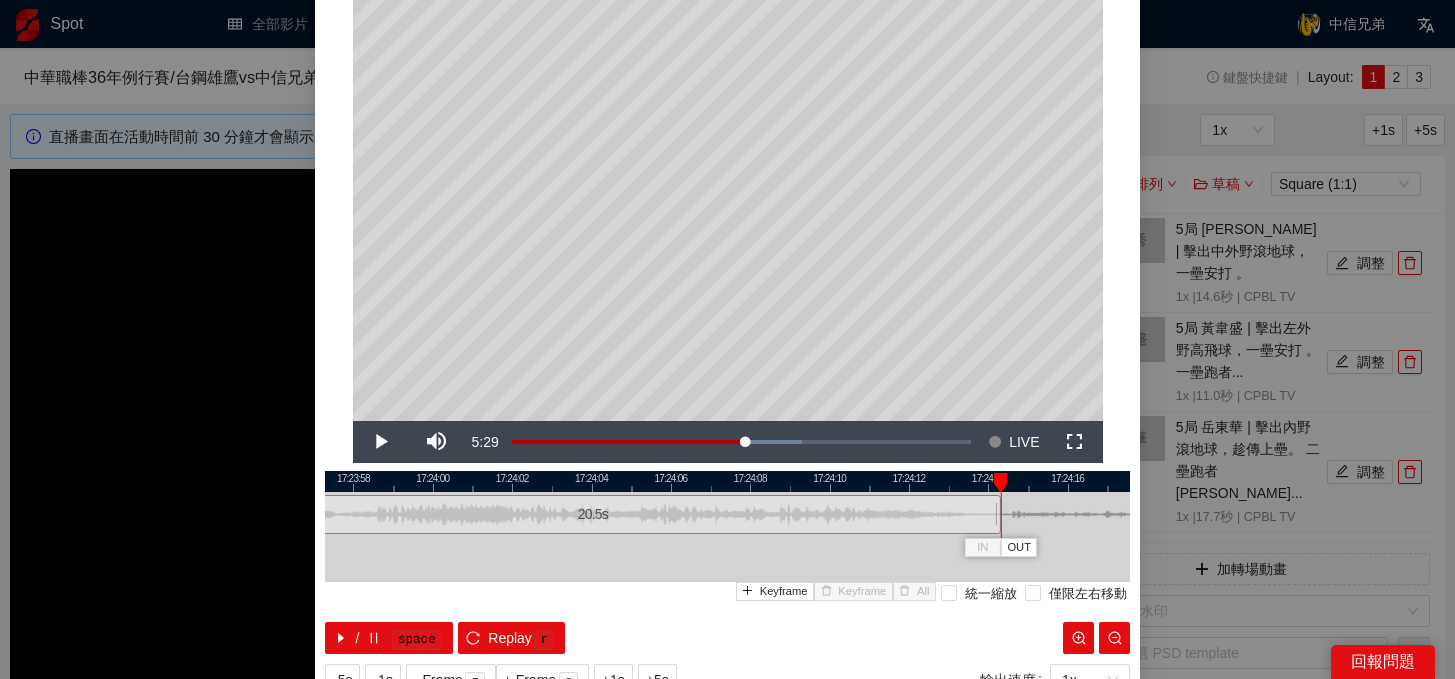 drag, startPoint x: 885, startPoint y: 519, endPoint x: 996, endPoint y: 524, distance: 111.11256 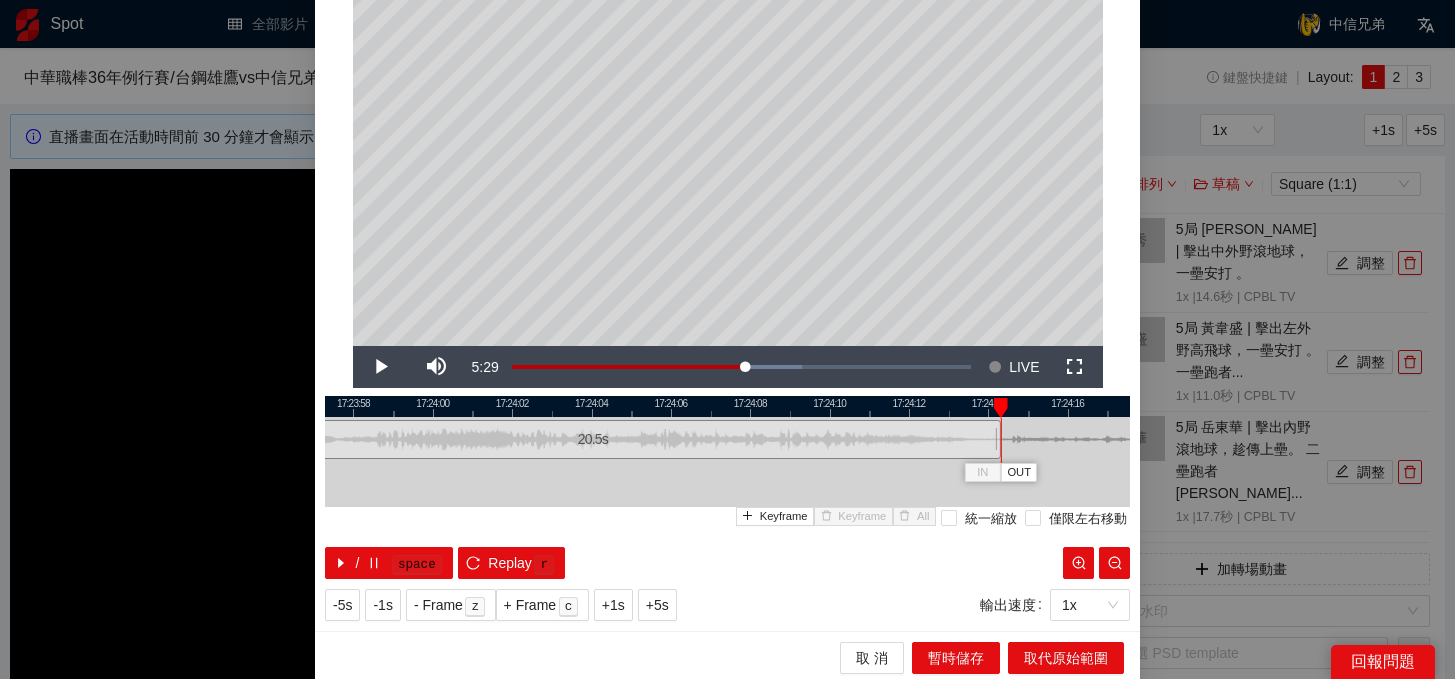 scroll, scrollTop: 146, scrollLeft: 0, axis: vertical 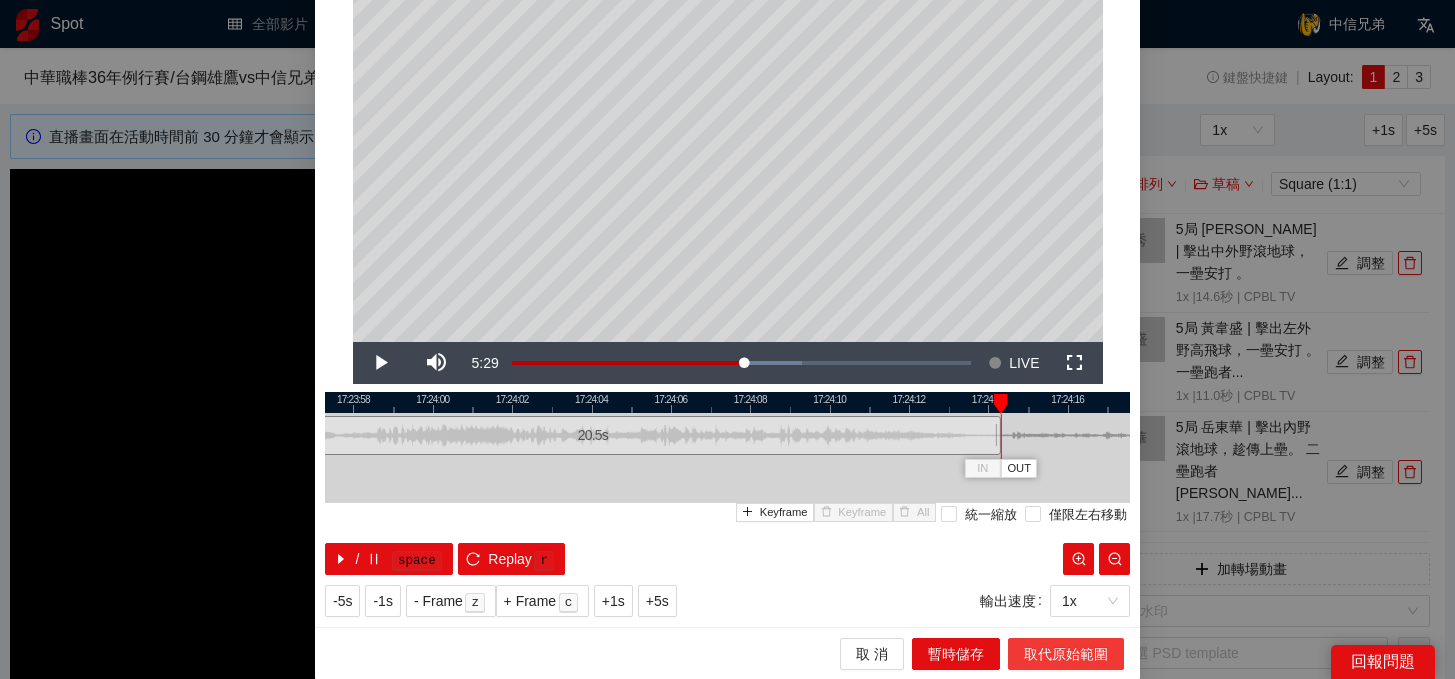 click on "取代原始範圍" at bounding box center (1066, 654) 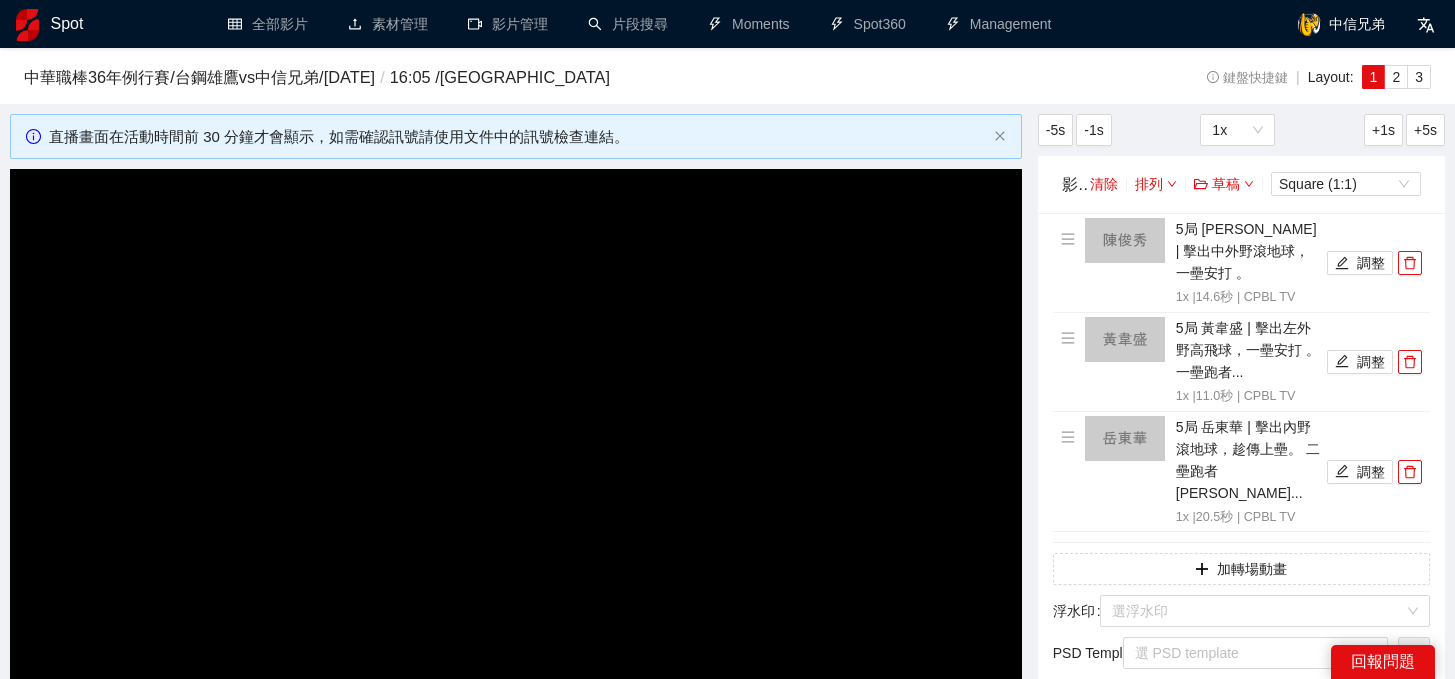 scroll, scrollTop: 0, scrollLeft: 0, axis: both 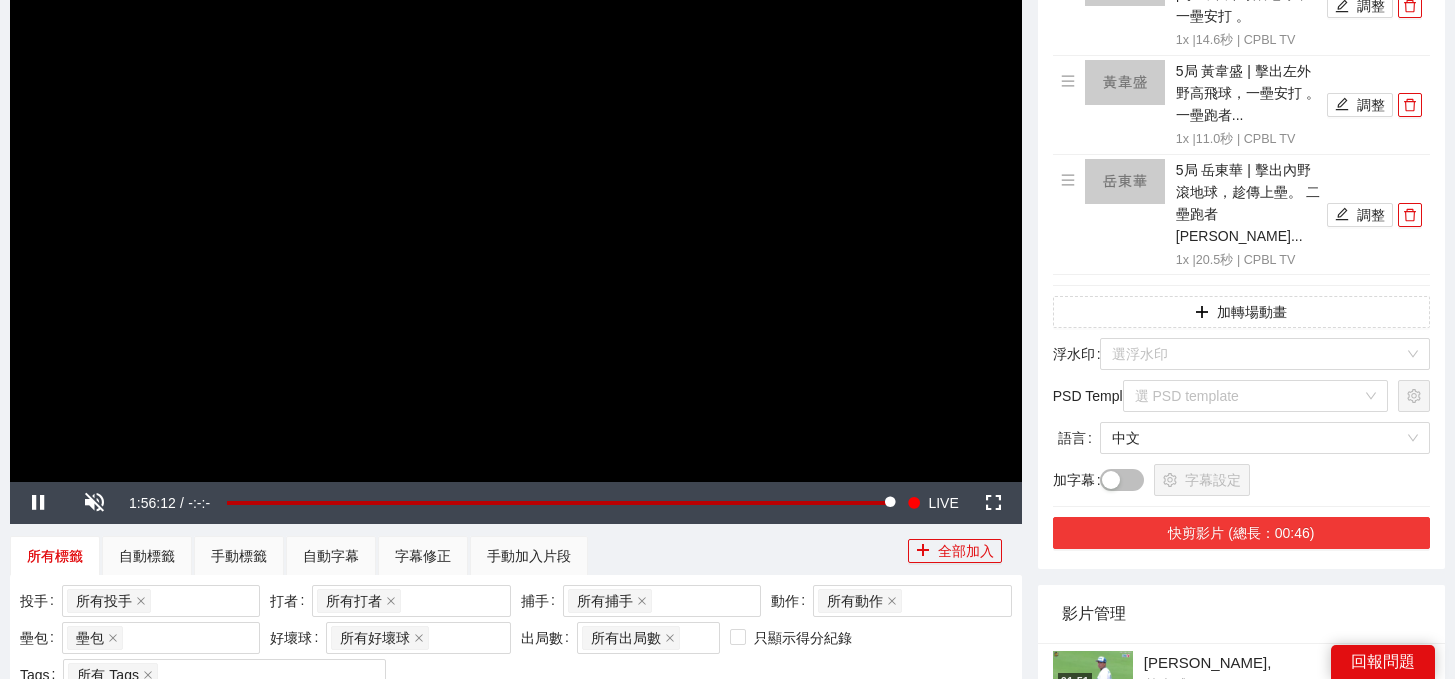 click on "快剪影片 (總長：00:46)" at bounding box center (1241, 533) 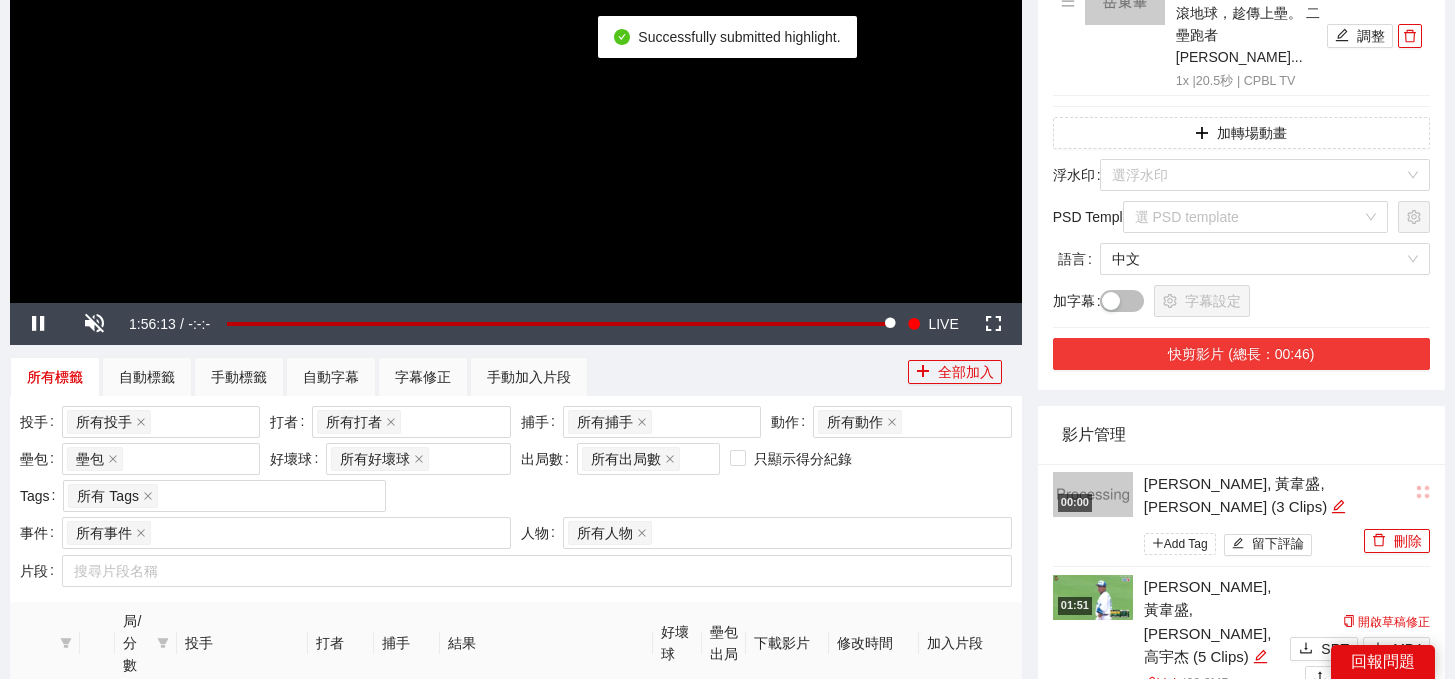 scroll, scrollTop: 482, scrollLeft: 0, axis: vertical 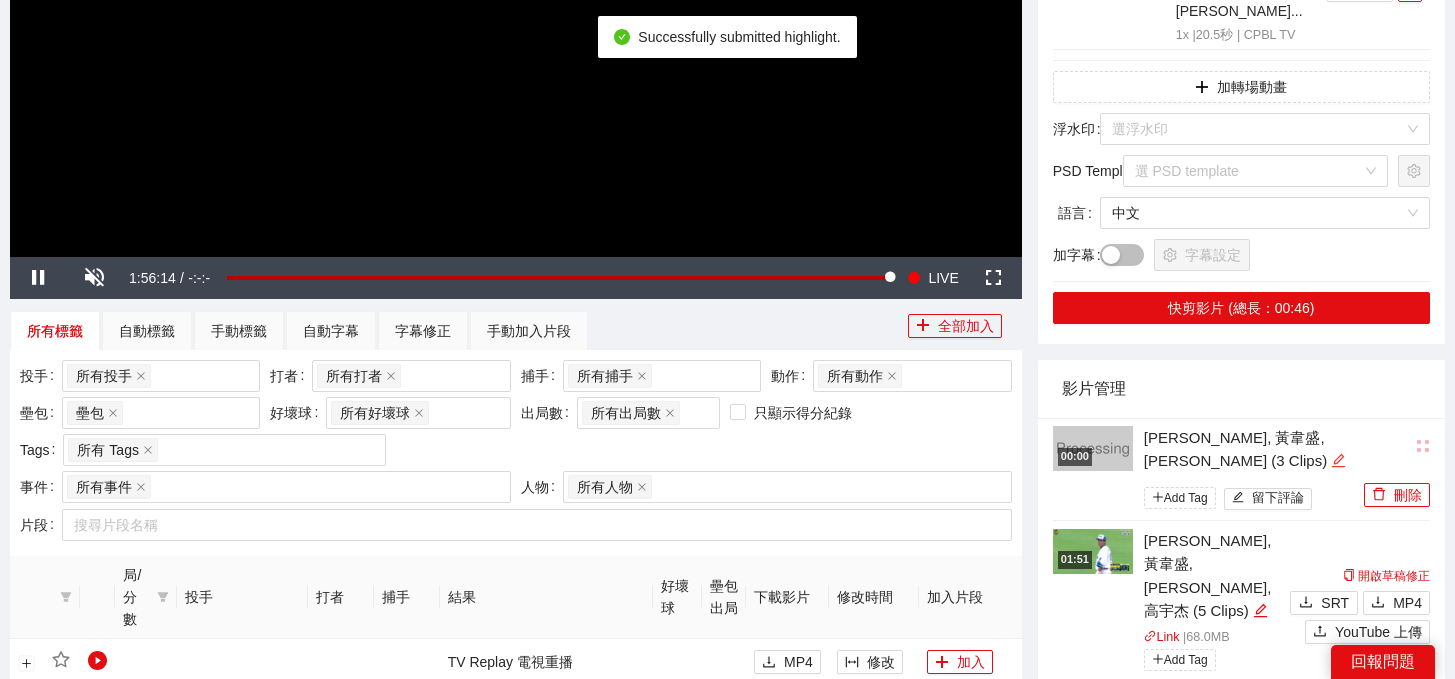 click 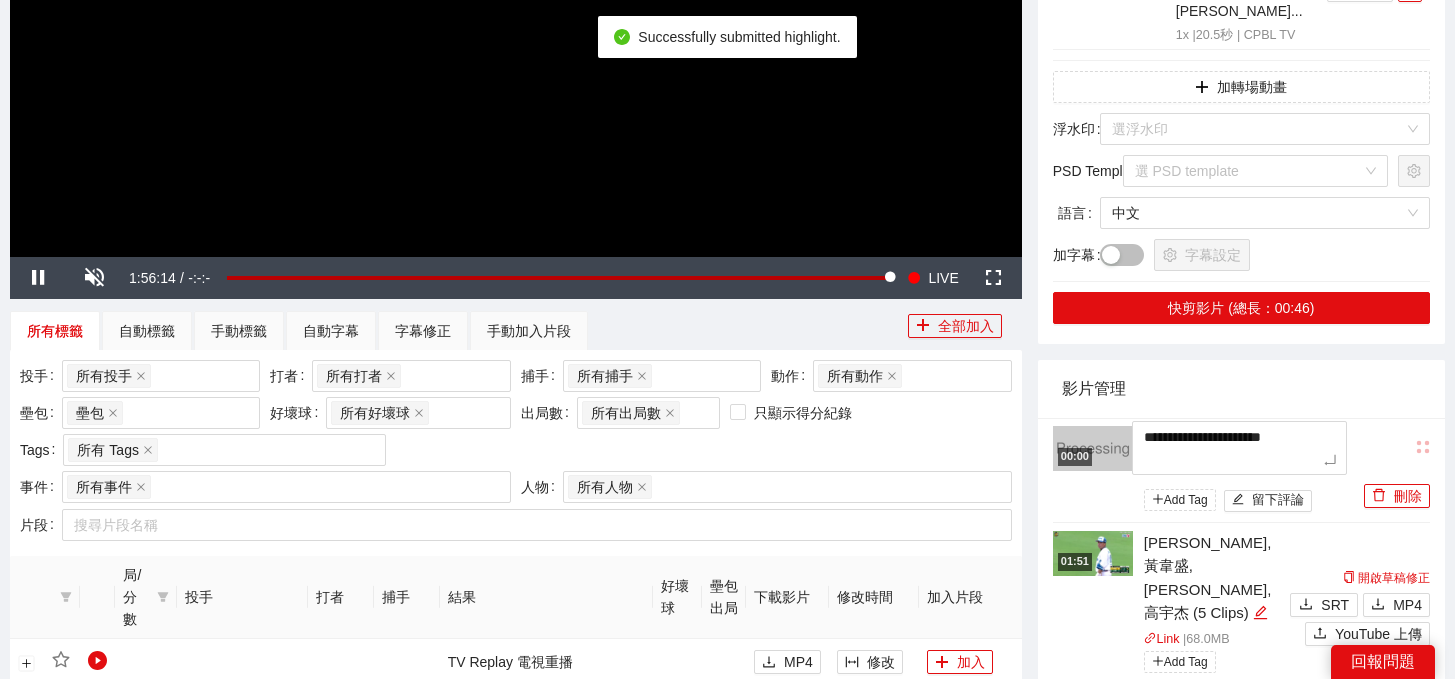 drag, startPoint x: 1222, startPoint y: 419, endPoint x: 1045, endPoint y: 382, distance: 180.82588 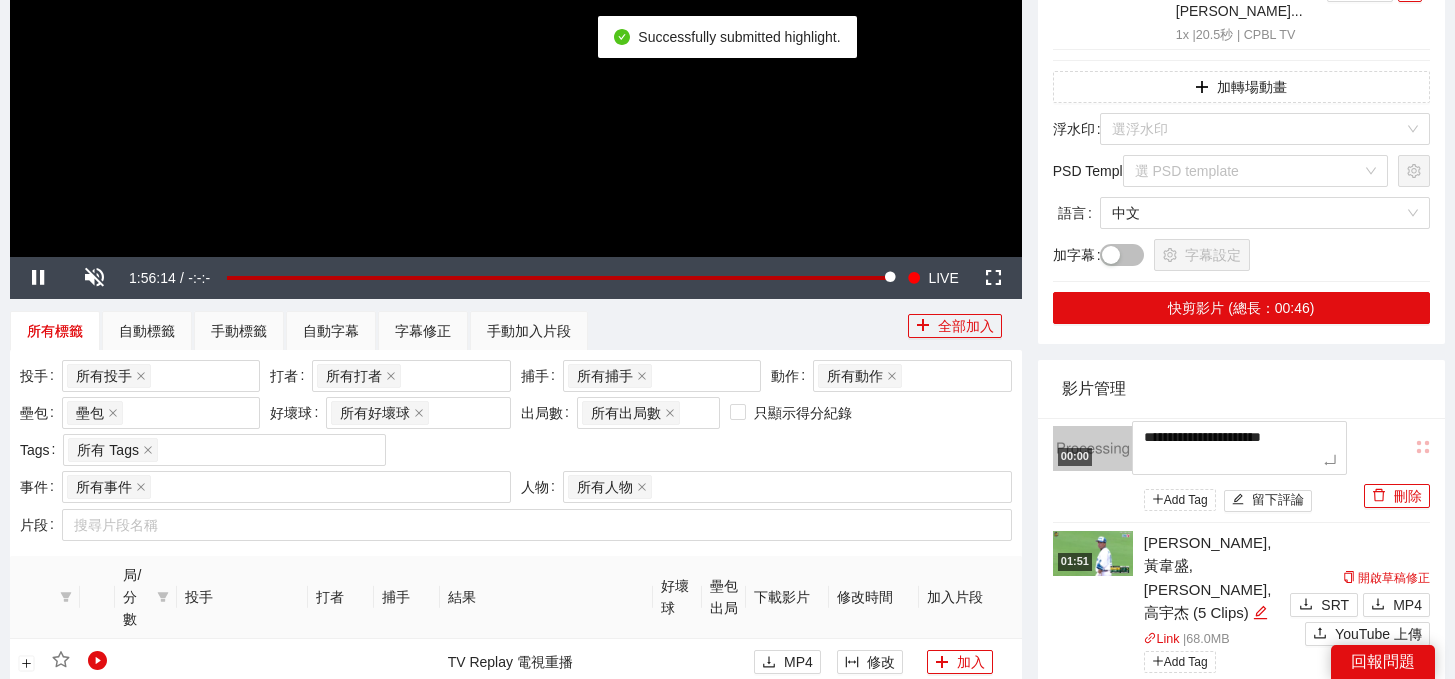 click on "**********" at bounding box center (1241, 917) 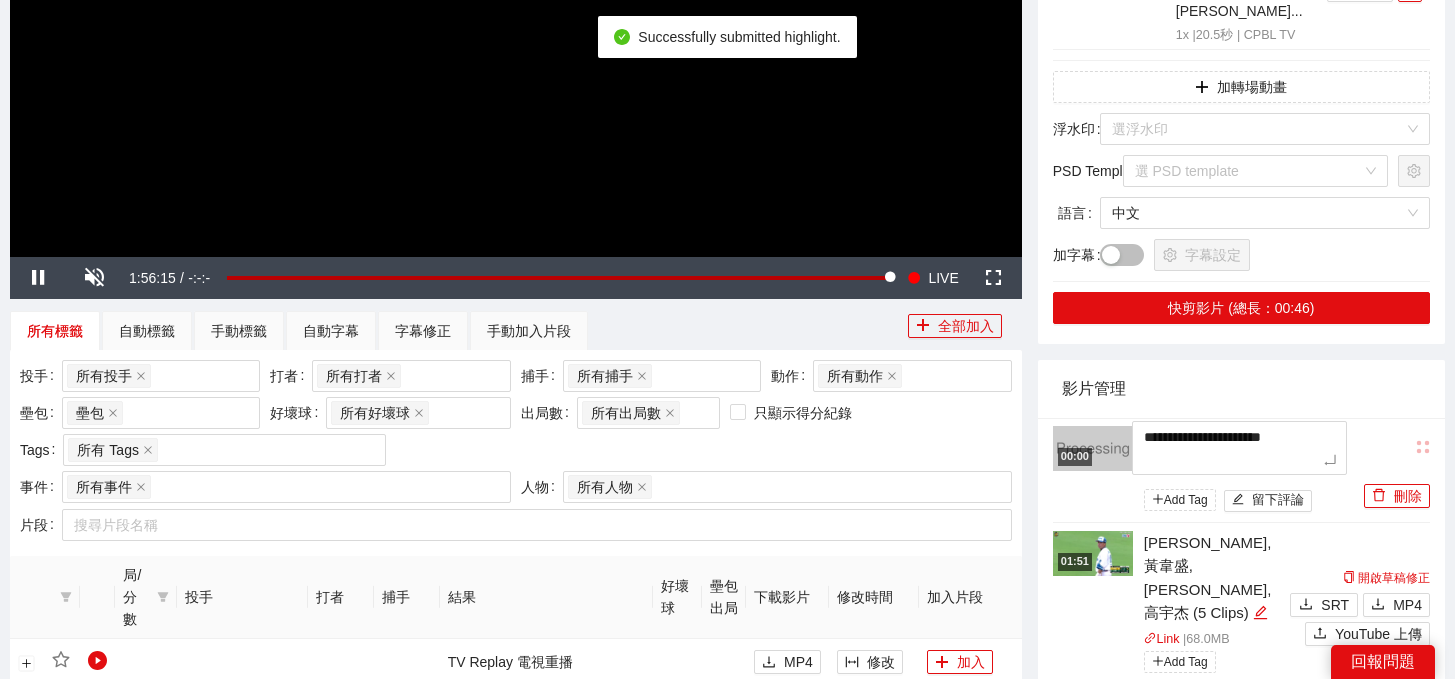 type on "*" 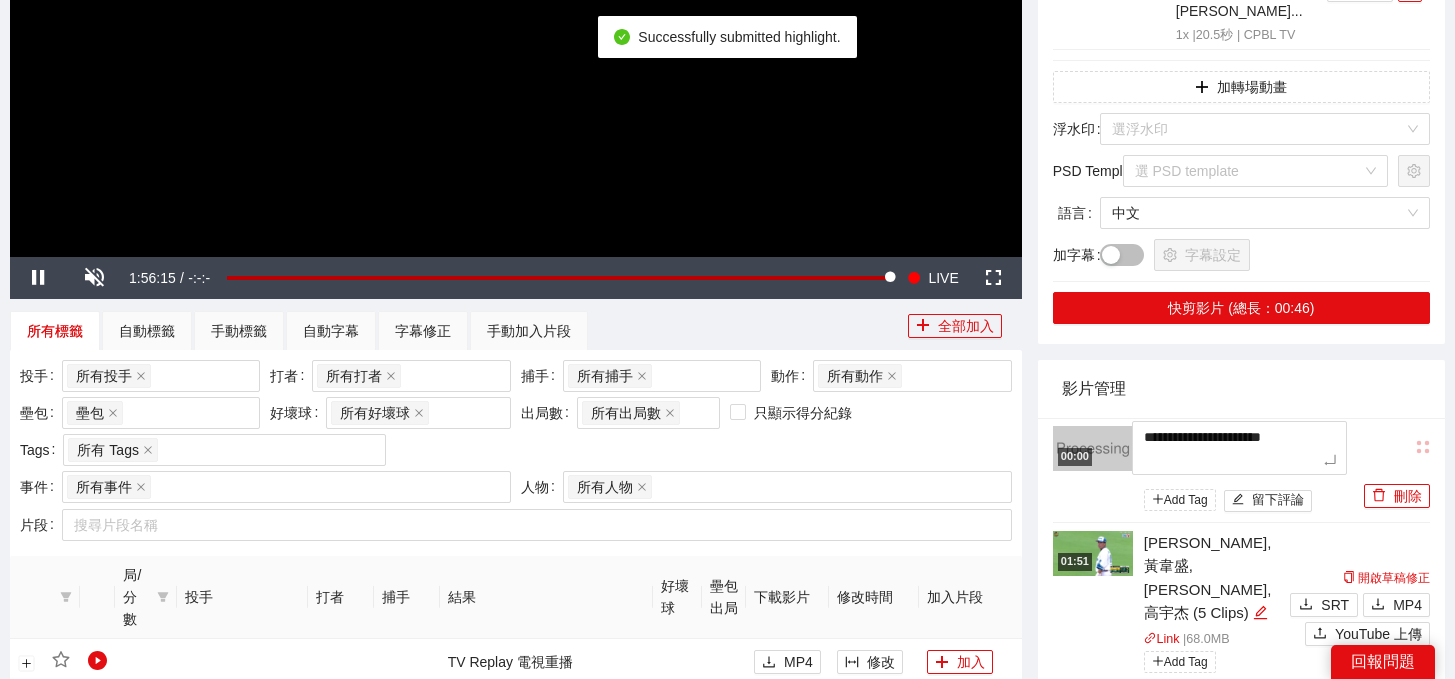 type on "*" 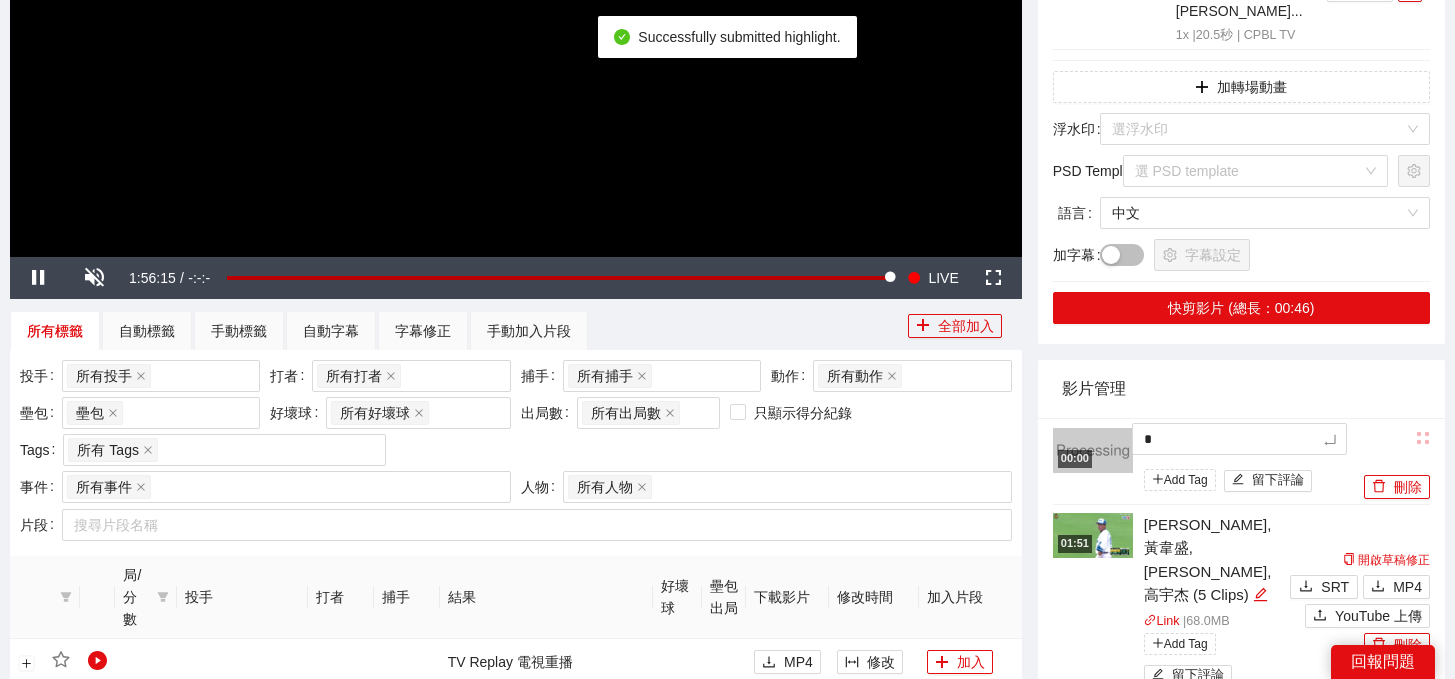 type 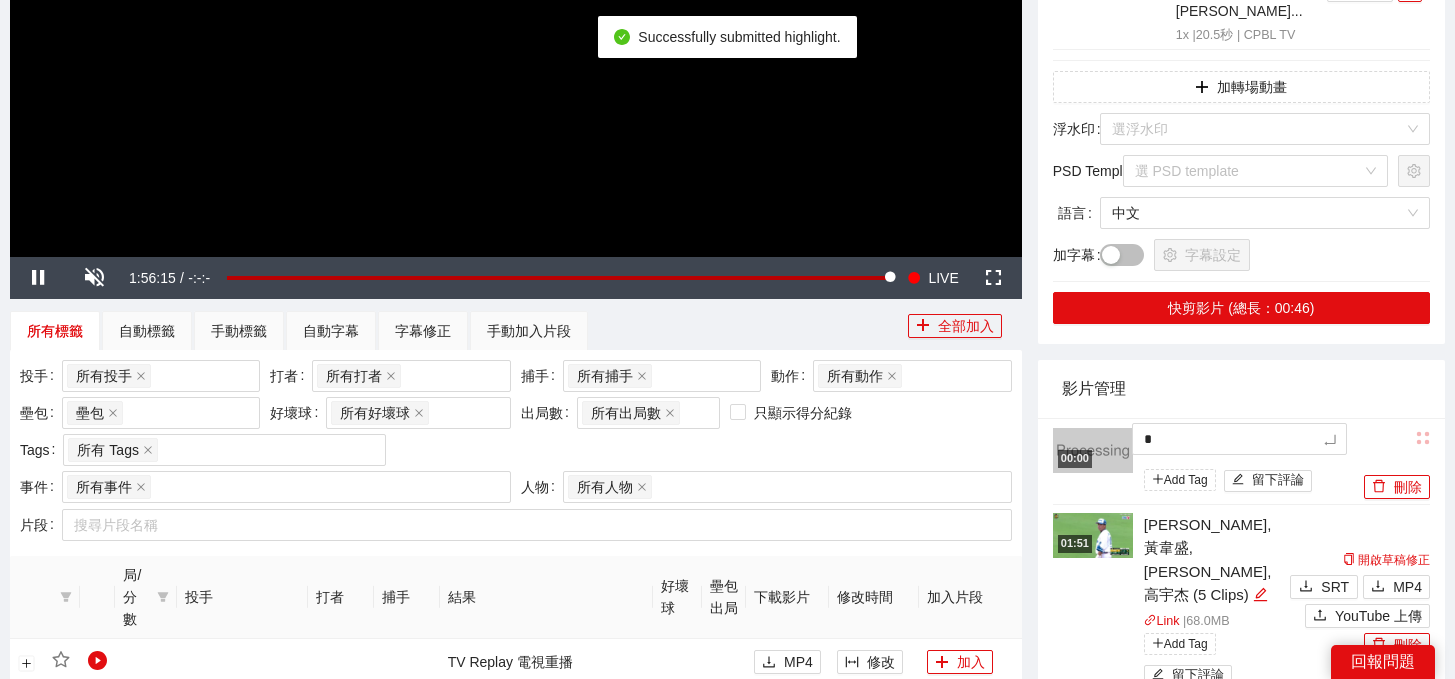 type 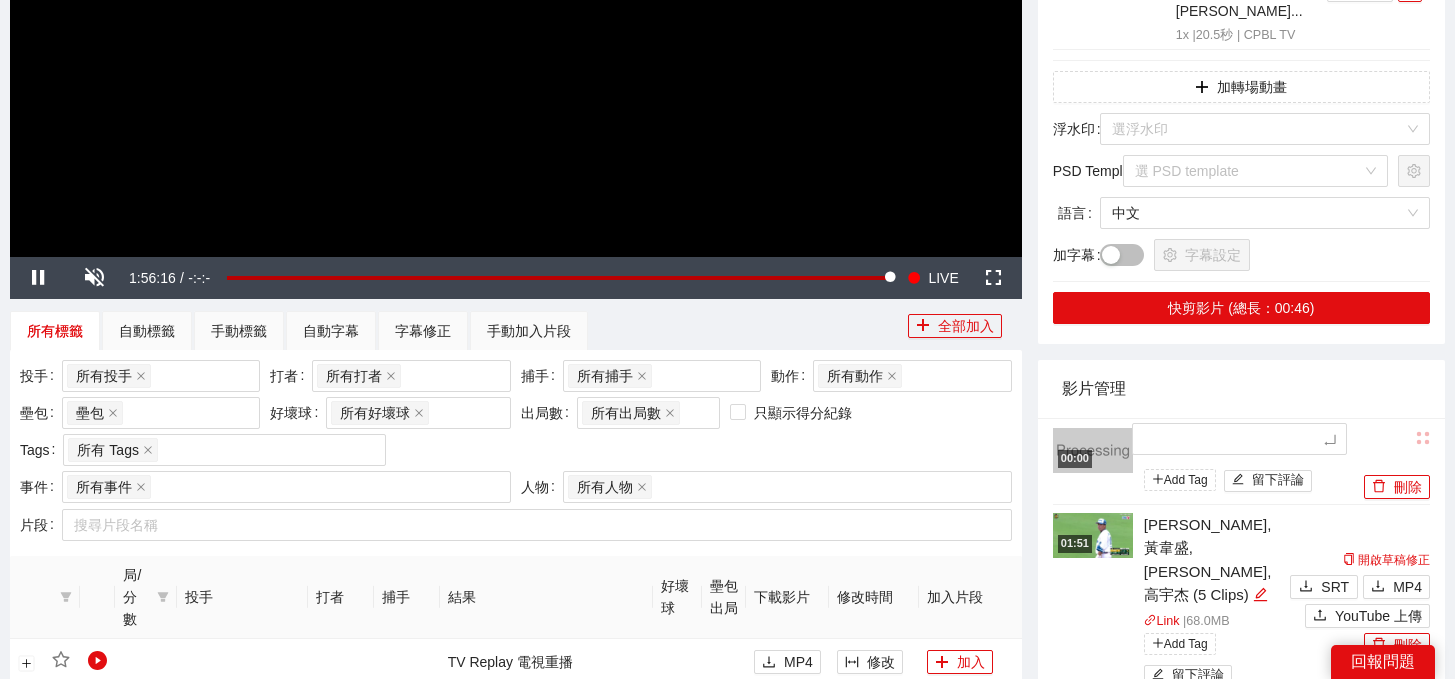 type on "*" 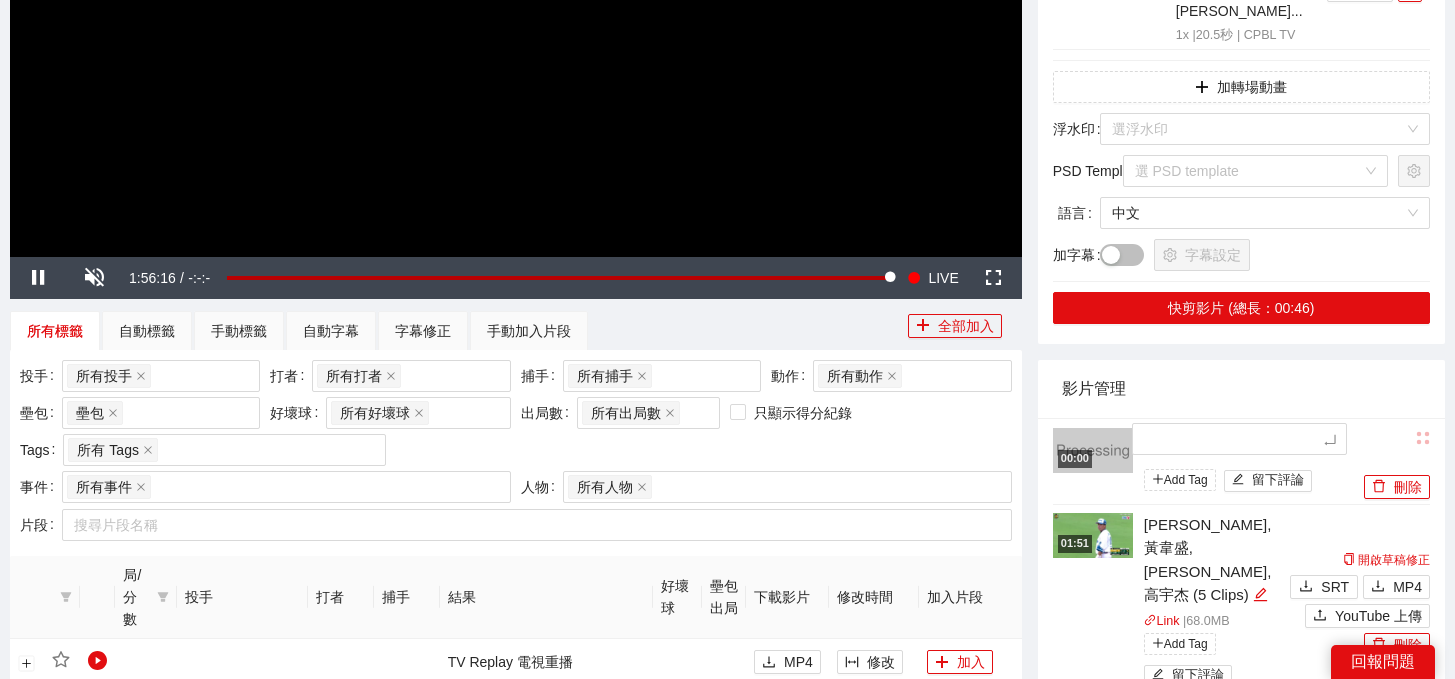 type on "*" 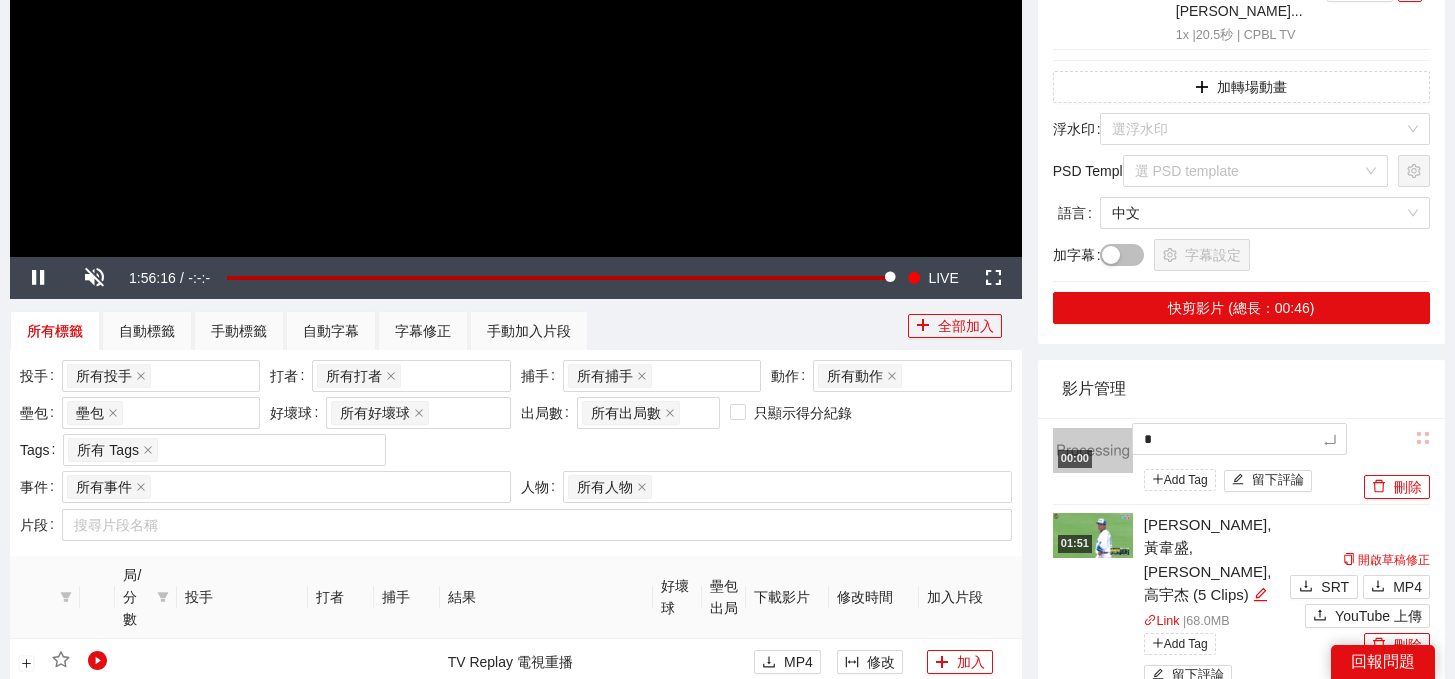 type on "*" 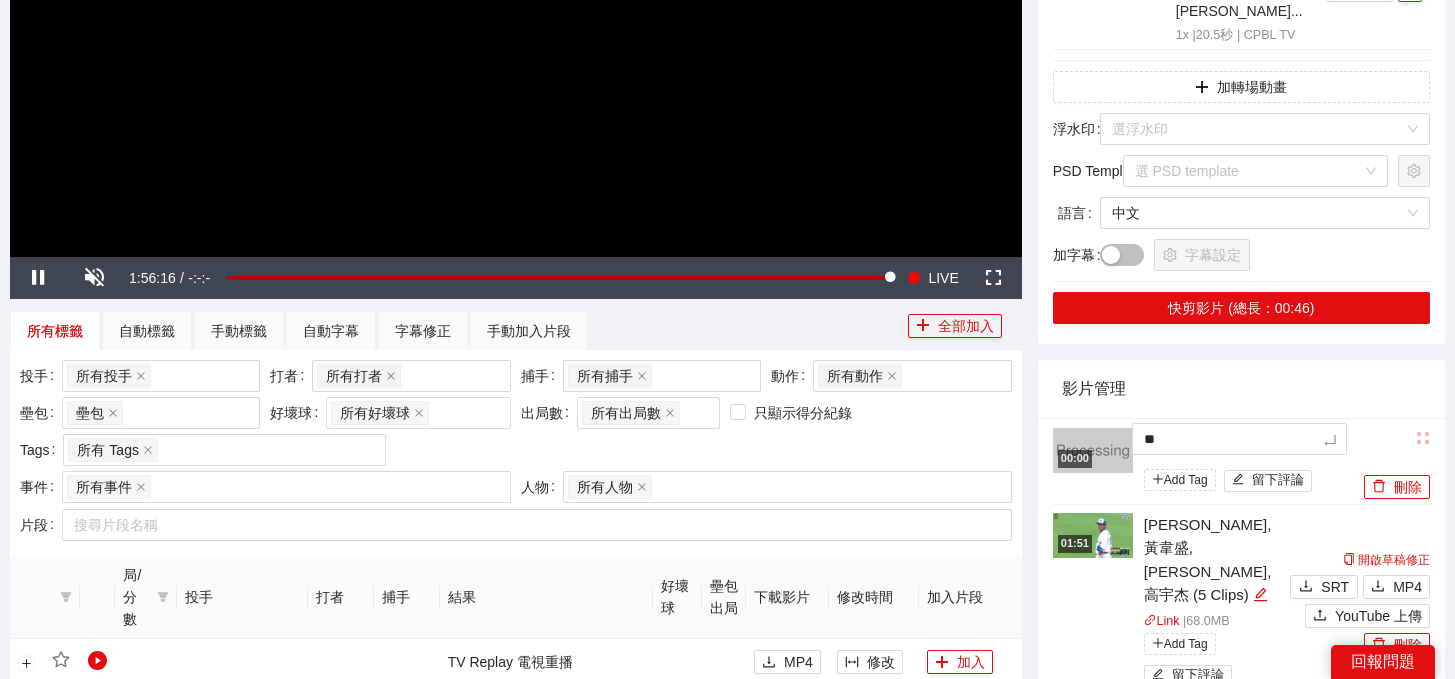 type on "***" 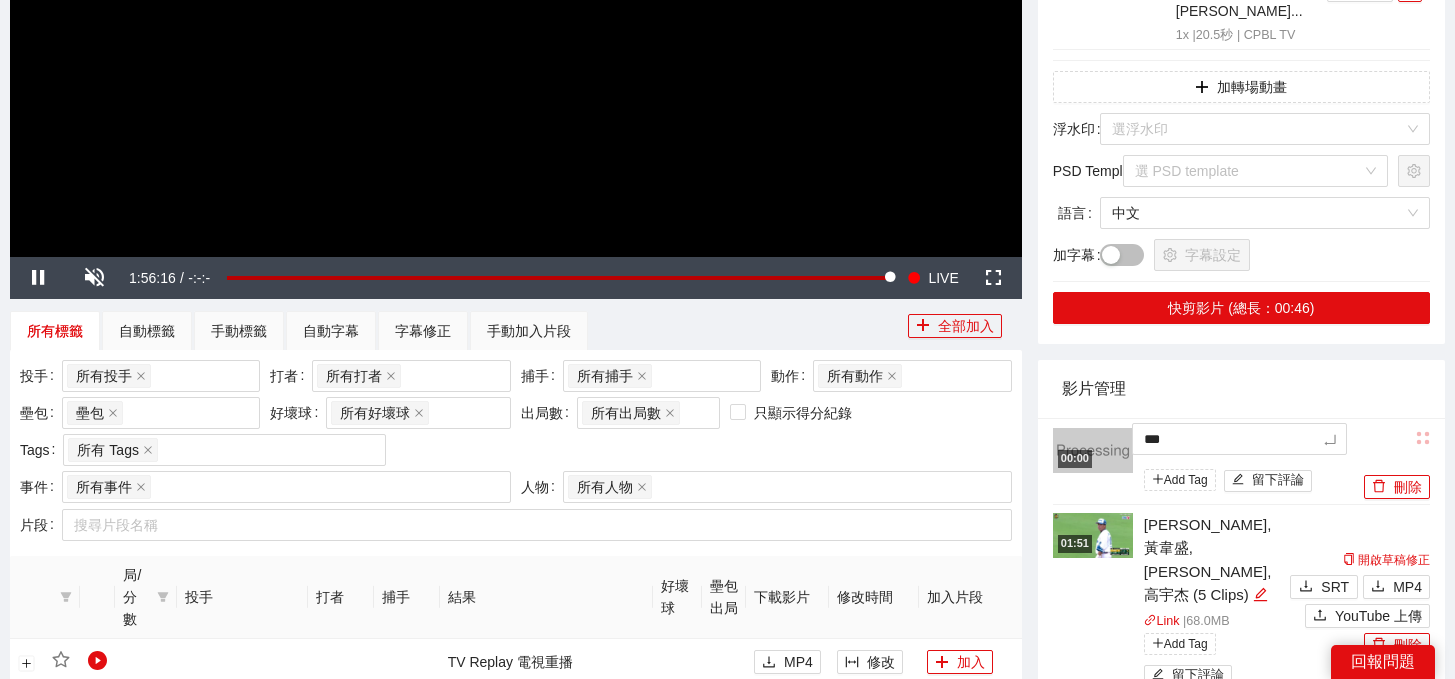 type on "**" 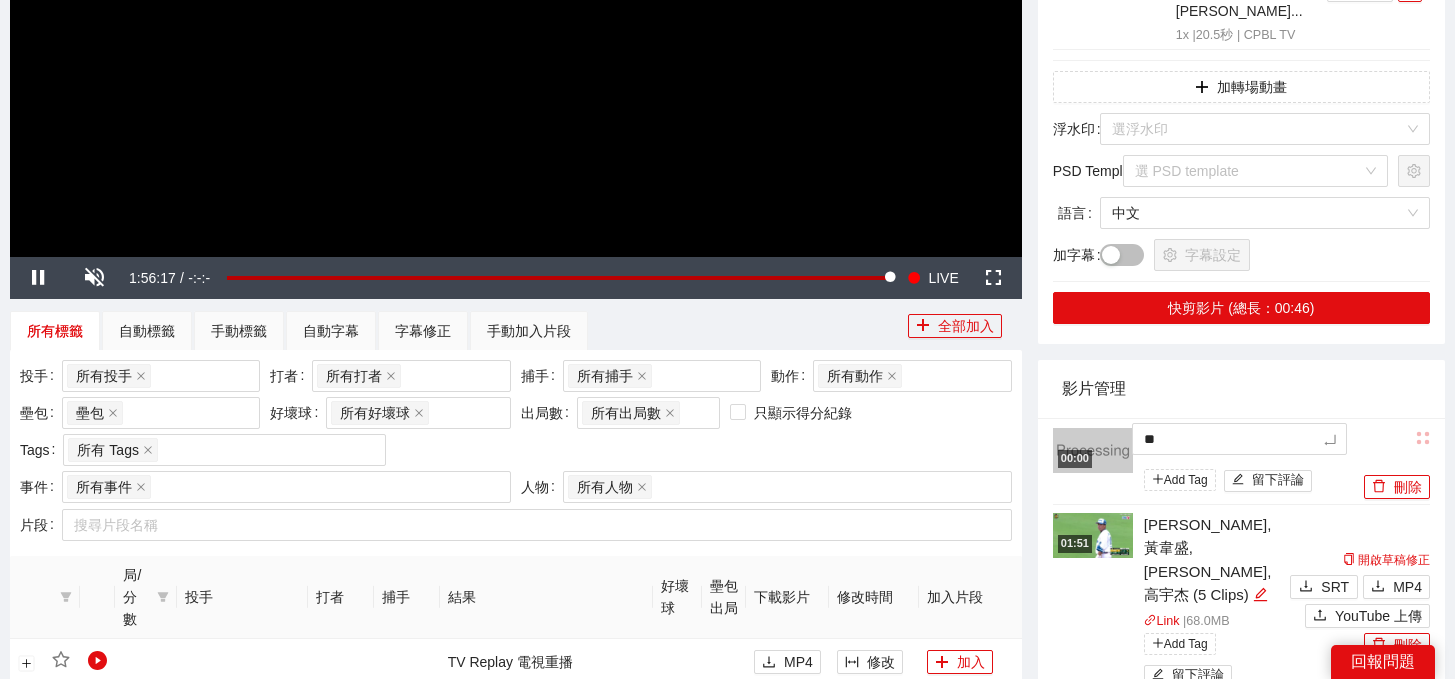 type on "**" 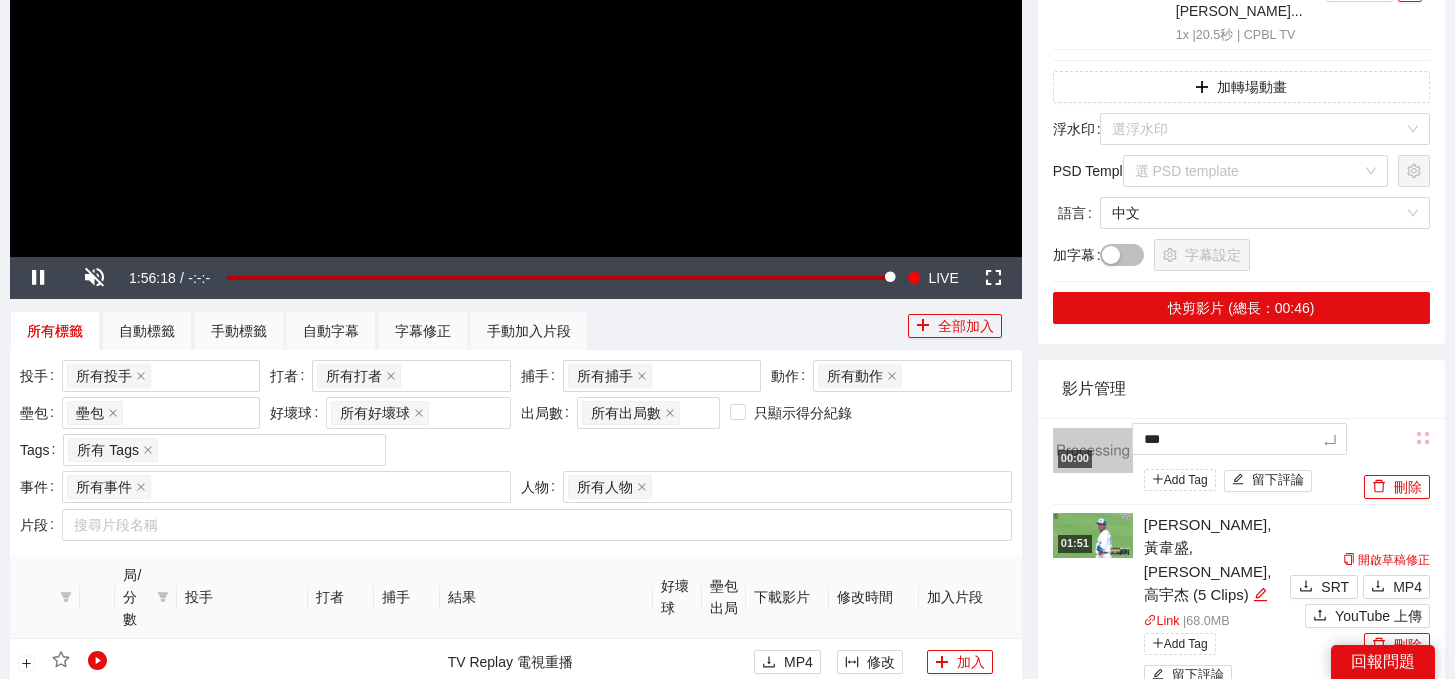 type on "****" 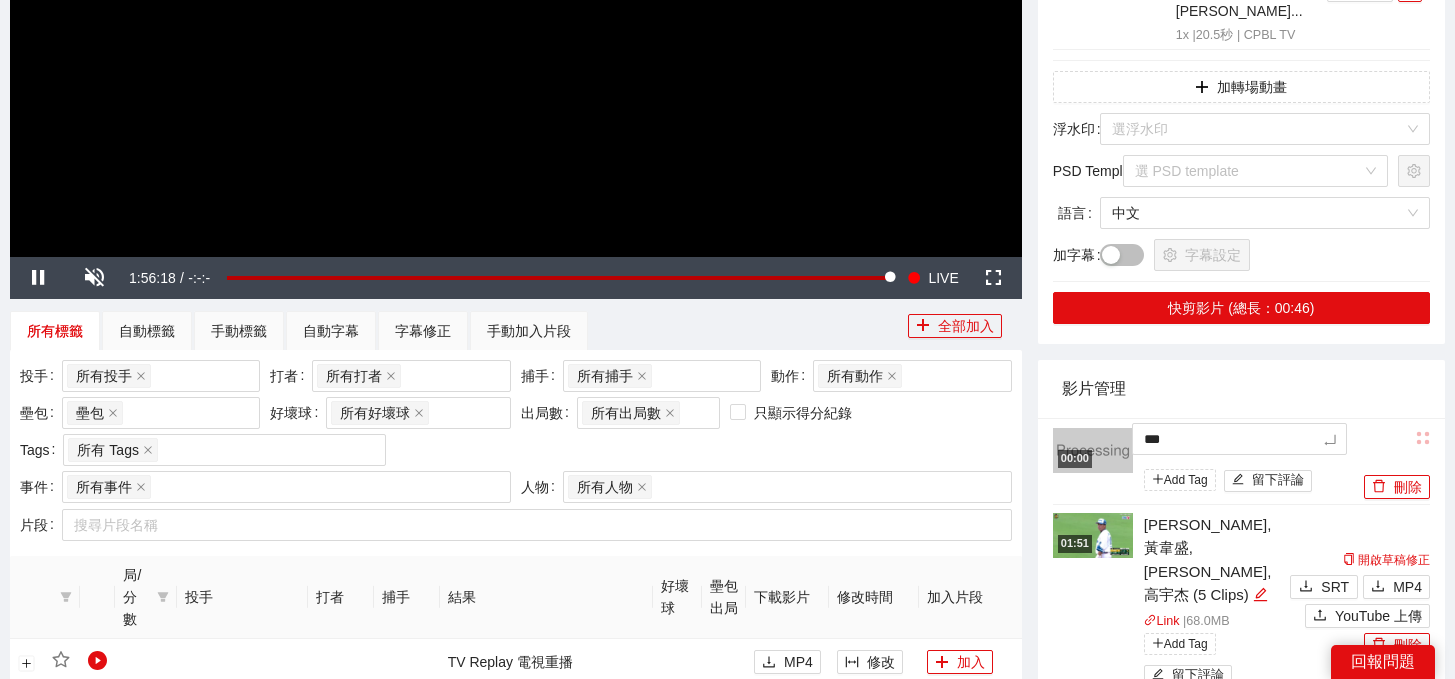 type on "****" 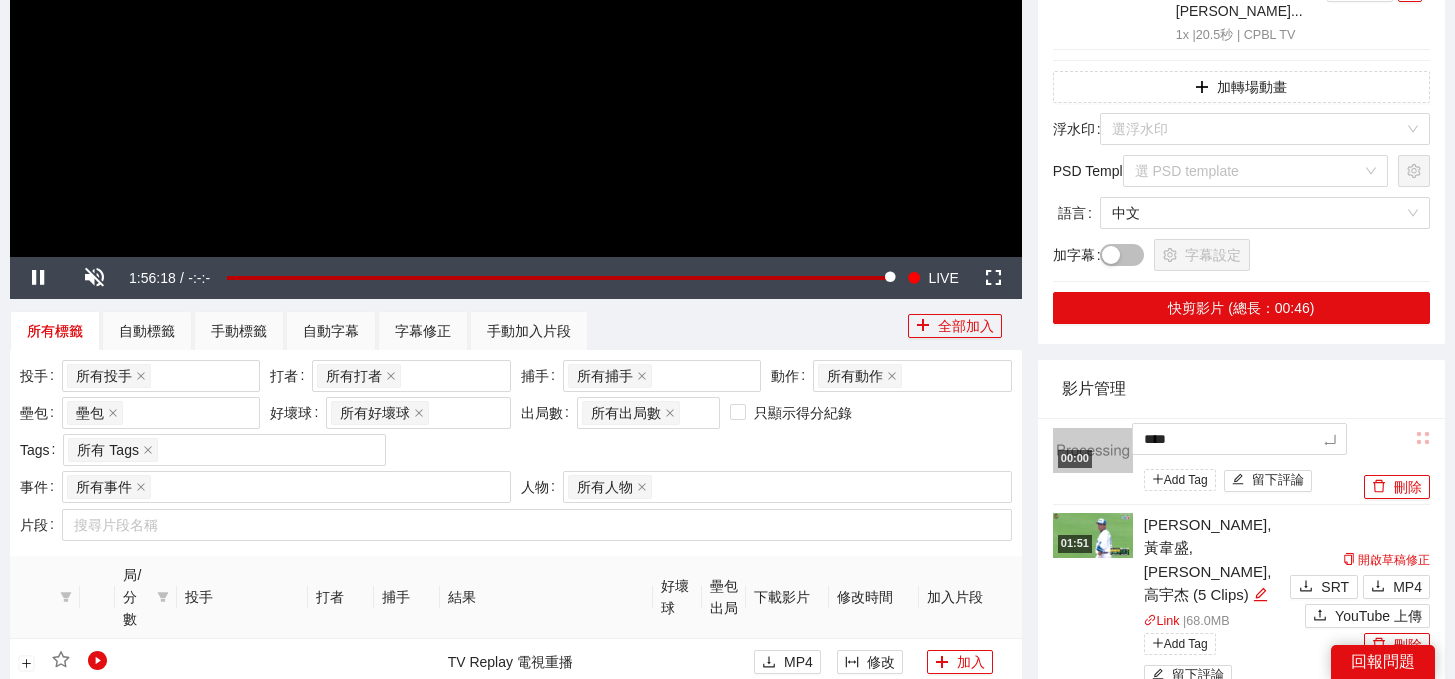 type on "*****" 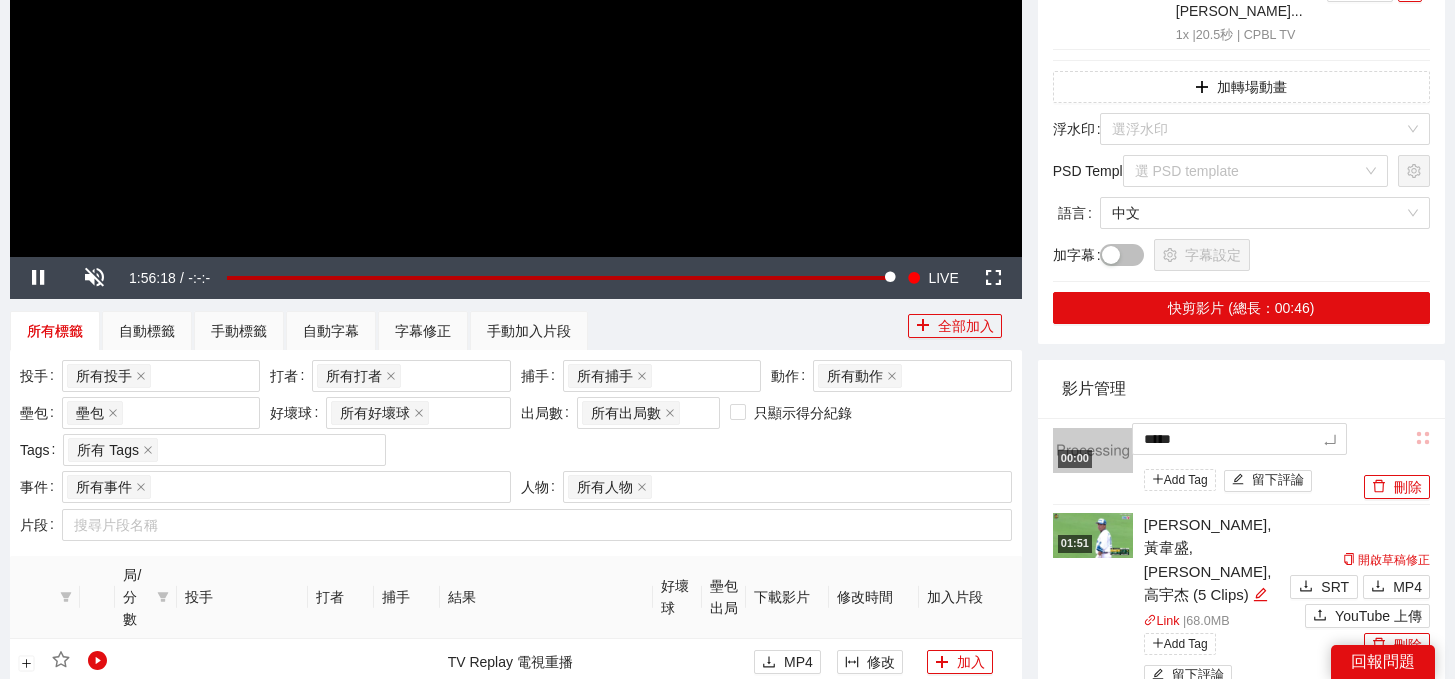 type on "******" 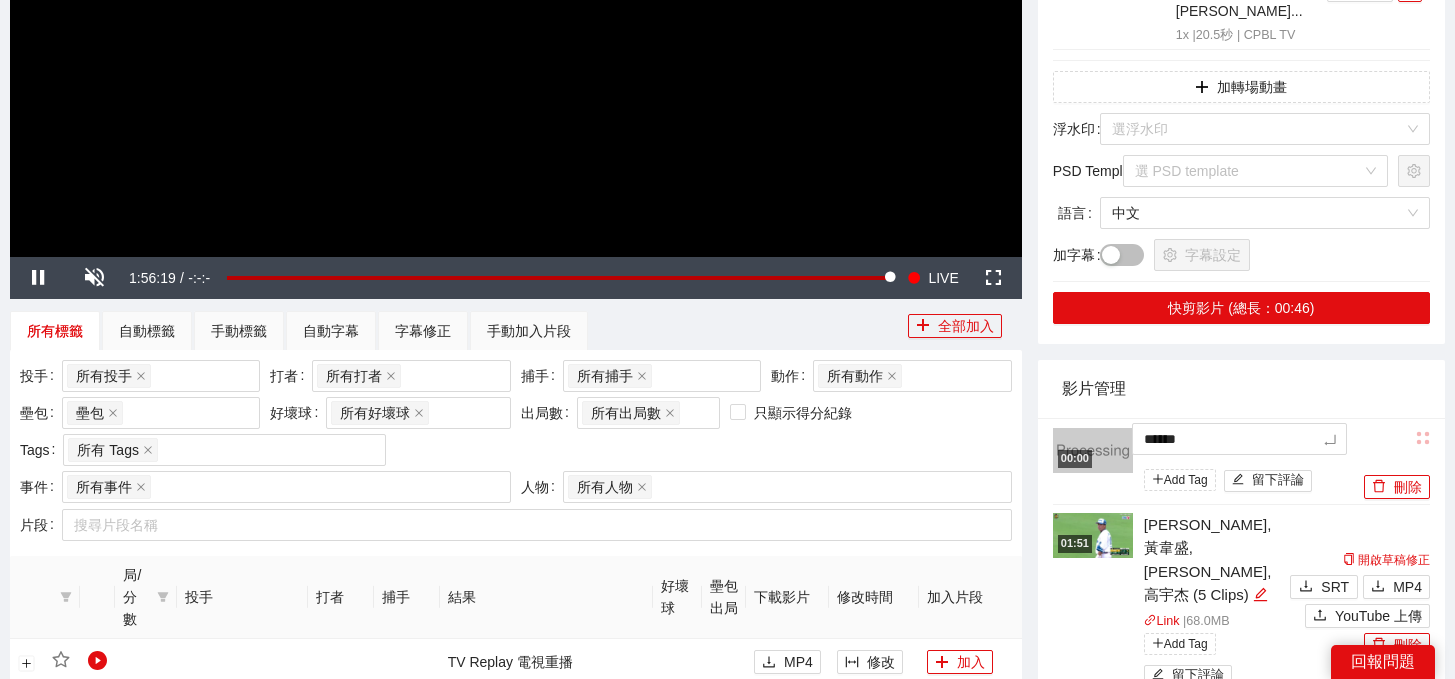 type on "******" 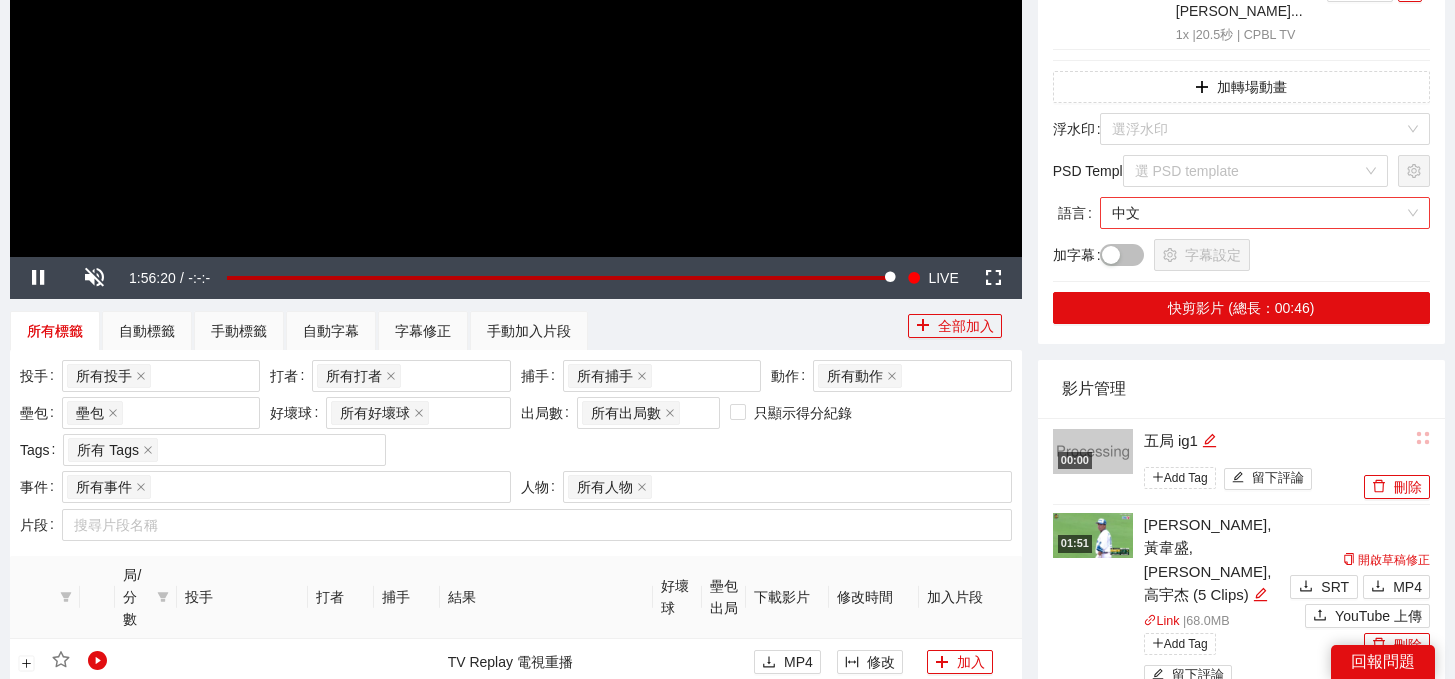 scroll, scrollTop: 183, scrollLeft: 0, axis: vertical 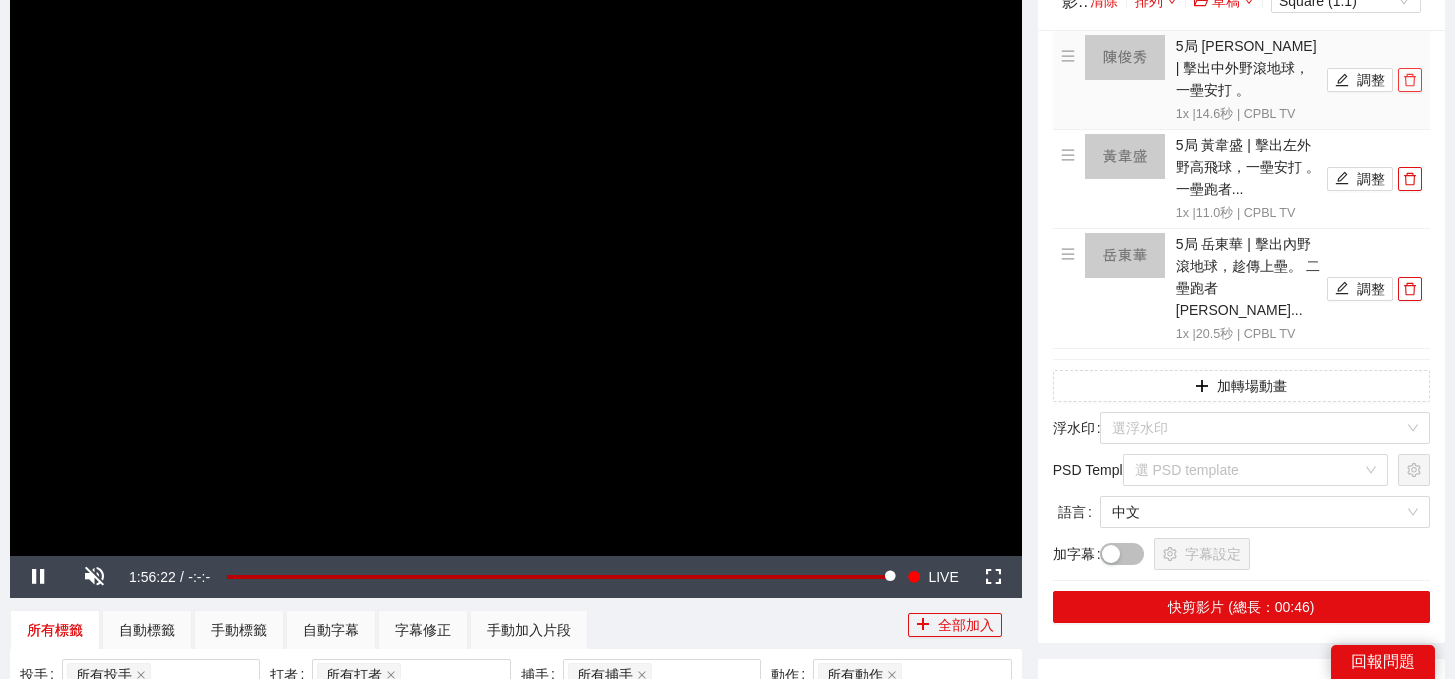 click at bounding box center [1410, 80] 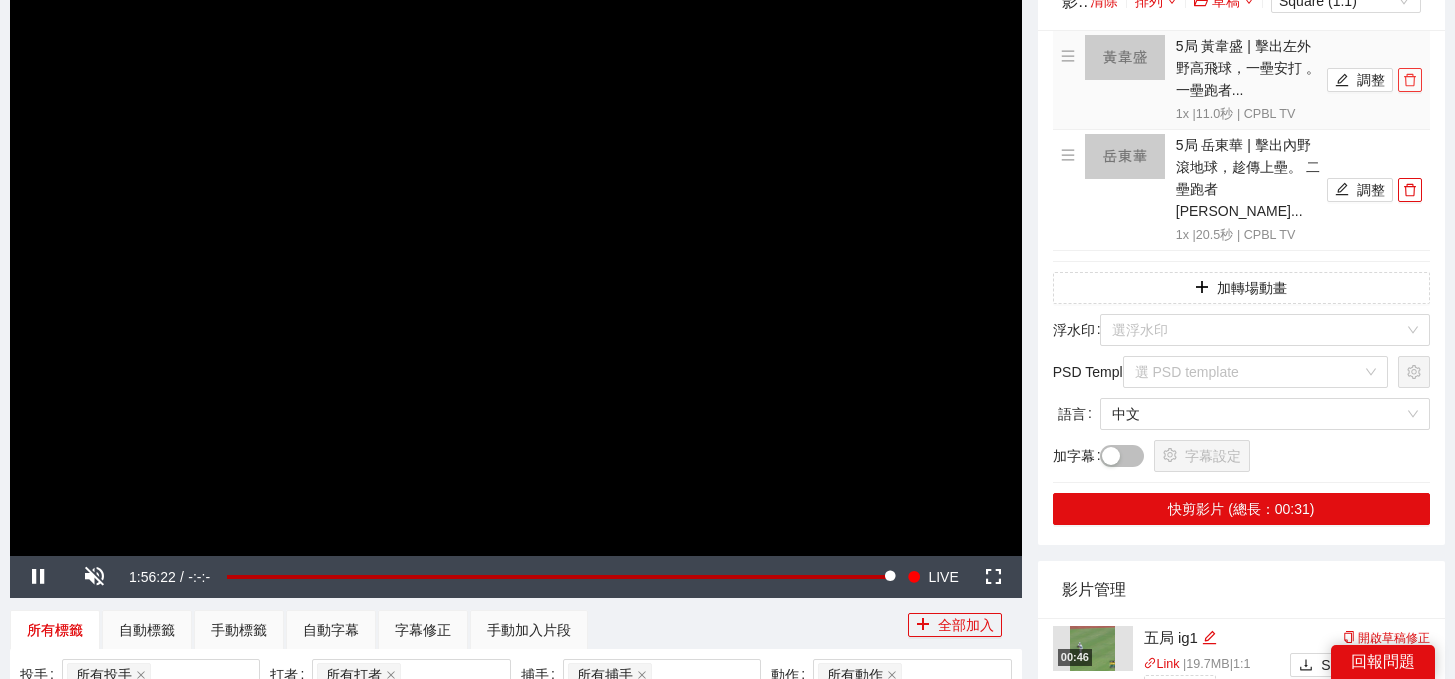 click at bounding box center (1410, 80) 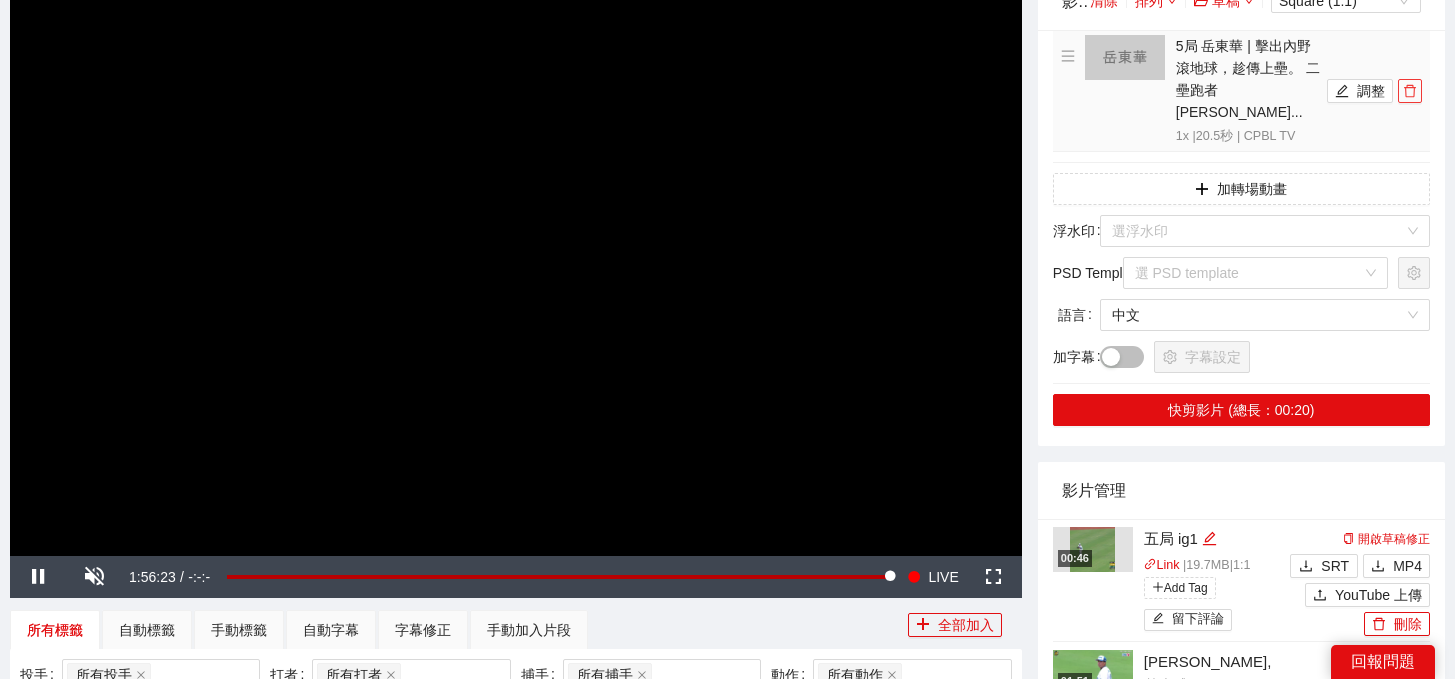 click at bounding box center (1410, 91) 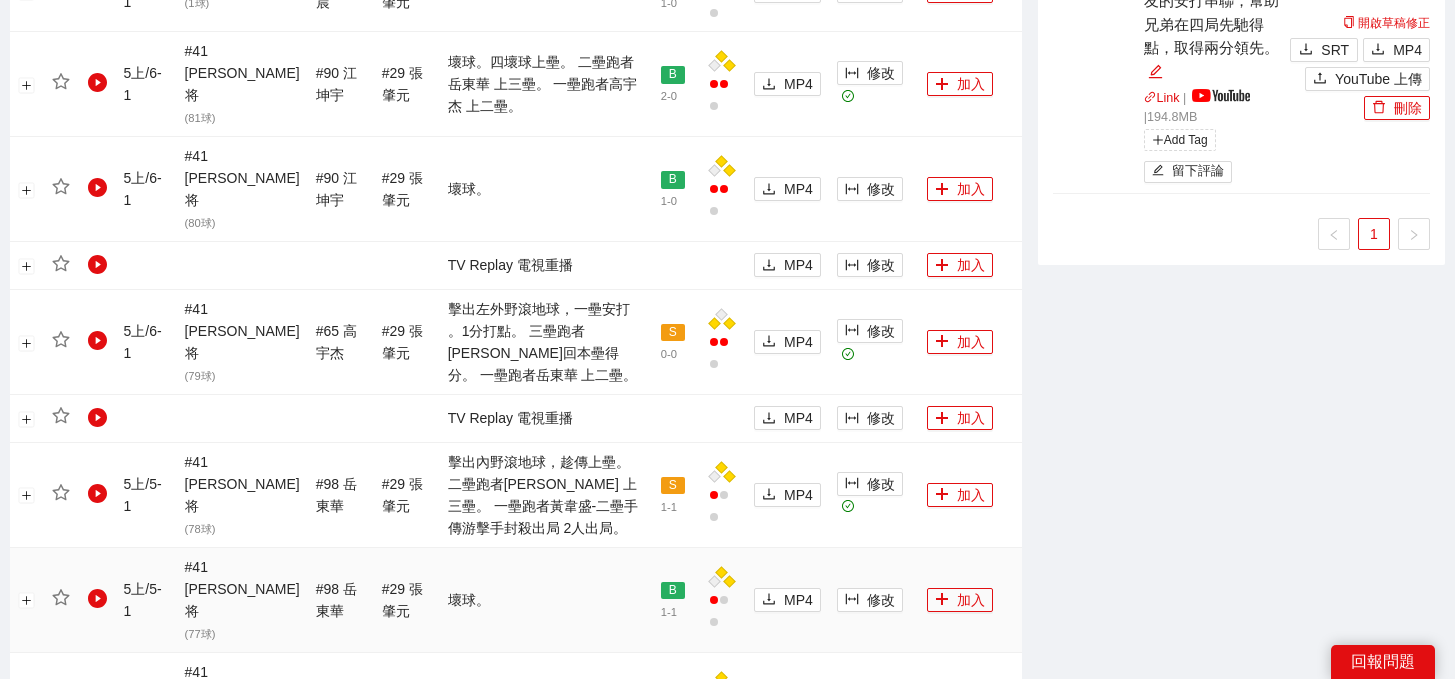 scroll, scrollTop: 1205, scrollLeft: 0, axis: vertical 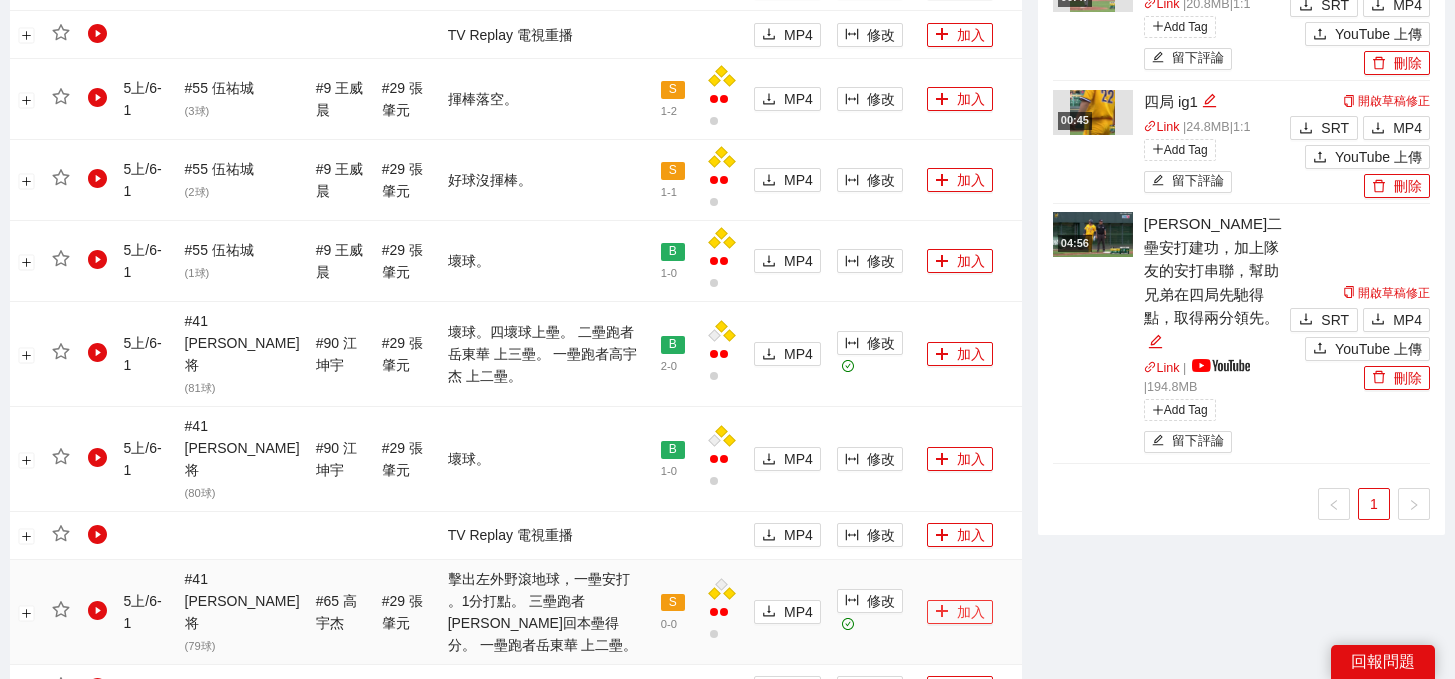 click on "加入" at bounding box center (960, 612) 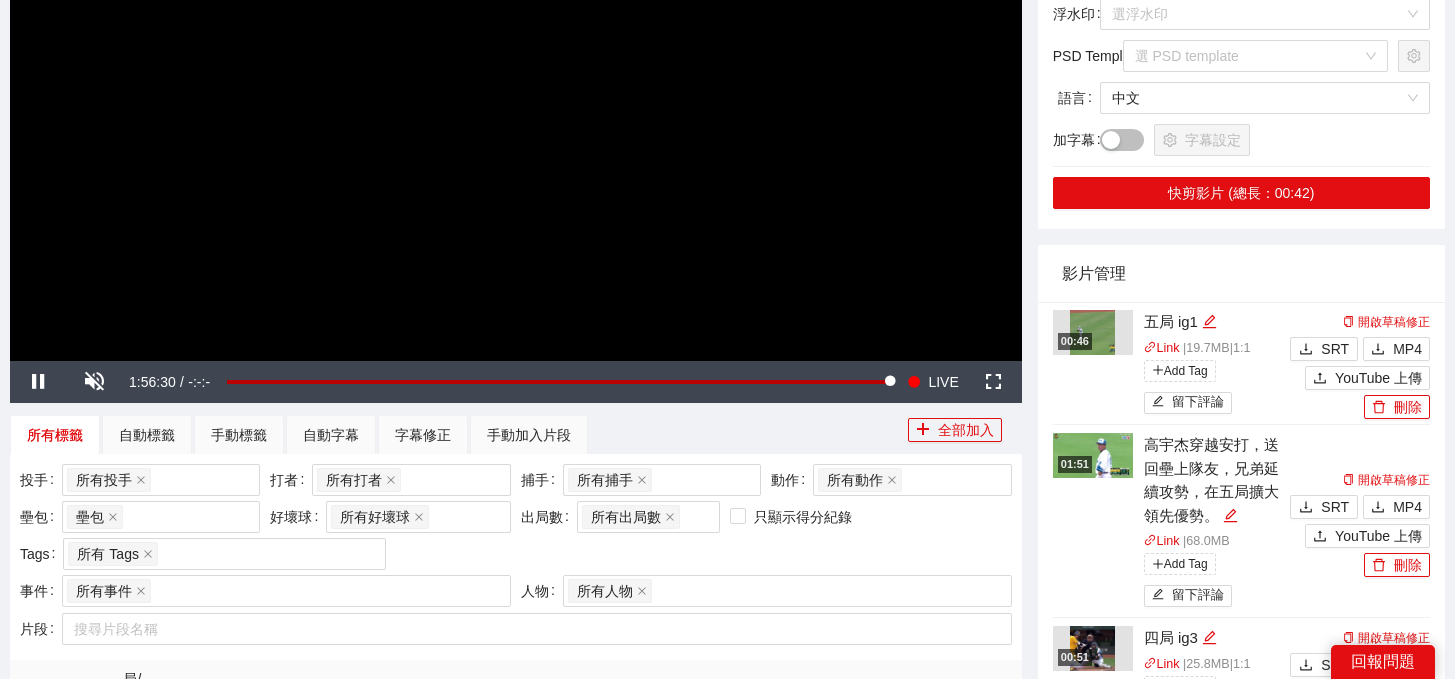 scroll, scrollTop: 0, scrollLeft: 0, axis: both 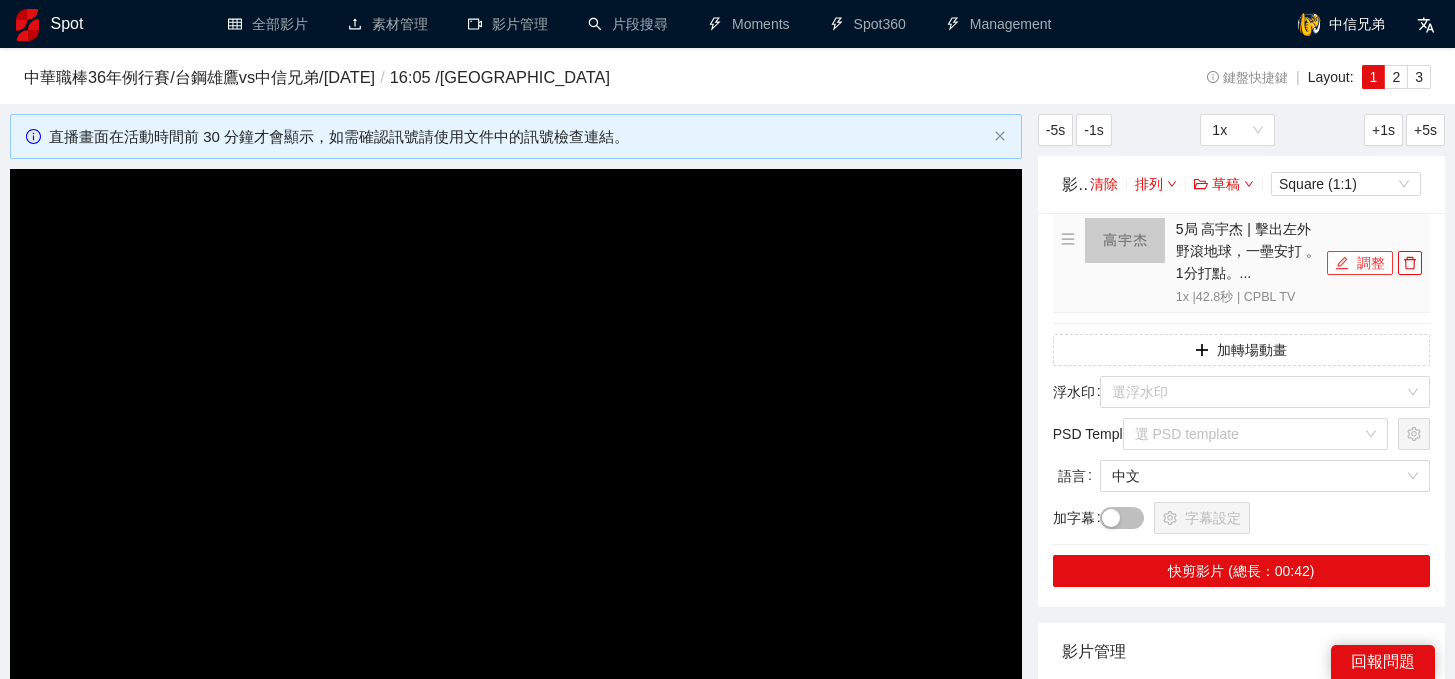 click on "調整" at bounding box center [1360, 263] 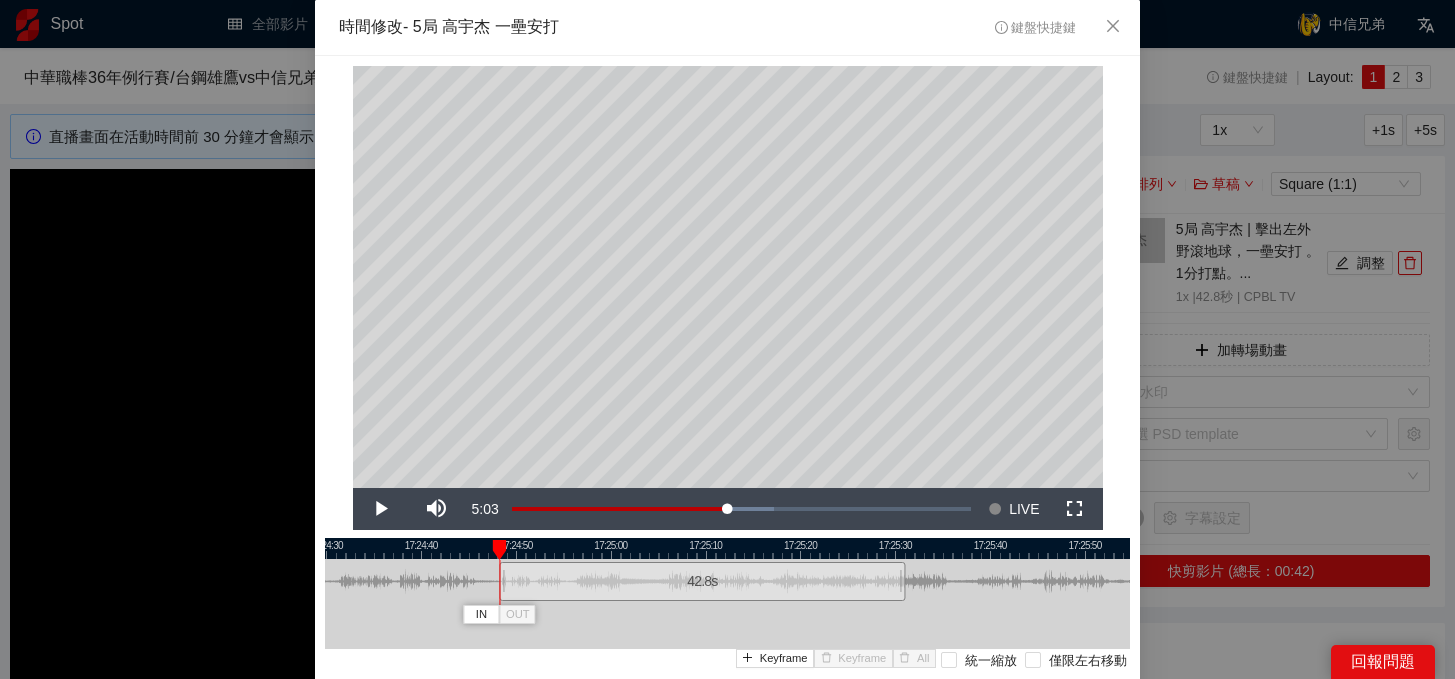drag, startPoint x: 675, startPoint y: 582, endPoint x: 623, endPoint y: 582, distance: 52 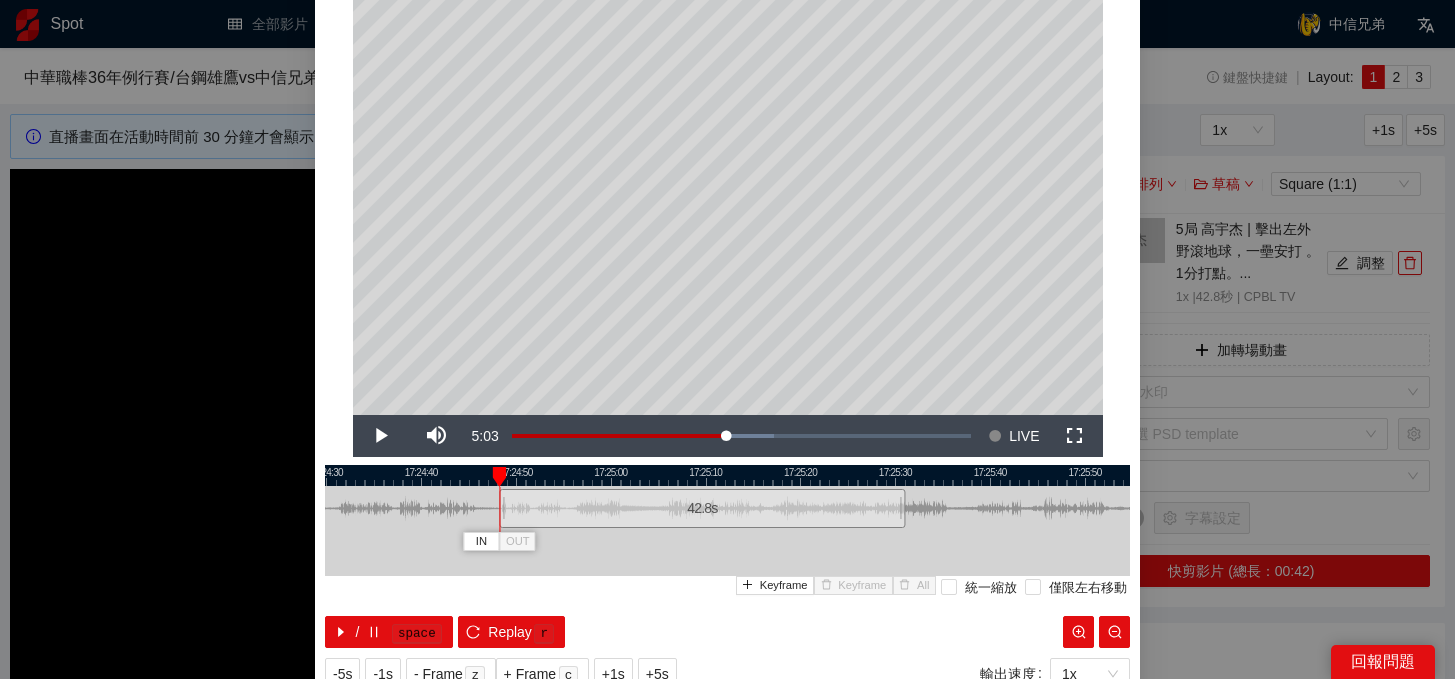 scroll, scrollTop: 87, scrollLeft: 0, axis: vertical 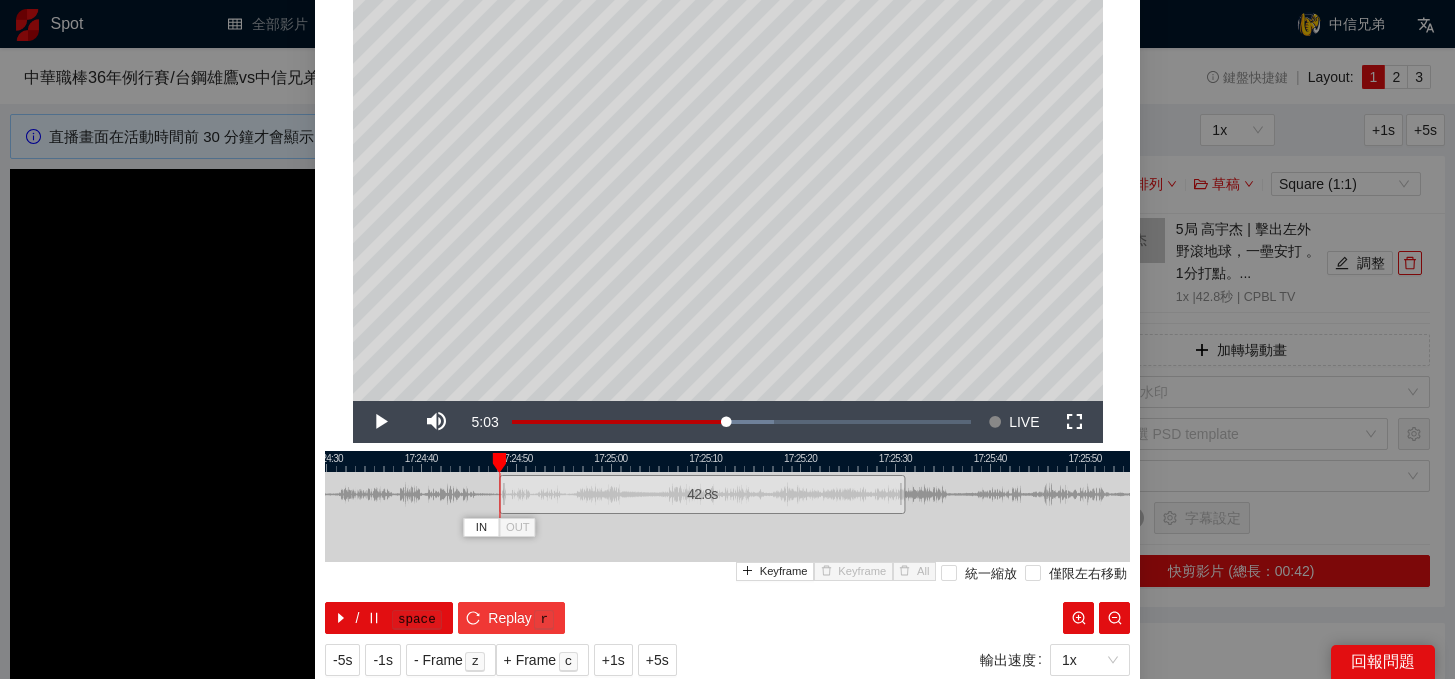 click on "Replay" at bounding box center (510, 618) 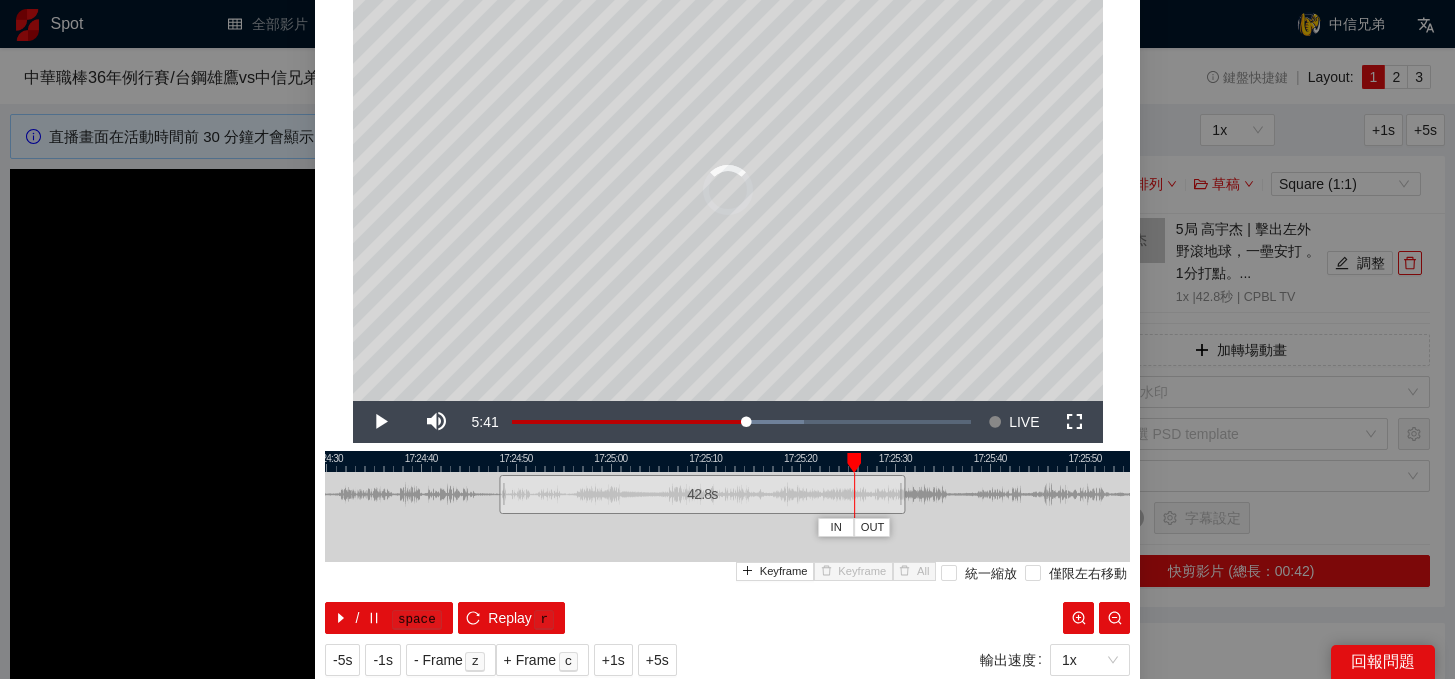 drag, startPoint x: 615, startPoint y: 456, endPoint x: 856, endPoint y: 492, distance: 243.67397 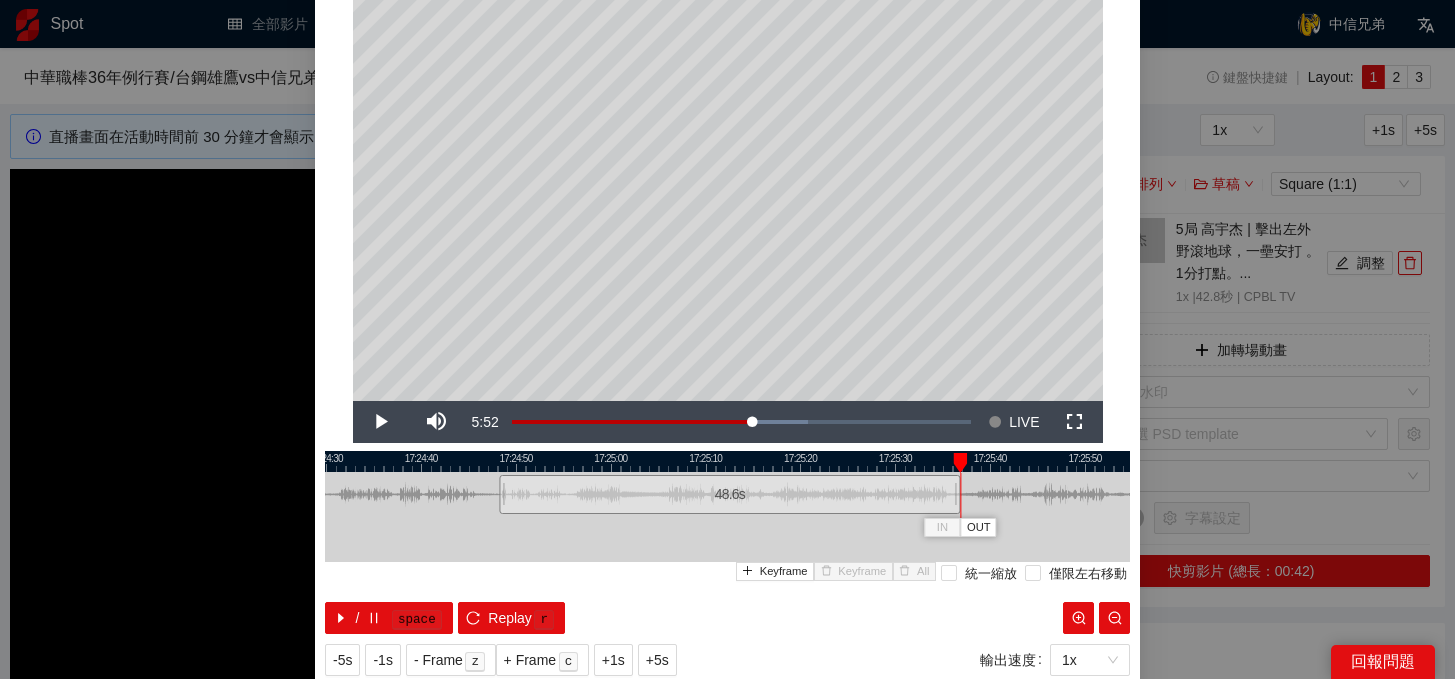 drag, startPoint x: 901, startPoint y: 504, endPoint x: 956, endPoint y: 505, distance: 55.00909 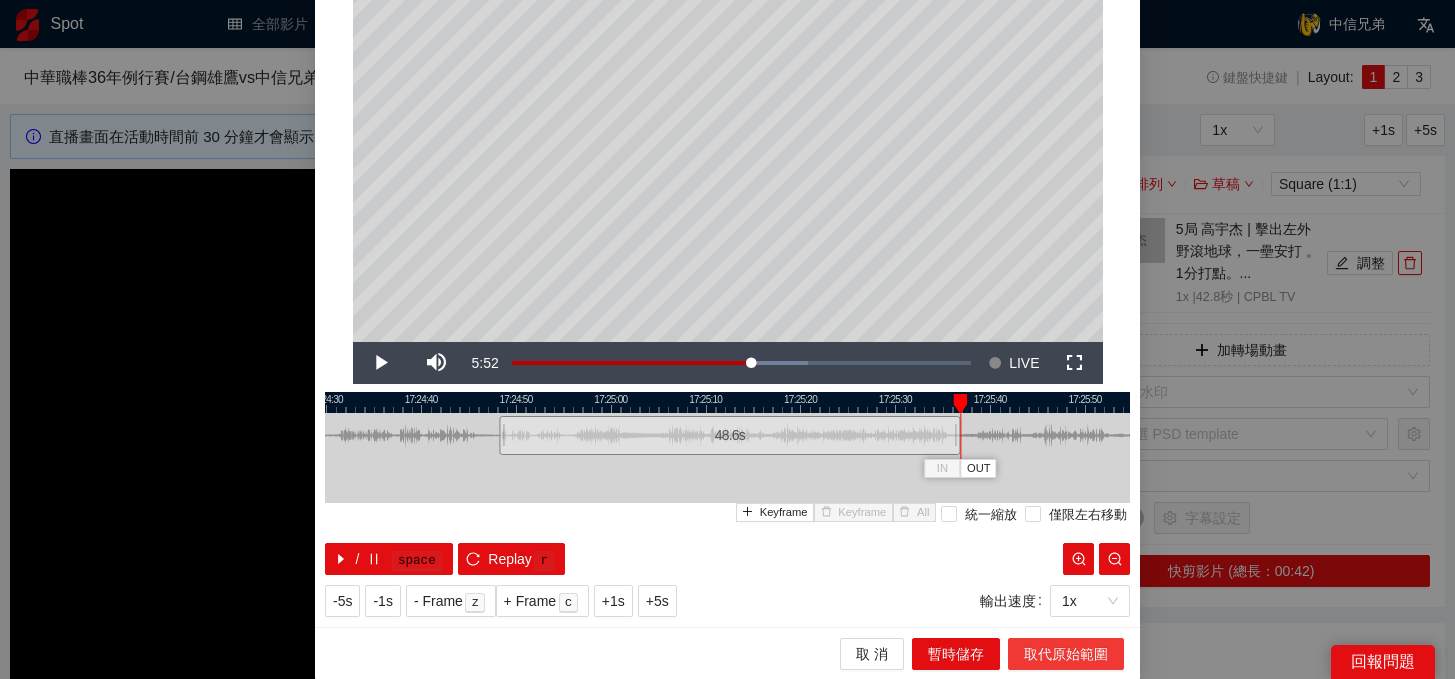 click on "取代原始範圍" at bounding box center [1066, 654] 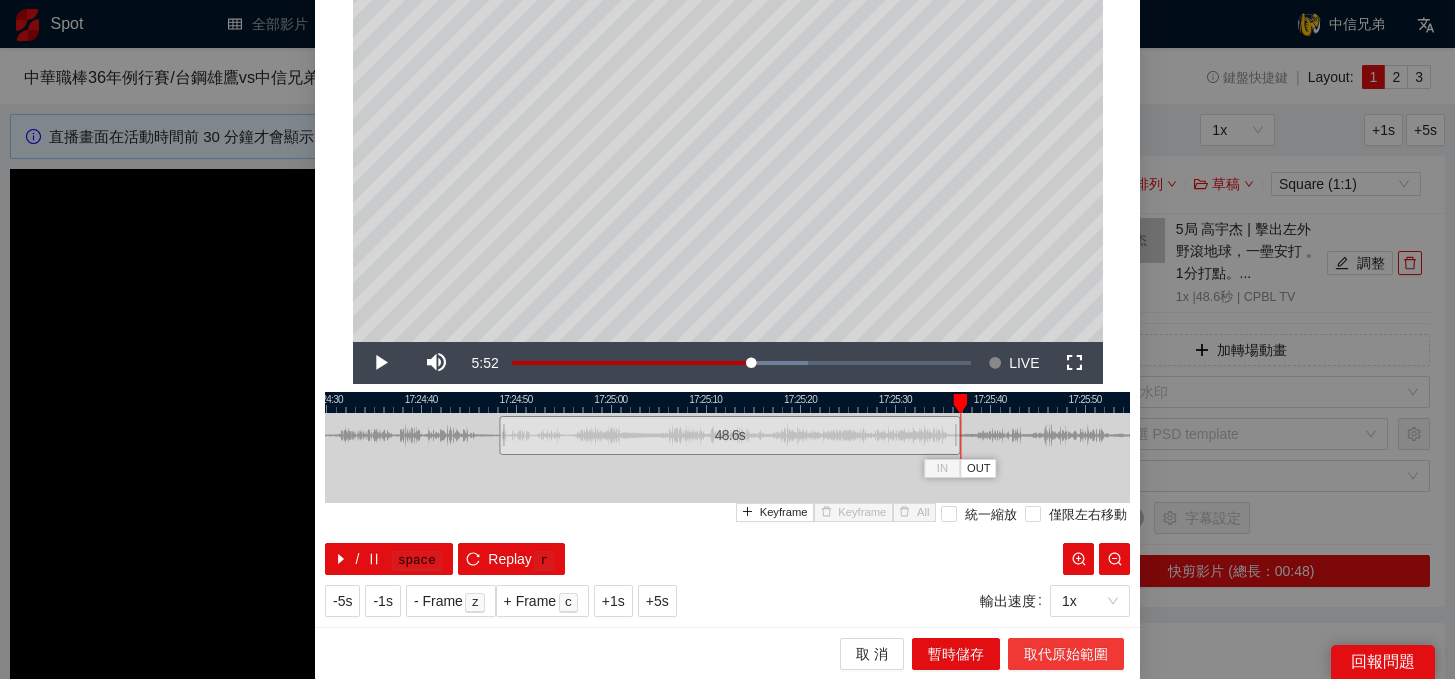 scroll, scrollTop: 0, scrollLeft: 0, axis: both 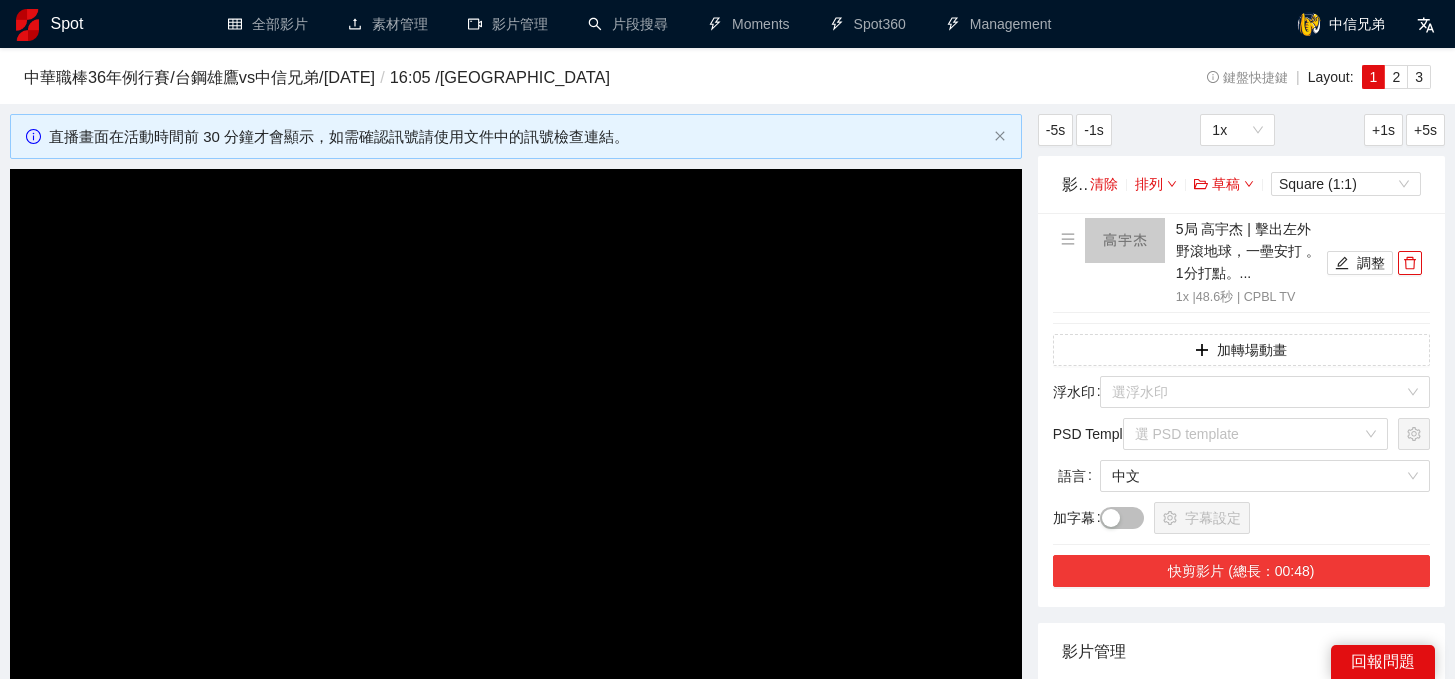 click on "快剪影片 (總長：00:48)" at bounding box center [1241, 571] 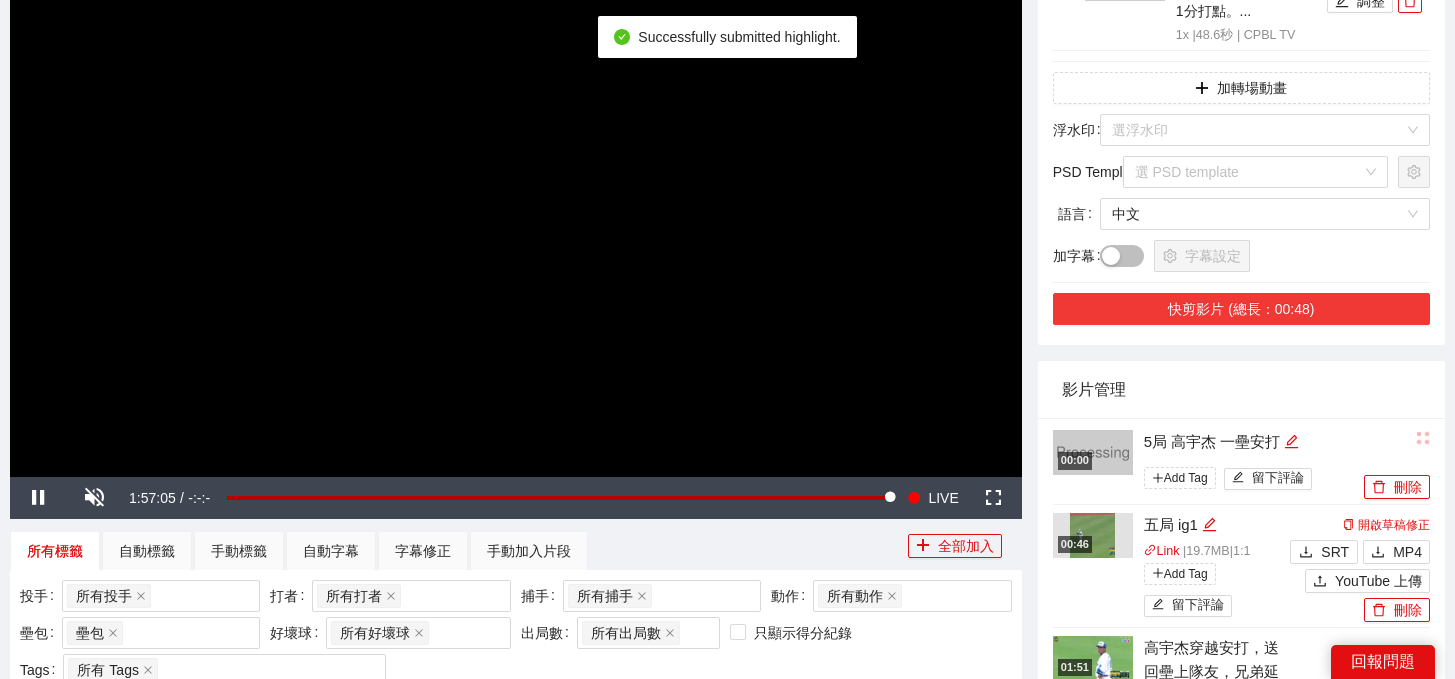 scroll, scrollTop: 263, scrollLeft: 0, axis: vertical 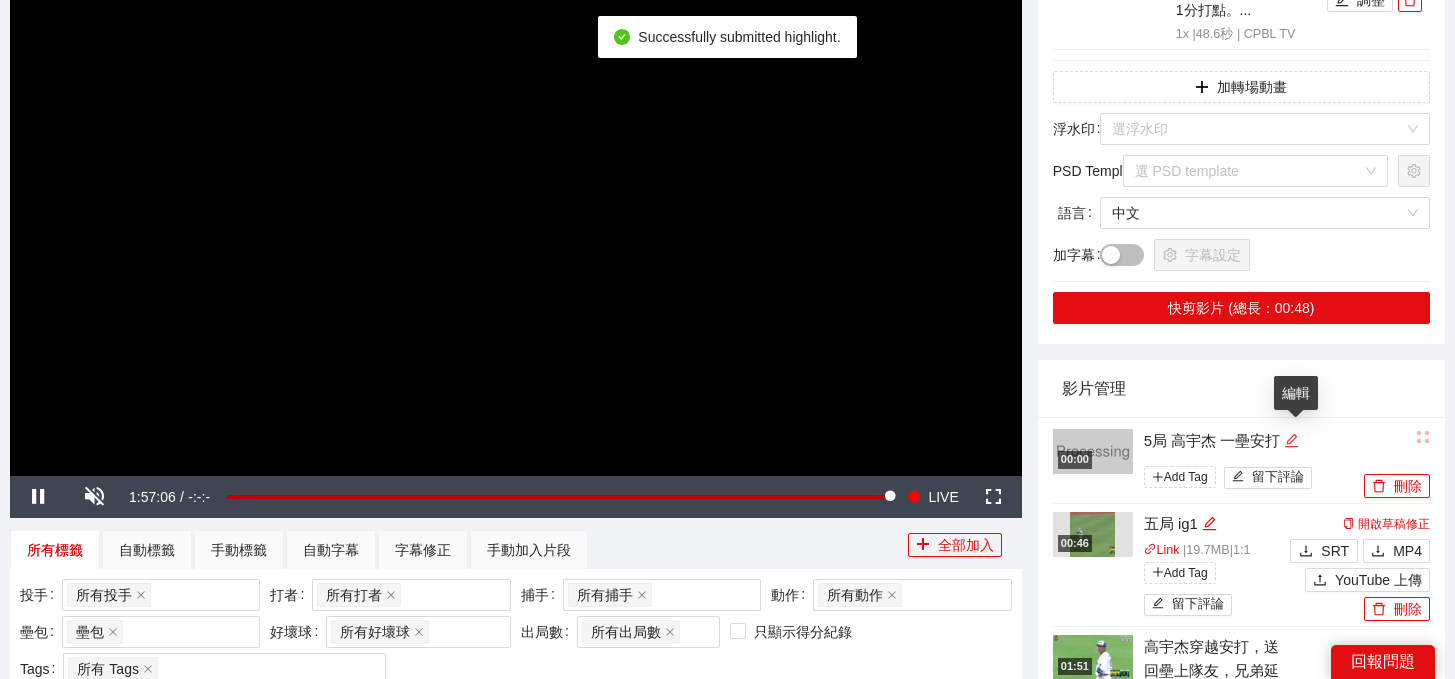click 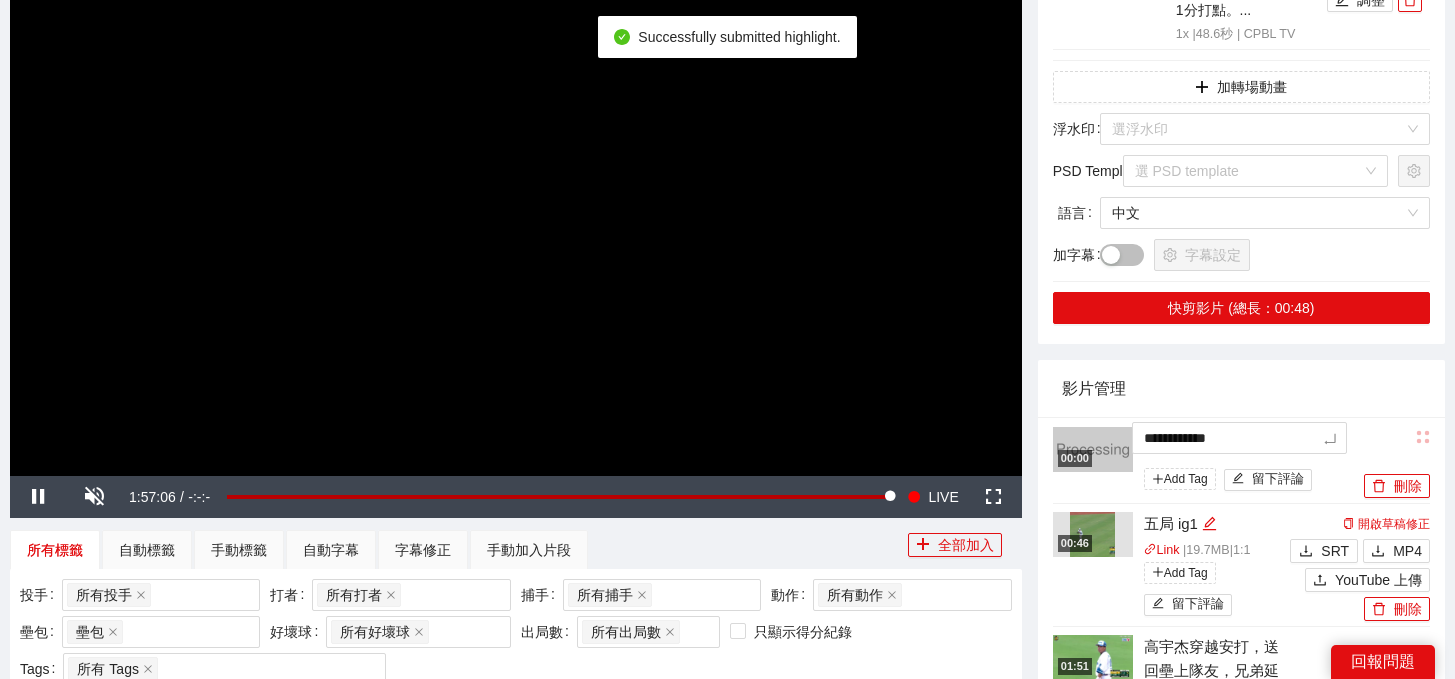 drag, startPoint x: 1293, startPoint y: 441, endPoint x: 929, endPoint y: 436, distance: 364.03433 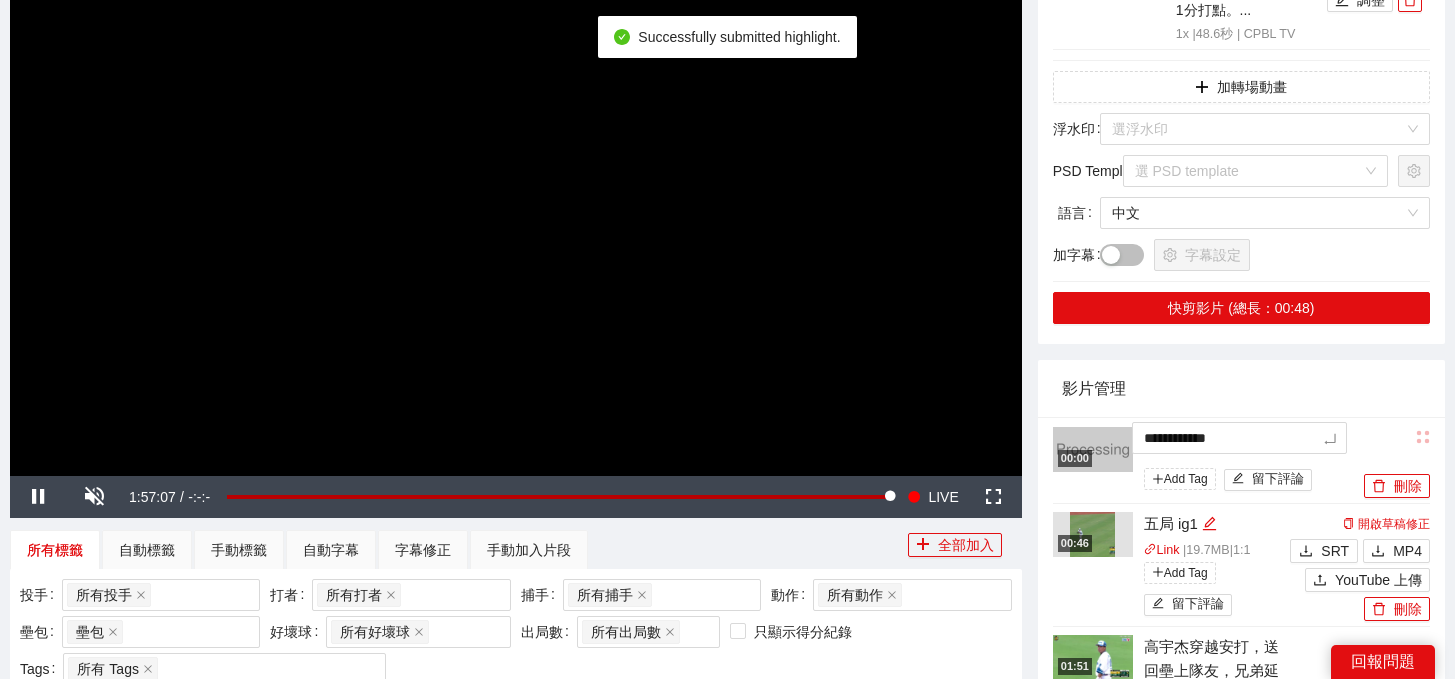 type on "*" 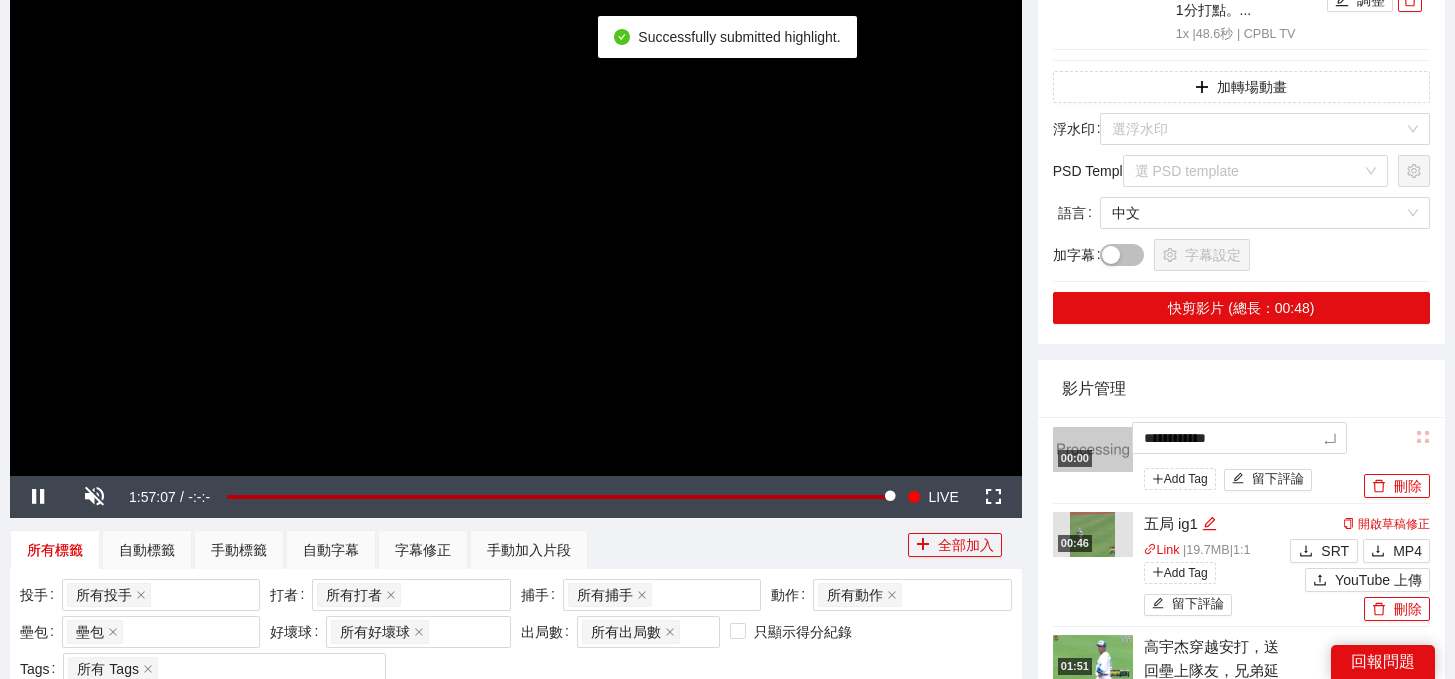 type on "*" 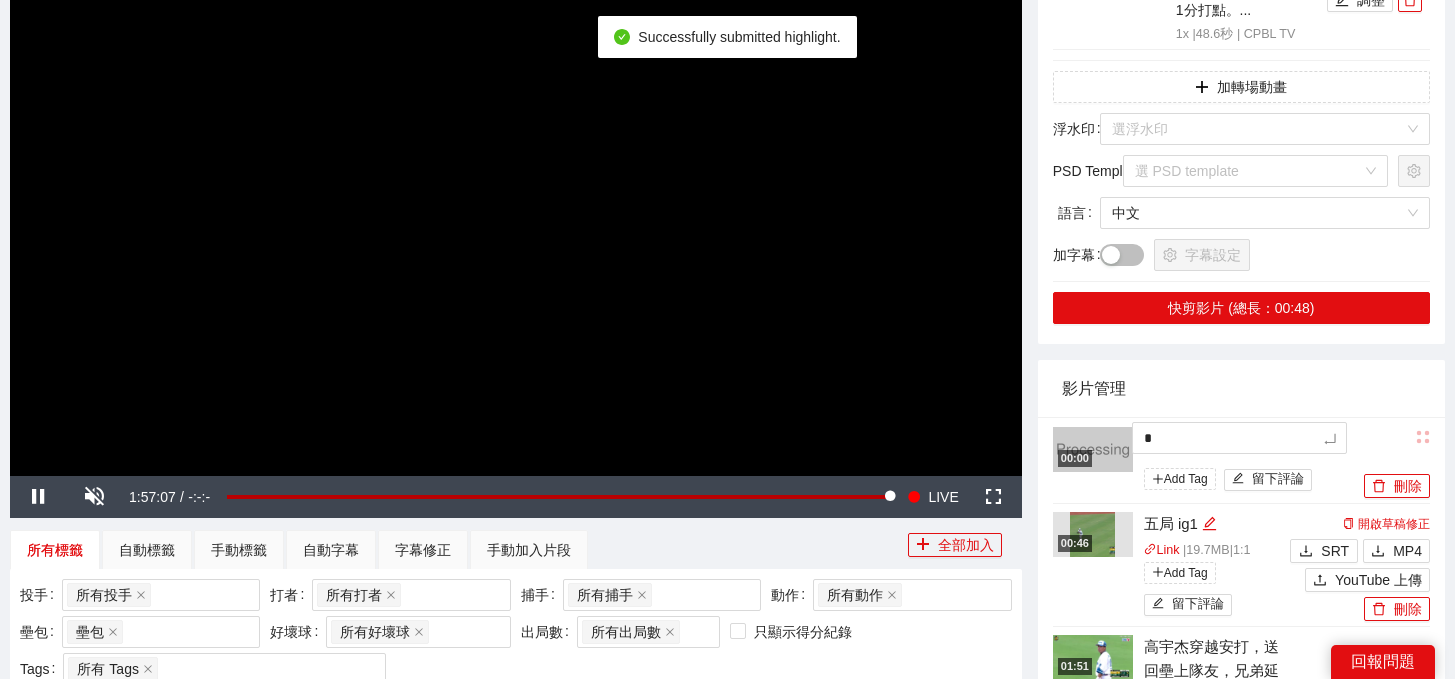 type 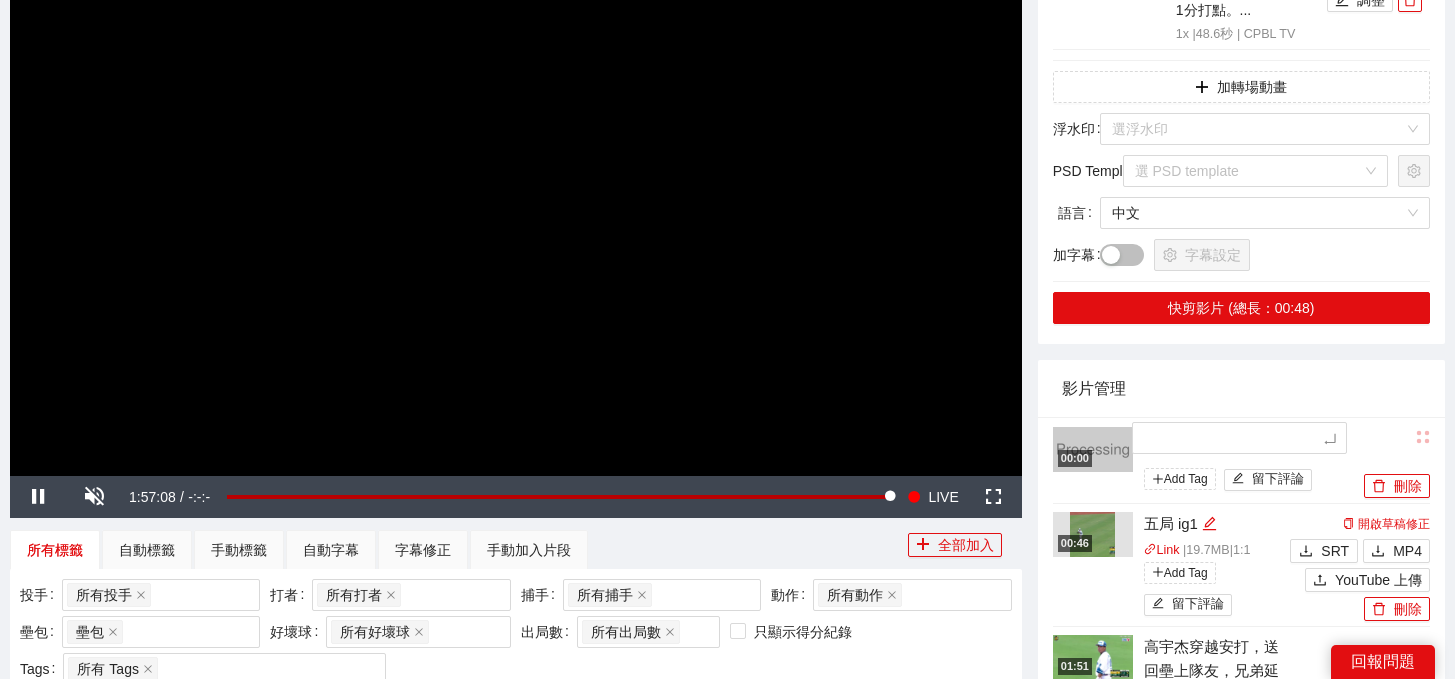 type on "*" 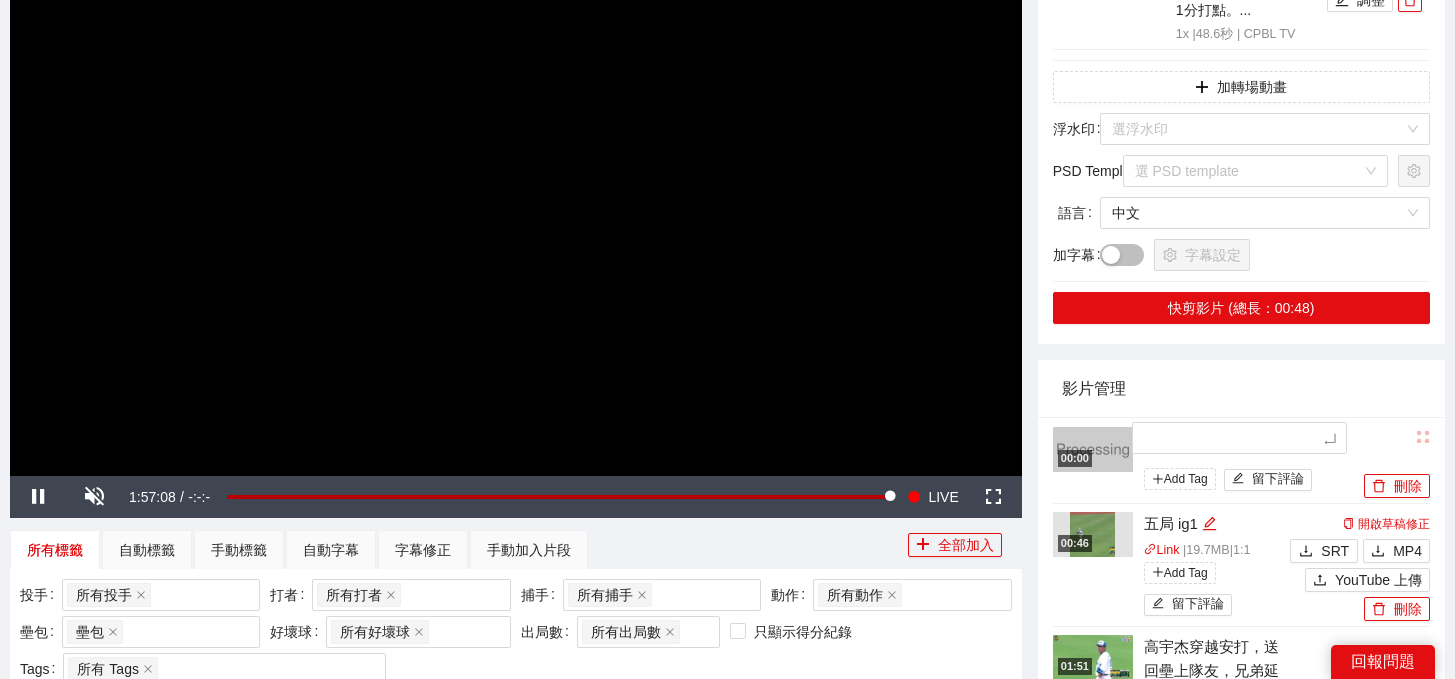type on "*" 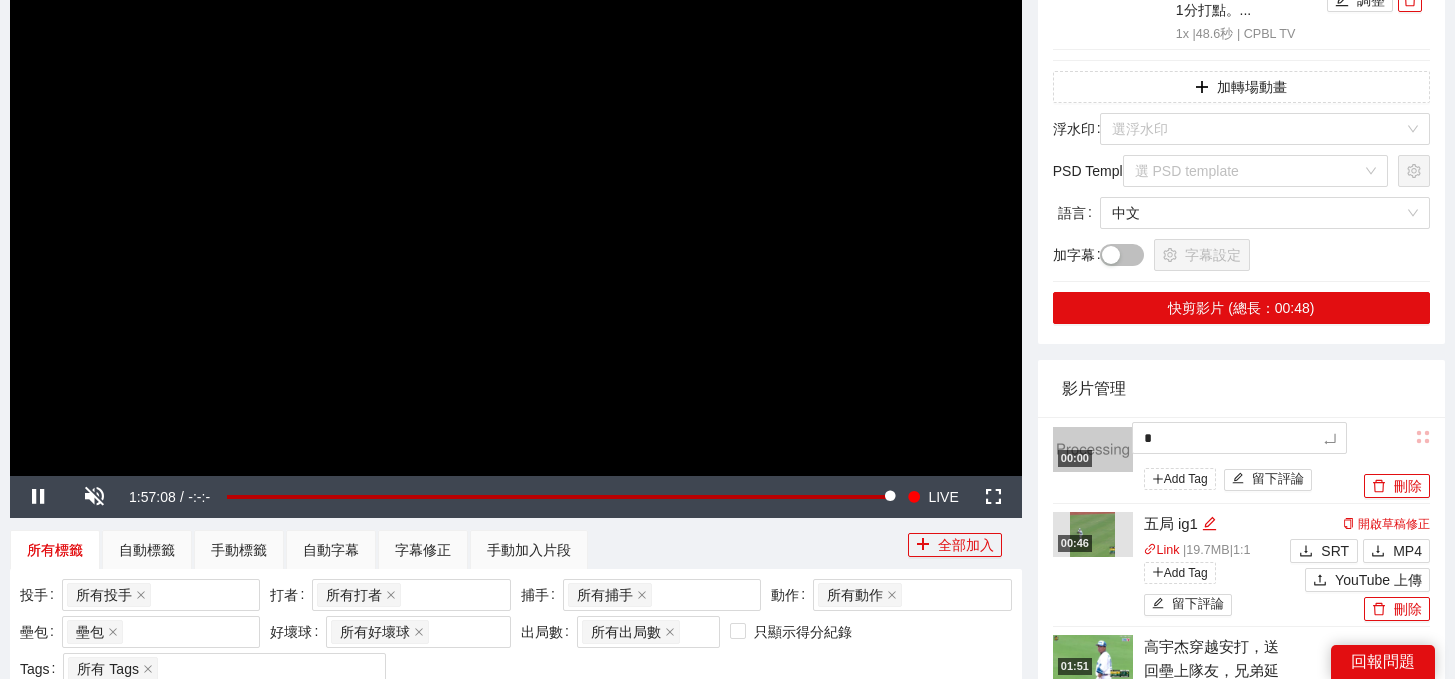 type on "*" 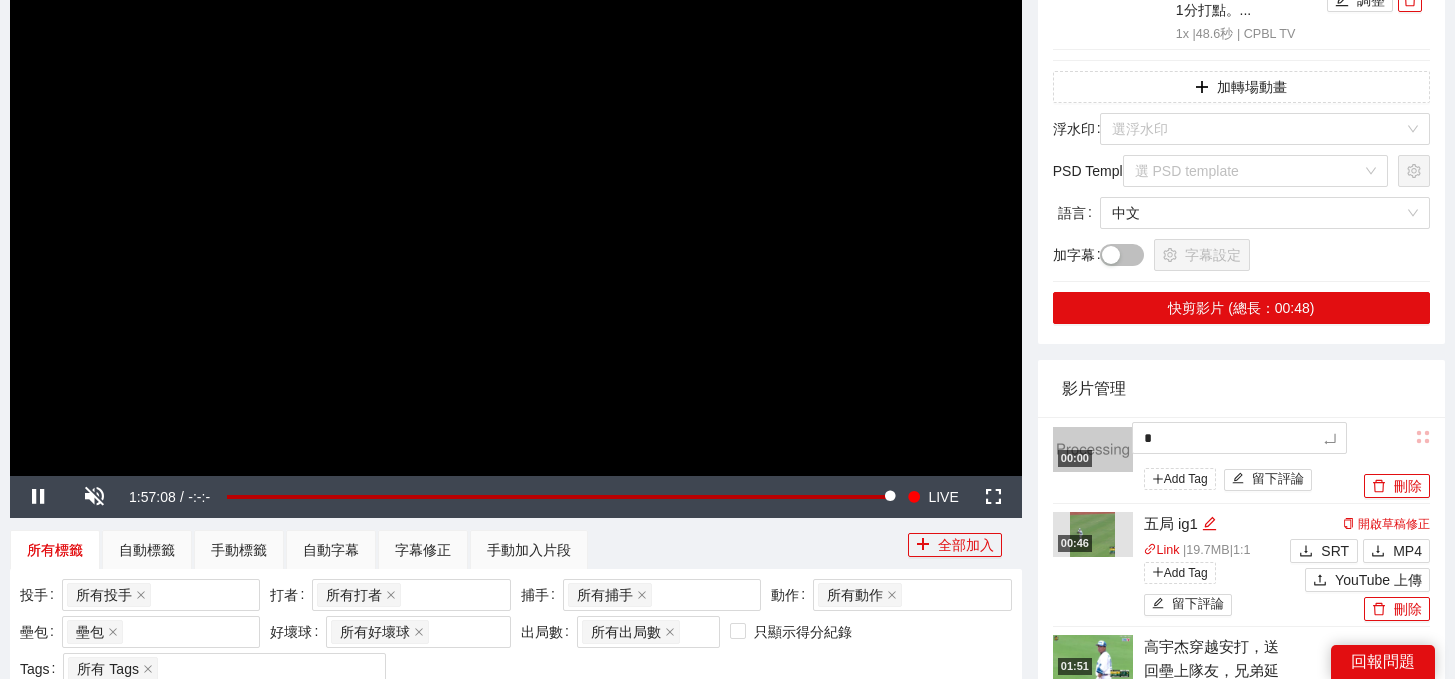 type on "*" 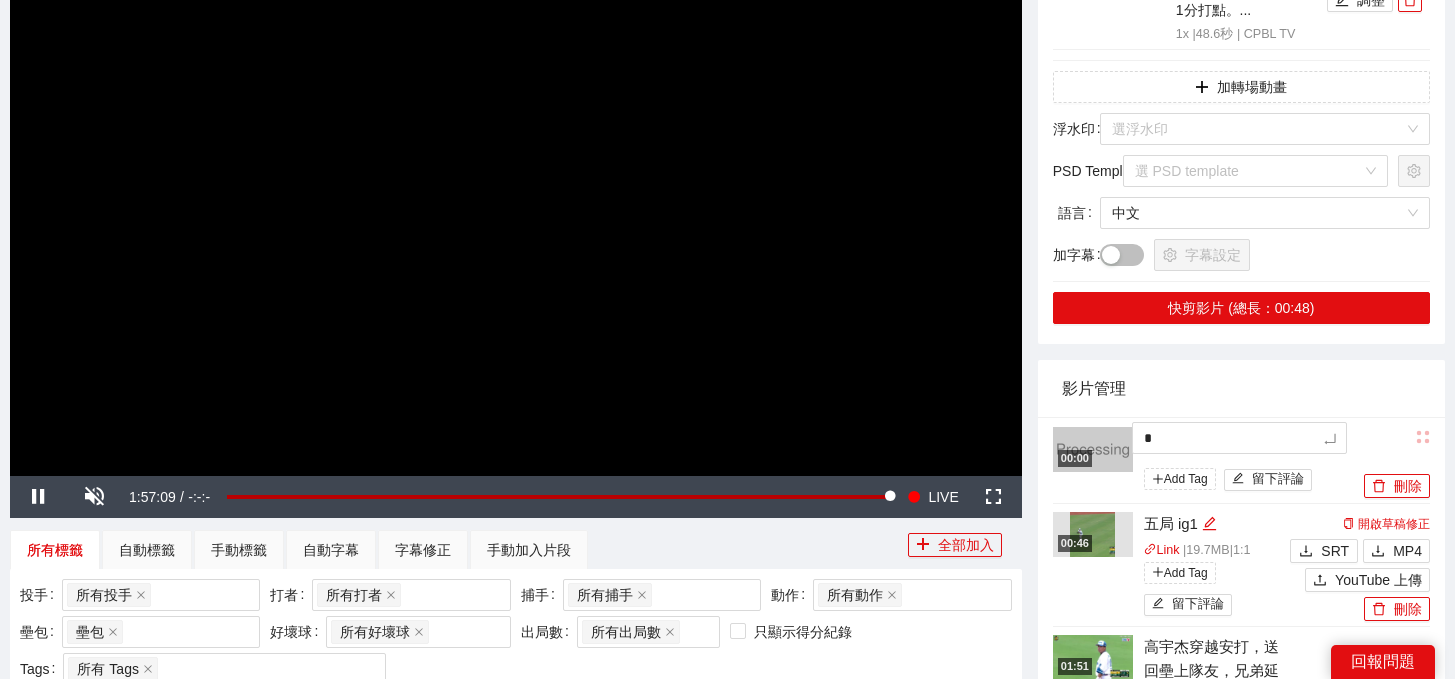 type 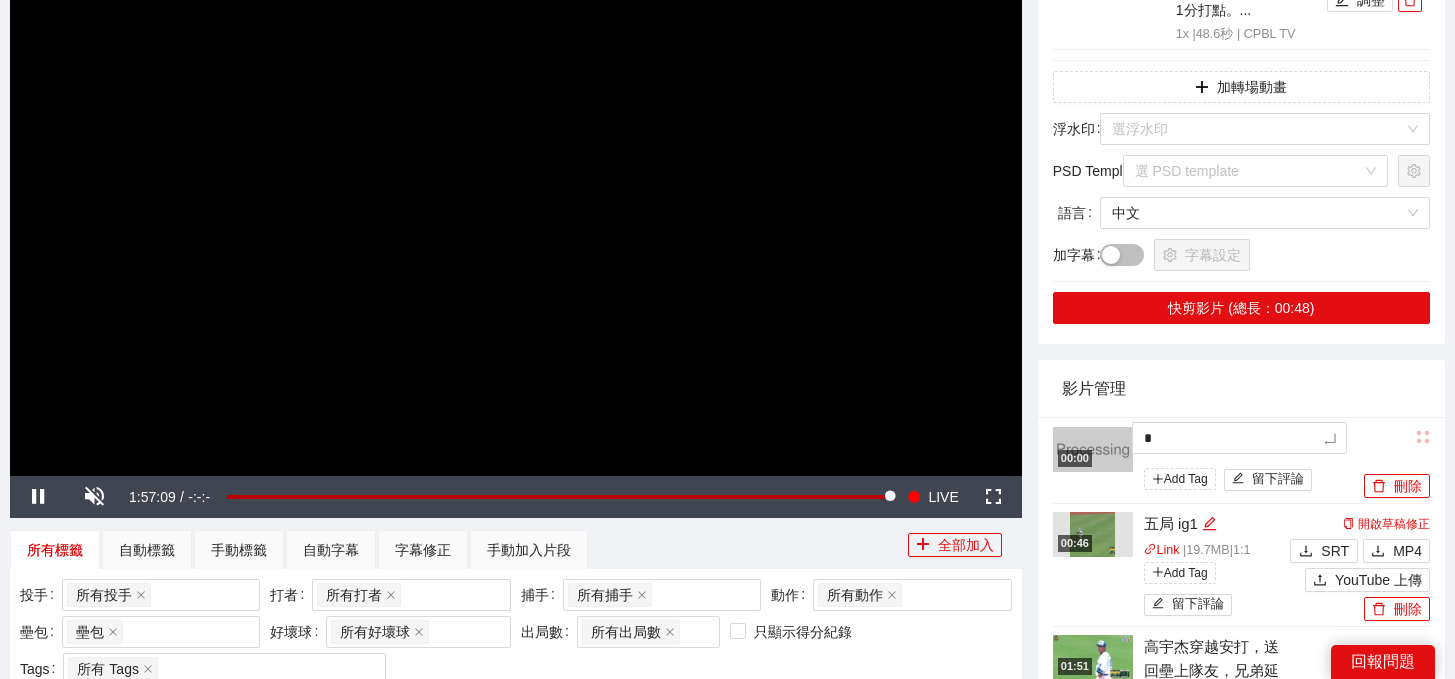 type 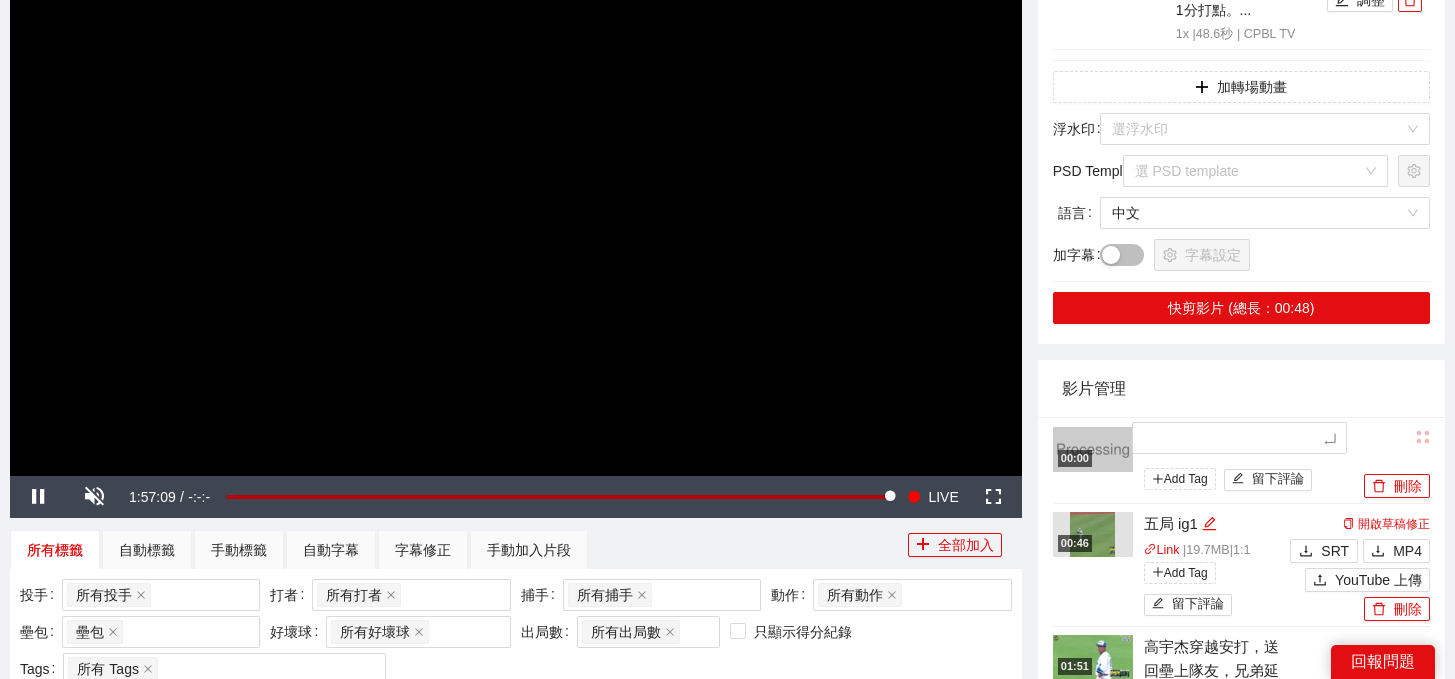 type on "*" 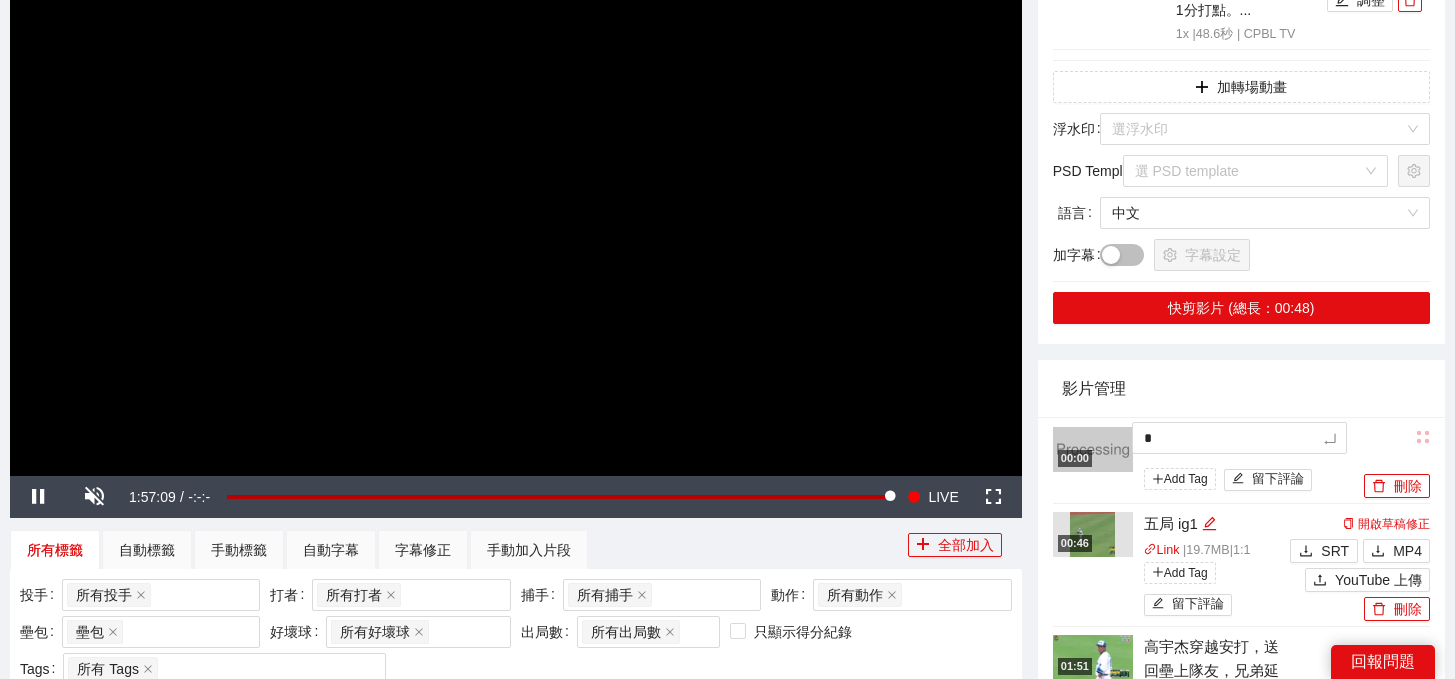 type on "*" 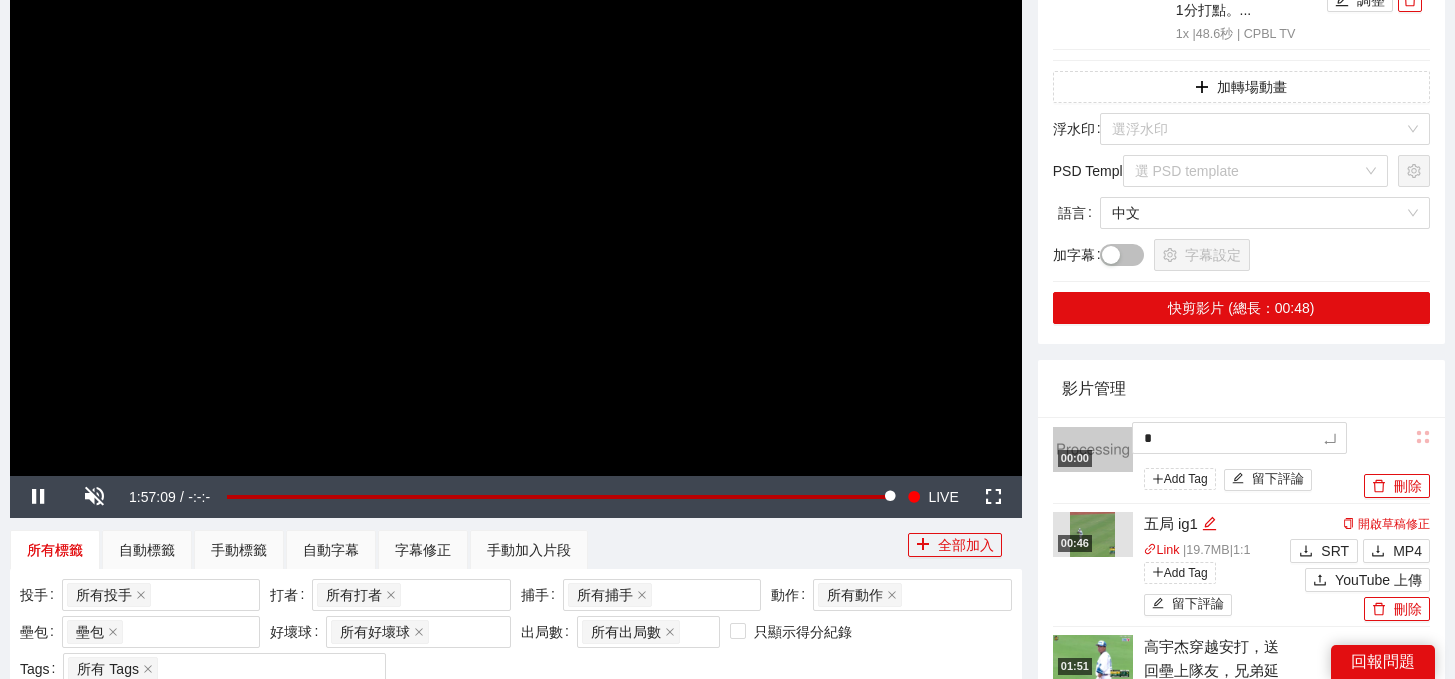 type on "*" 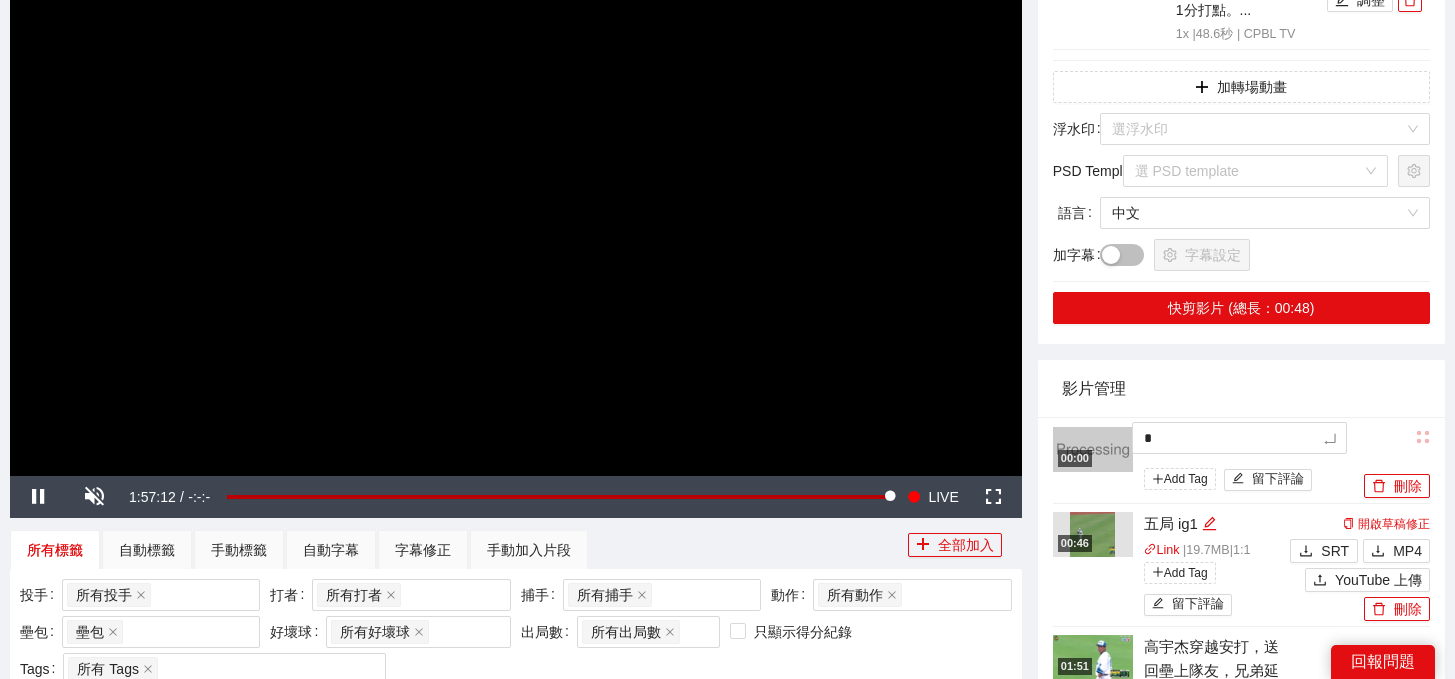 type on "**" 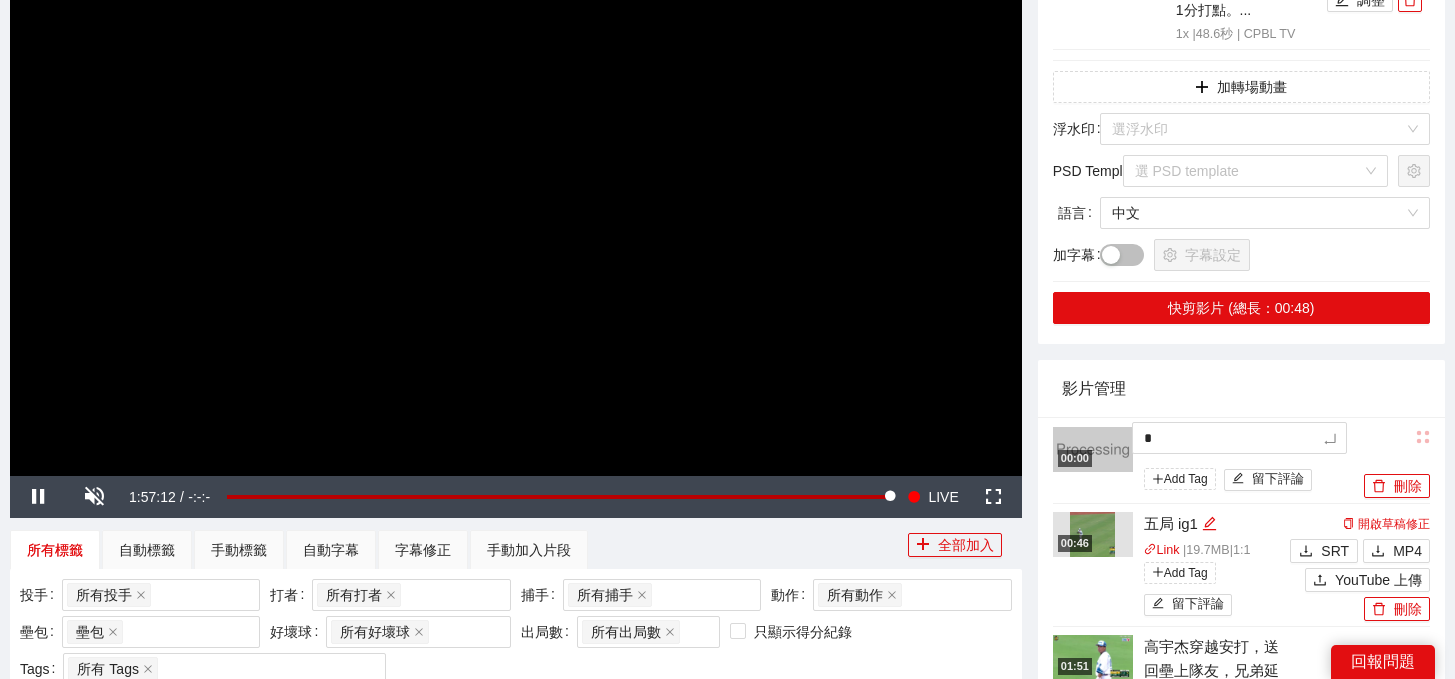 type on "**" 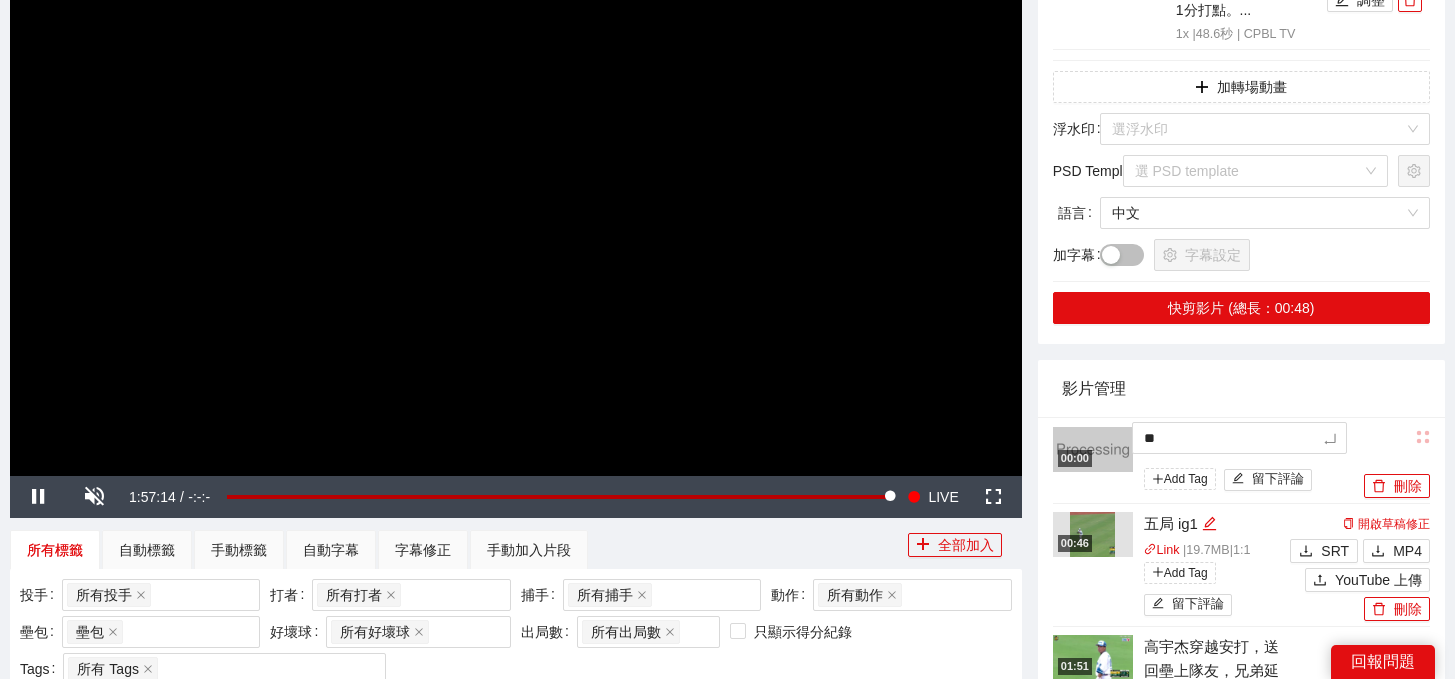 type on "***" 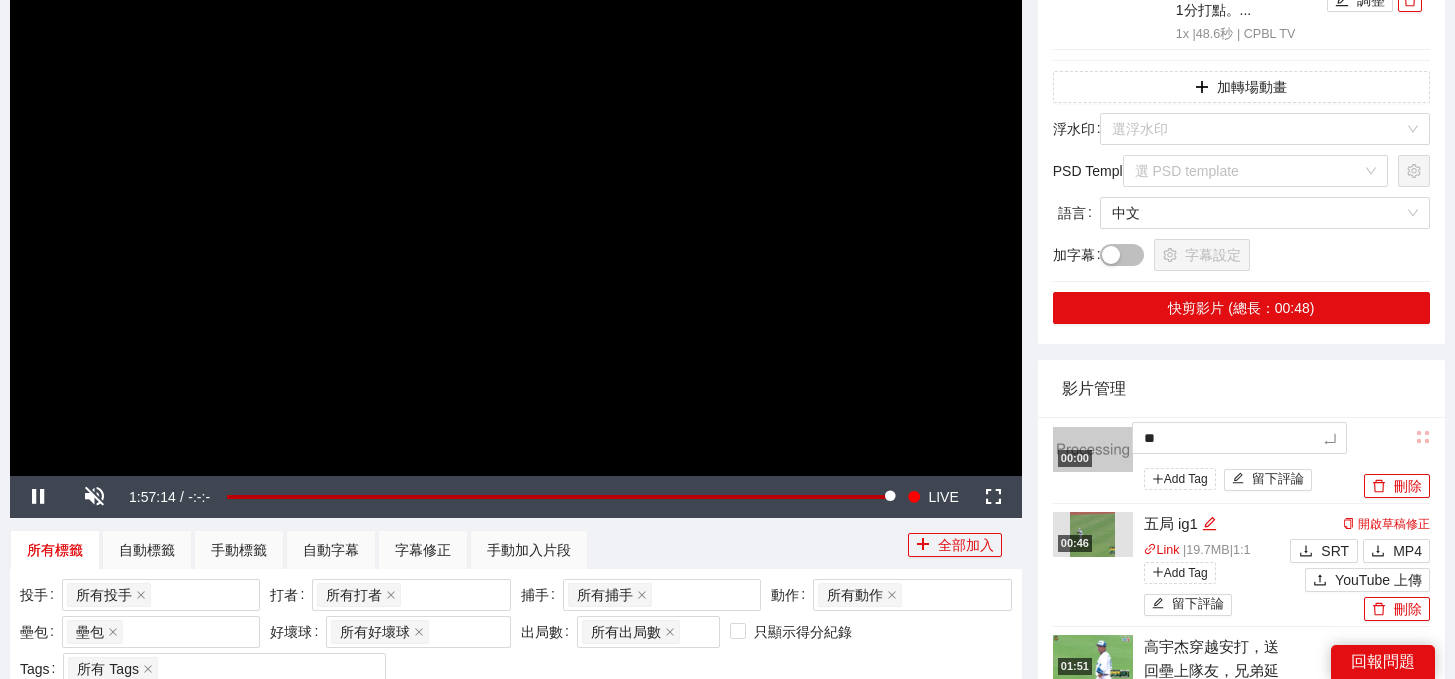 type on "***" 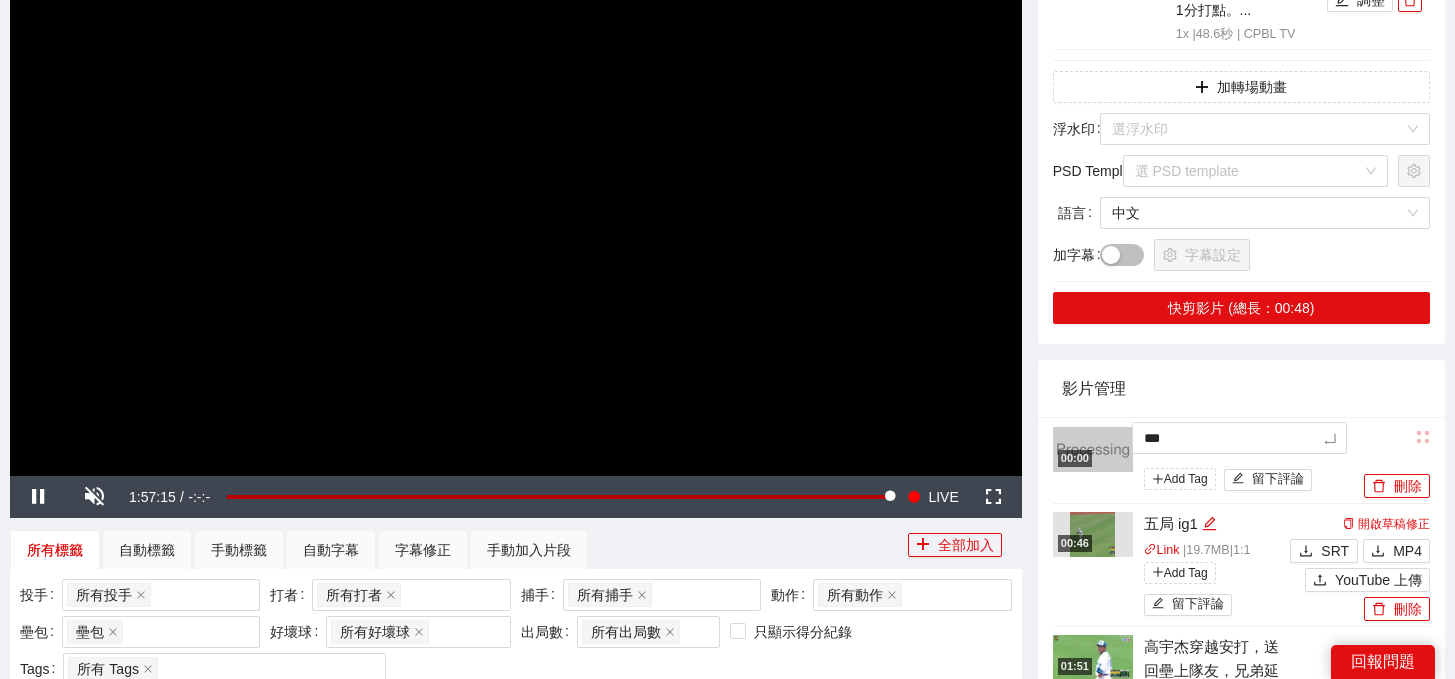 type on "**" 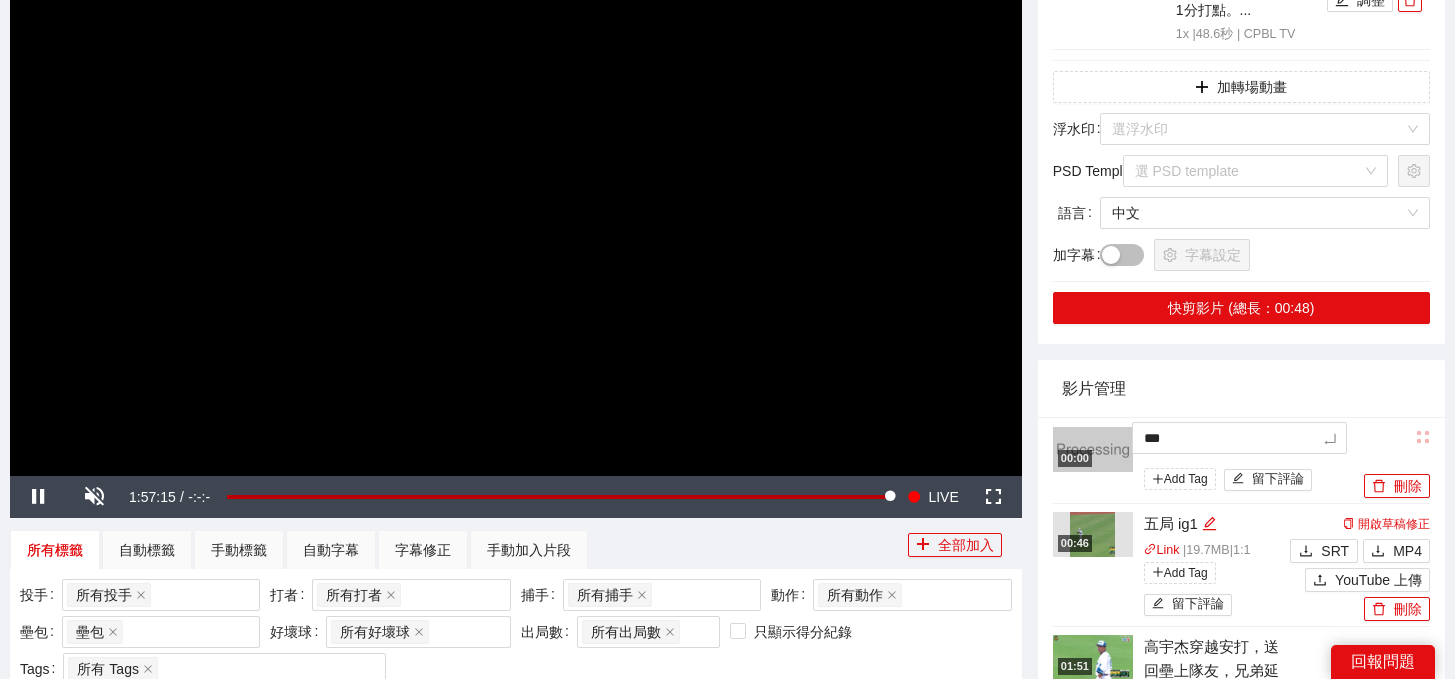 type on "**" 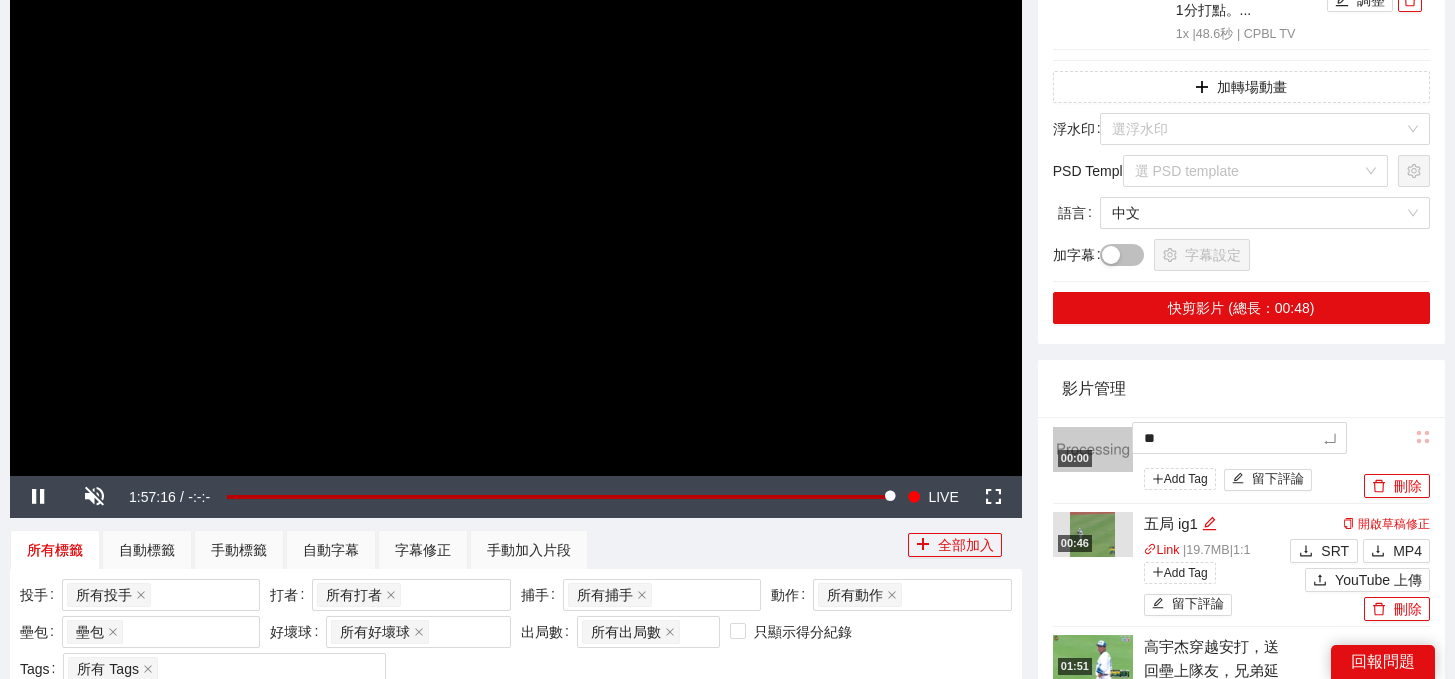 type on "**" 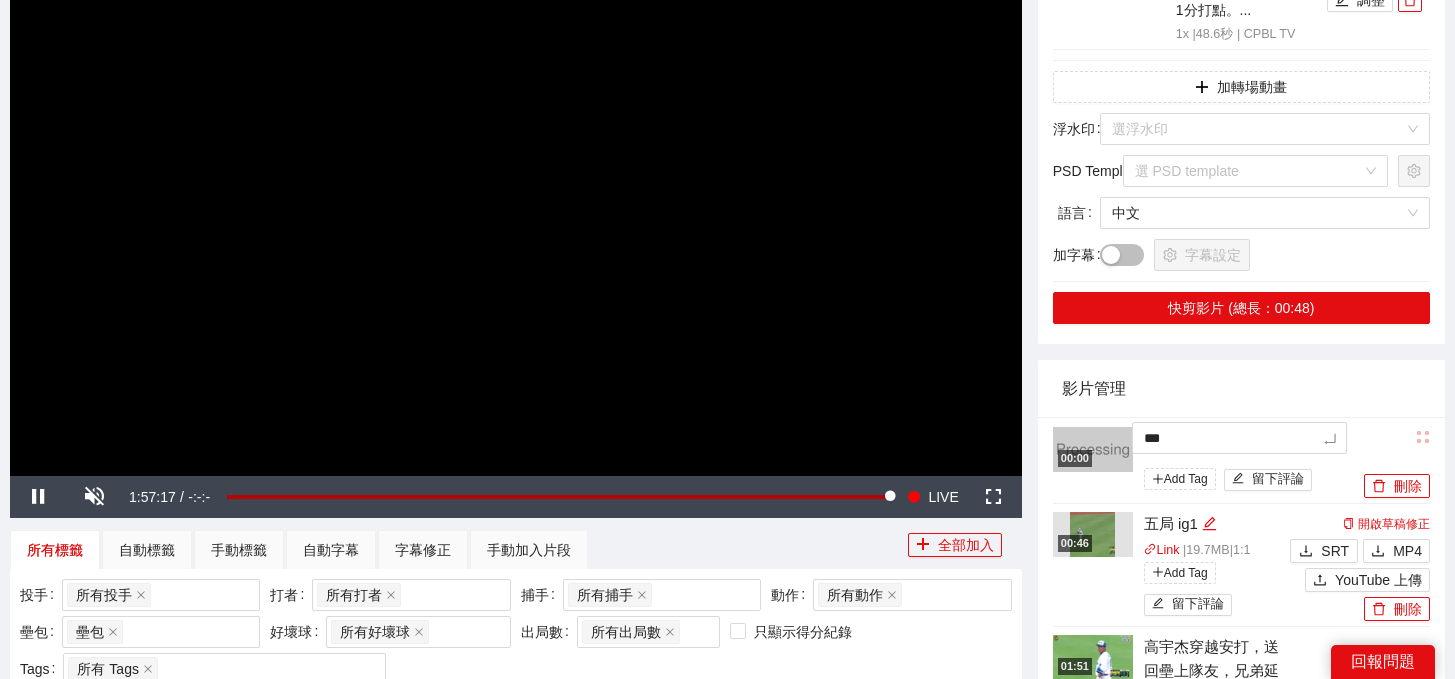 type on "****" 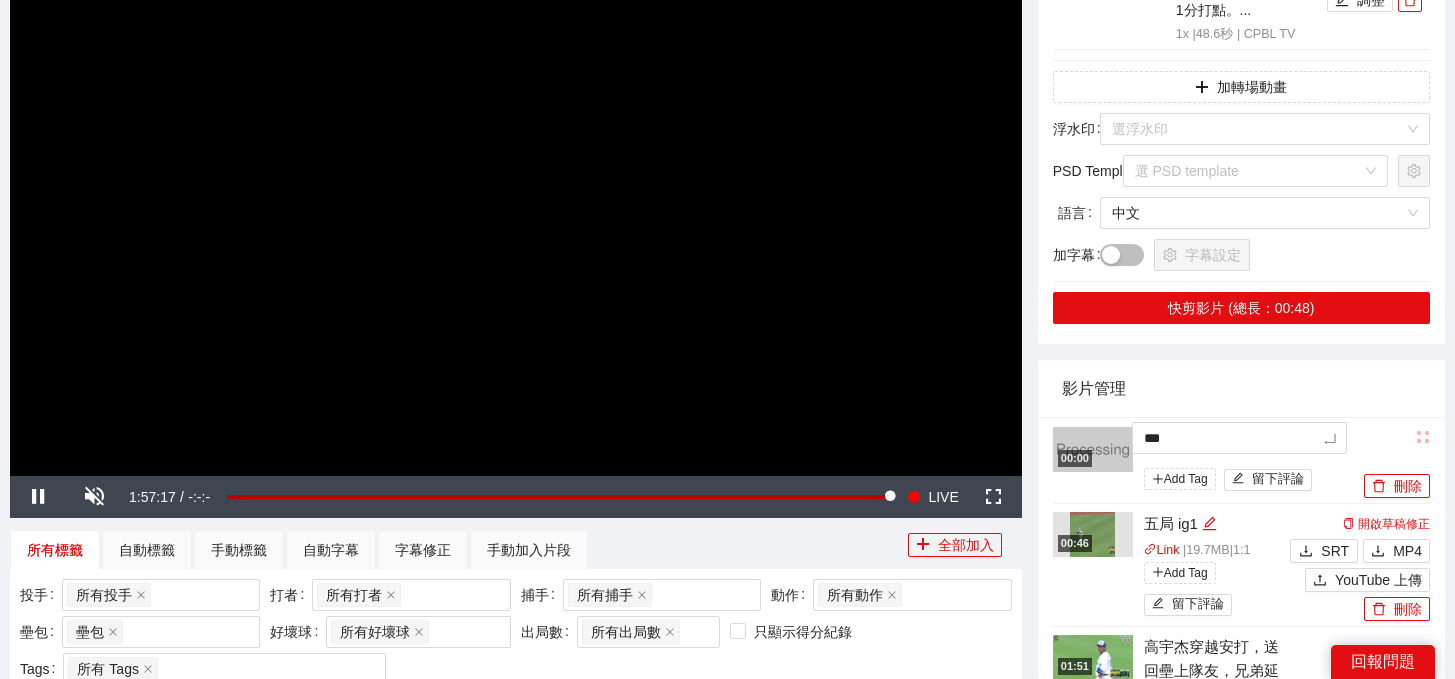 type on "****" 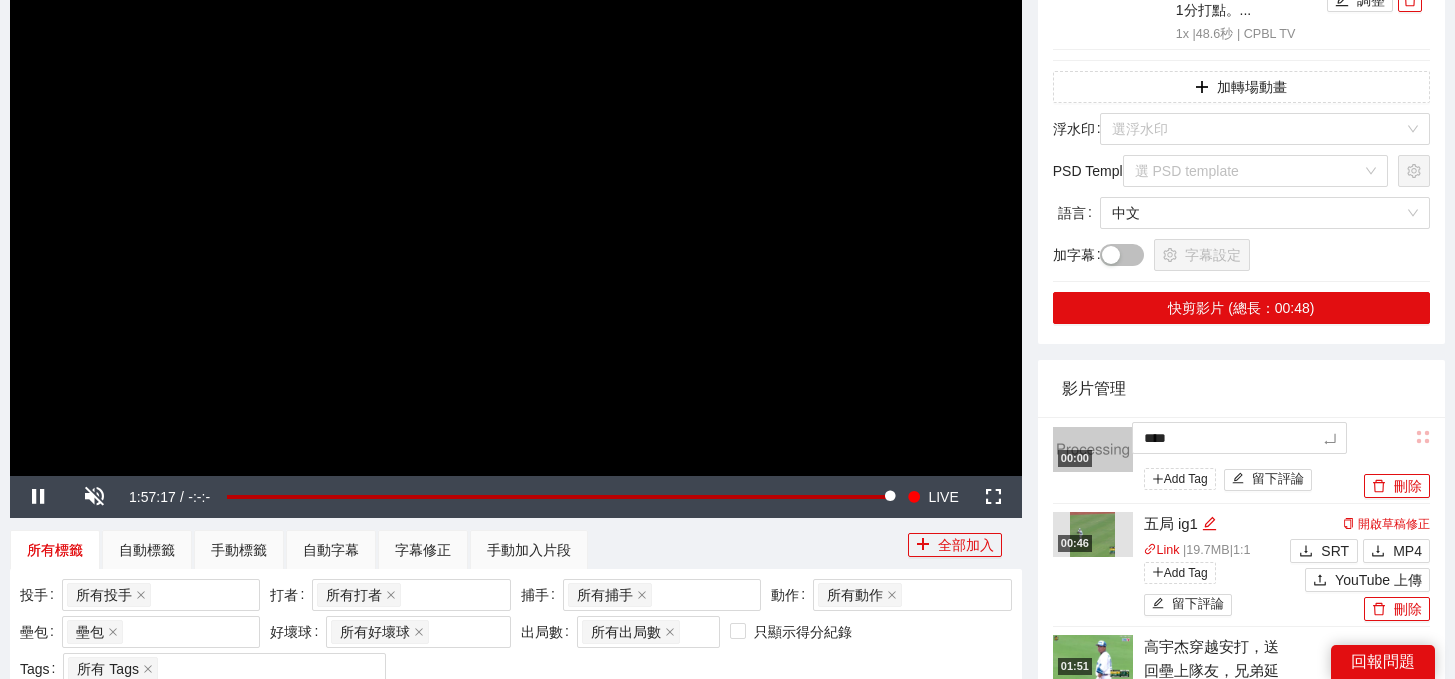 type on "*****" 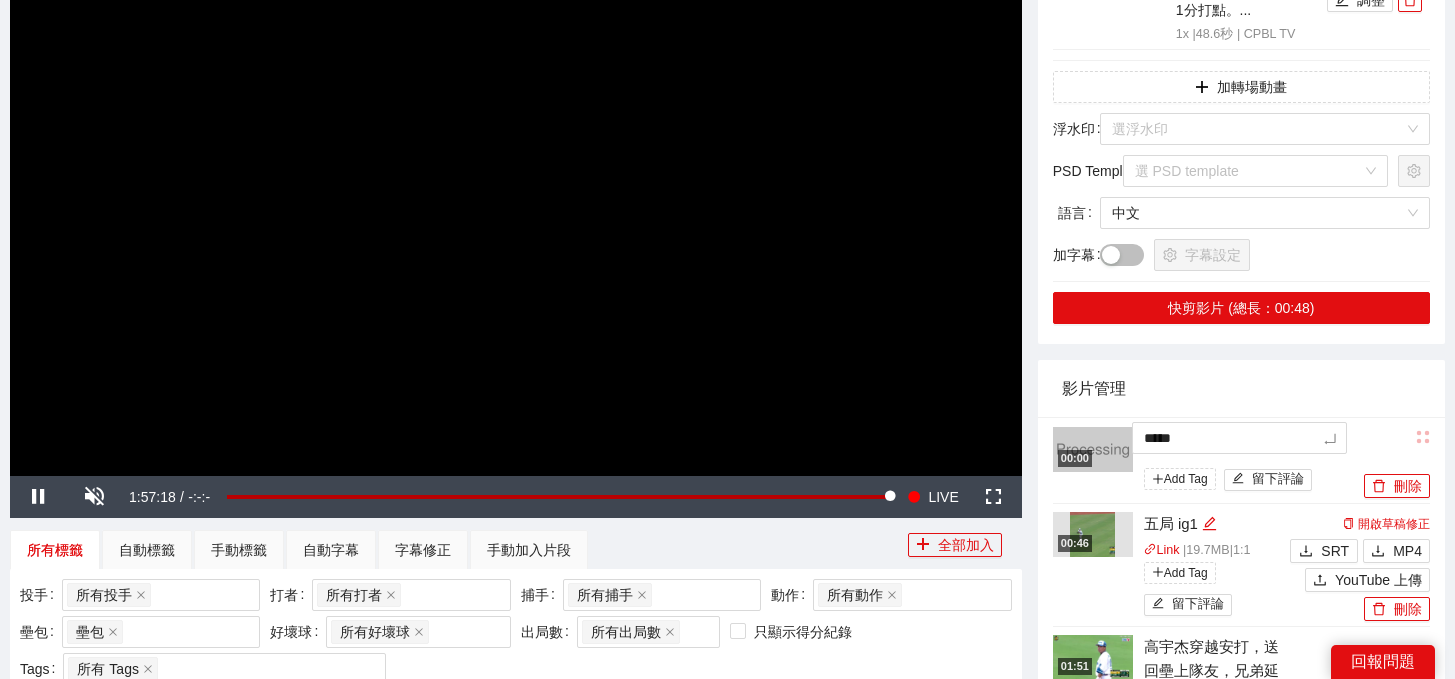 type on "******" 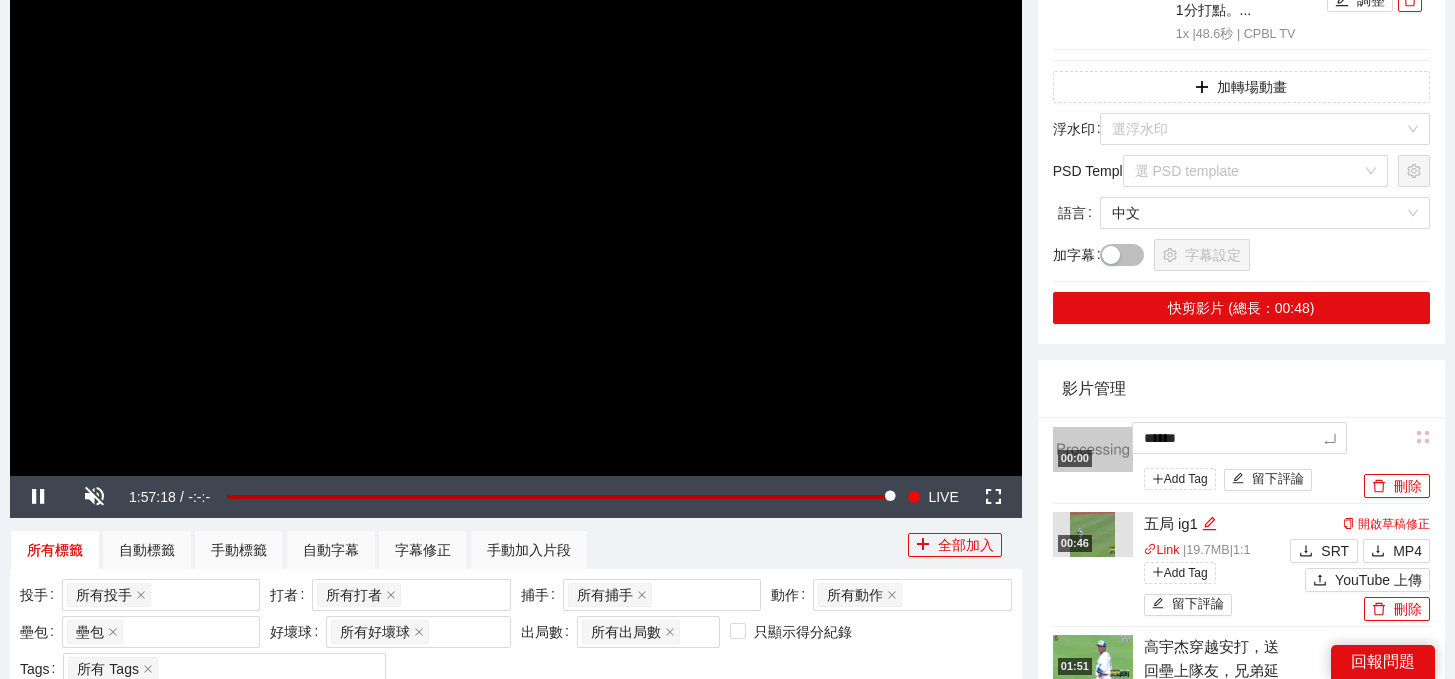 type on "******" 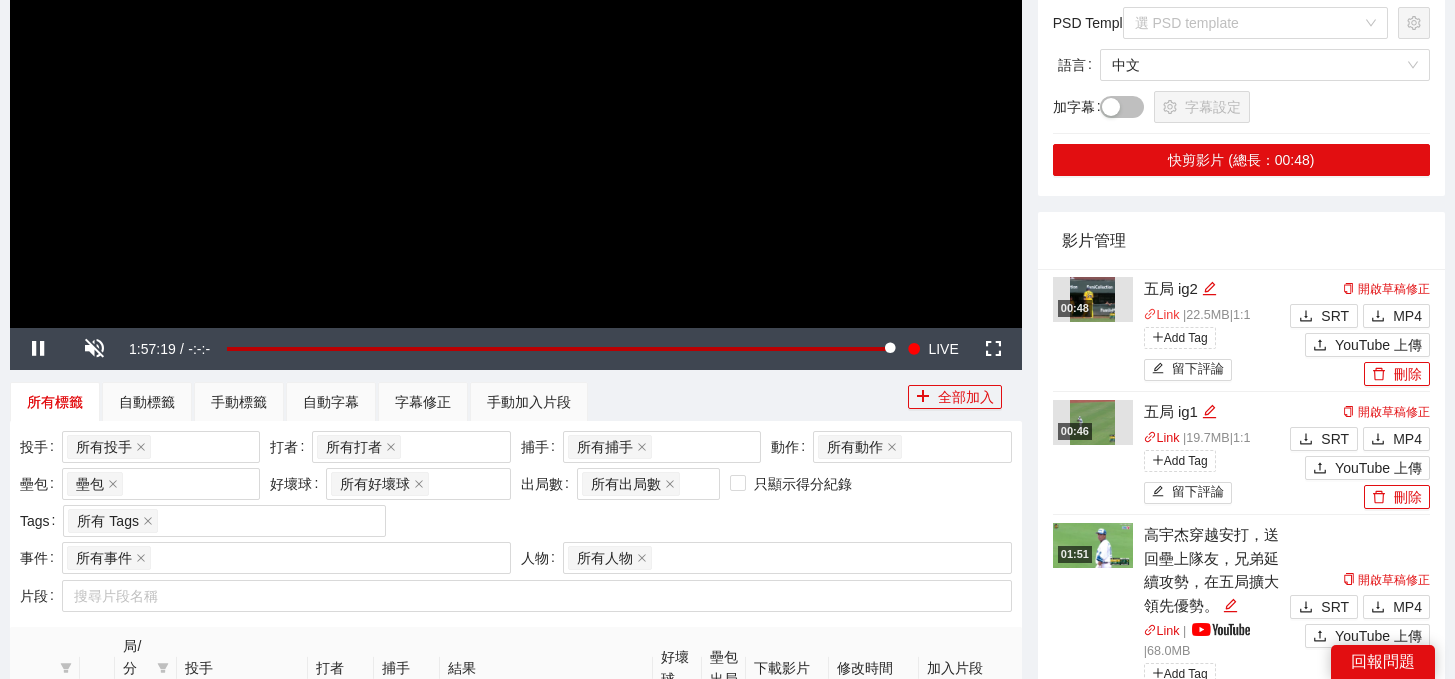 scroll, scrollTop: 430, scrollLeft: 0, axis: vertical 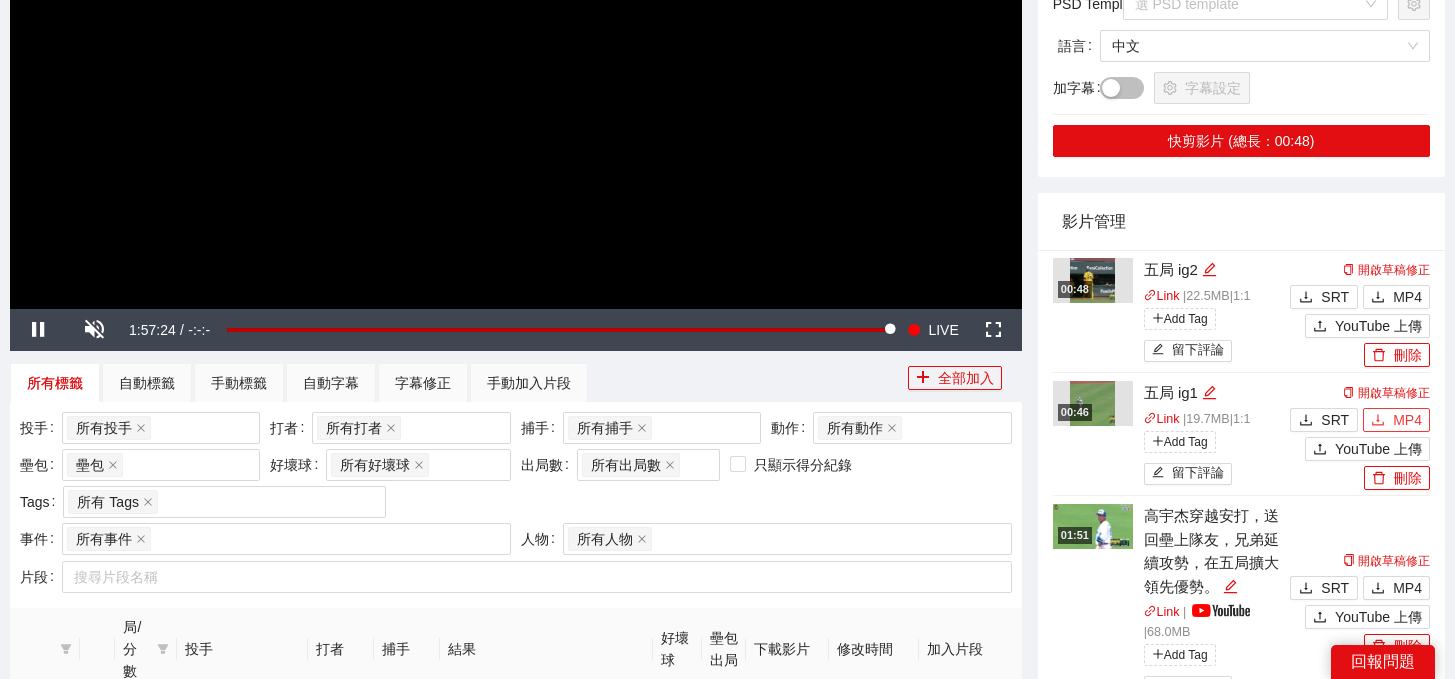 click 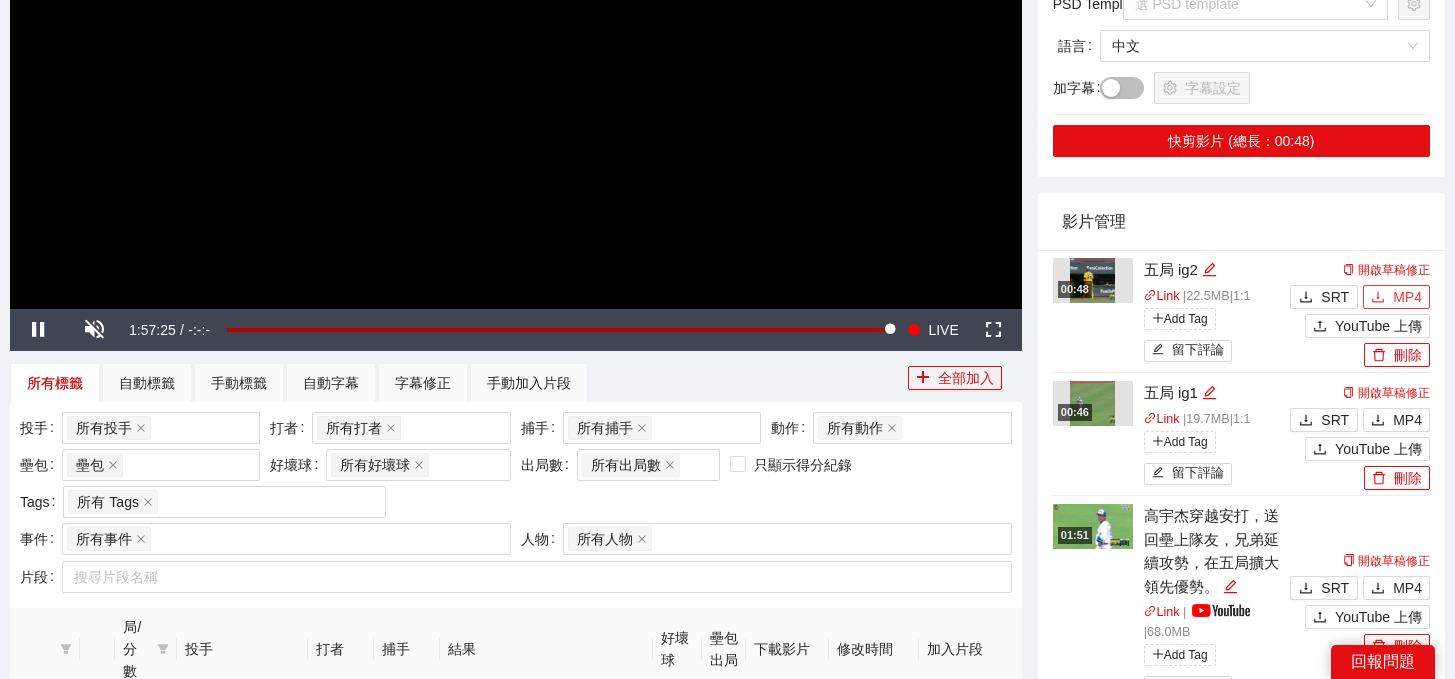 click on "MP4" at bounding box center (1407, 297) 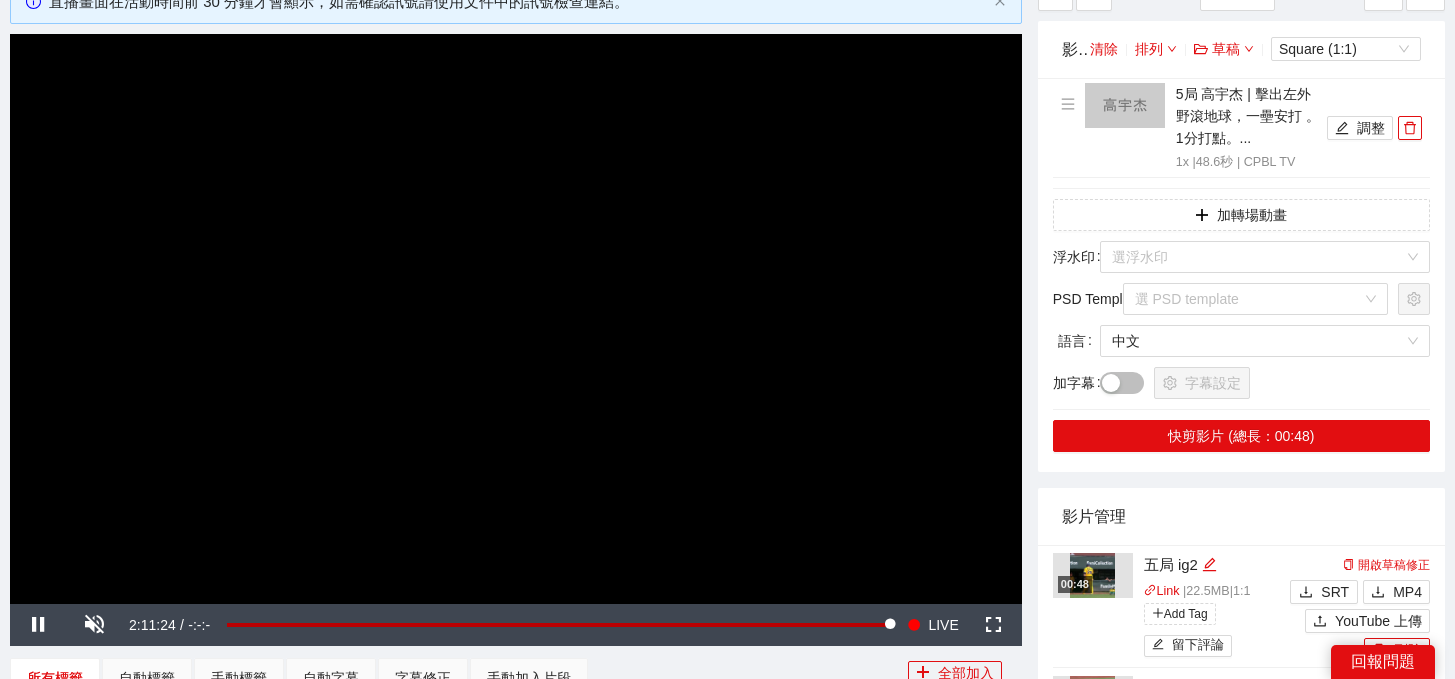 scroll, scrollTop: 134, scrollLeft: 0, axis: vertical 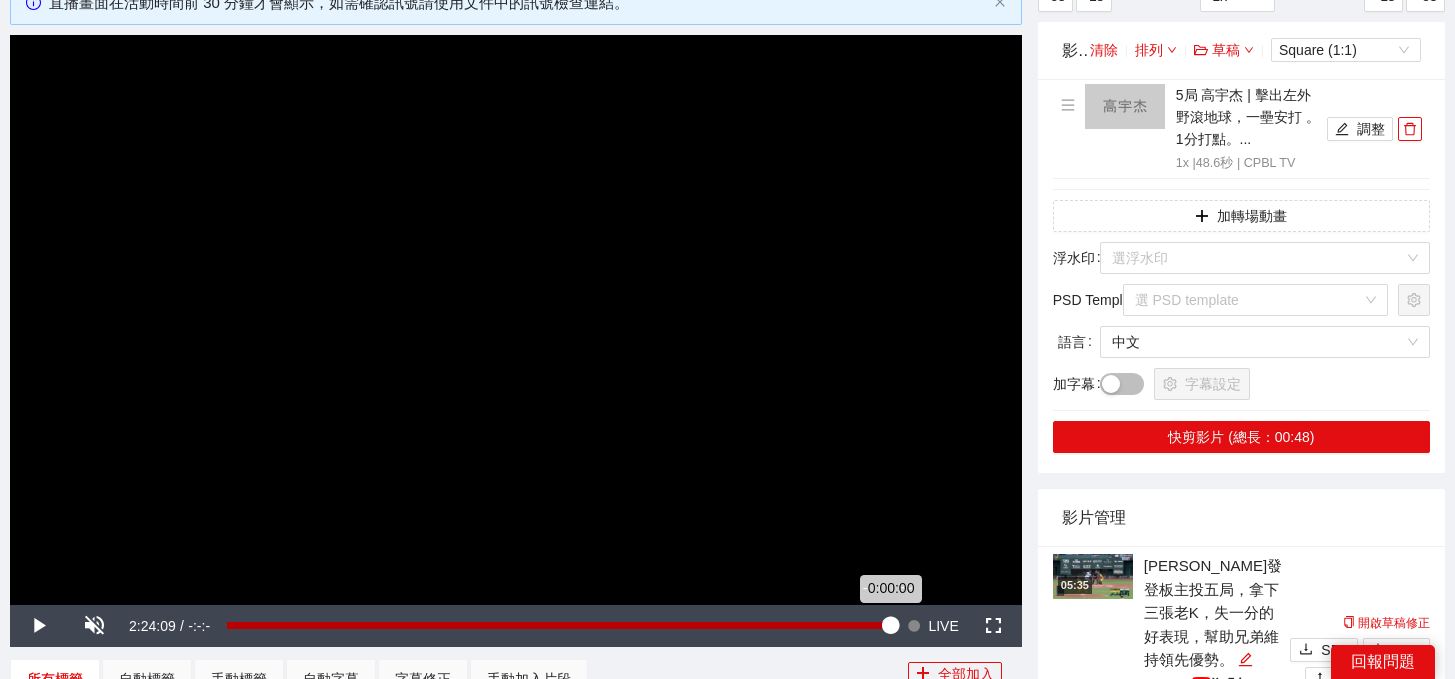 click on "0:00:00" at bounding box center [558, 625] 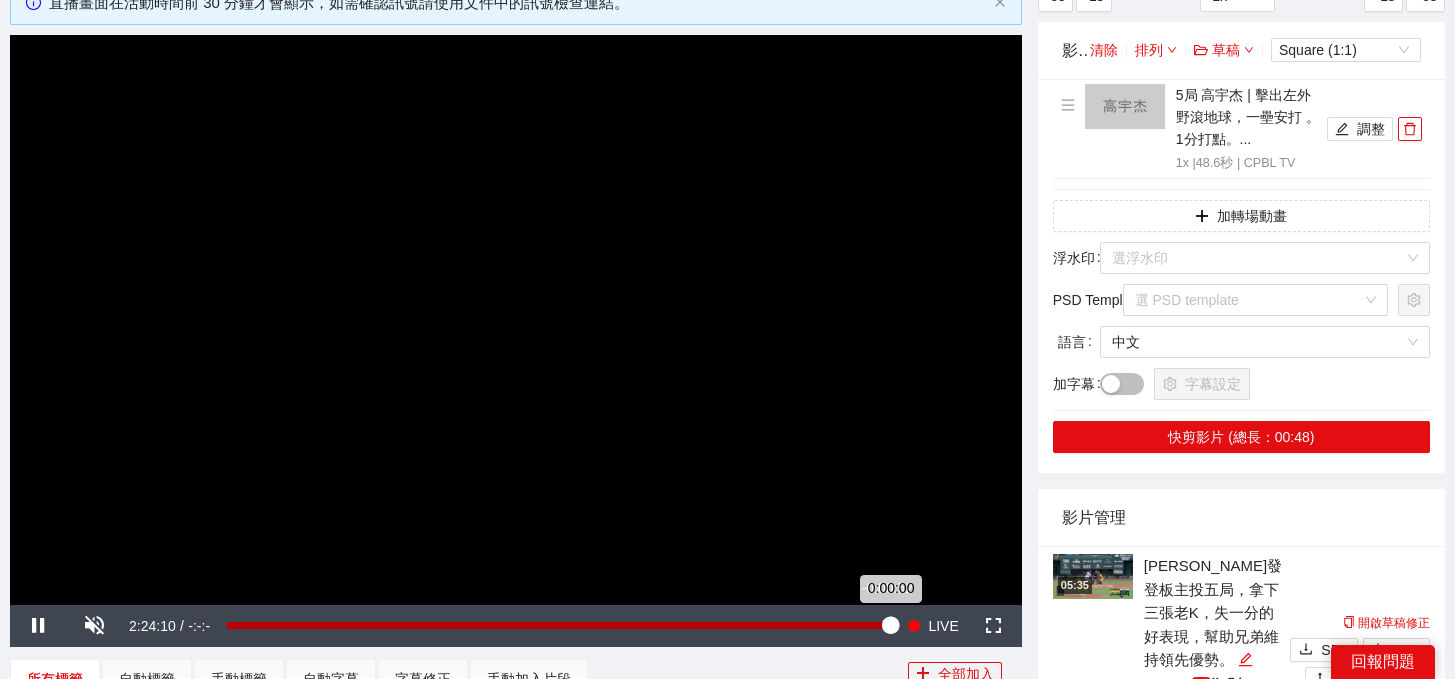 click on "0:00:00" at bounding box center [558, 625] 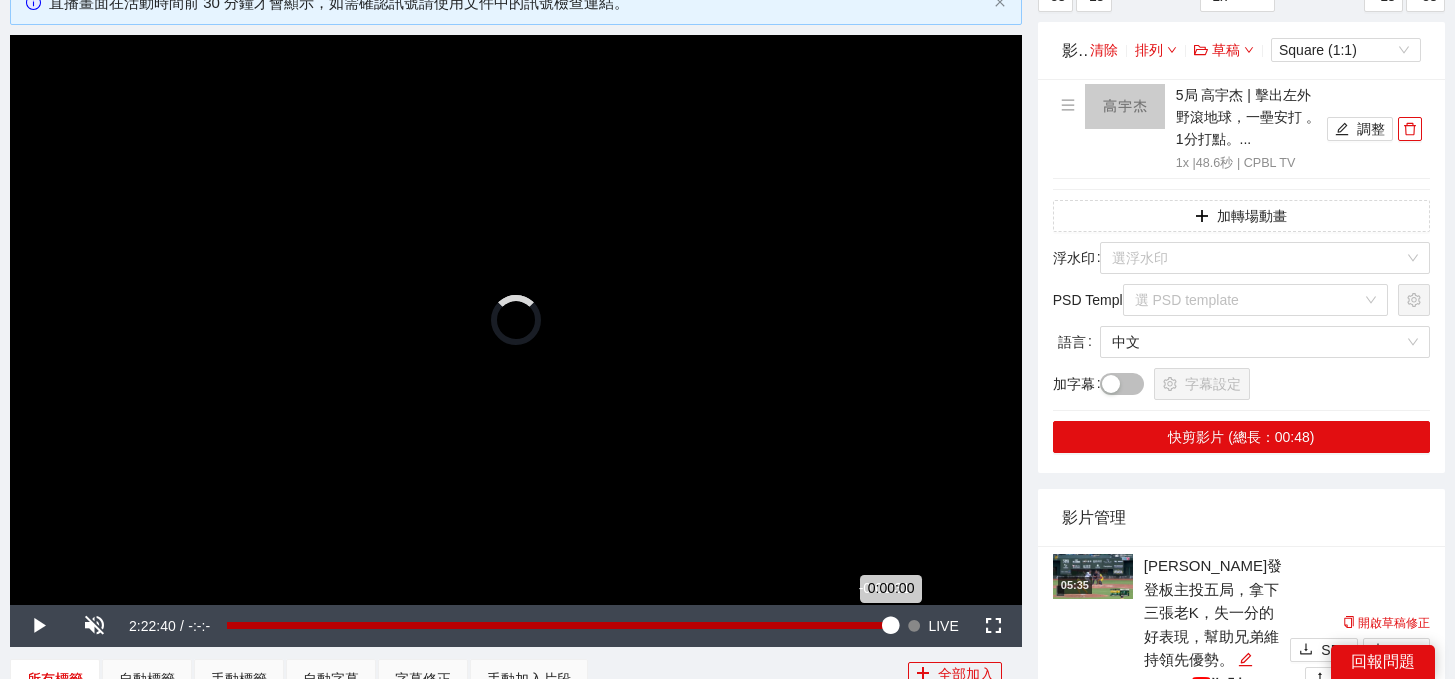 click on "0:00:00" at bounding box center (558, 625) 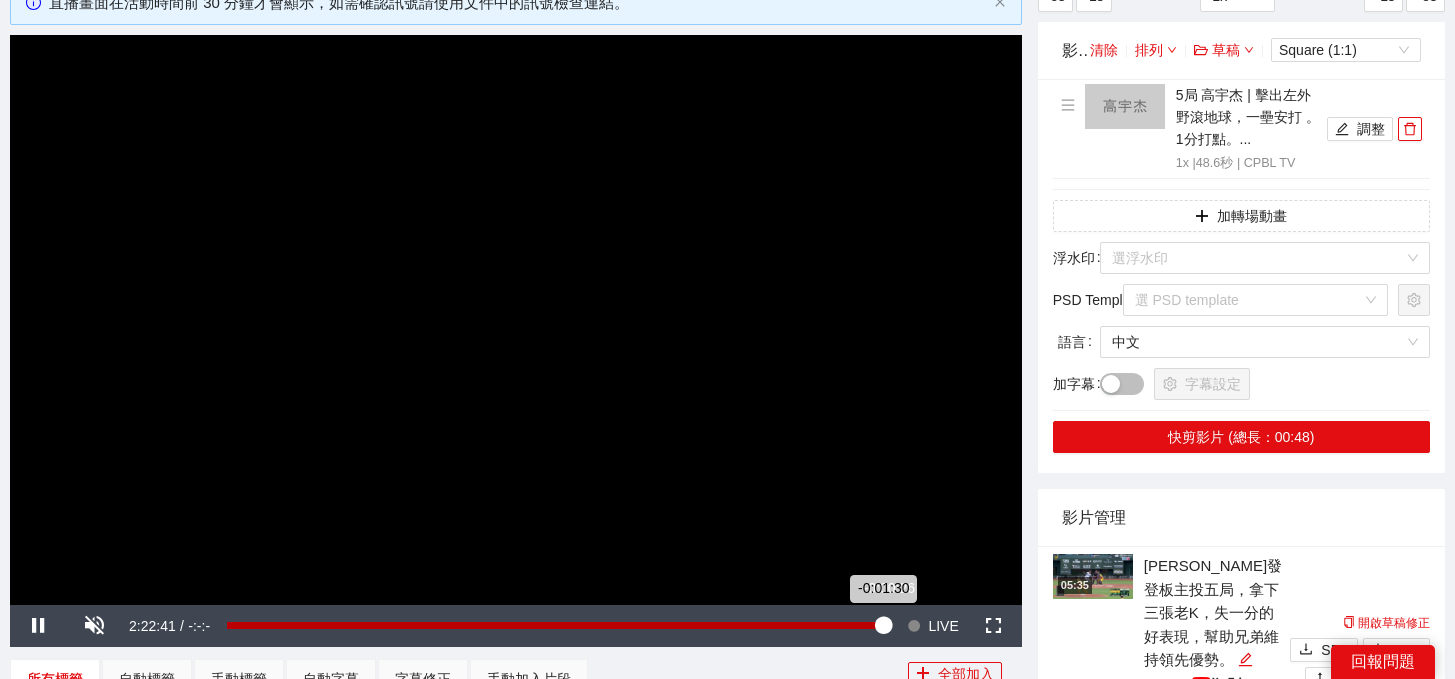type 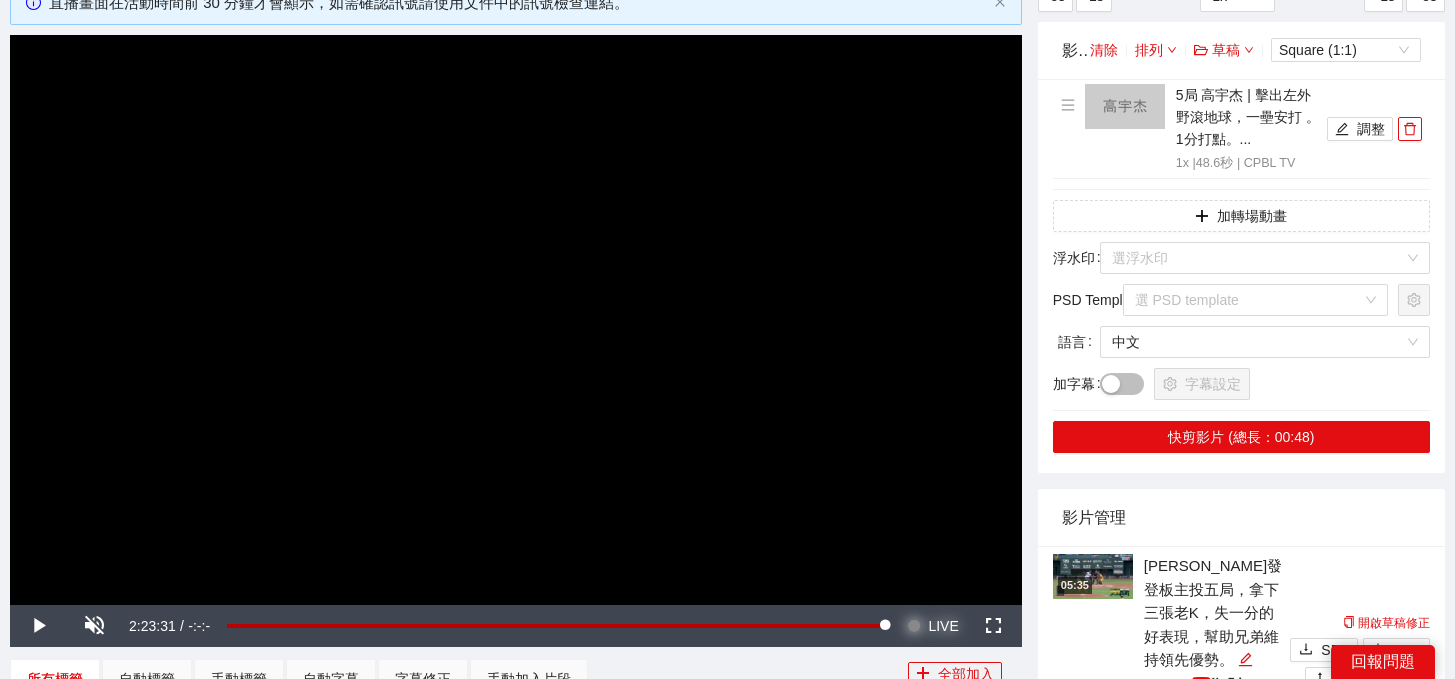click on "LIVE" at bounding box center [943, 626] 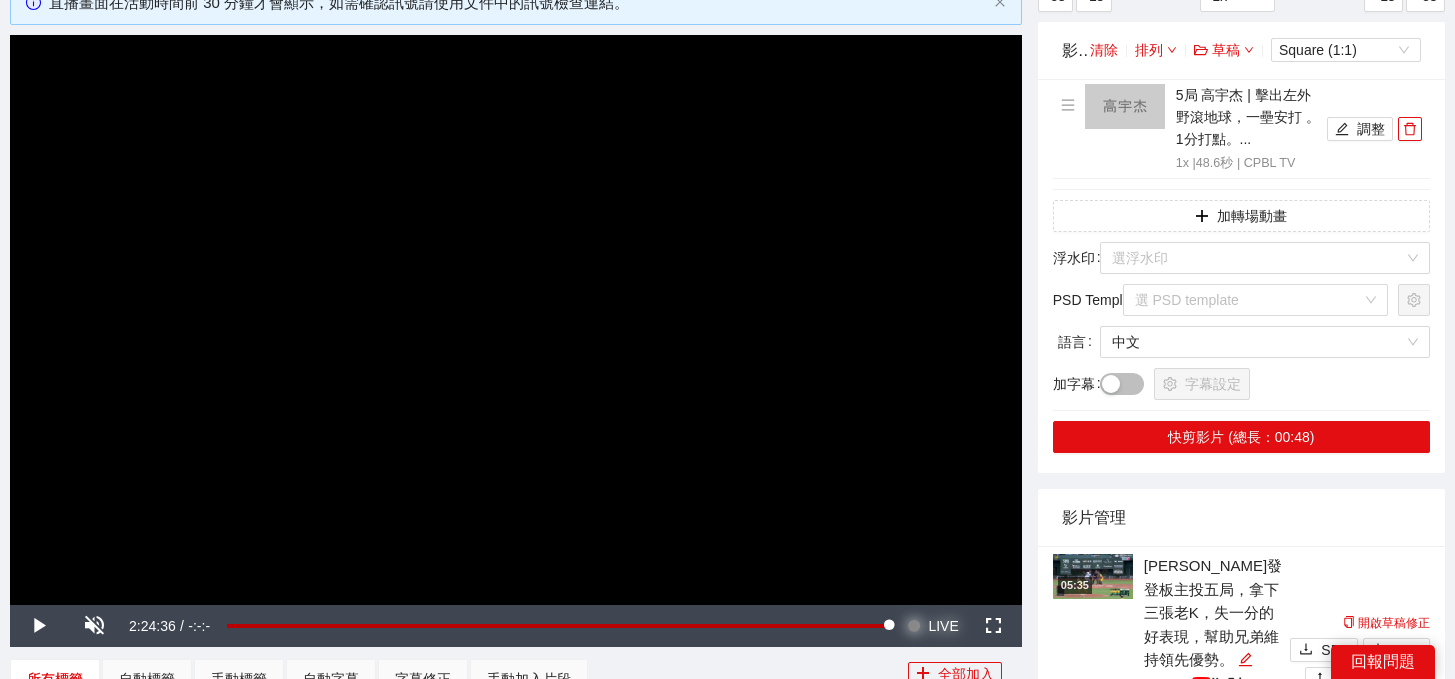 click on "LIVE" at bounding box center (943, 626) 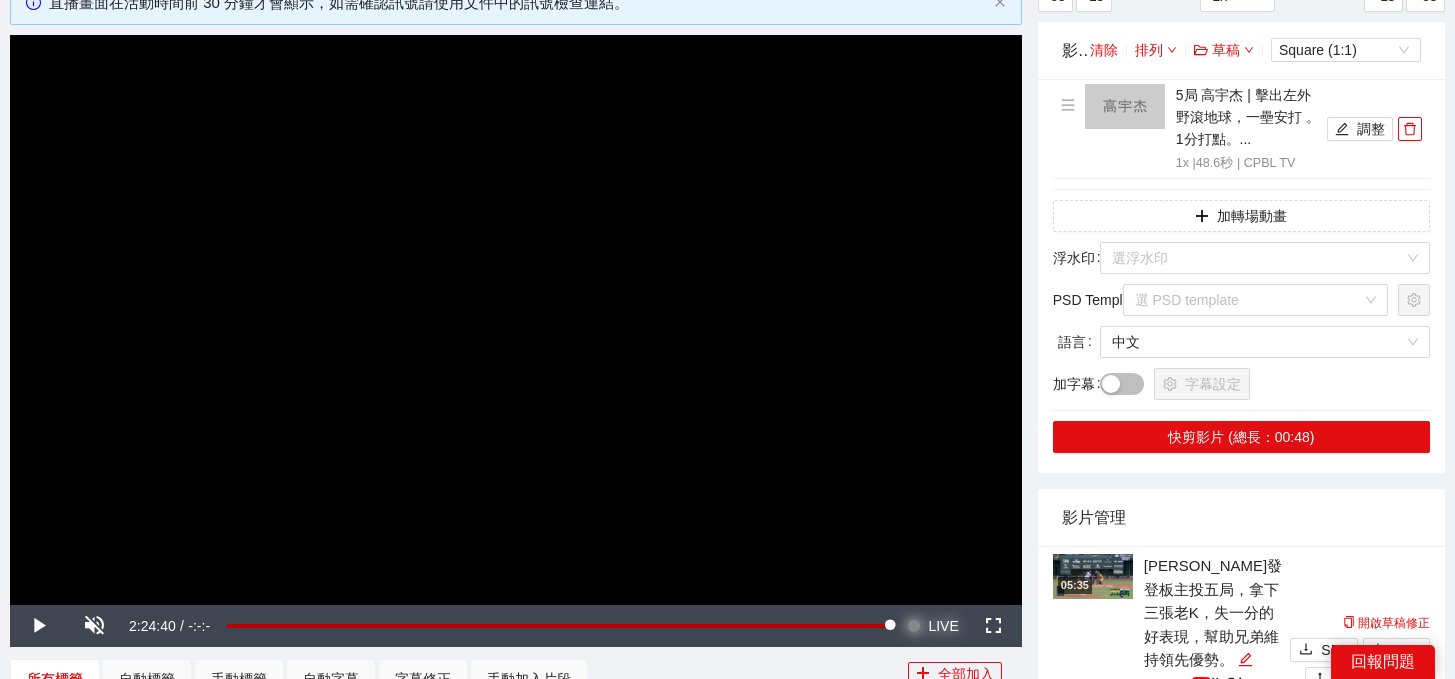 click on "LIVE" at bounding box center (943, 626) 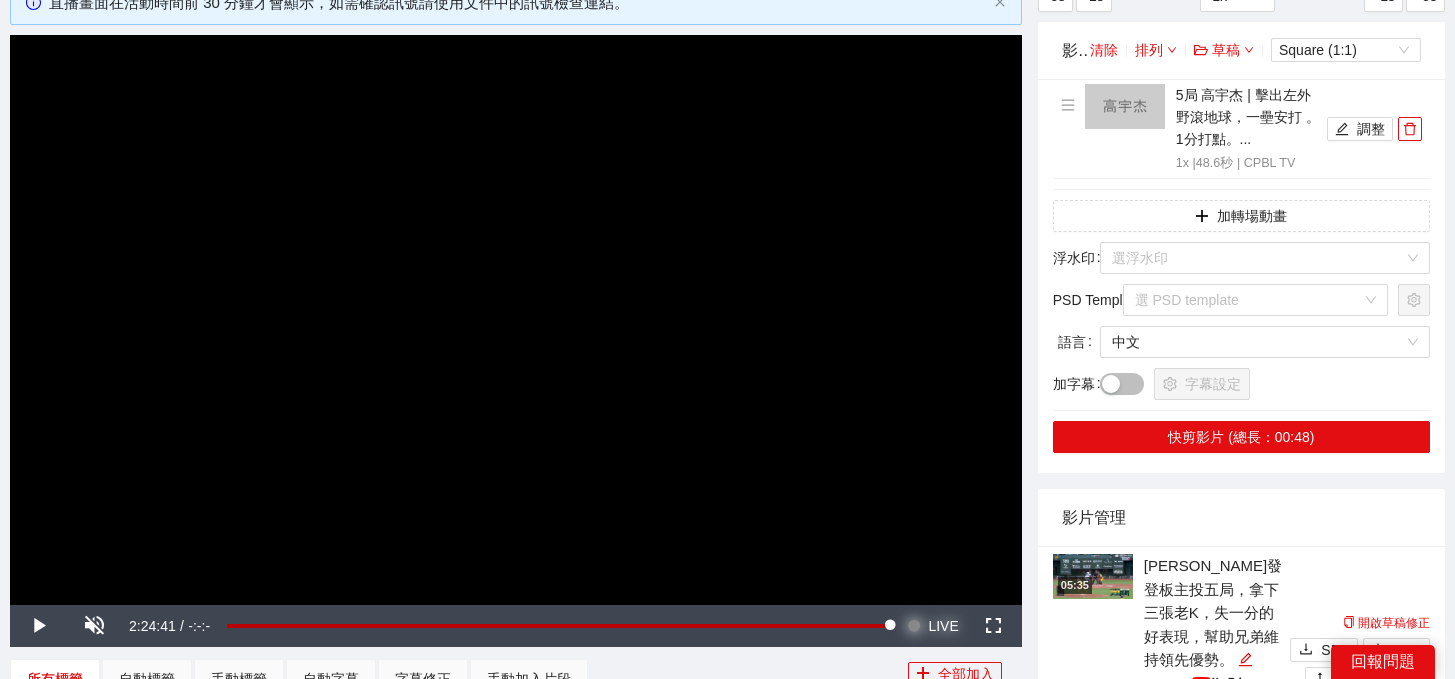 click on "LIVE" at bounding box center [943, 626] 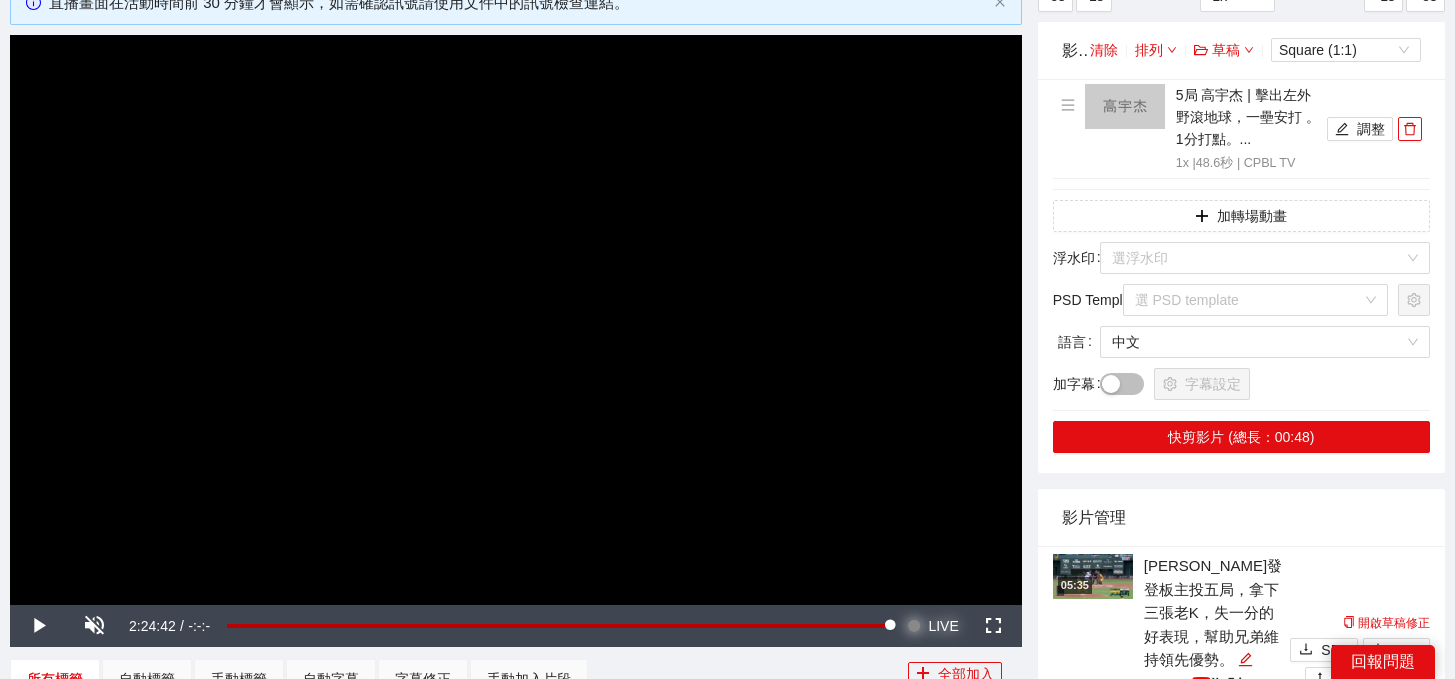 click on "LIVE" at bounding box center [943, 626] 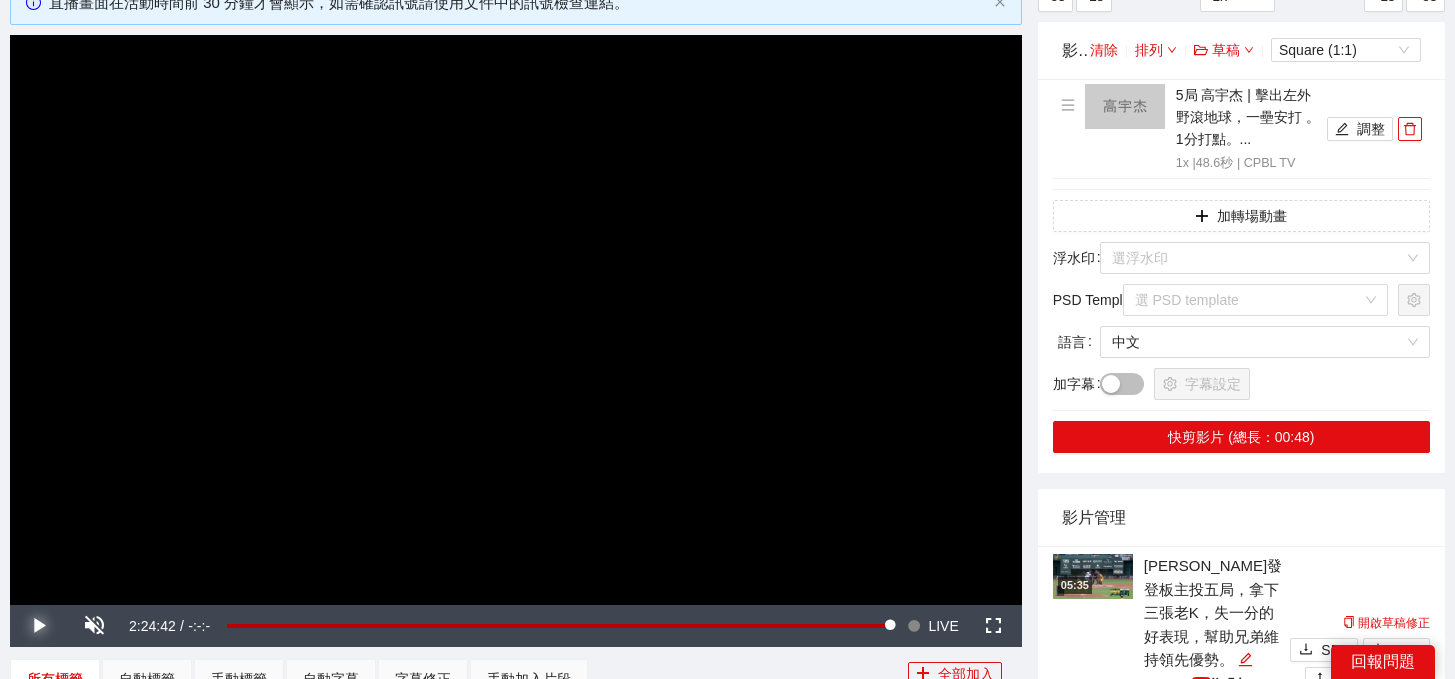 click at bounding box center (38, 626) 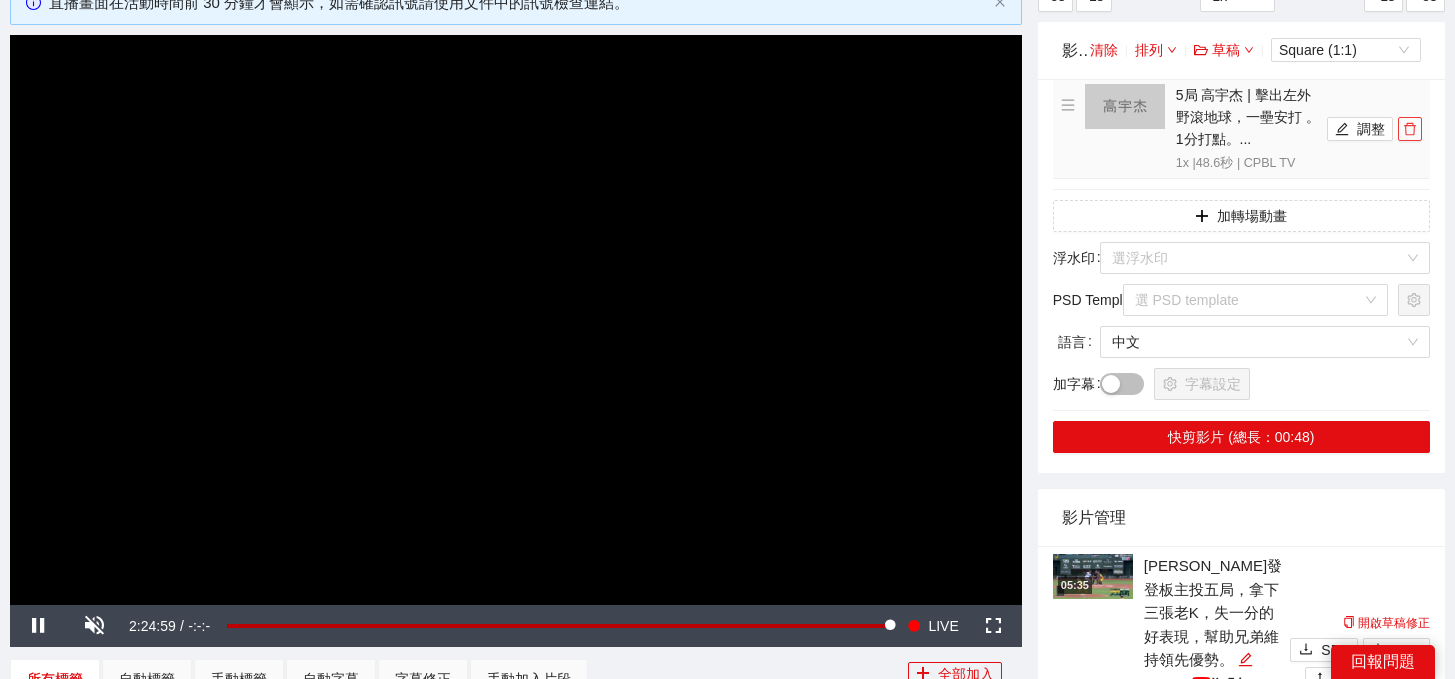 click at bounding box center [1410, 129] 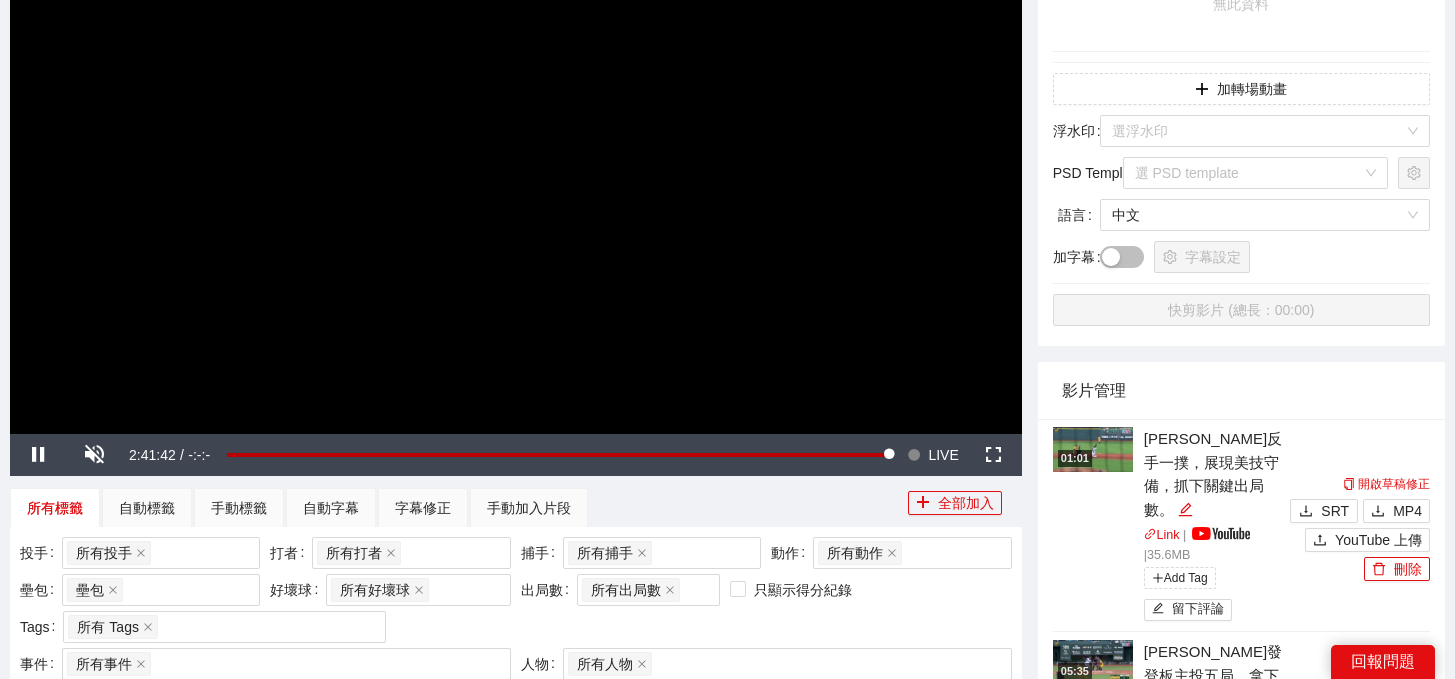scroll, scrollTop: 347, scrollLeft: 0, axis: vertical 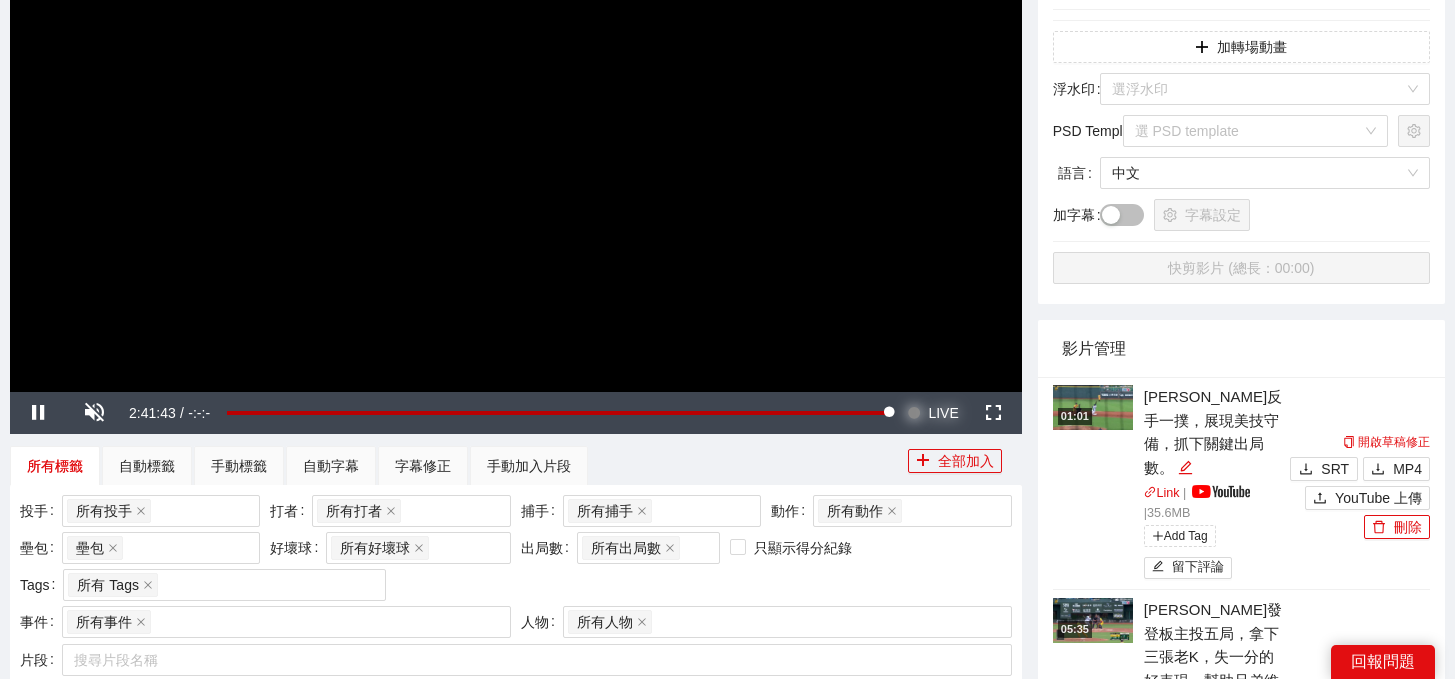 click on "LIVE" at bounding box center (943, 413) 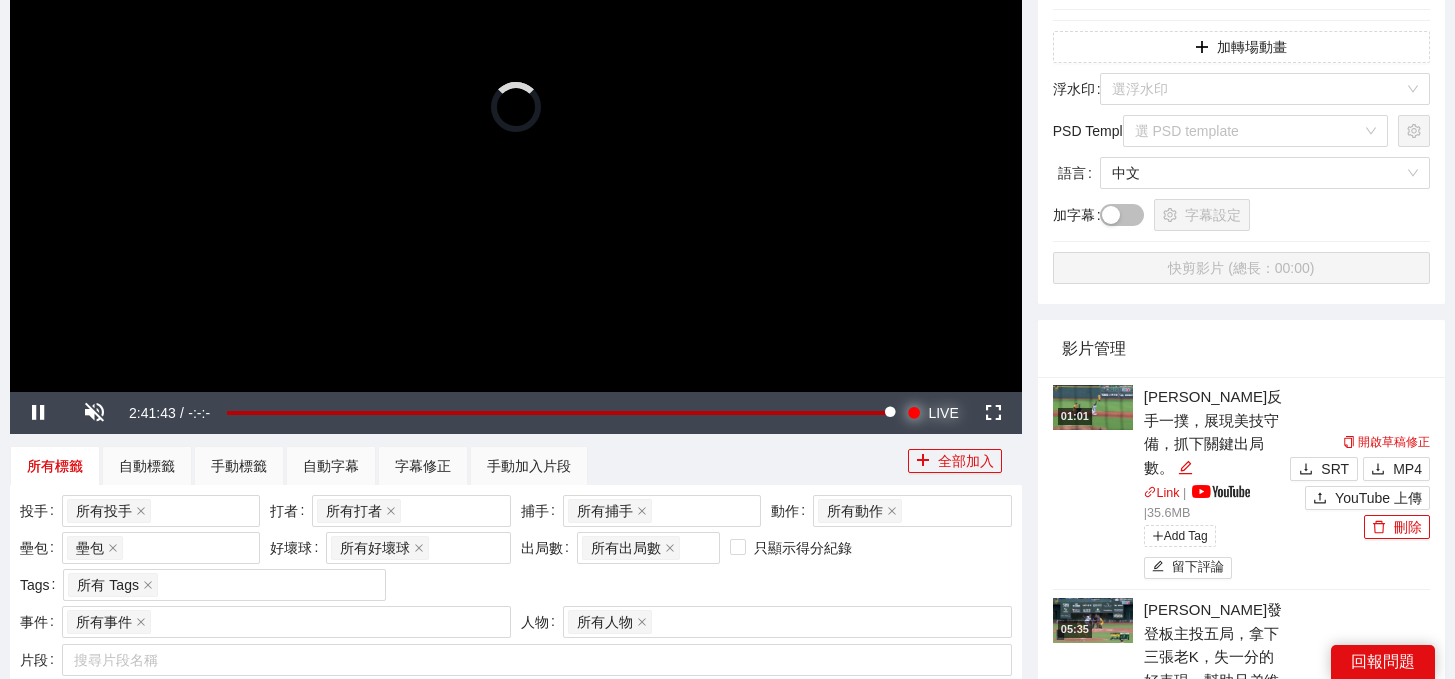 scroll, scrollTop: 958, scrollLeft: 0, axis: vertical 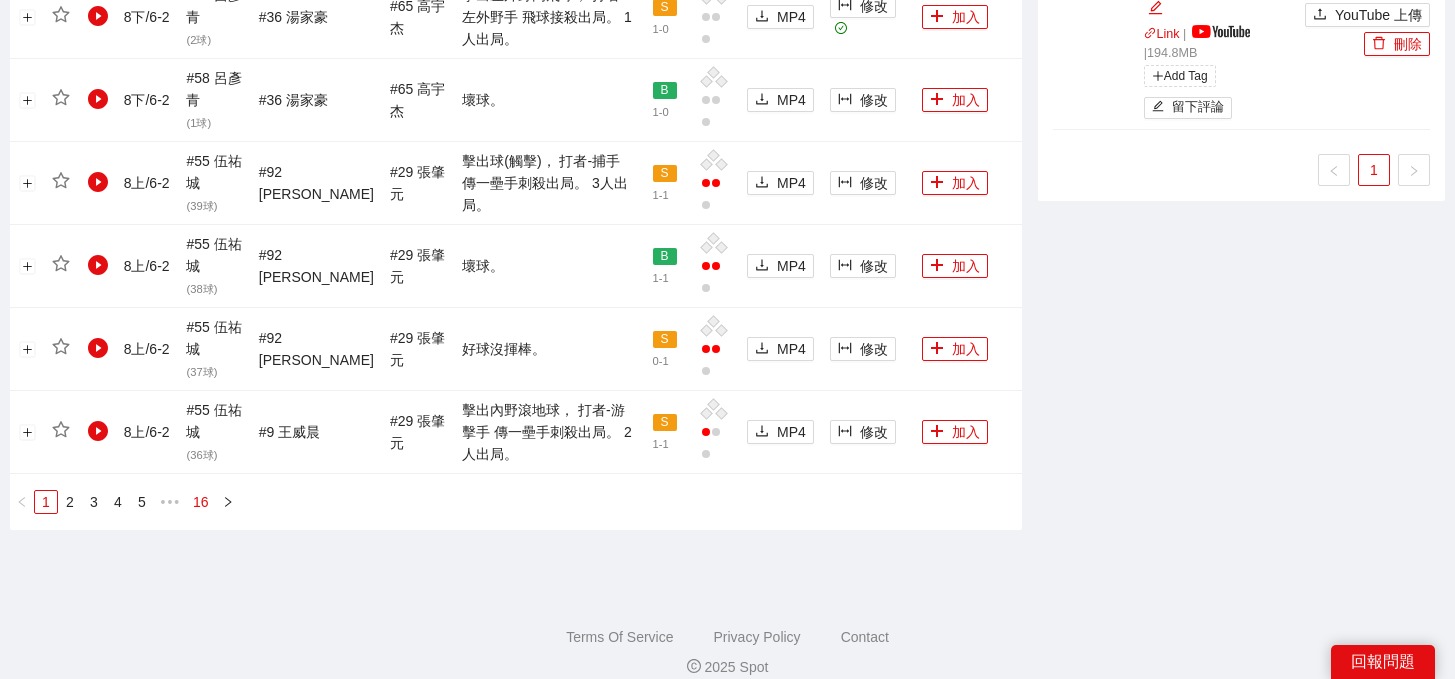 click on "16" at bounding box center [201, 502] 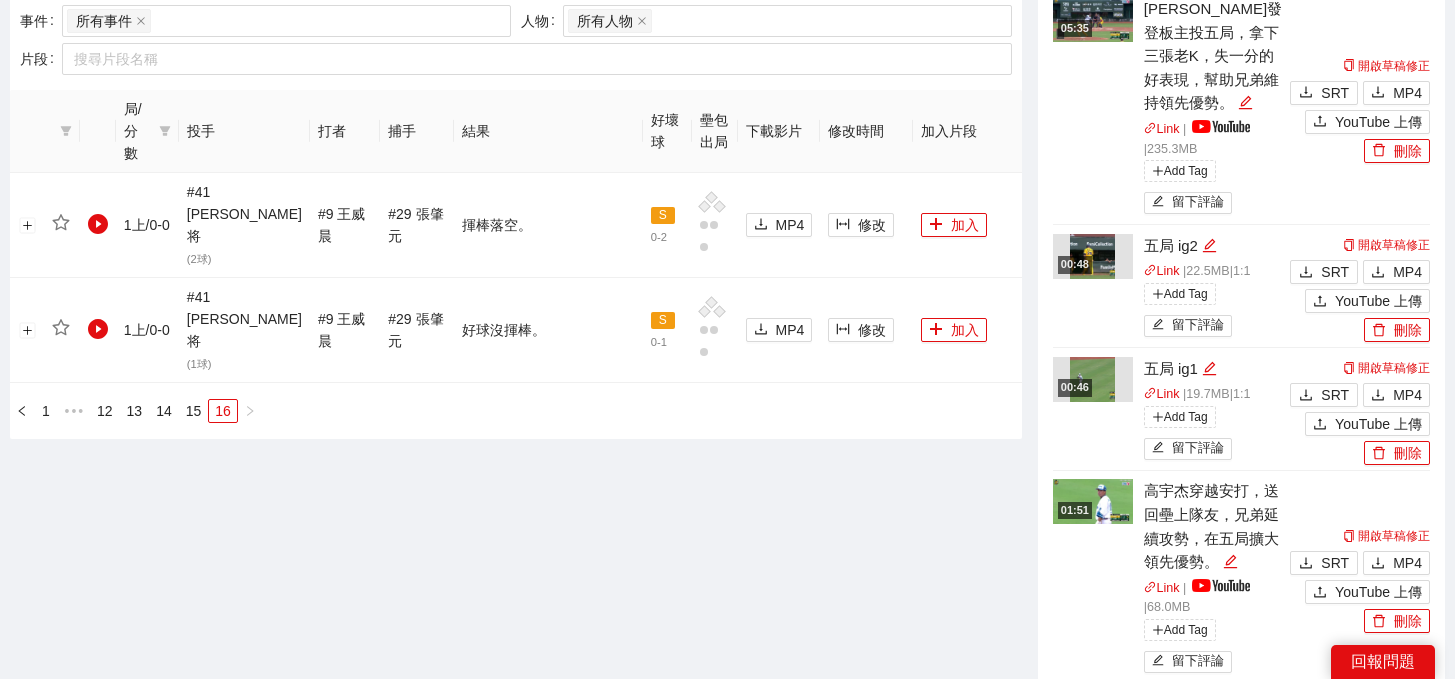 scroll, scrollTop: 877, scrollLeft: 0, axis: vertical 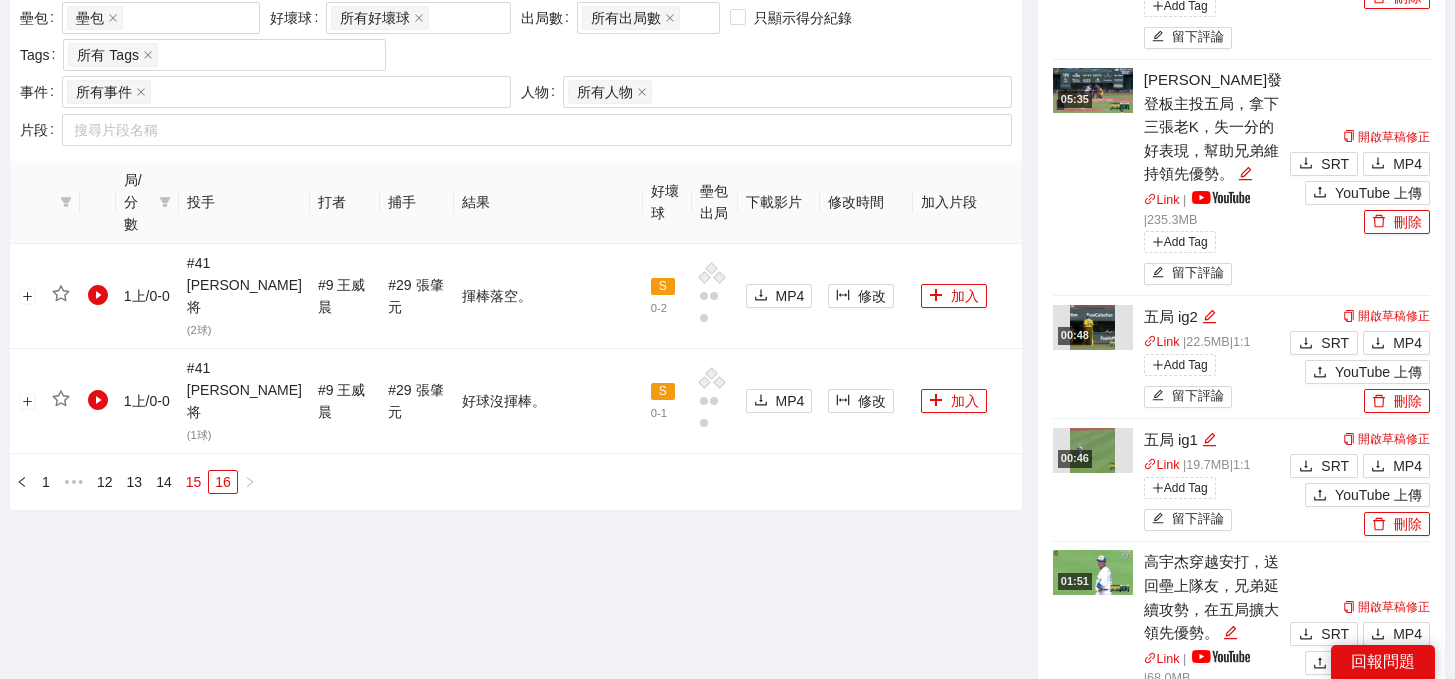 click on "15" at bounding box center (194, 482) 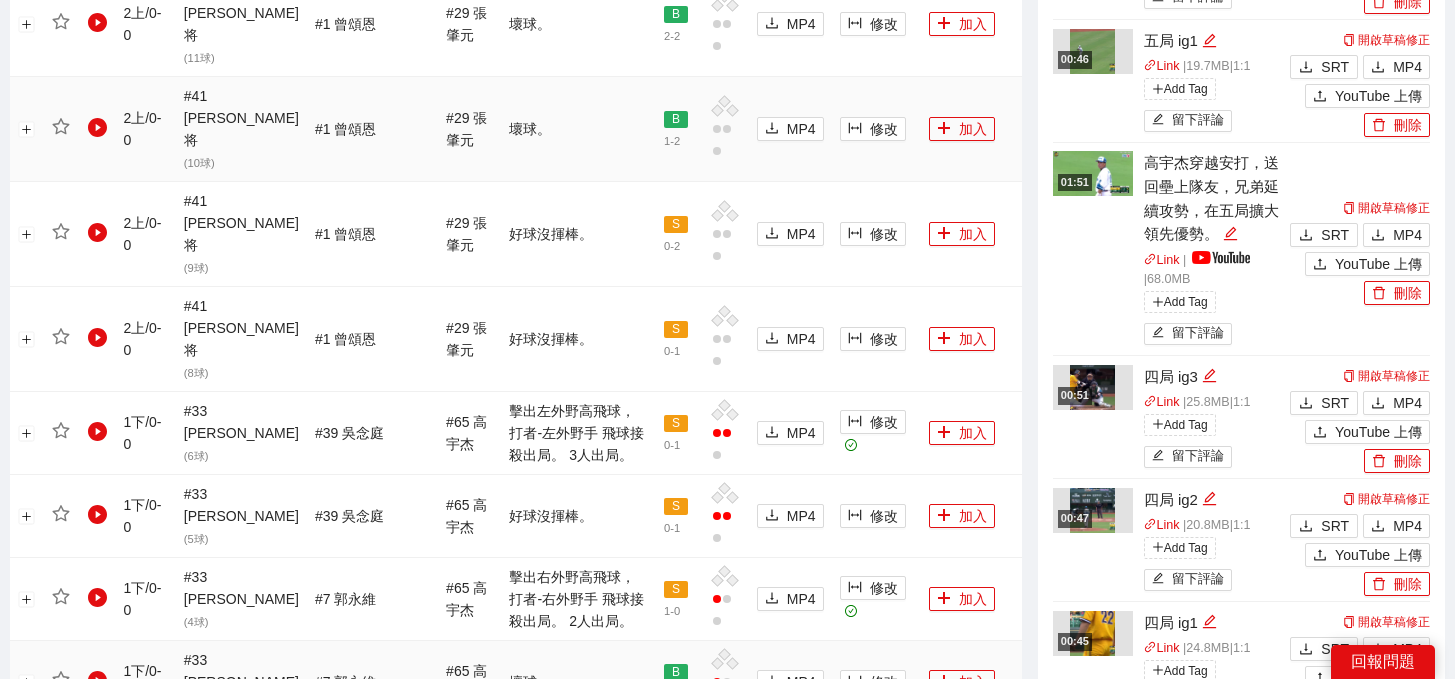 scroll, scrollTop: 2189, scrollLeft: 0, axis: vertical 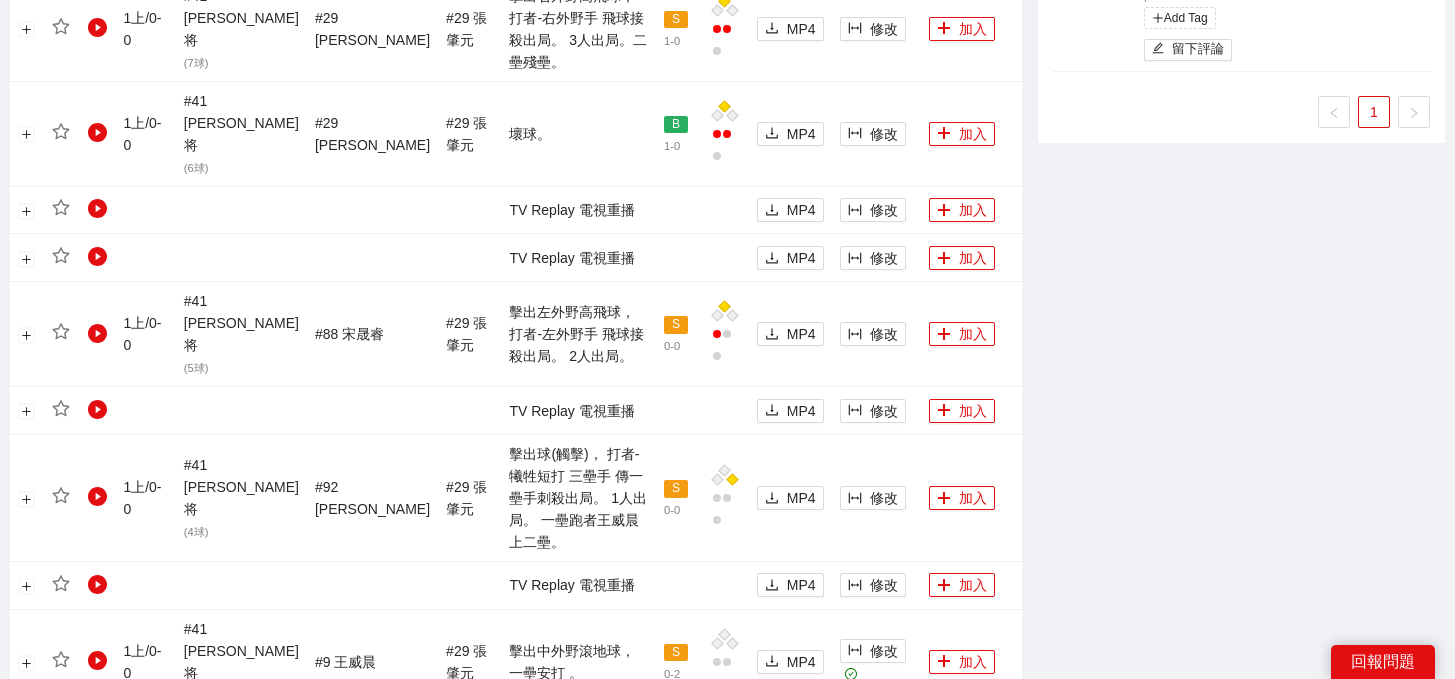 click on "14" at bounding box center [164, 743] 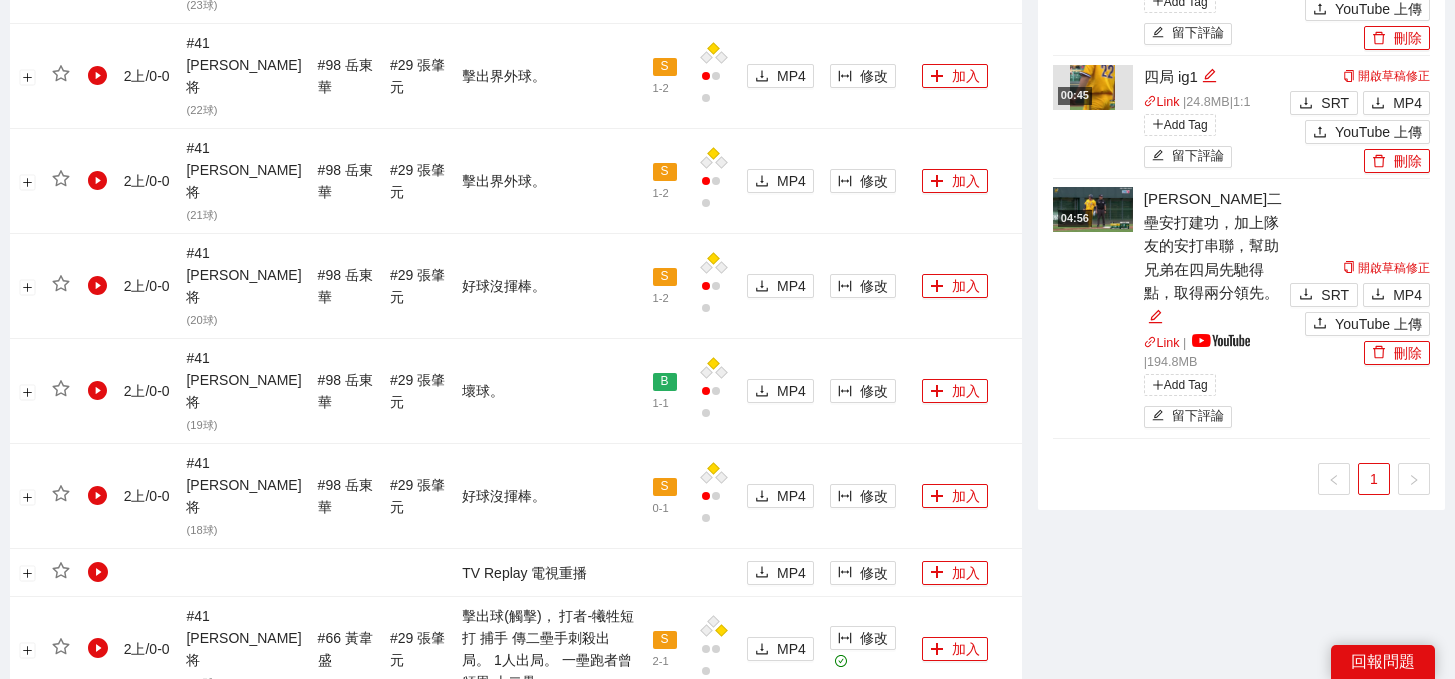 scroll, scrollTop: 2167, scrollLeft: 0, axis: vertical 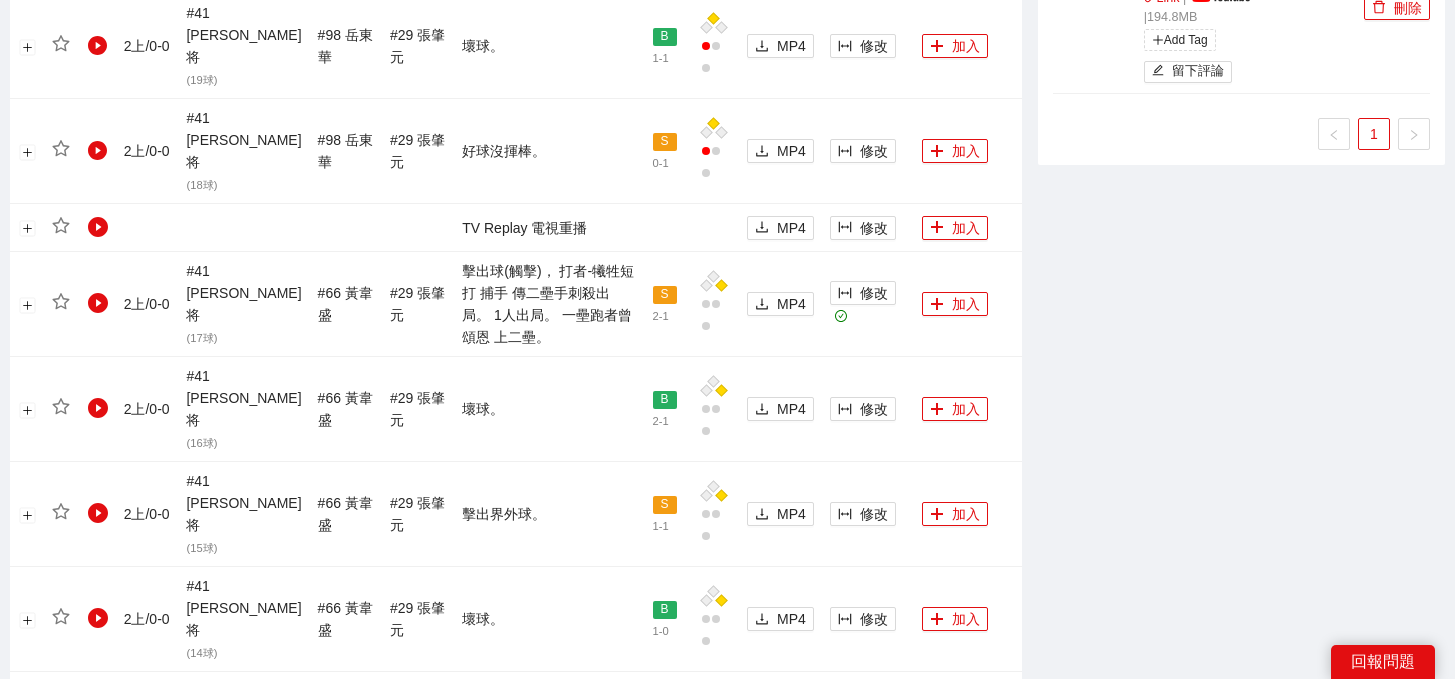 click on "13" at bounding box center (135, 853) 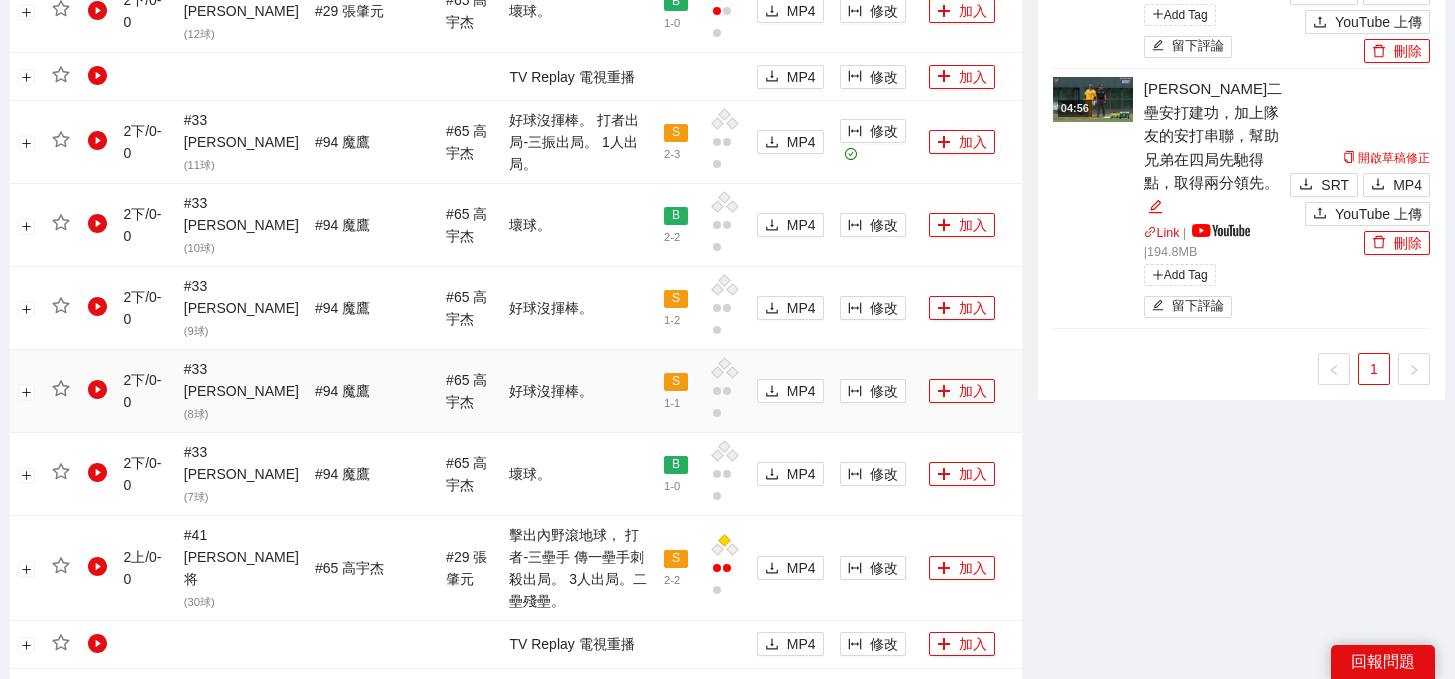 scroll, scrollTop: 1799, scrollLeft: 0, axis: vertical 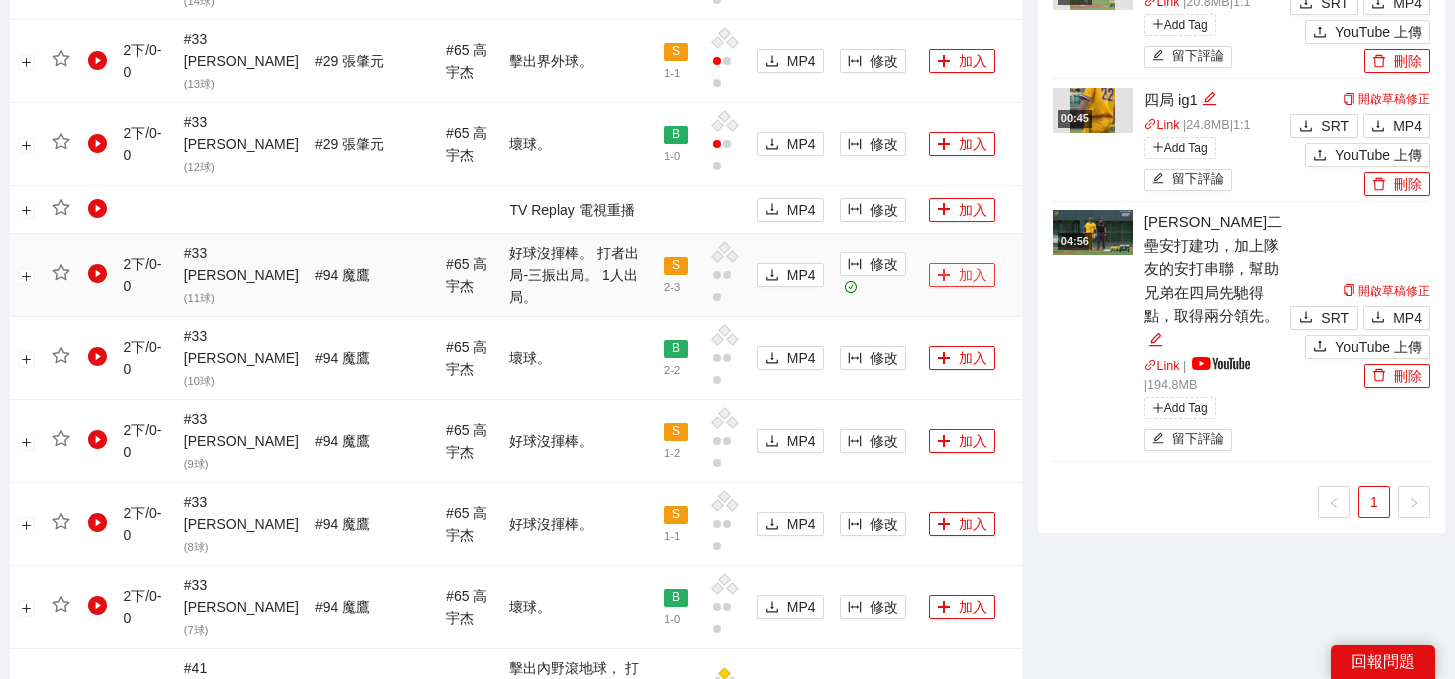 click on "加入" at bounding box center [962, 275] 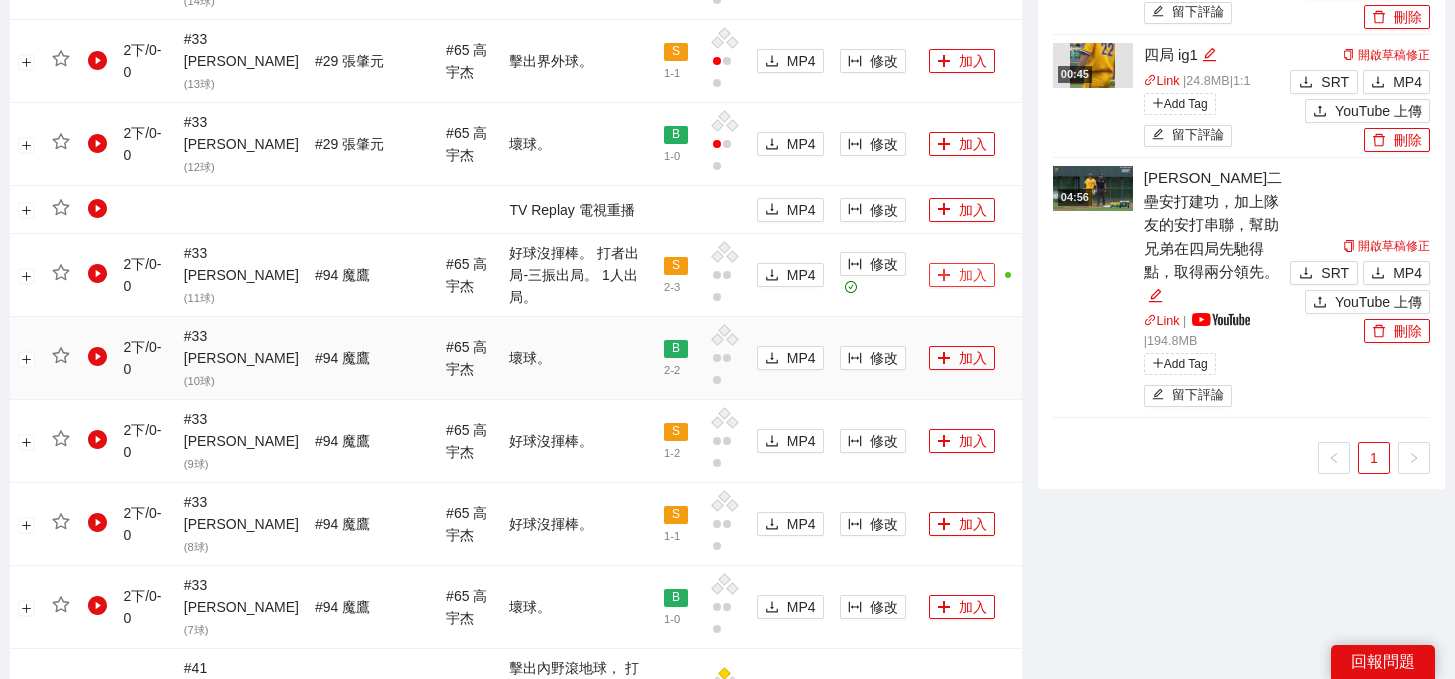 scroll, scrollTop: 2167, scrollLeft: 0, axis: vertical 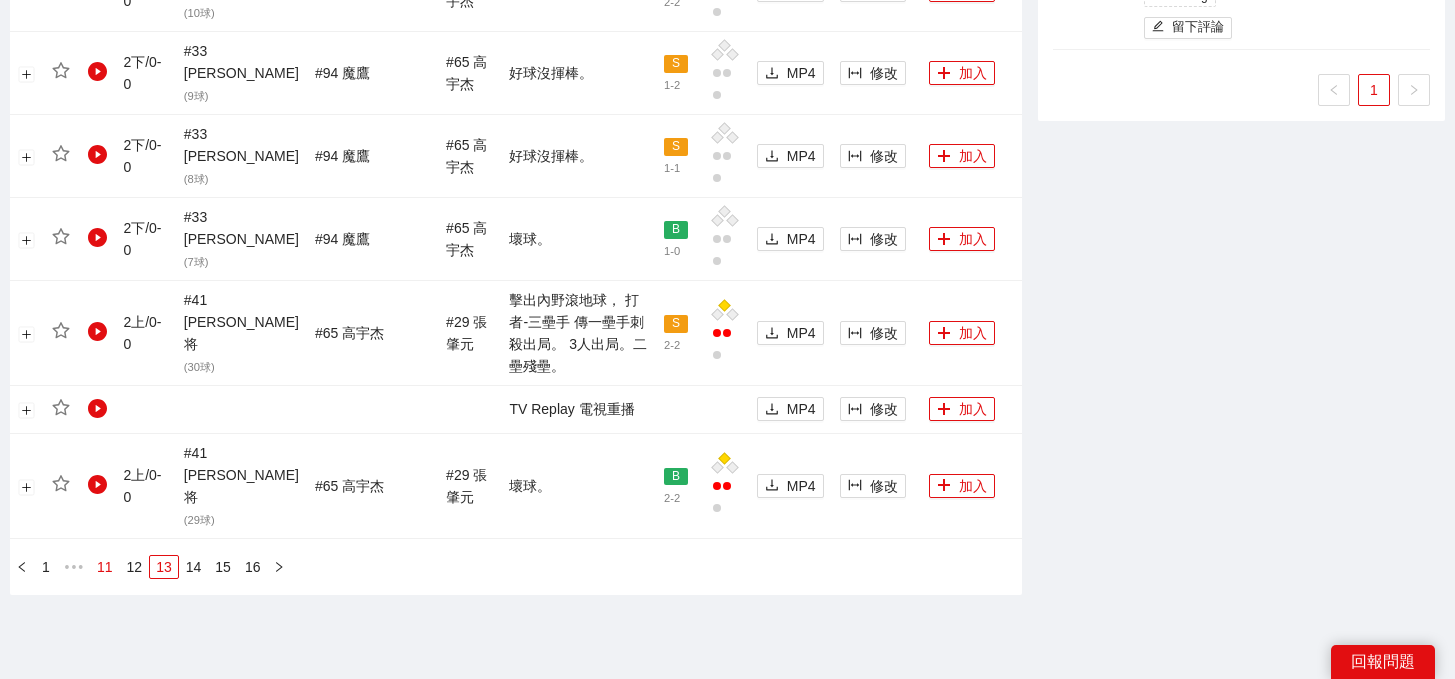 click on "11" at bounding box center [105, 567] 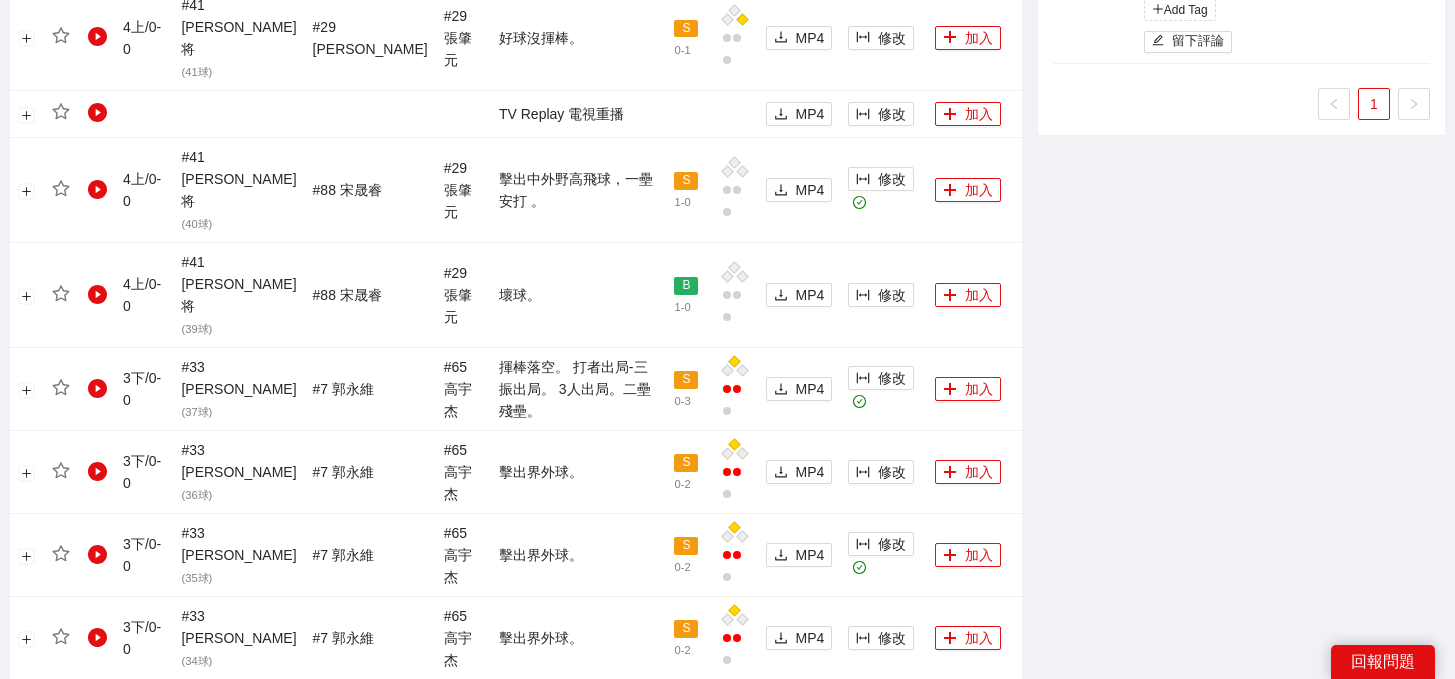 scroll, scrollTop: 2118, scrollLeft: 0, axis: vertical 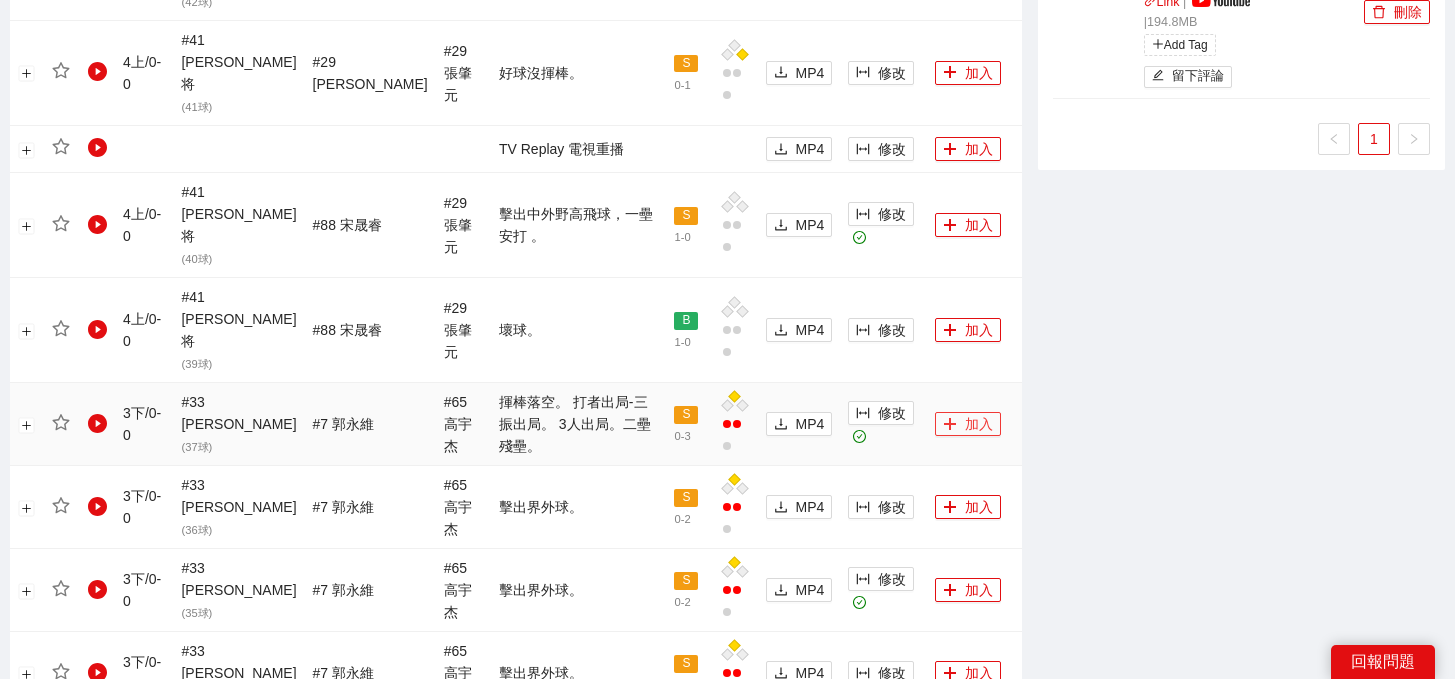 click on "加入" at bounding box center [968, 424] 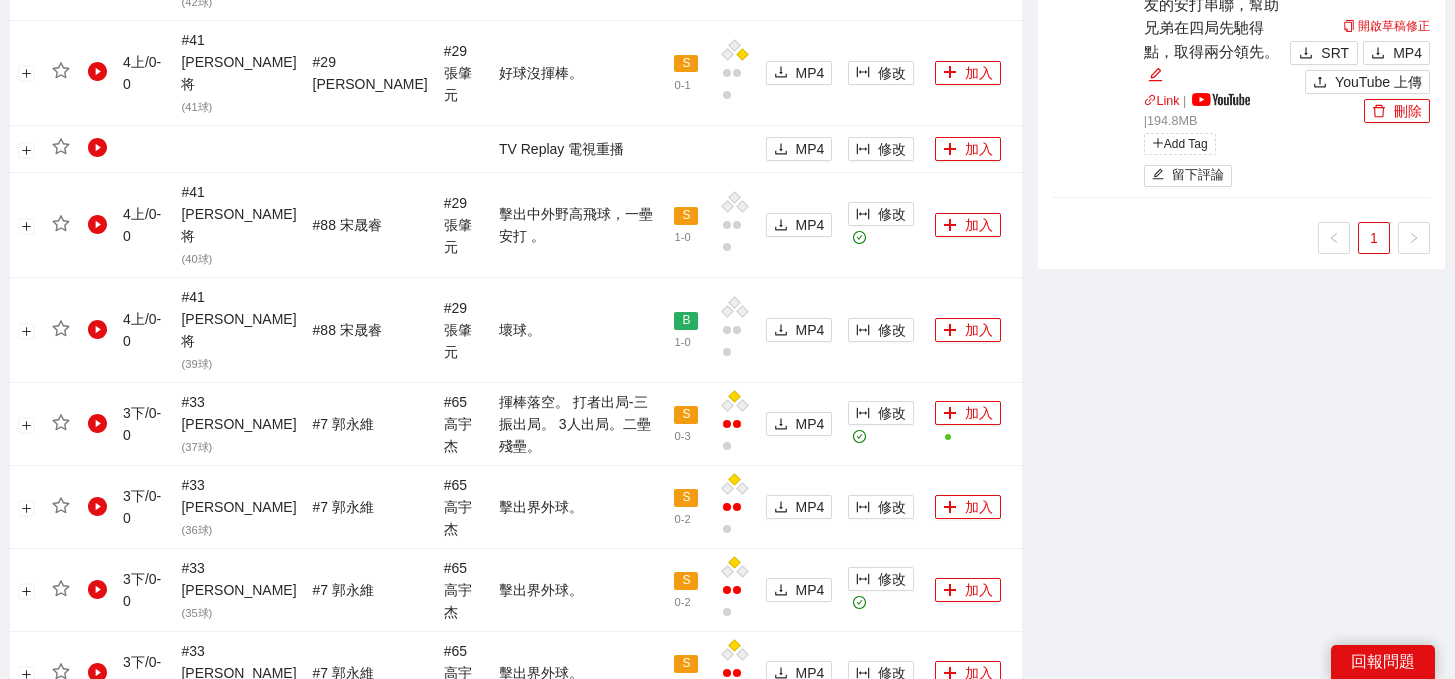 click on "9" at bounding box center [102, 743] 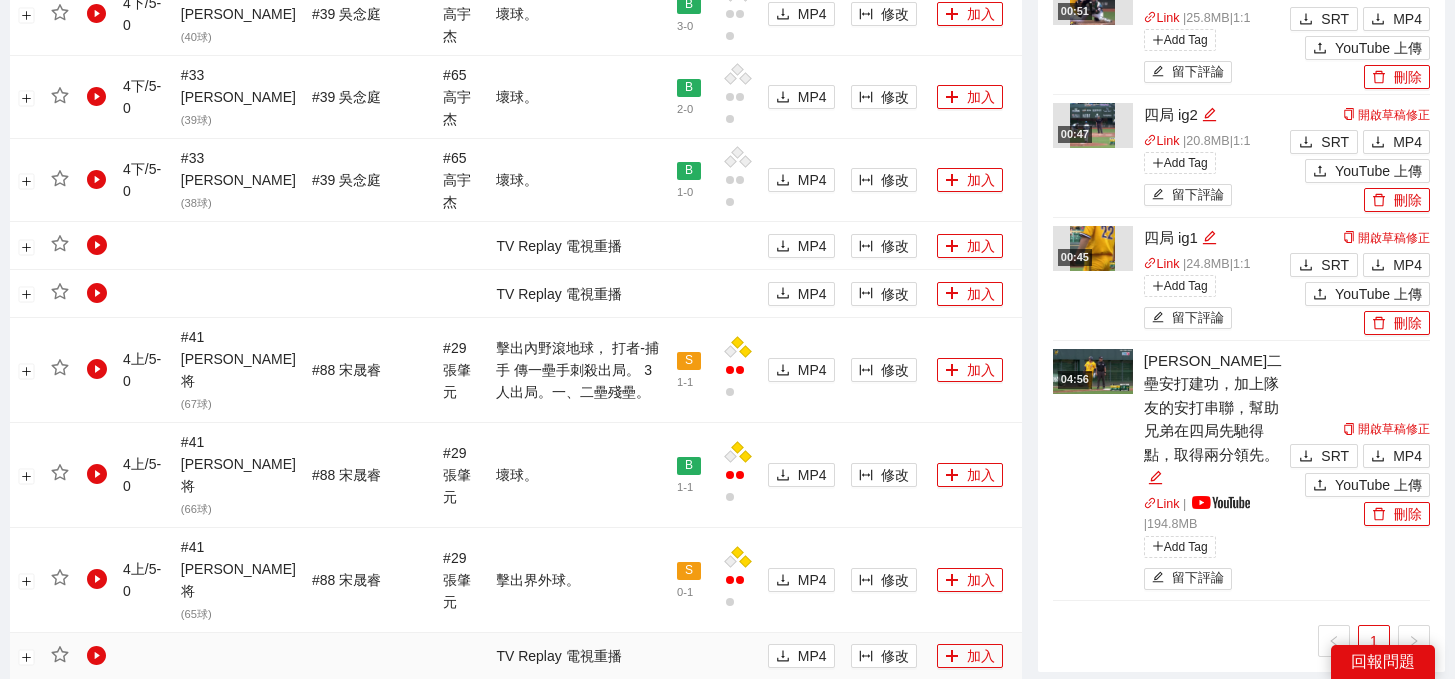scroll, scrollTop: 2167, scrollLeft: 0, axis: vertical 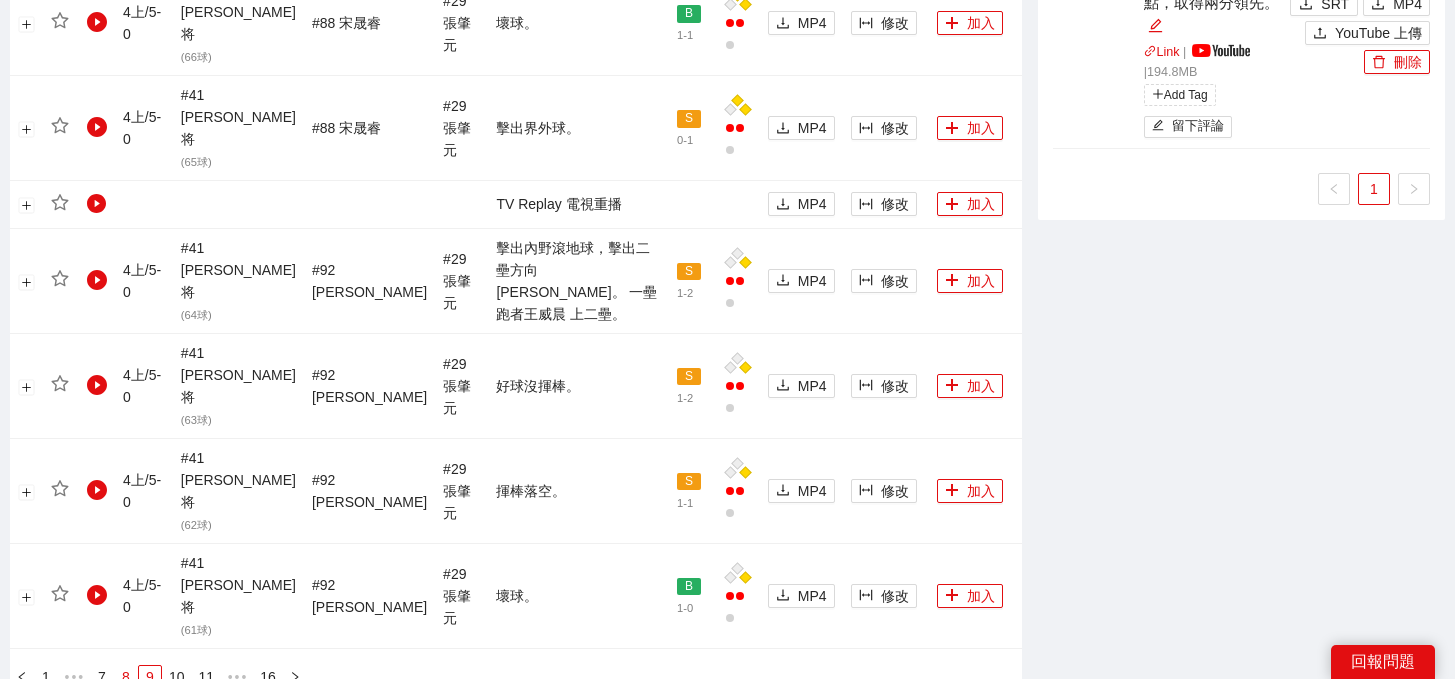 click on "8" at bounding box center [126, 677] 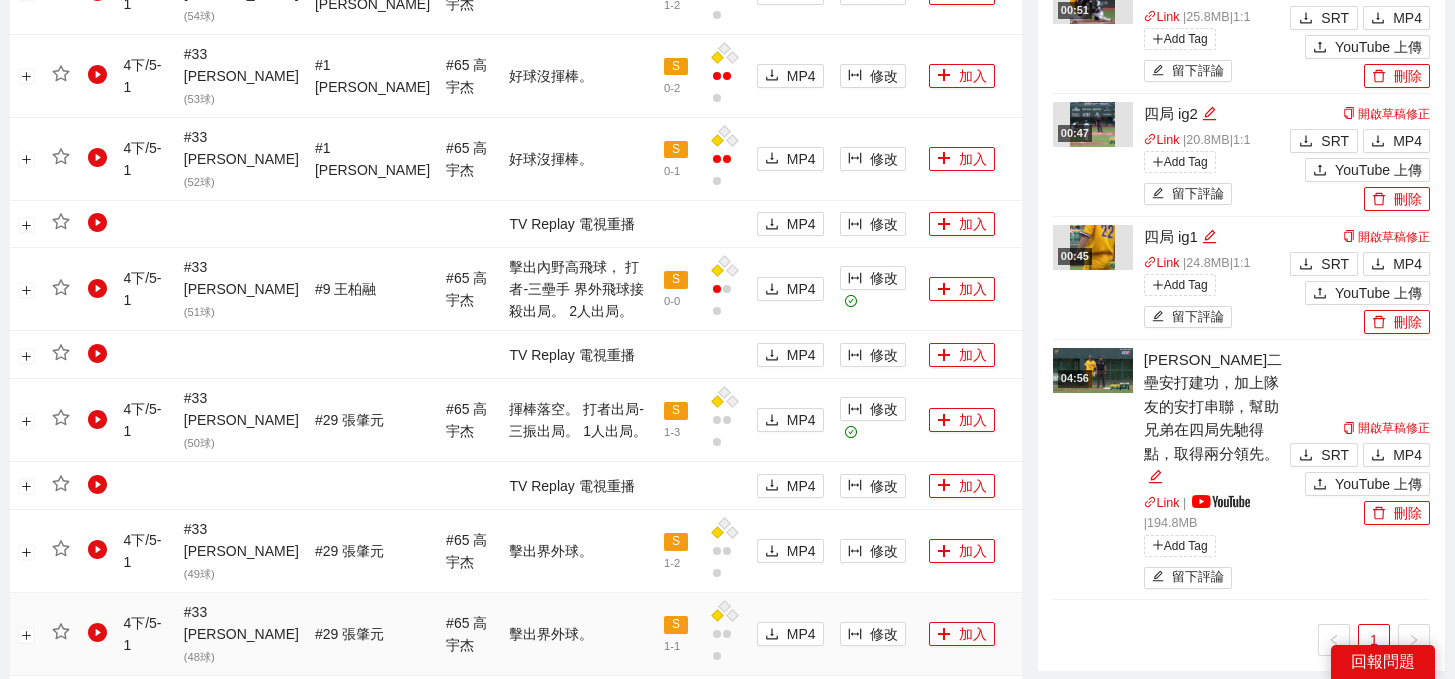 scroll, scrollTop: 1621, scrollLeft: 0, axis: vertical 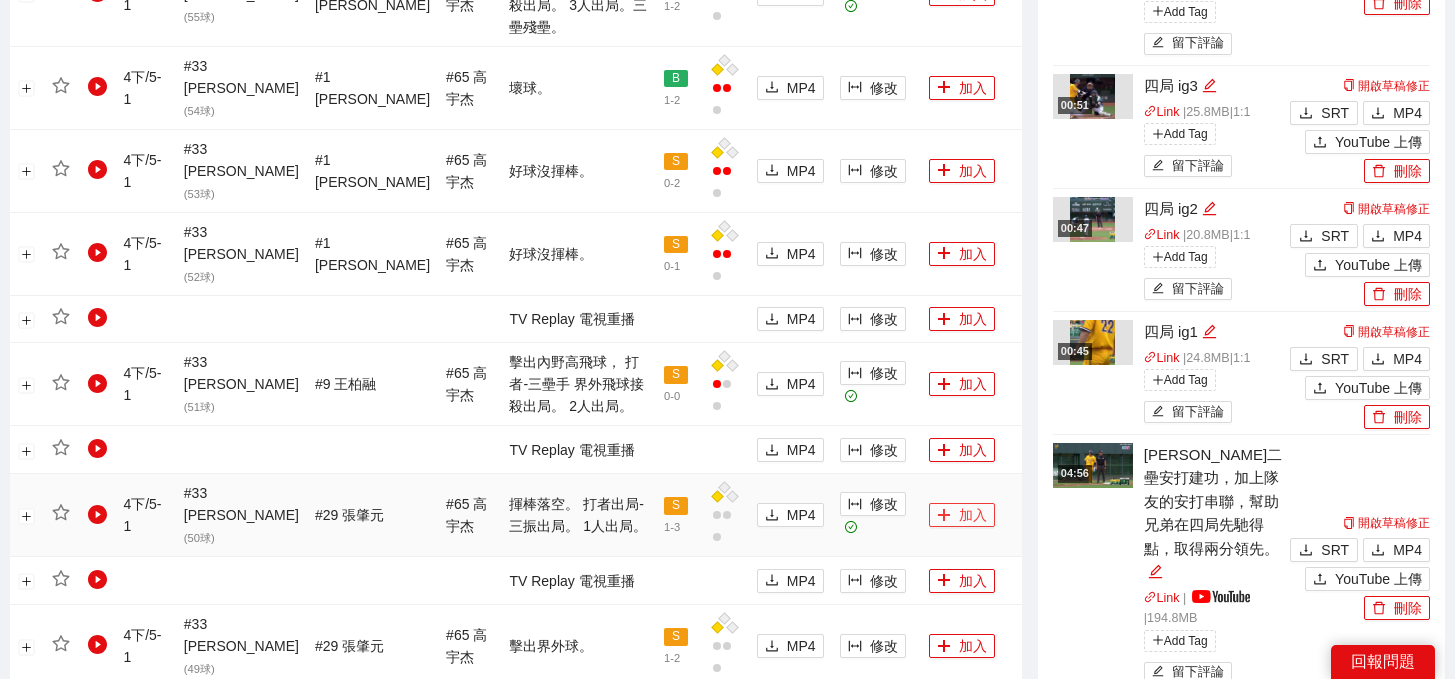 click on "加入" at bounding box center (962, 515) 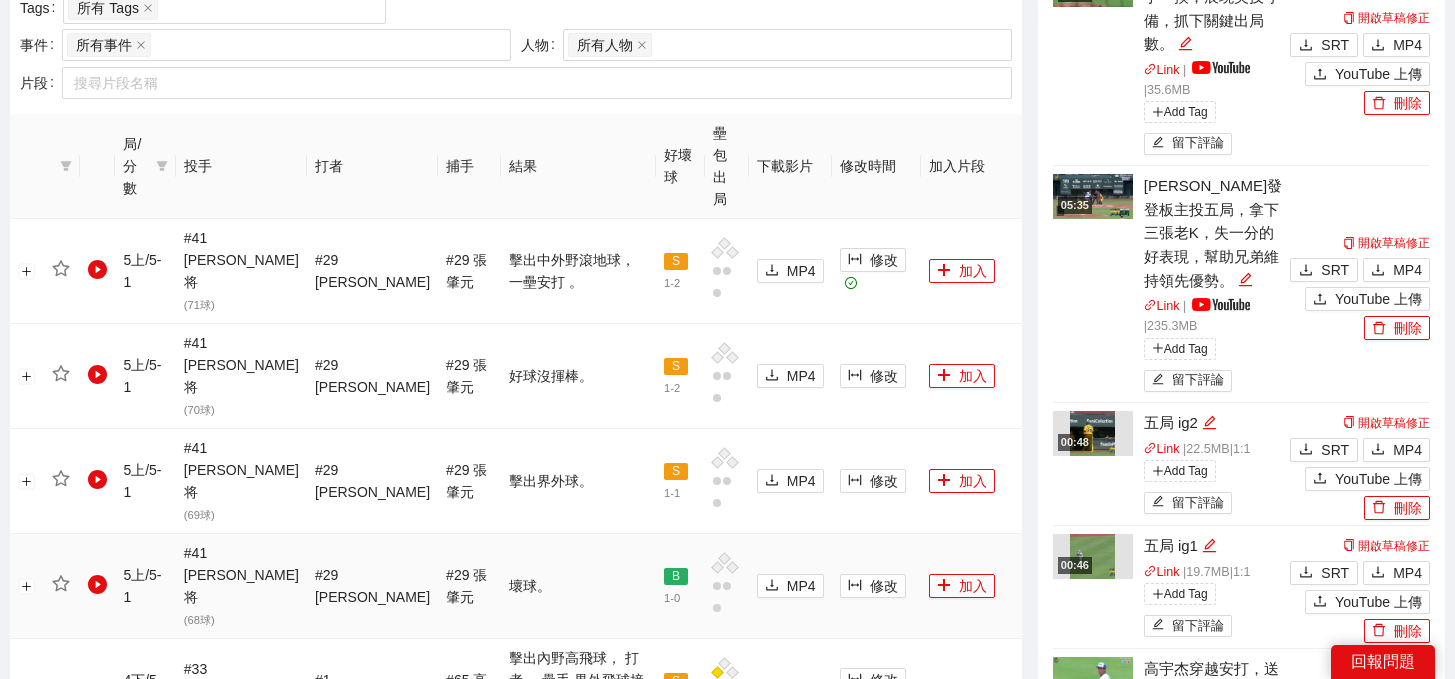 scroll, scrollTop: 2096, scrollLeft: 0, axis: vertical 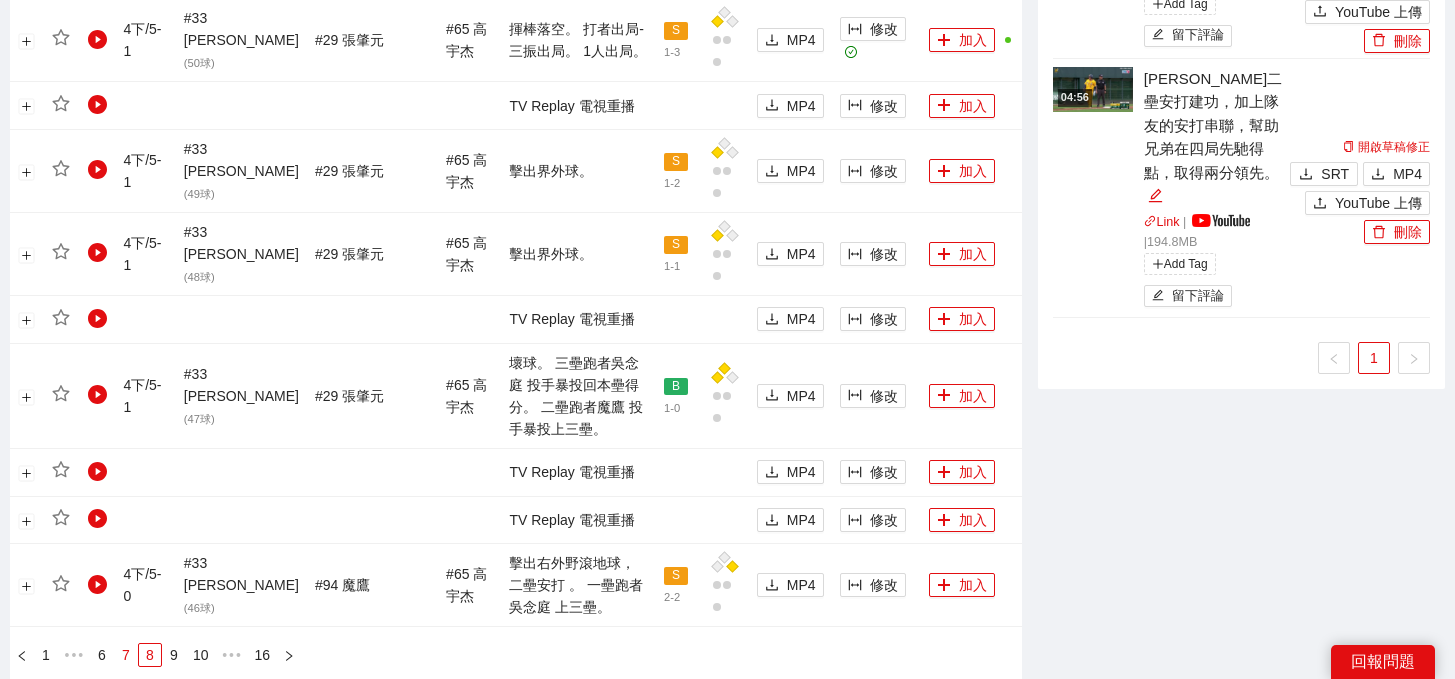 click on "7" at bounding box center (126, 655) 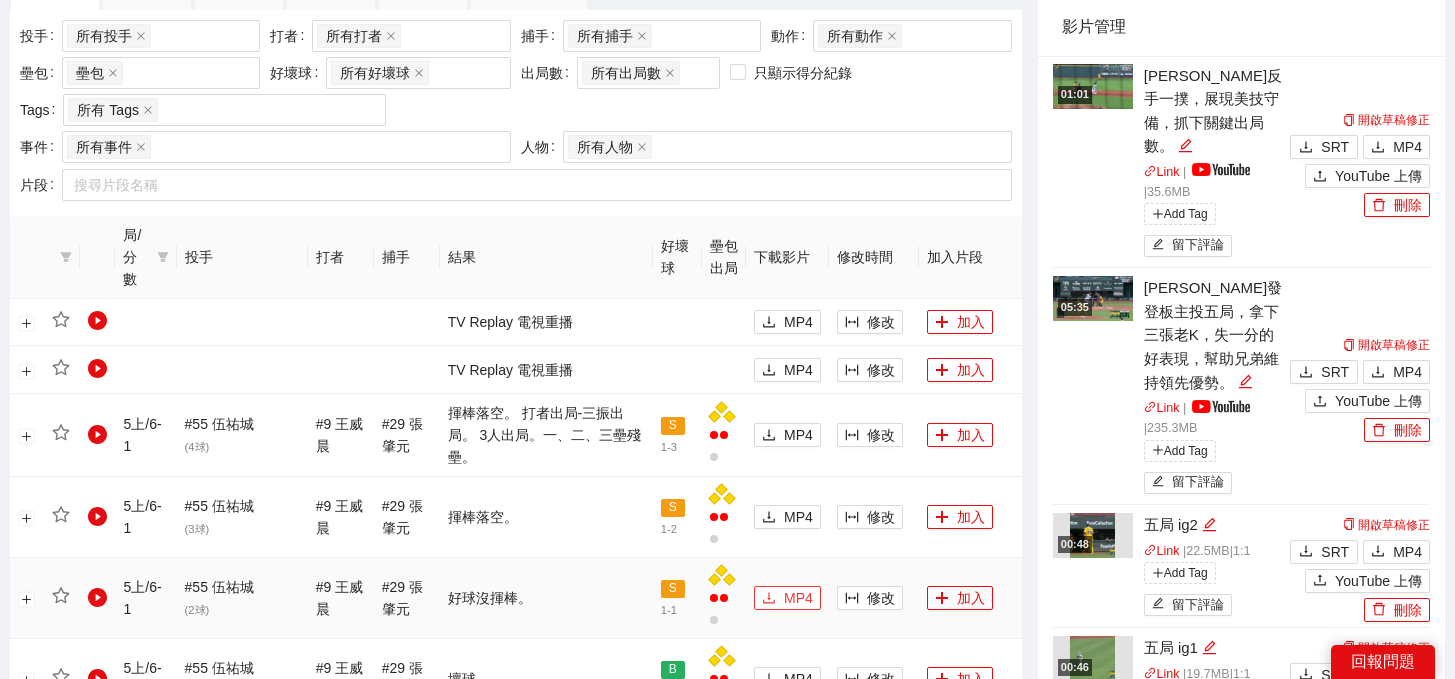 scroll, scrollTop: 2140, scrollLeft: 0, axis: vertical 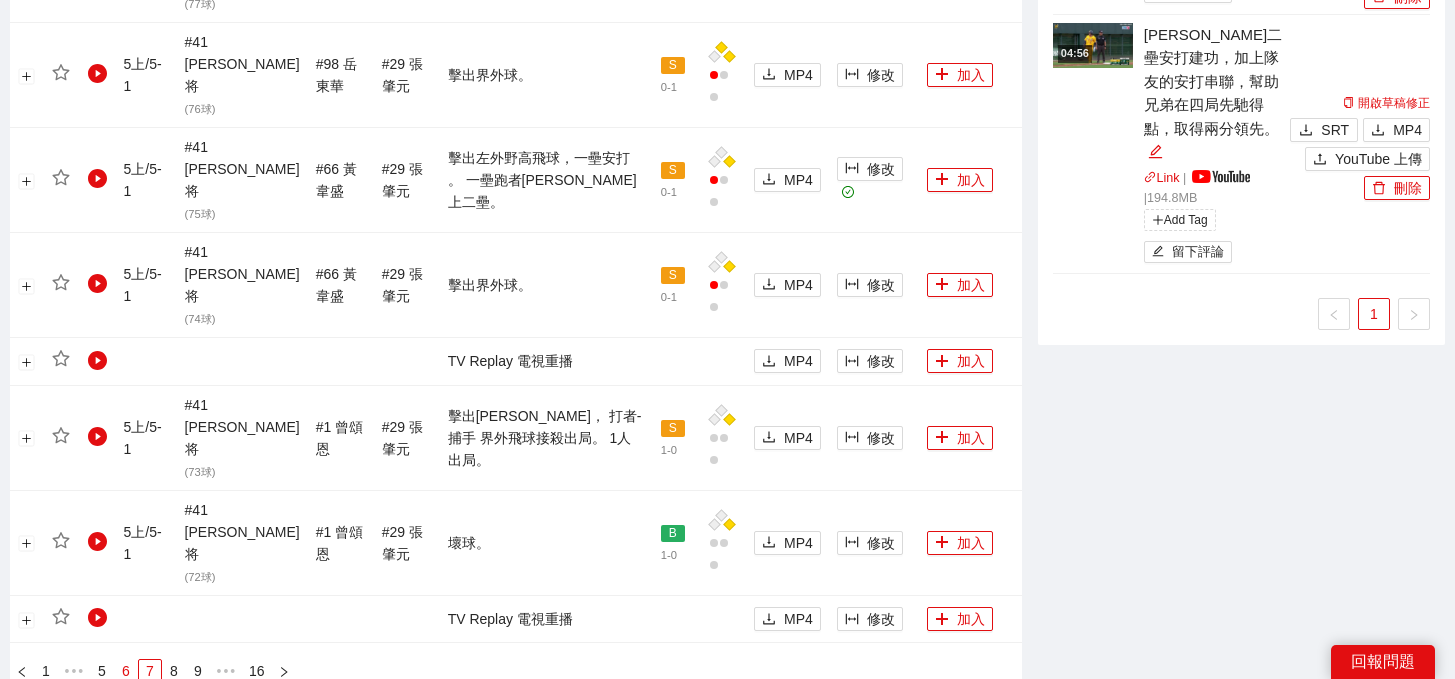click on "6" at bounding box center (126, 671) 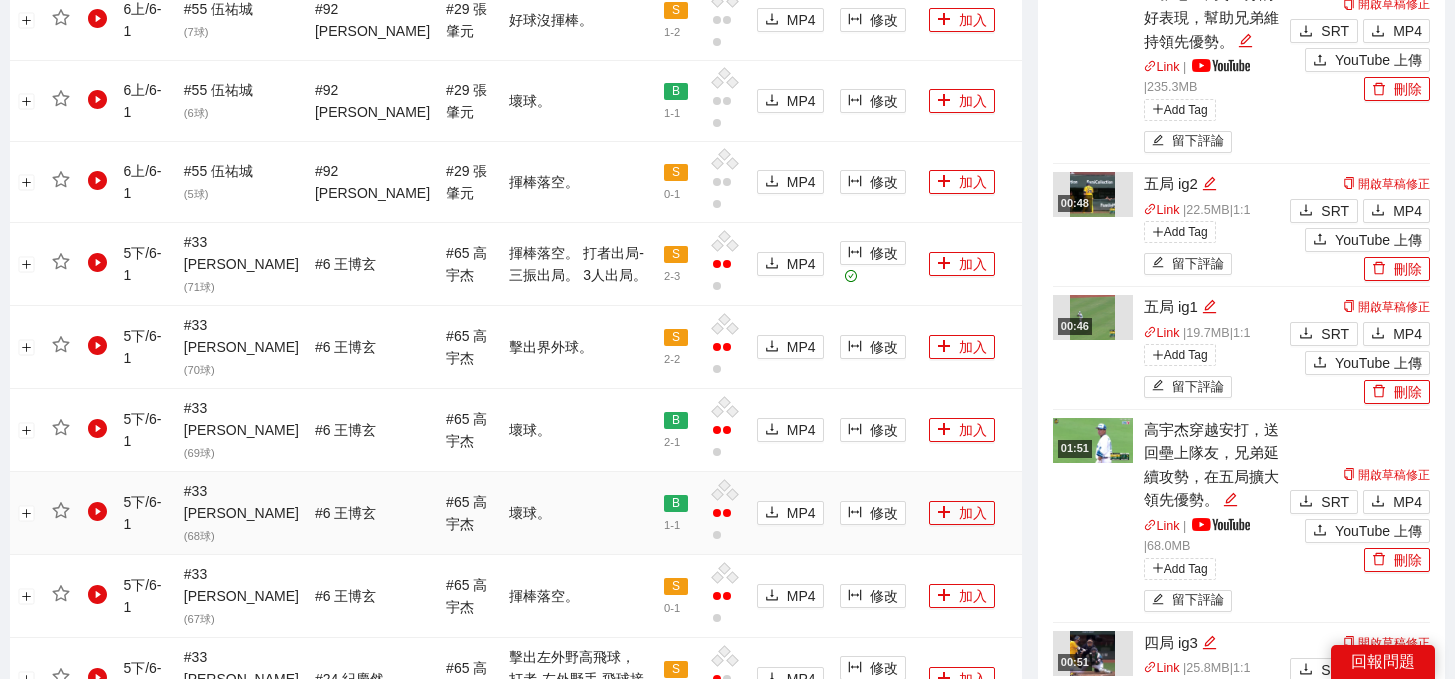 scroll, scrollTop: 1075, scrollLeft: 0, axis: vertical 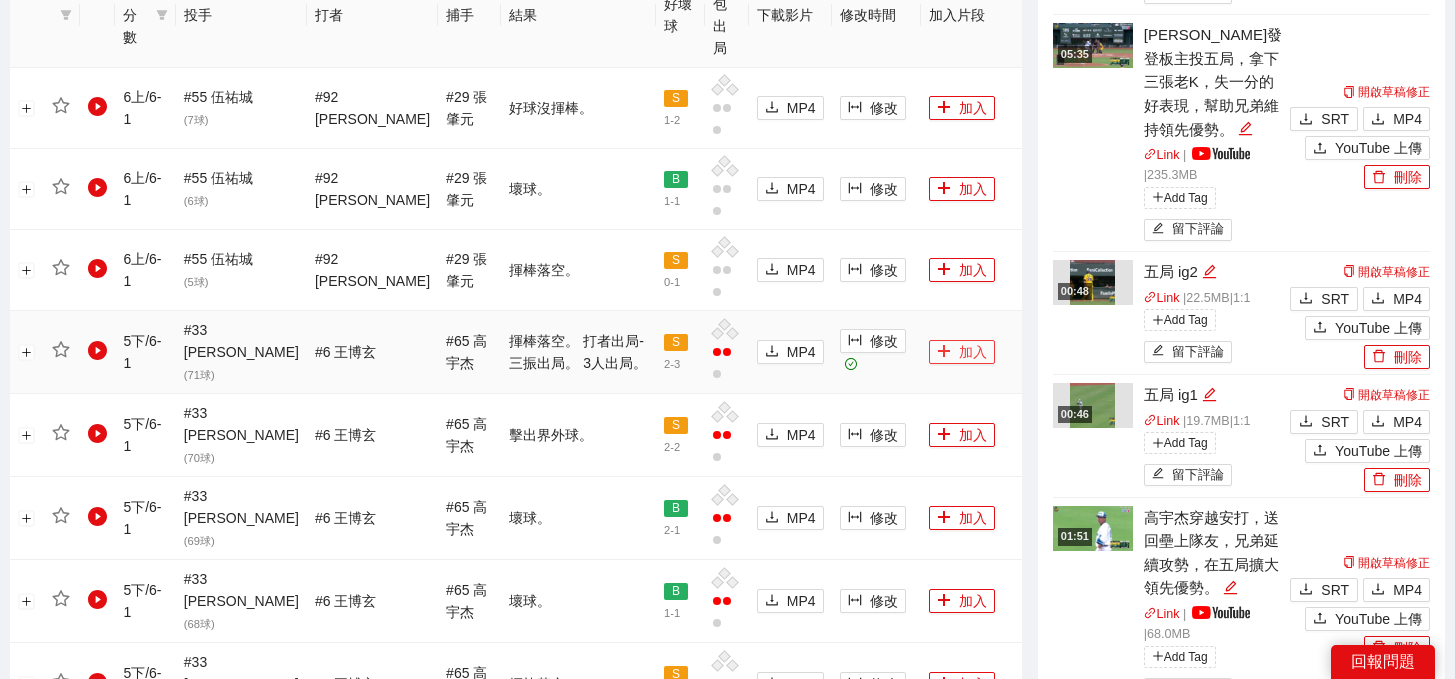 click on "加入" at bounding box center [962, 352] 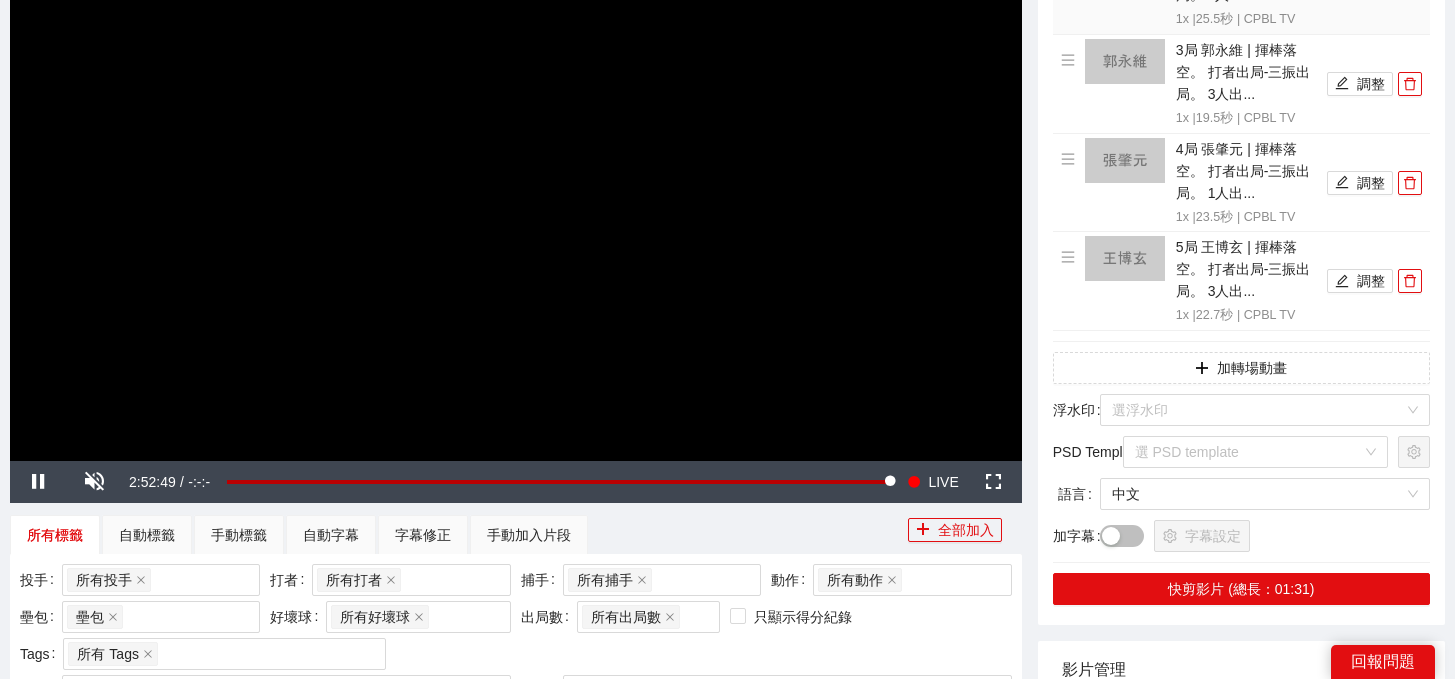 scroll, scrollTop: 0, scrollLeft: 0, axis: both 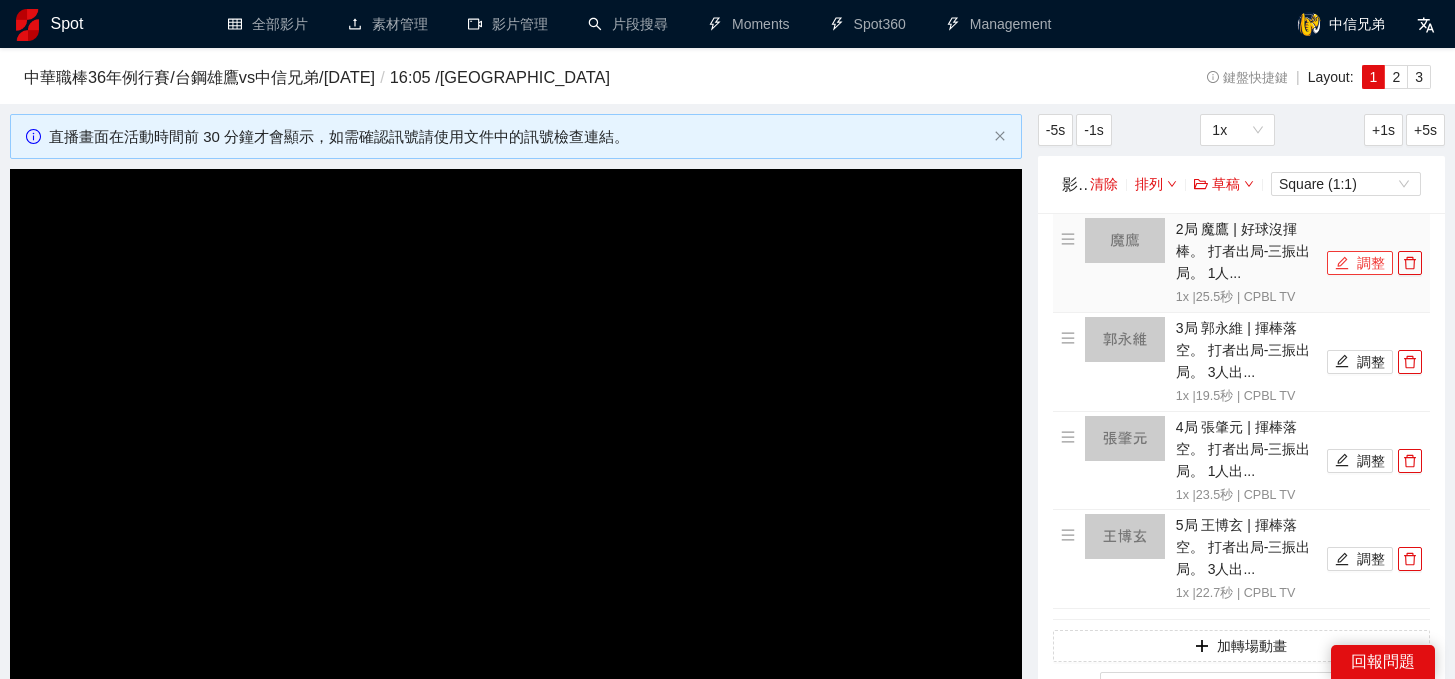 click 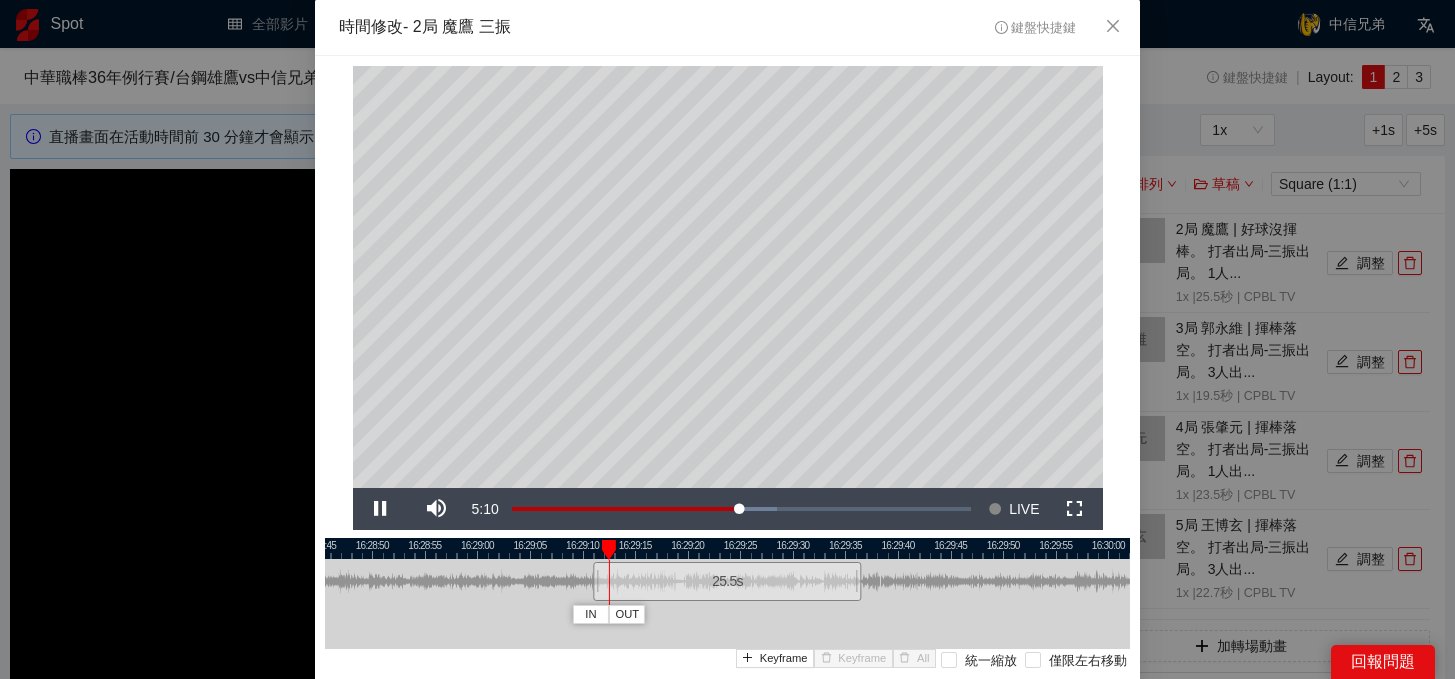 scroll, scrollTop: 101, scrollLeft: 0, axis: vertical 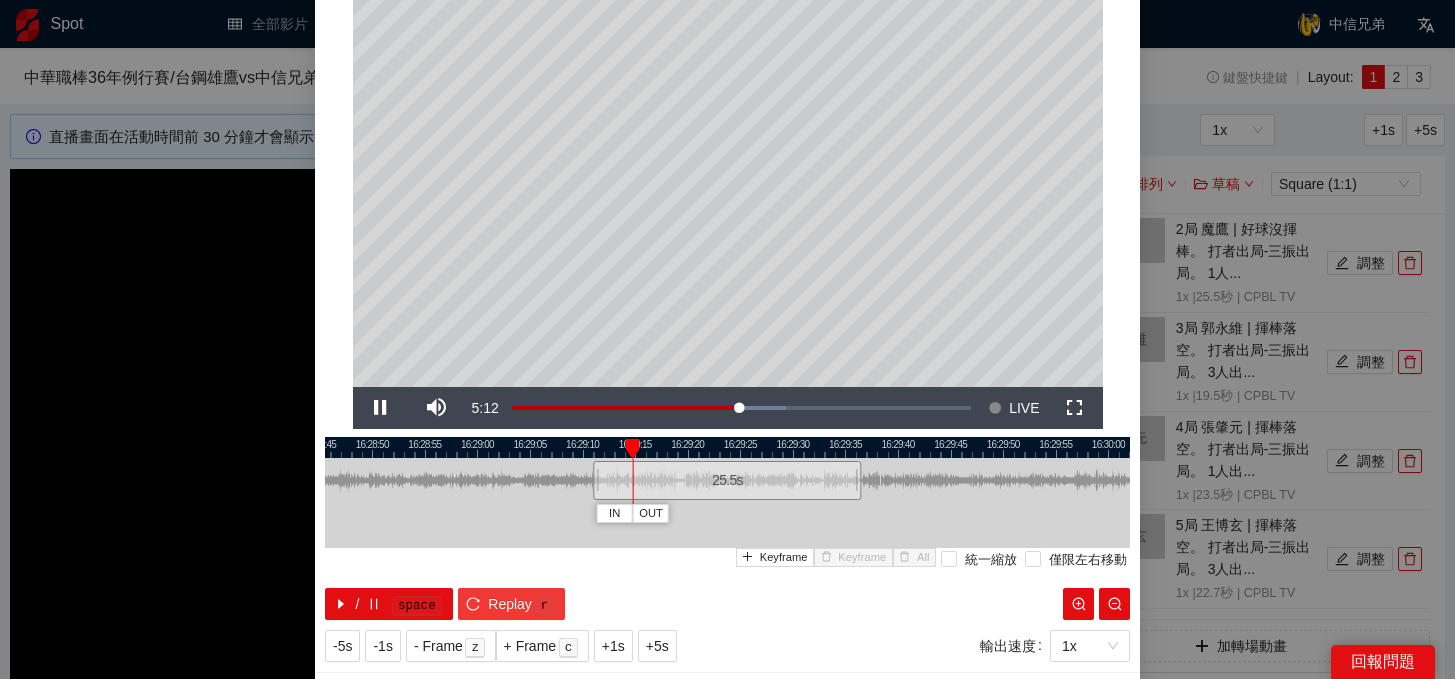 click on "Replay" at bounding box center (510, 604) 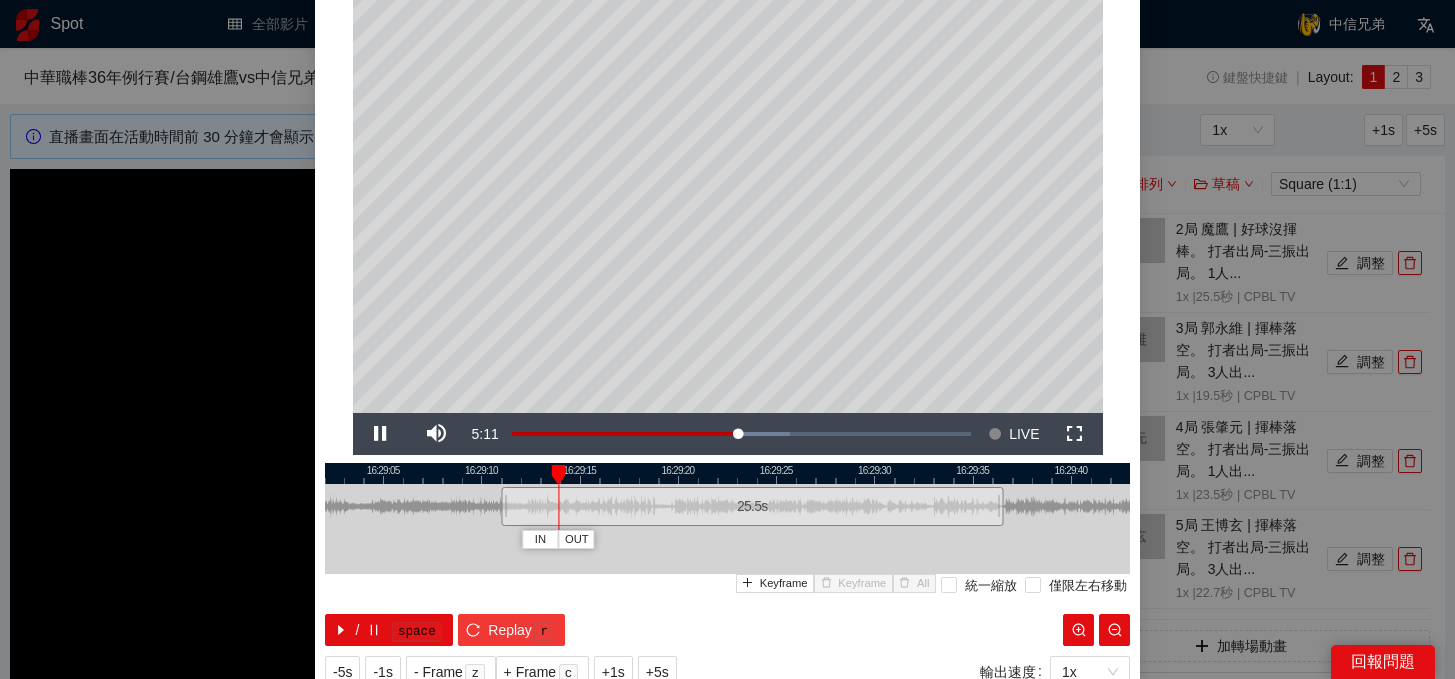scroll, scrollTop: 74, scrollLeft: 0, axis: vertical 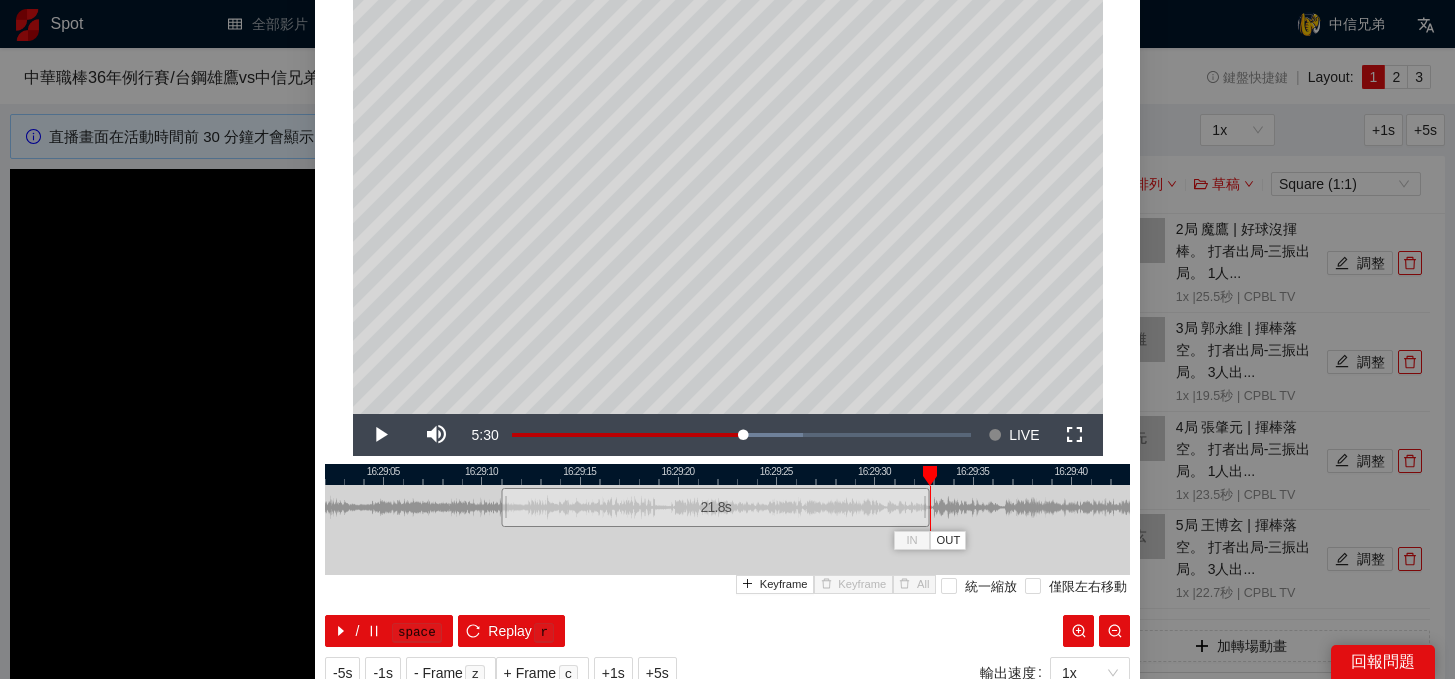 drag, startPoint x: 1005, startPoint y: 523, endPoint x: 932, endPoint y: 527, distance: 73.109505 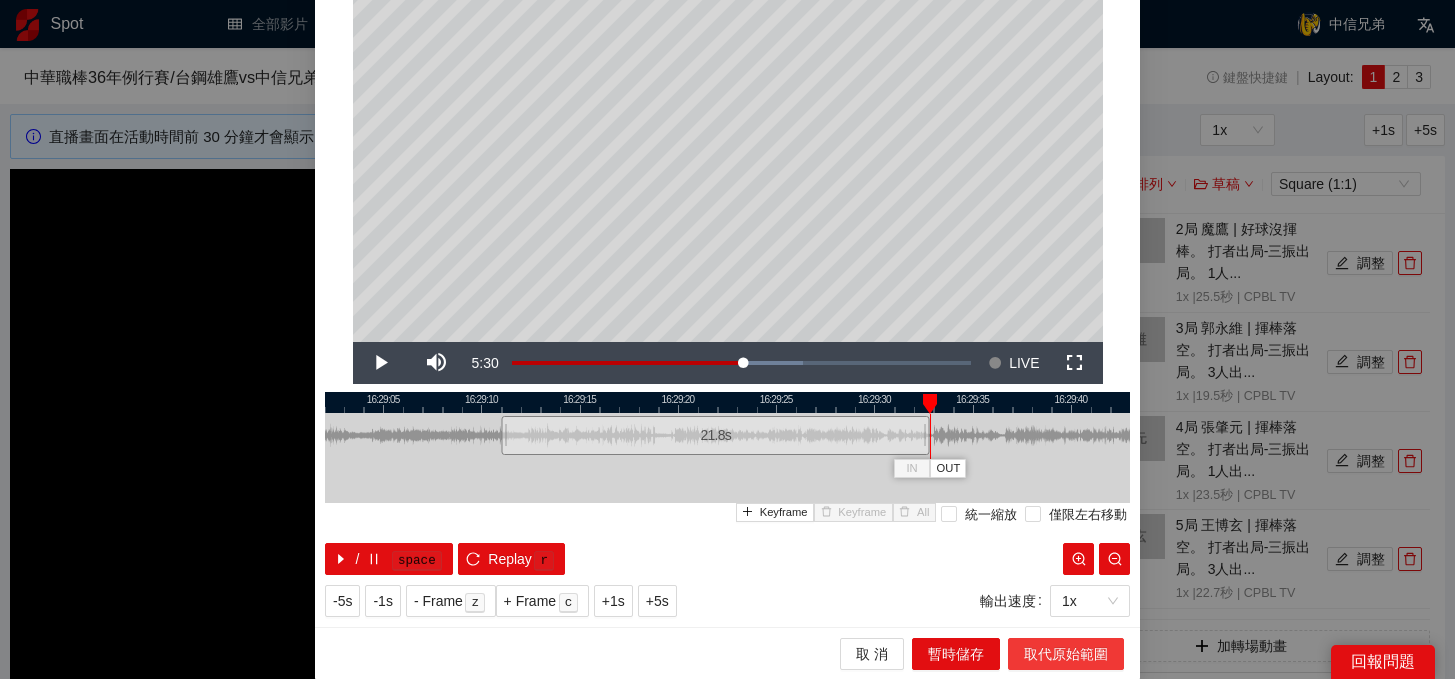 click on "取代原始範圍" at bounding box center [1066, 654] 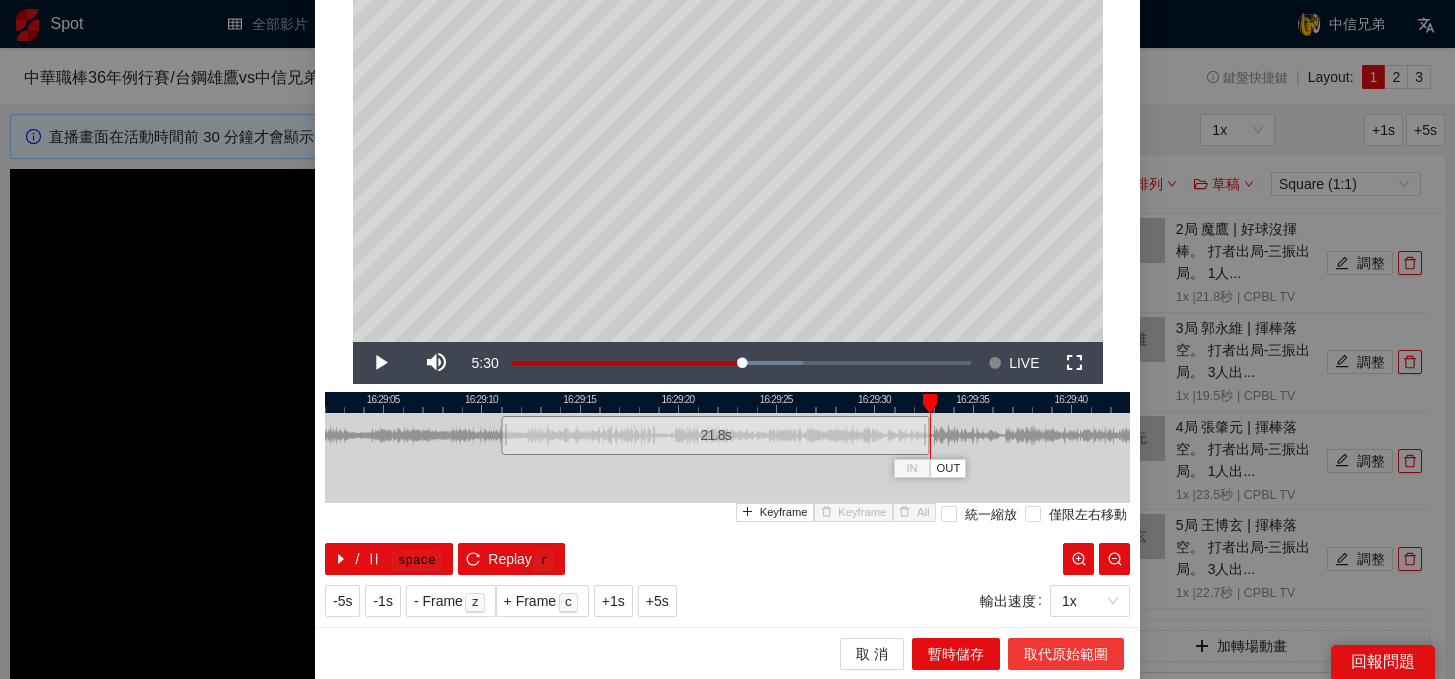 scroll, scrollTop: 0, scrollLeft: 0, axis: both 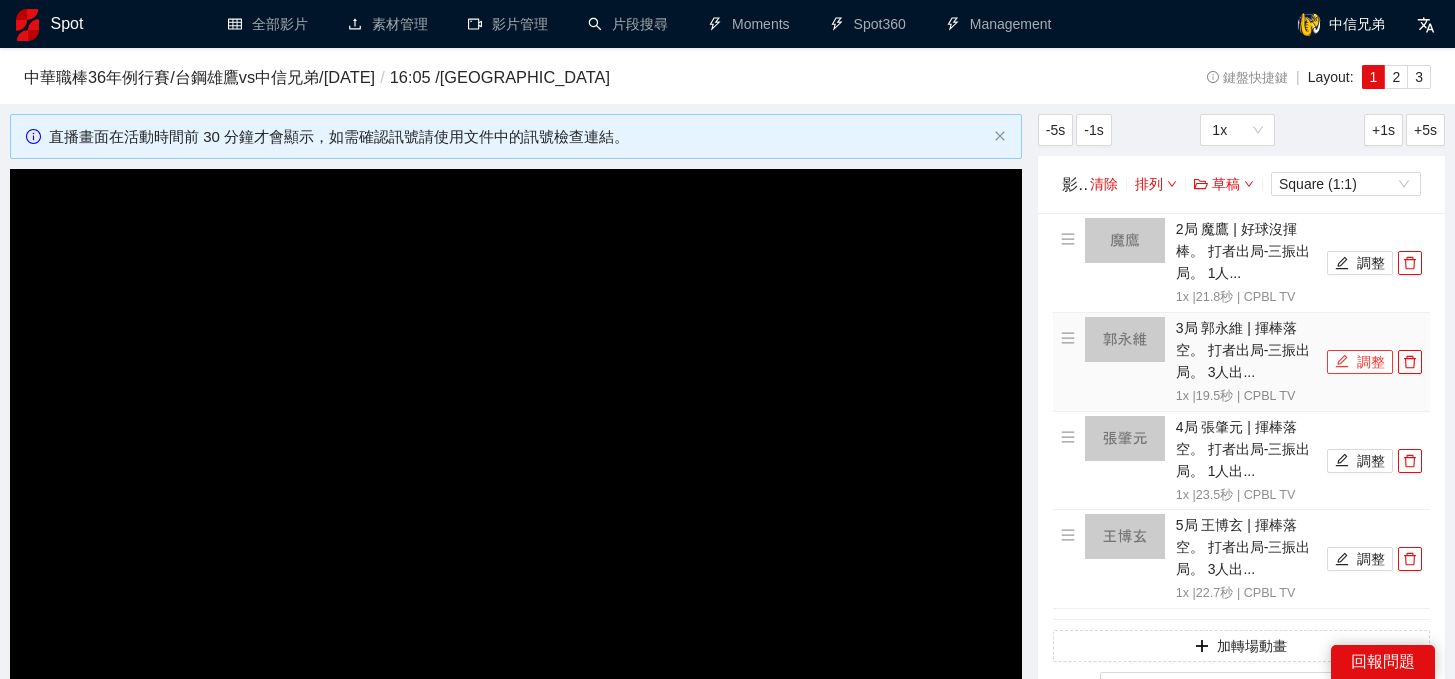 click on "調整" at bounding box center (1360, 362) 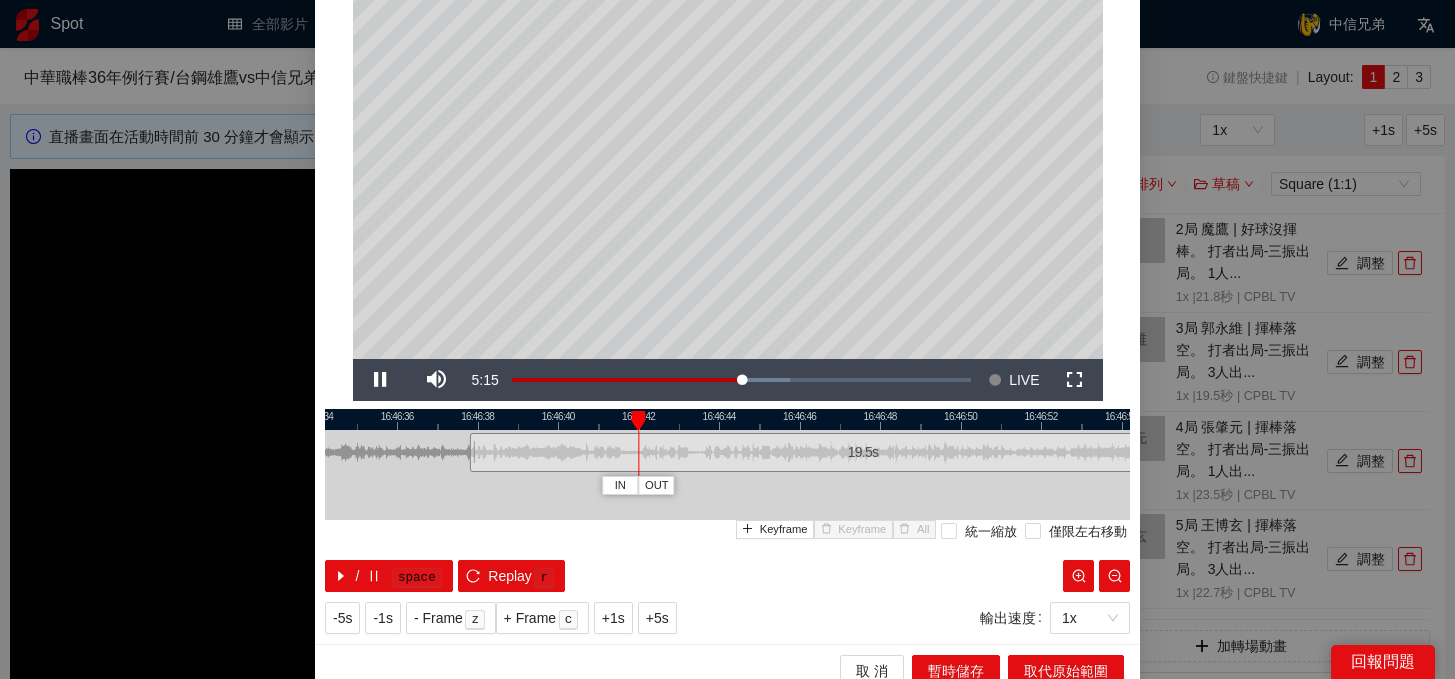 scroll, scrollTop: 146, scrollLeft: 0, axis: vertical 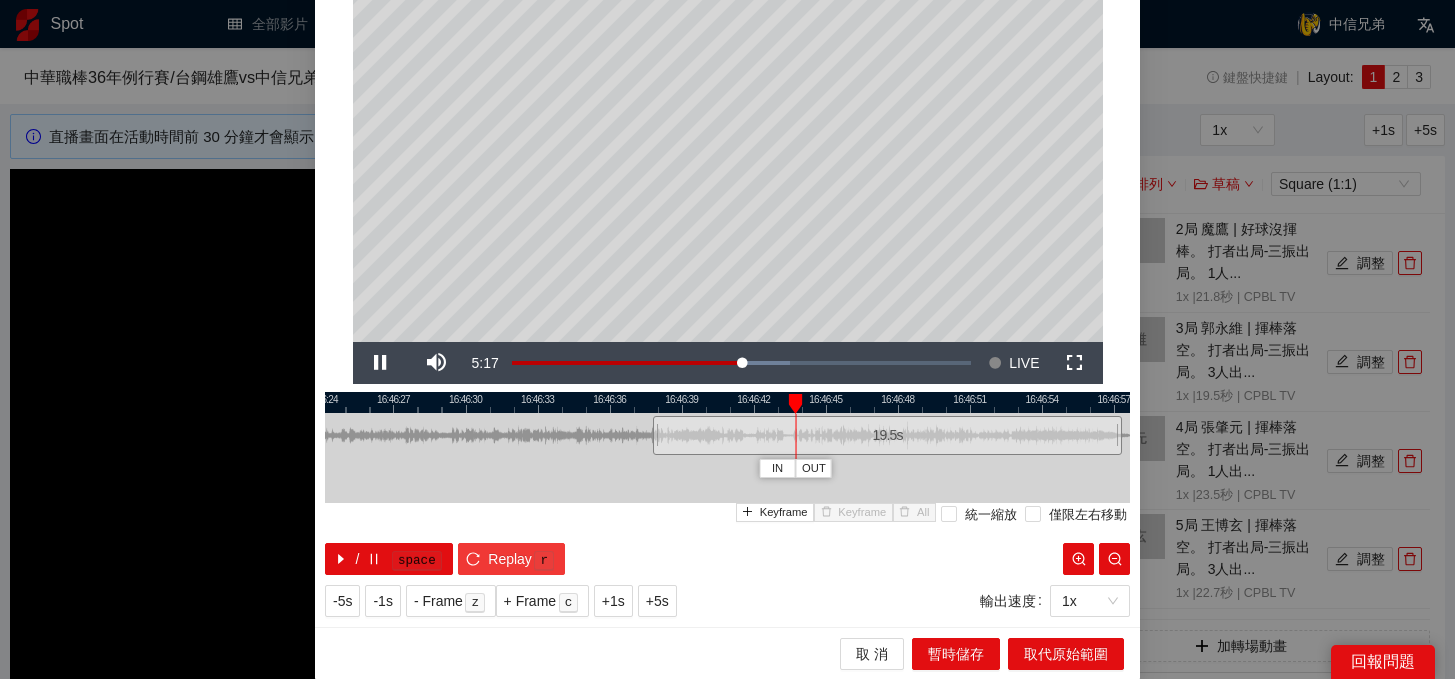 click on "Replay" at bounding box center (510, 559) 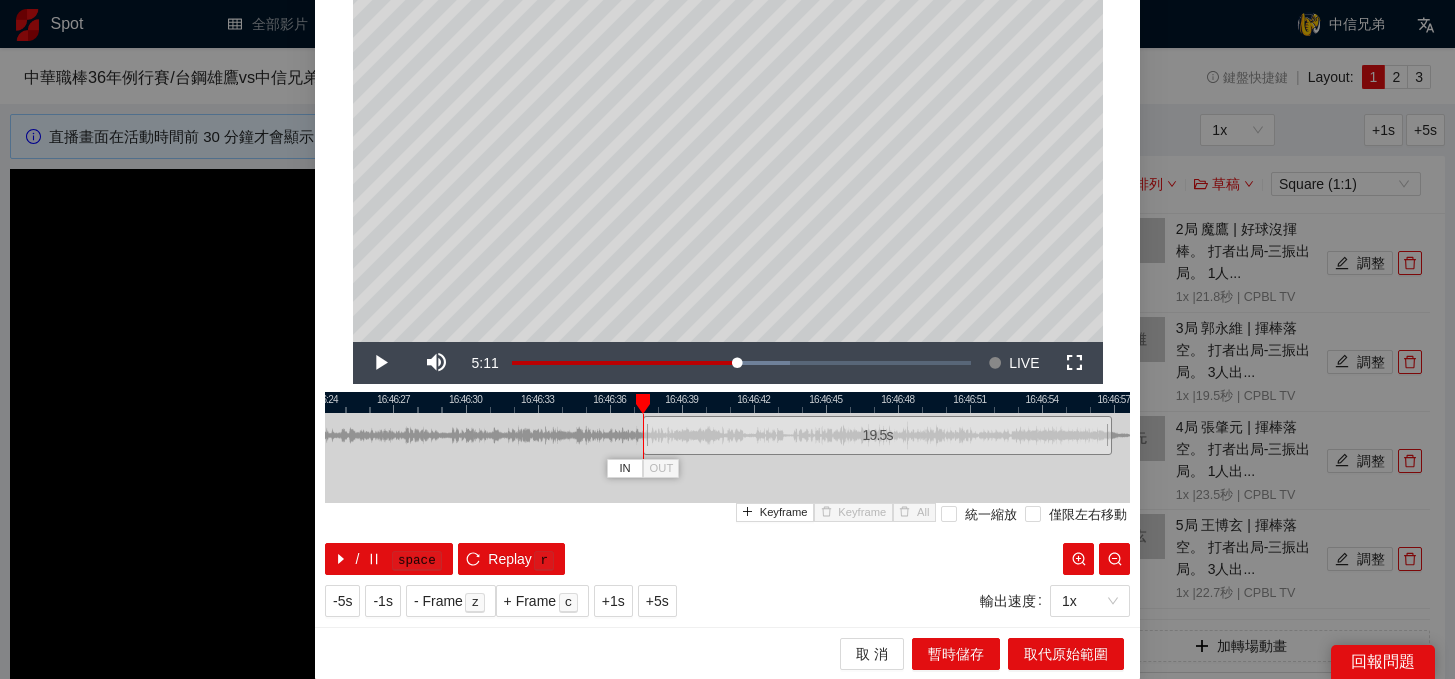 click on "19.5 s" at bounding box center [877, 435] 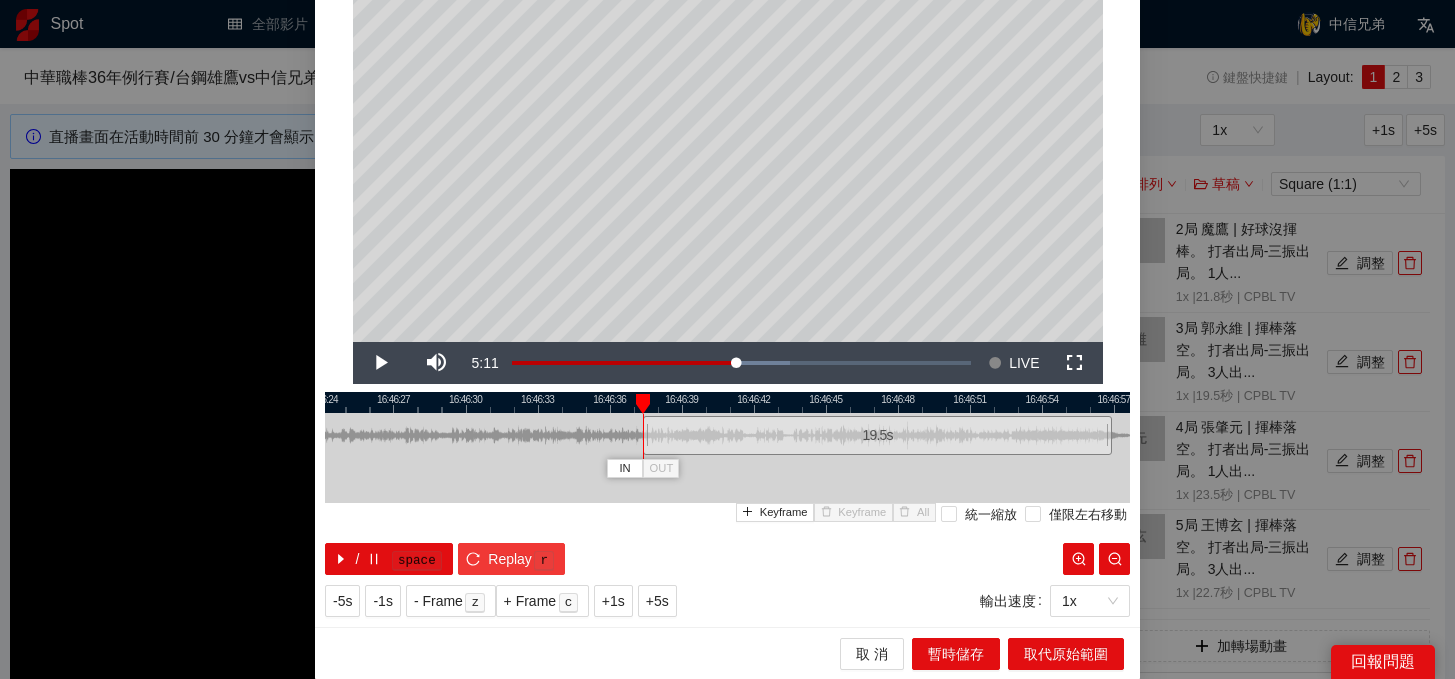 click 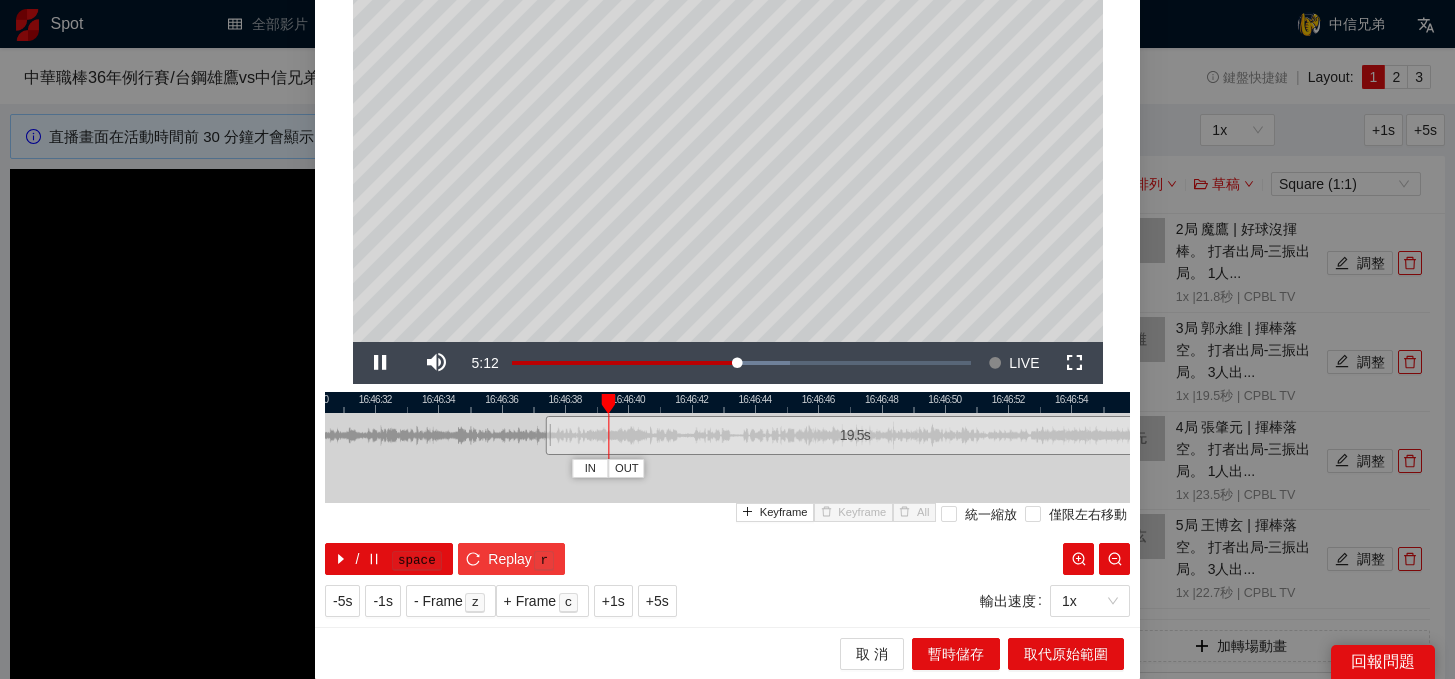 scroll, scrollTop: 108, scrollLeft: 0, axis: vertical 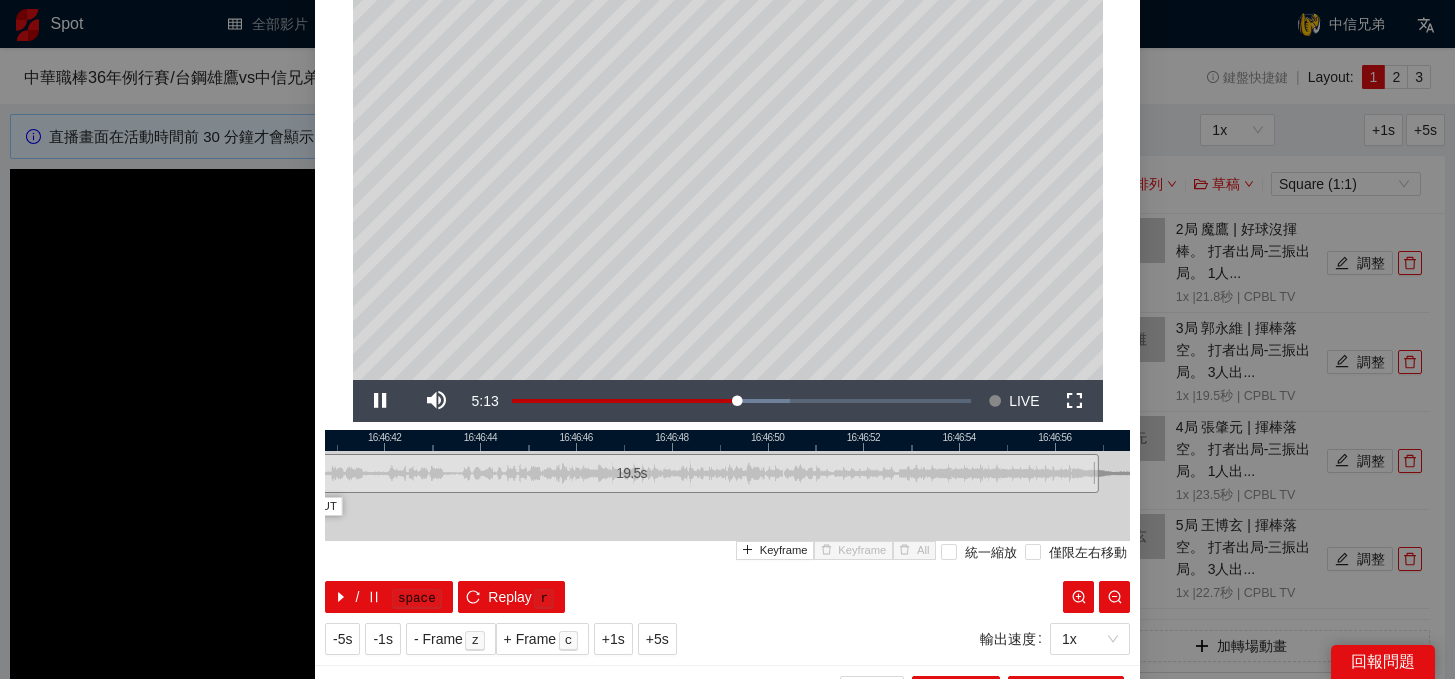 drag, startPoint x: 983, startPoint y: 440, endPoint x: 741, endPoint y: 439, distance: 242.00206 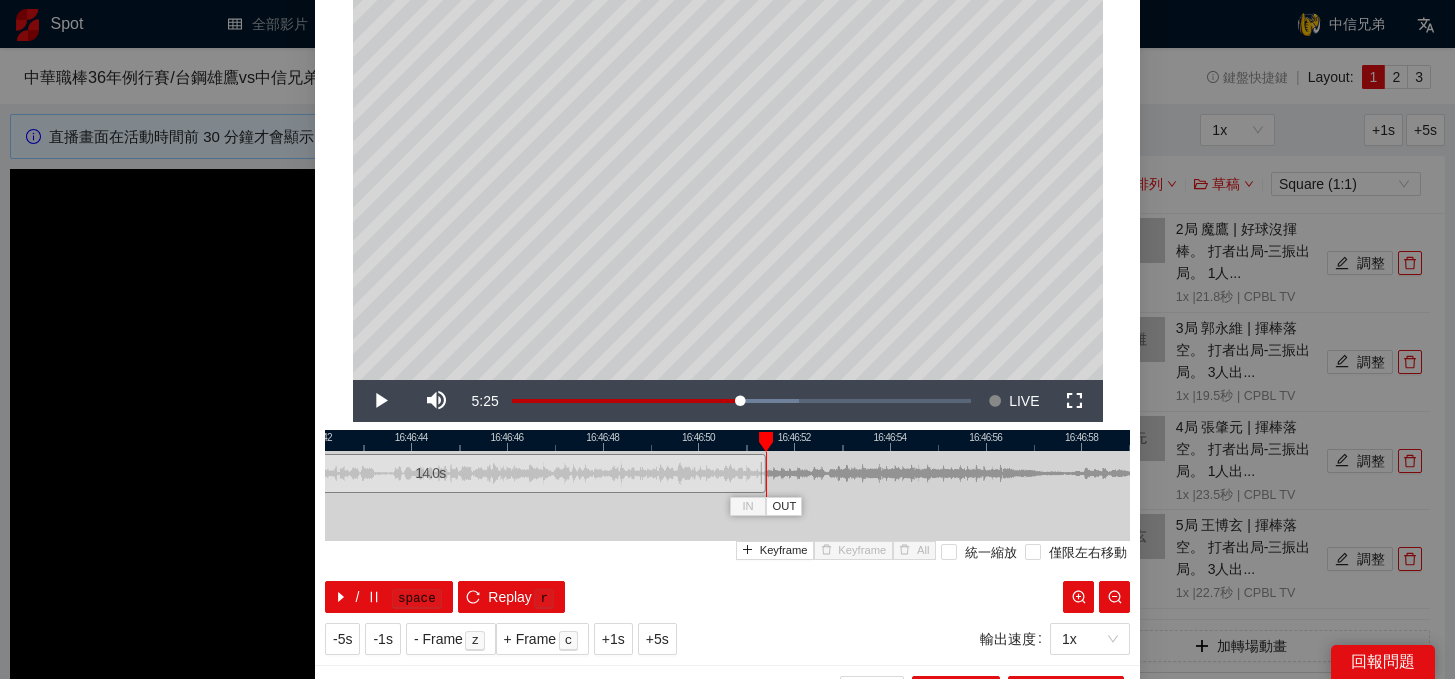 drag, startPoint x: 1025, startPoint y: 479, endPoint x: 761, endPoint y: 484, distance: 264.04733 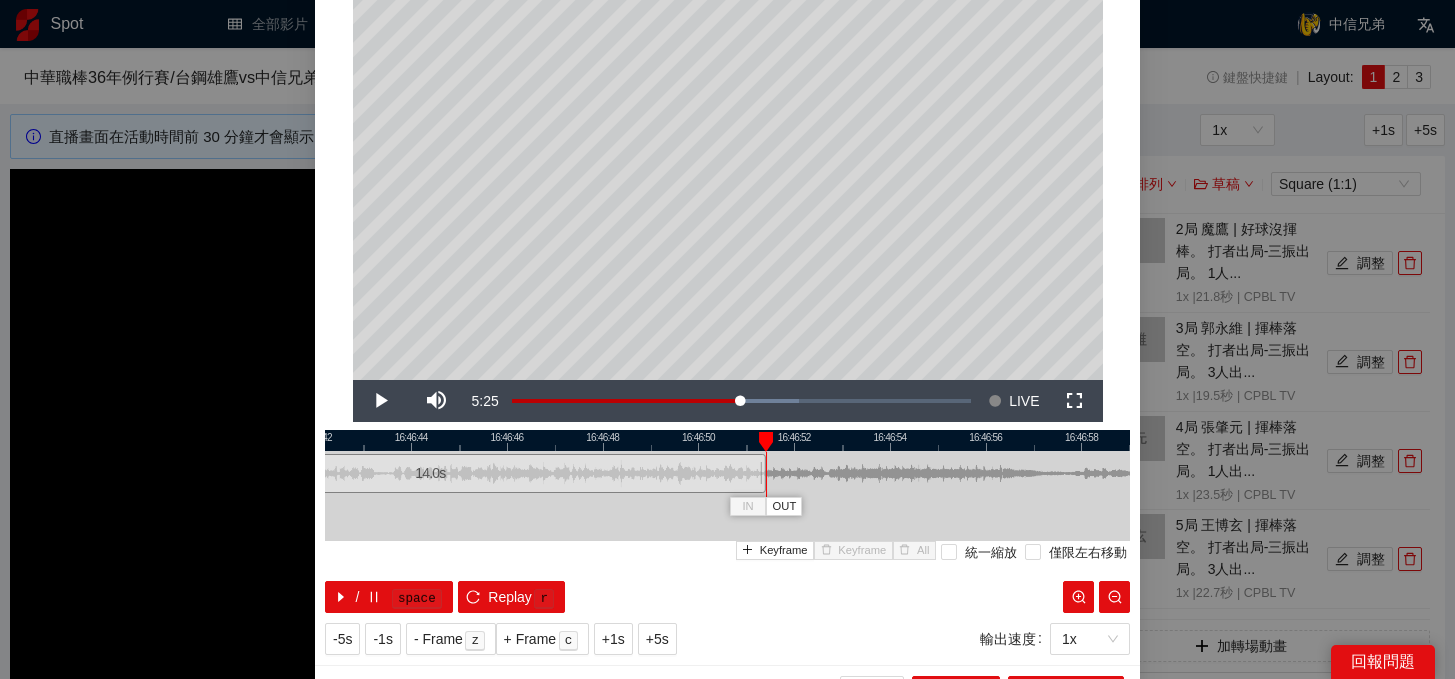 scroll, scrollTop: 146, scrollLeft: 0, axis: vertical 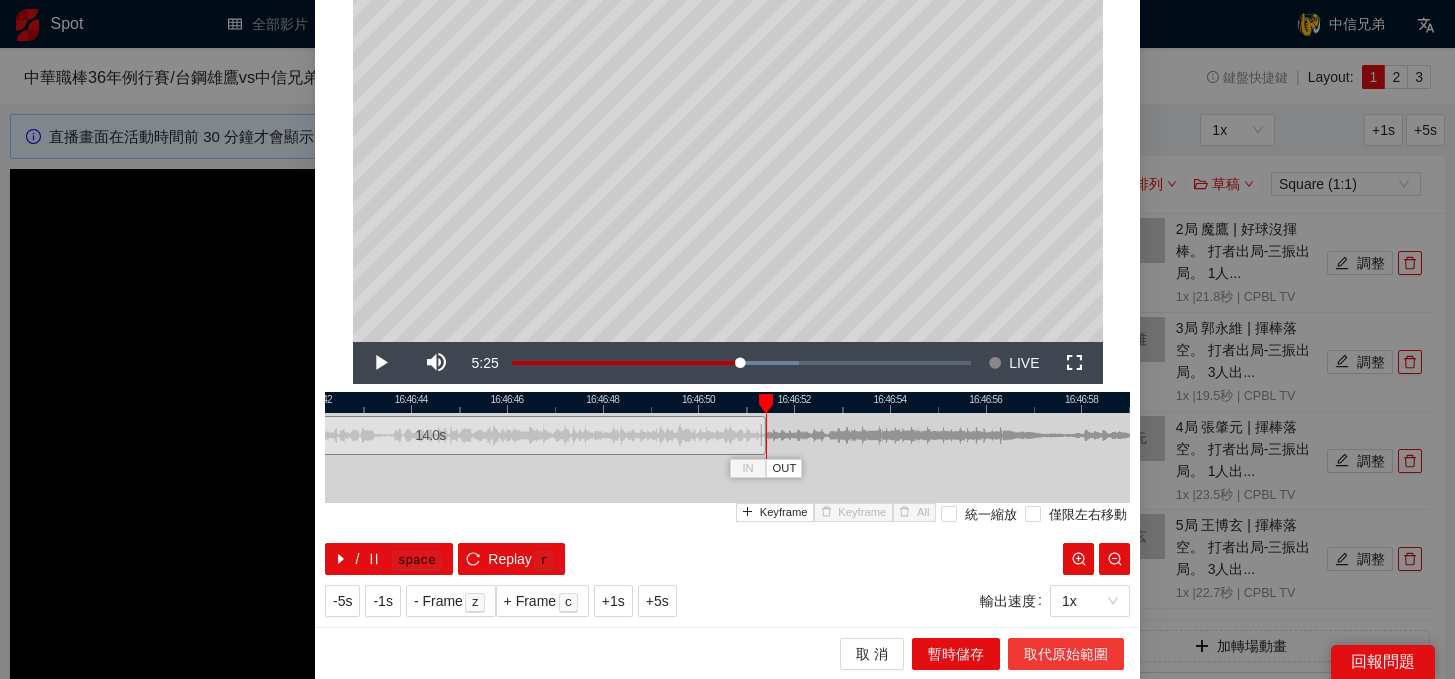 click on "取代原始範圍" at bounding box center (1066, 654) 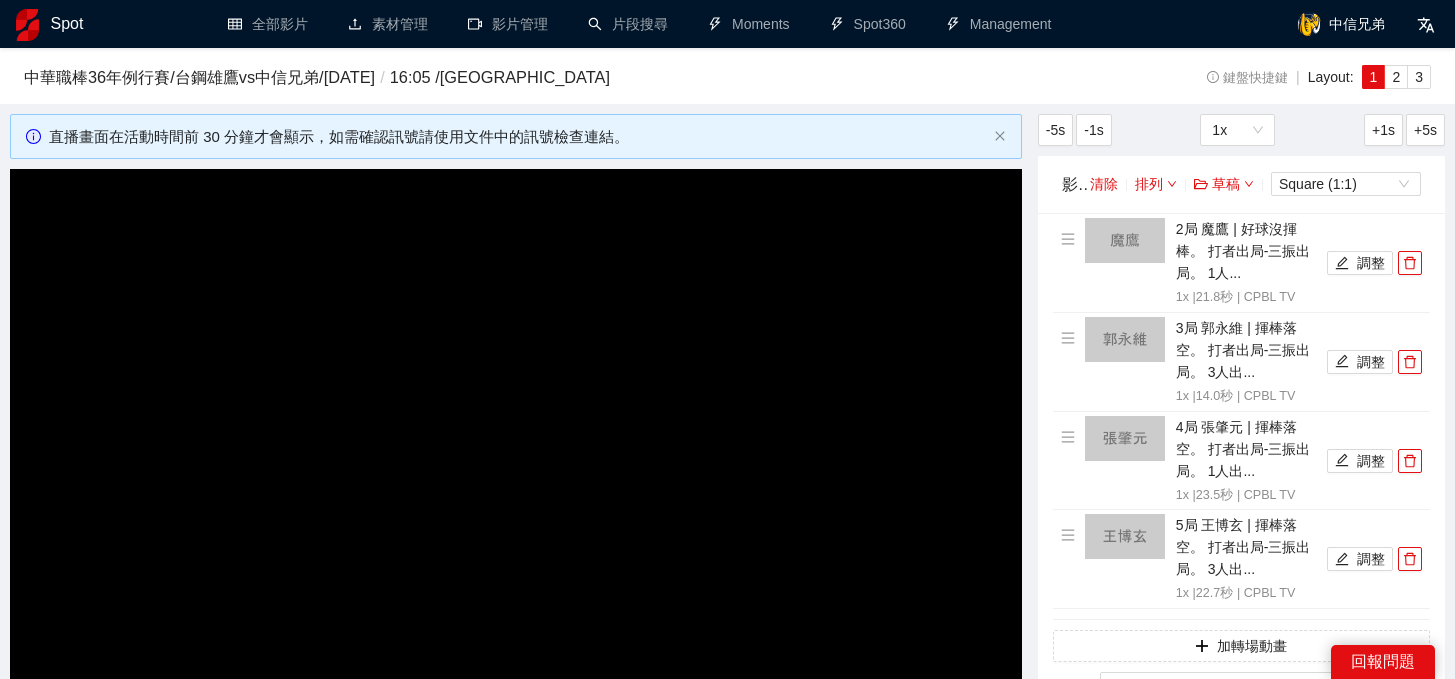 scroll, scrollTop: 0, scrollLeft: 0, axis: both 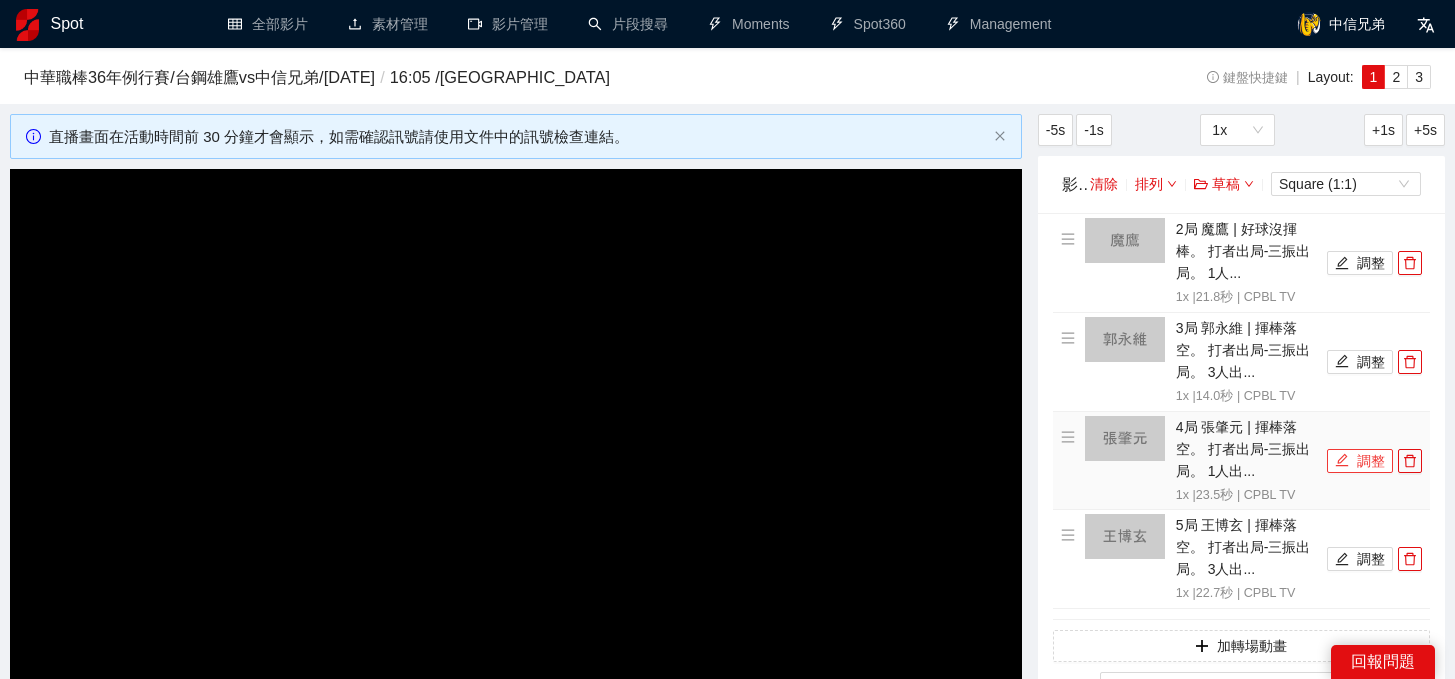 click on "調整" at bounding box center [1360, 461] 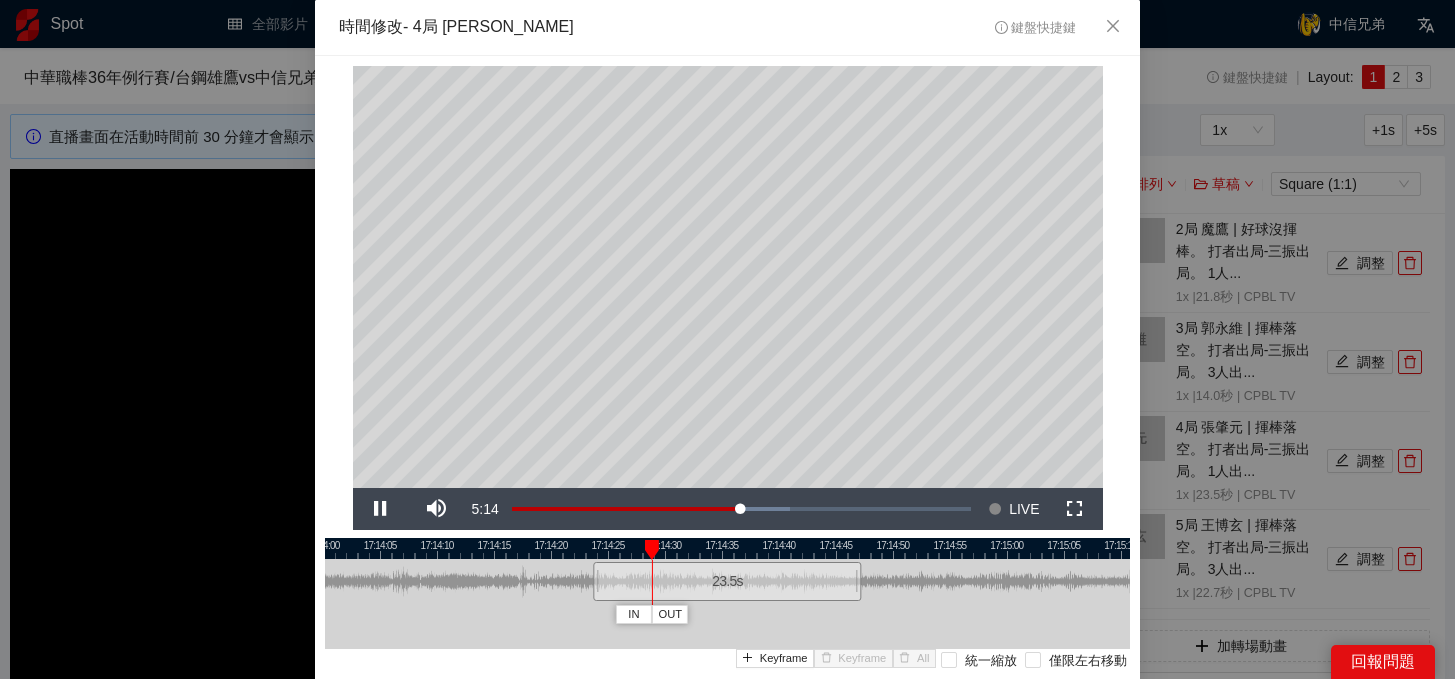 scroll, scrollTop: 60, scrollLeft: 0, axis: vertical 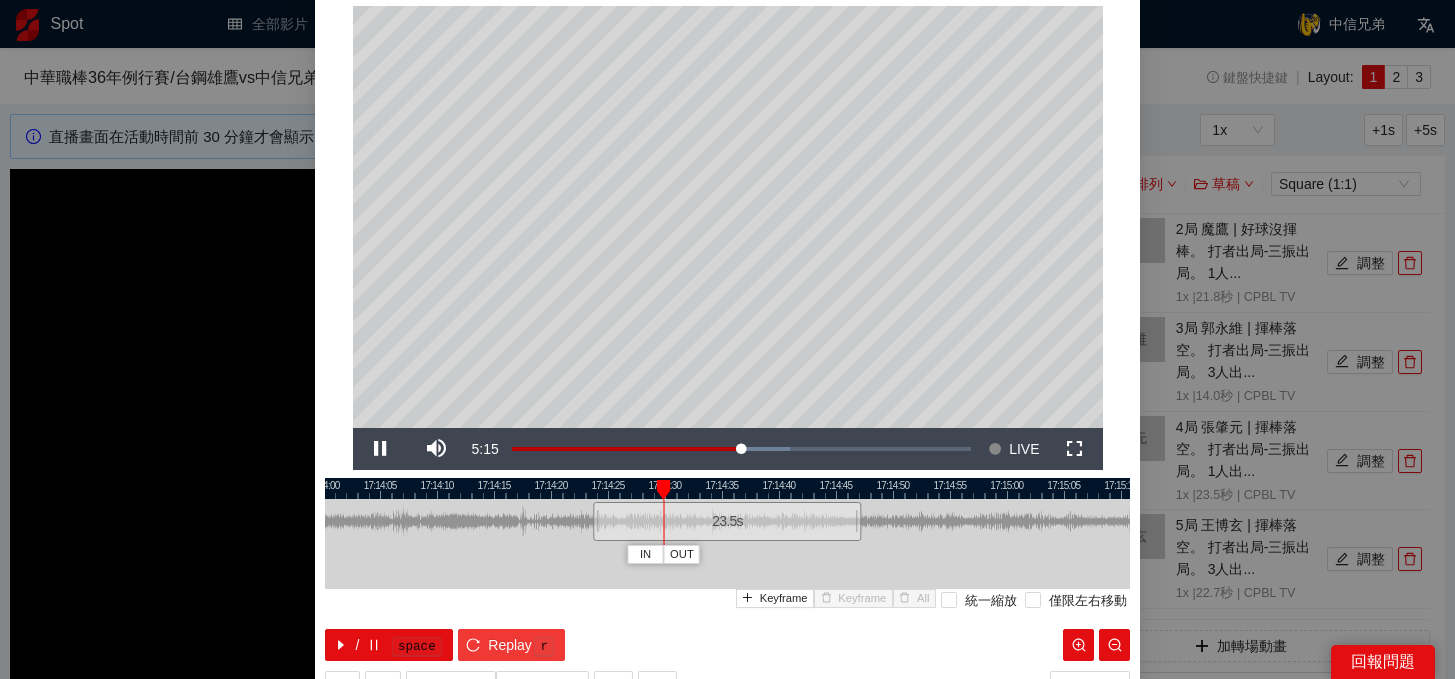 click on "r" at bounding box center (544, 646) 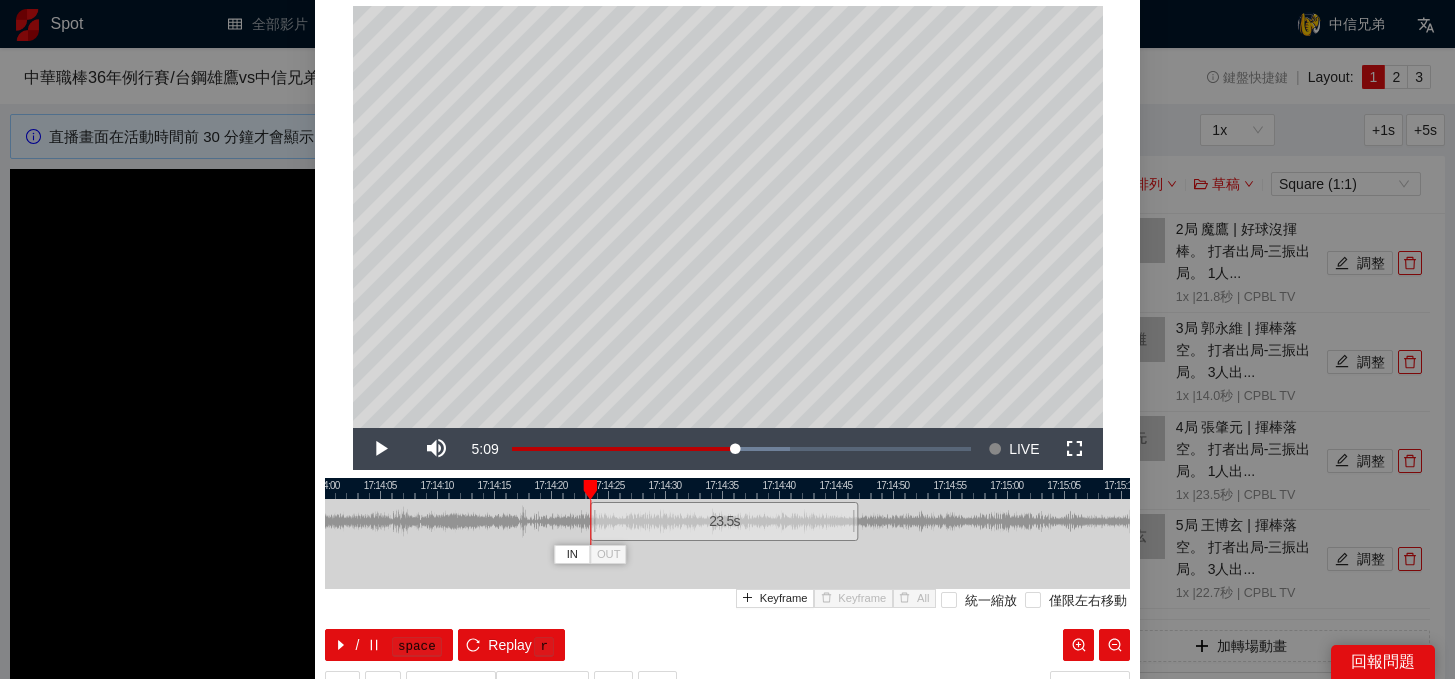 click on "23.5 s" at bounding box center (724, 521) 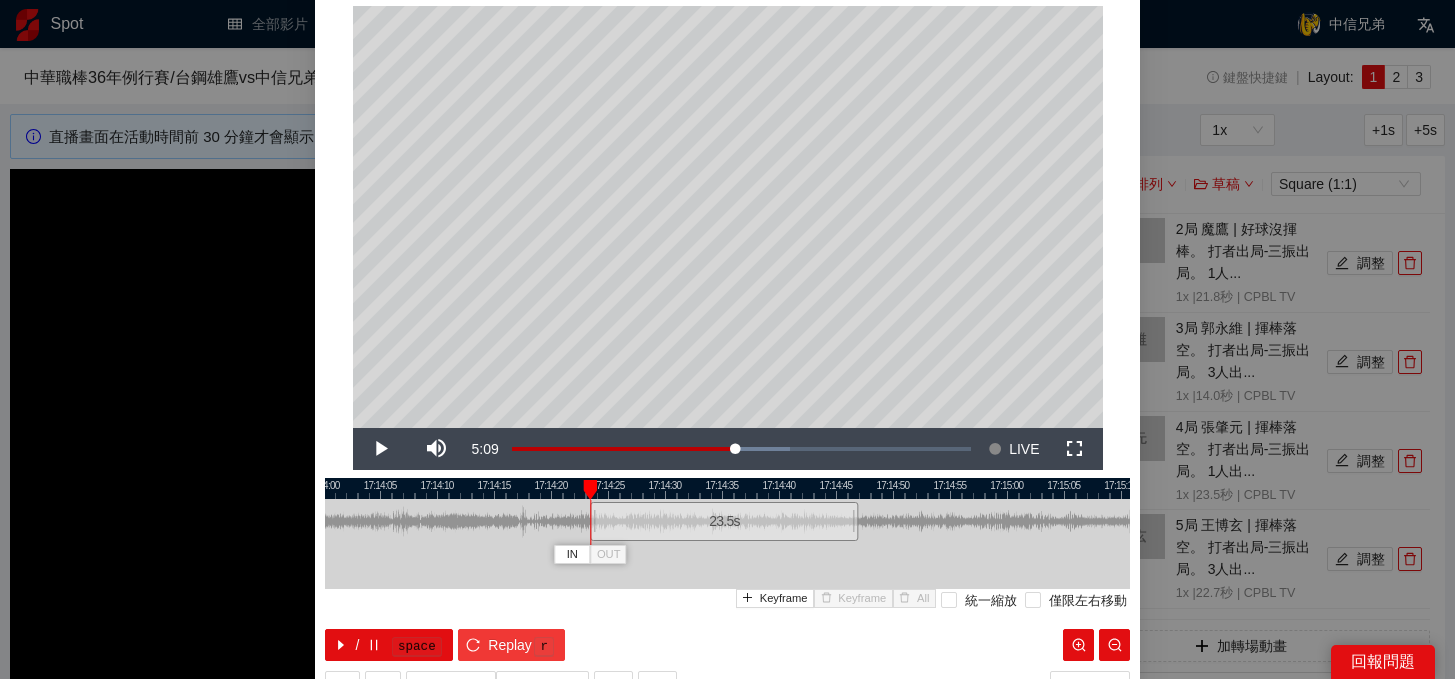 click on "Replay  r" at bounding box center [511, 645] 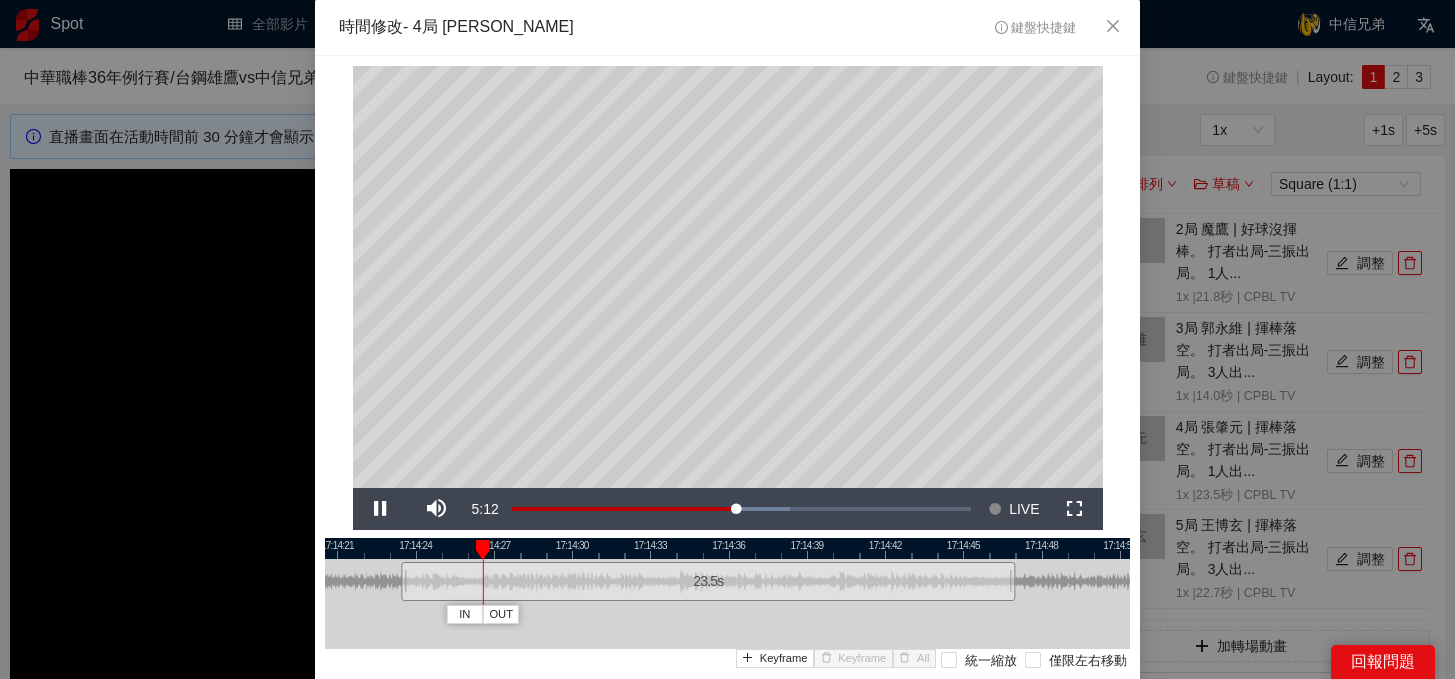 scroll, scrollTop: 0, scrollLeft: 0, axis: both 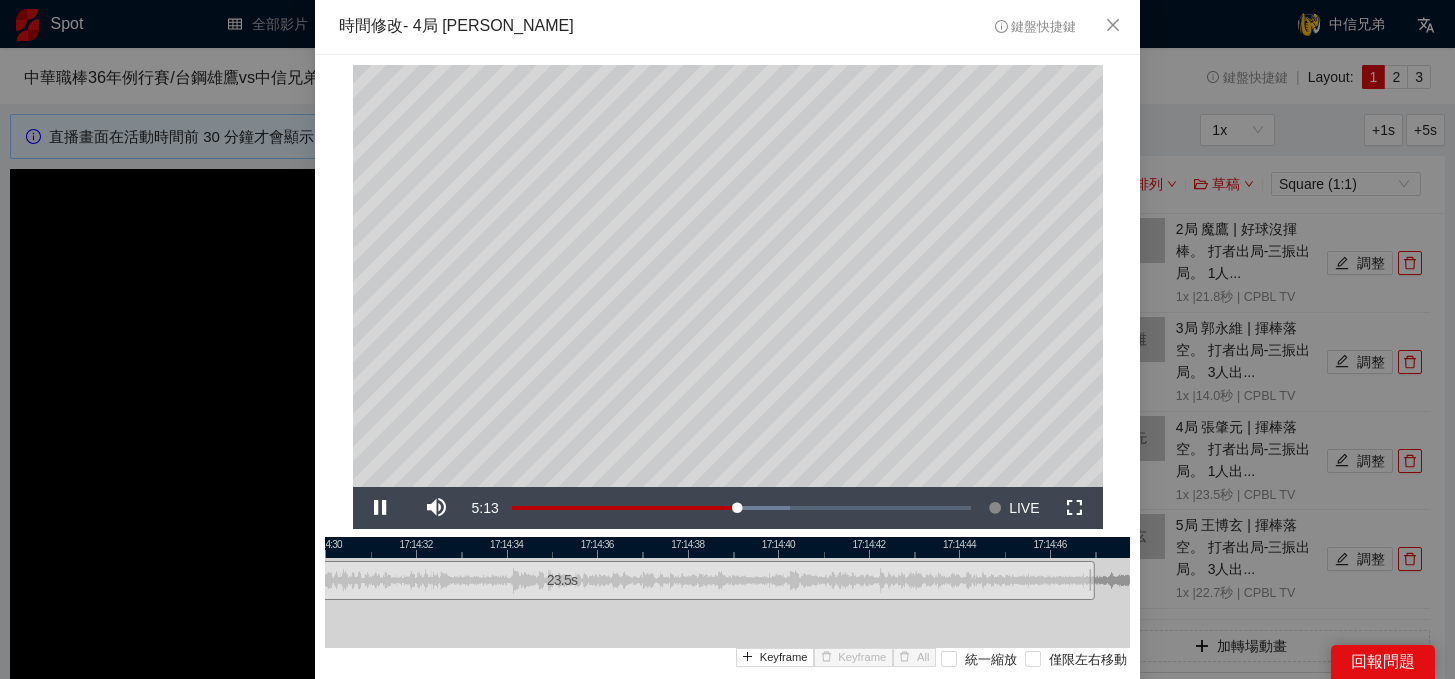 drag, startPoint x: 939, startPoint y: 552, endPoint x: 814, endPoint y: 552, distance: 125 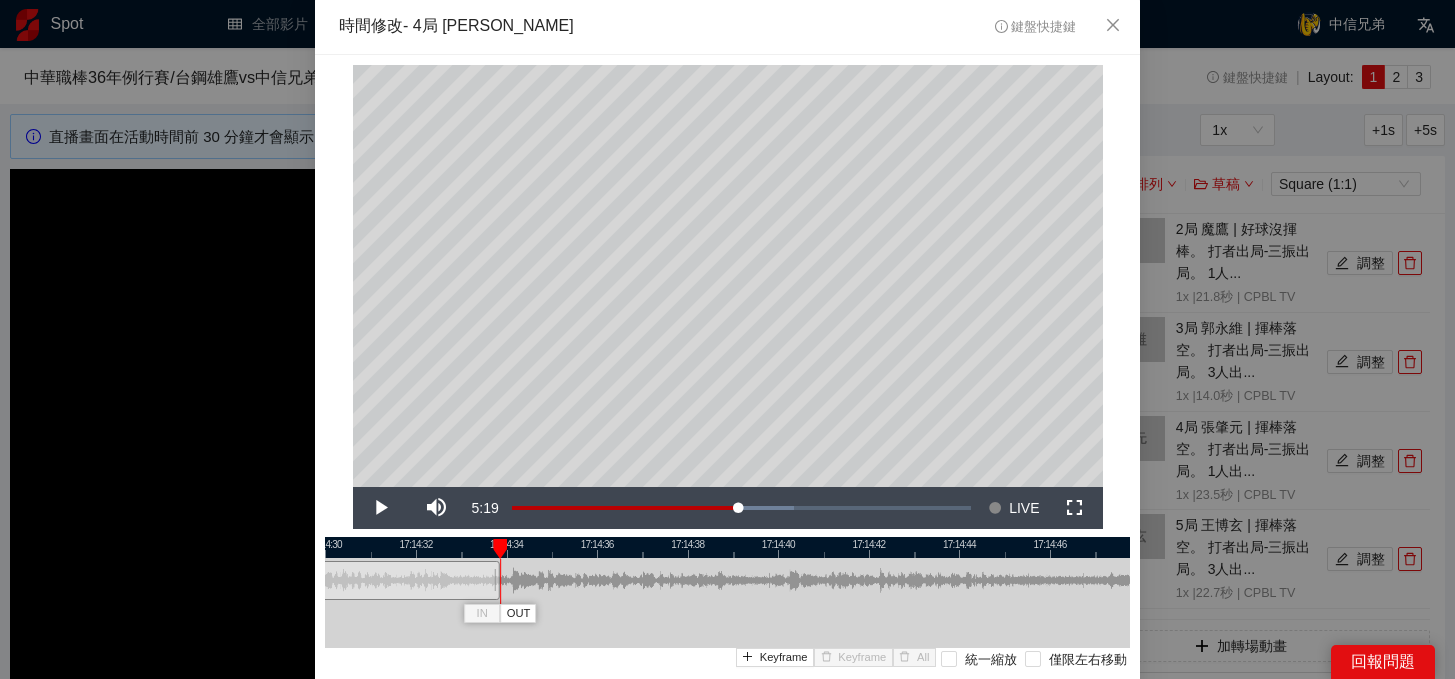 drag, startPoint x: 1095, startPoint y: 581, endPoint x: 501, endPoint y: 586, distance: 594.02106 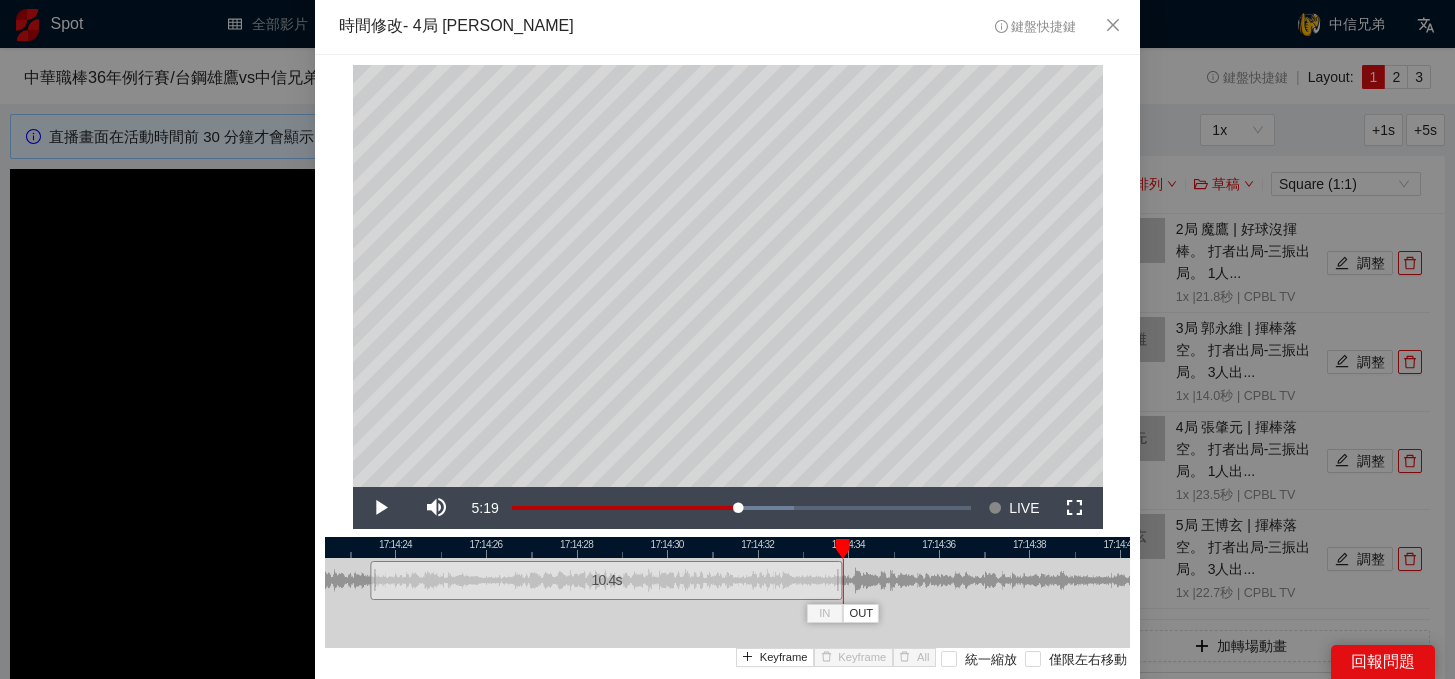 drag, startPoint x: 560, startPoint y: 545, endPoint x: 903, endPoint y: 552, distance: 343.0714 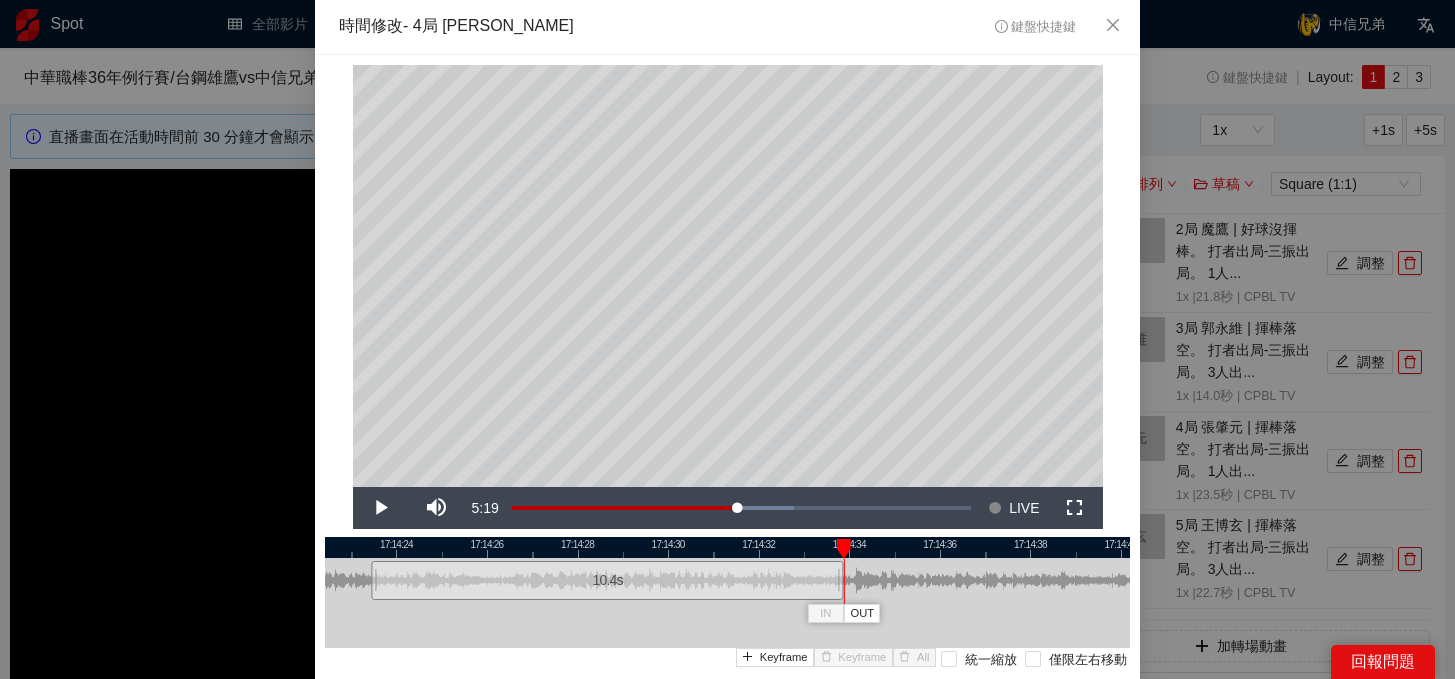 scroll, scrollTop: 146, scrollLeft: 0, axis: vertical 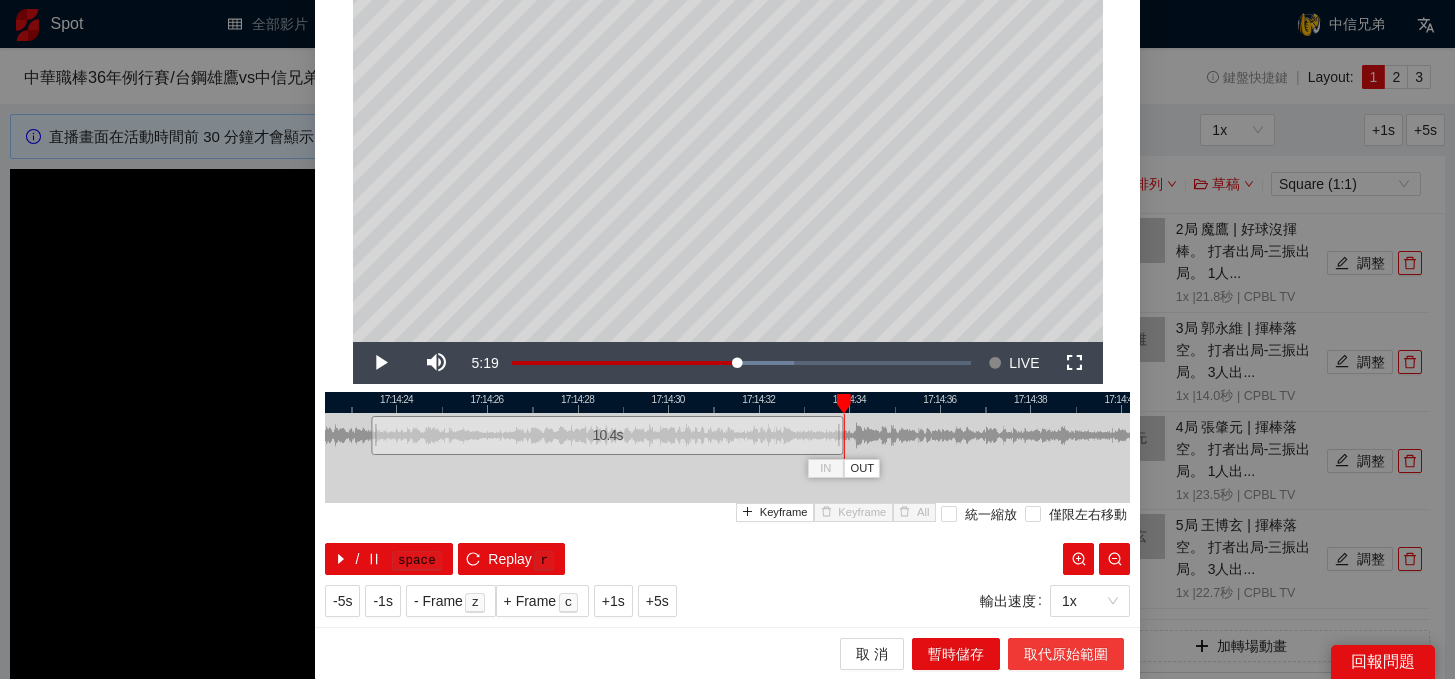 click on "取代原始範圍" at bounding box center [1066, 654] 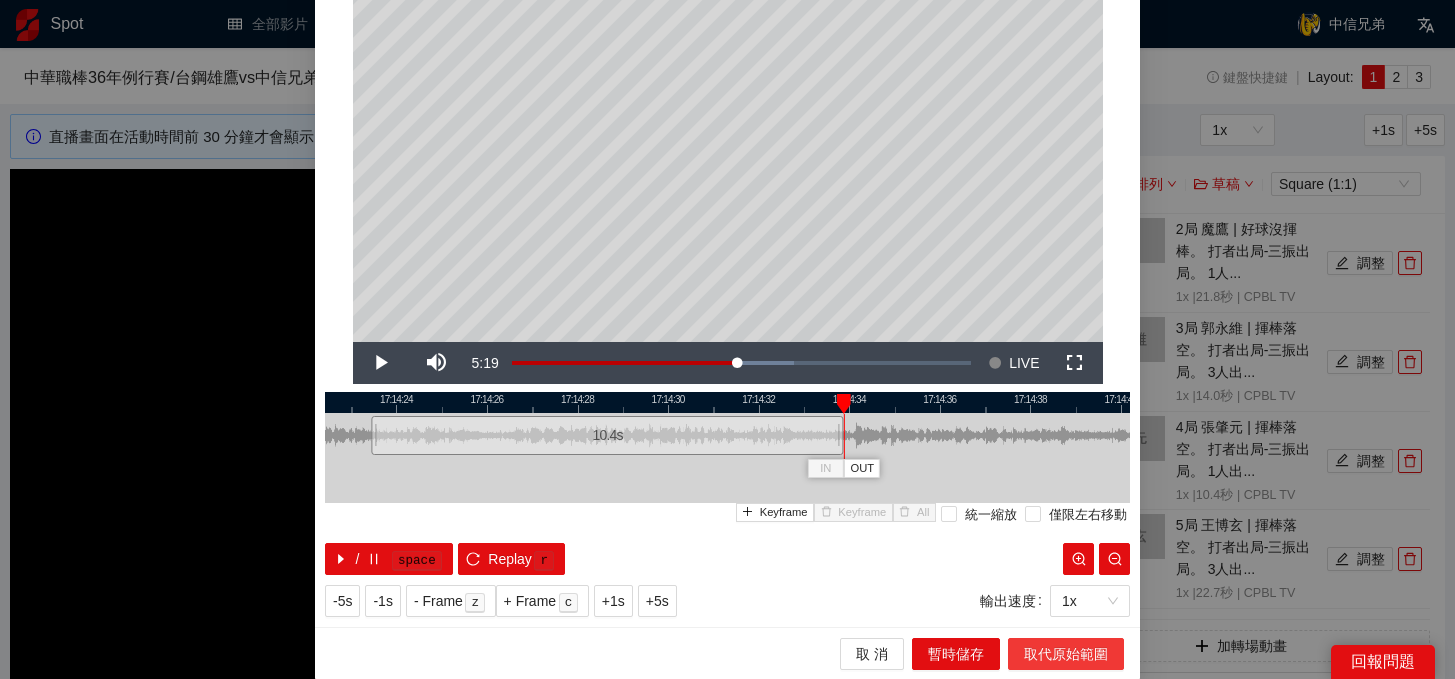 scroll, scrollTop: 0, scrollLeft: 0, axis: both 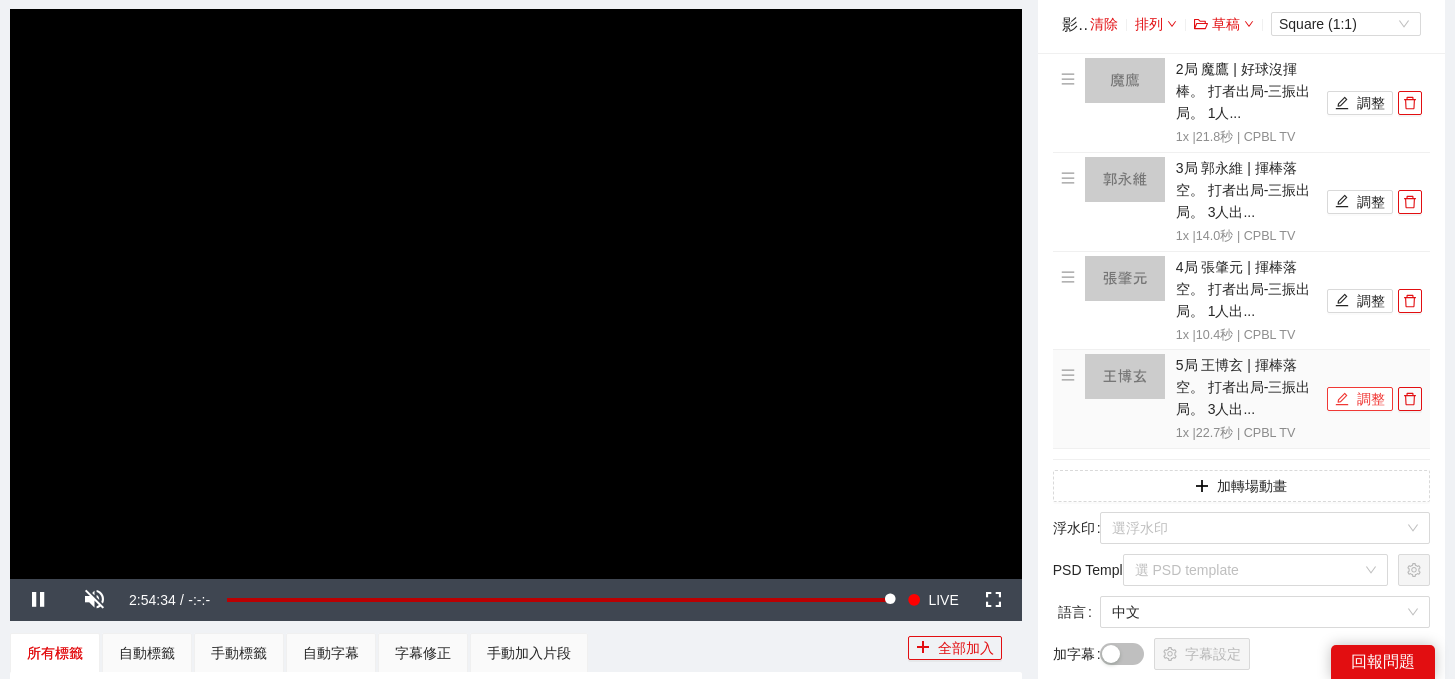 click 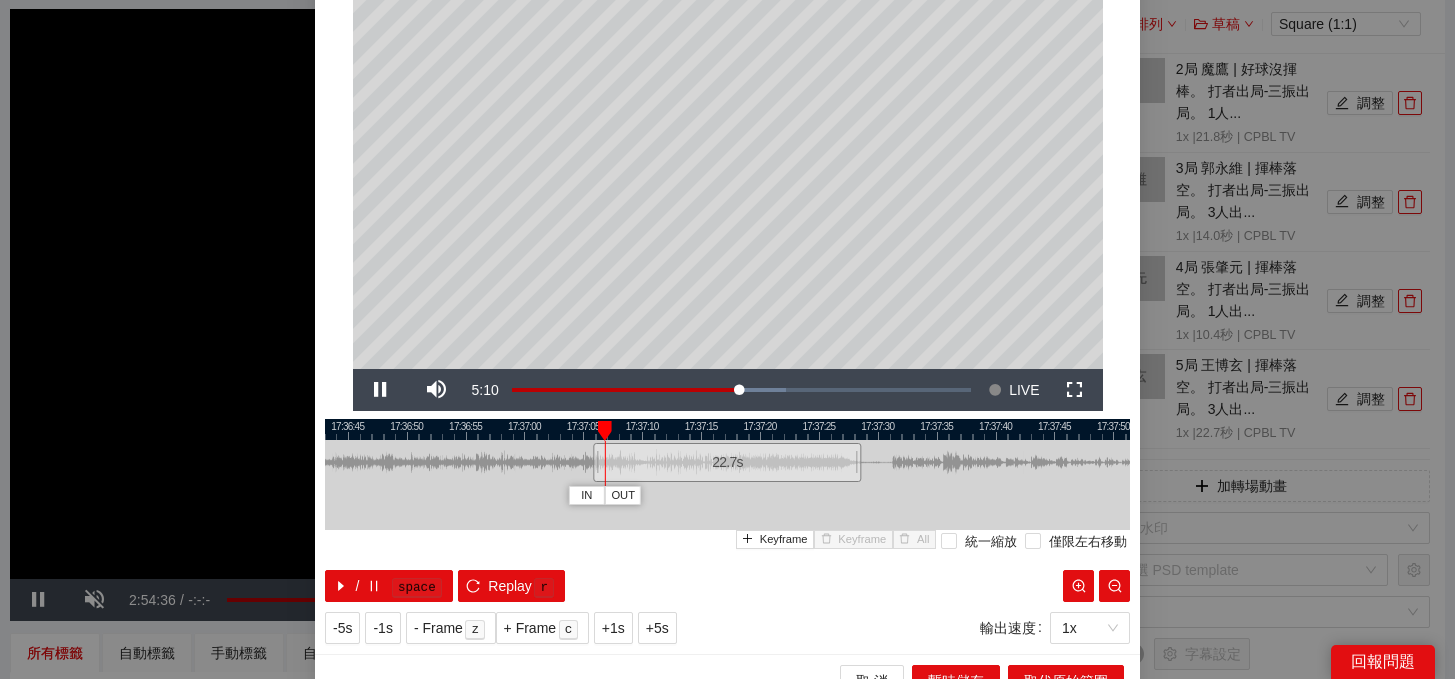 scroll, scrollTop: 131, scrollLeft: 0, axis: vertical 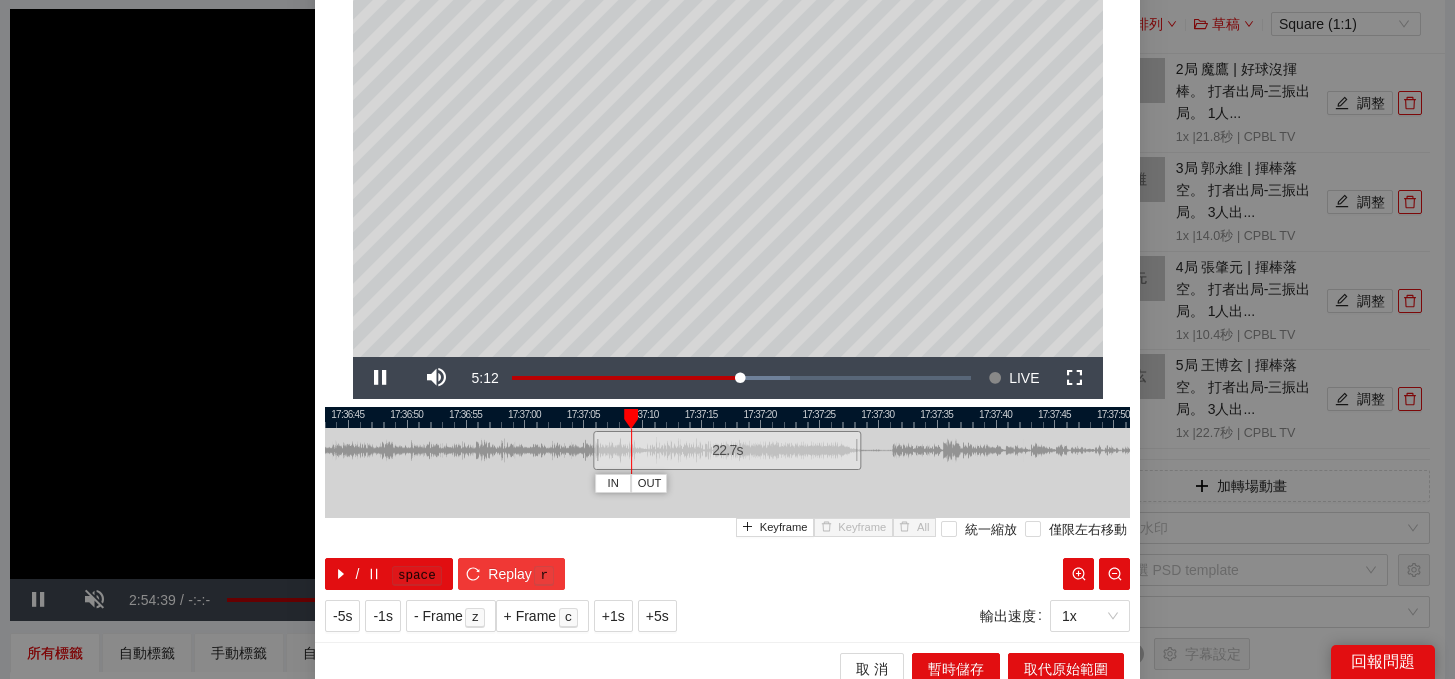 click on "Replay" at bounding box center [510, 574] 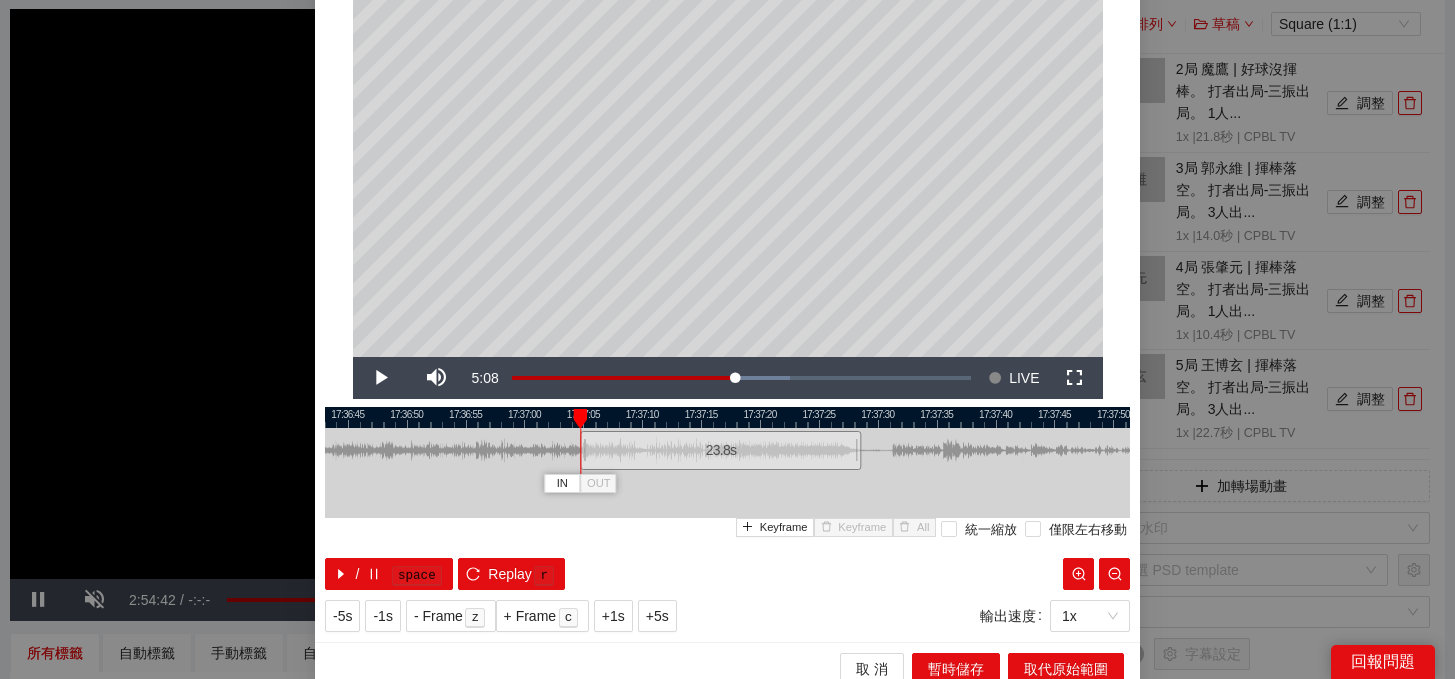 drag, startPoint x: 597, startPoint y: 459, endPoint x: 584, endPoint y: 462, distance: 13.341664 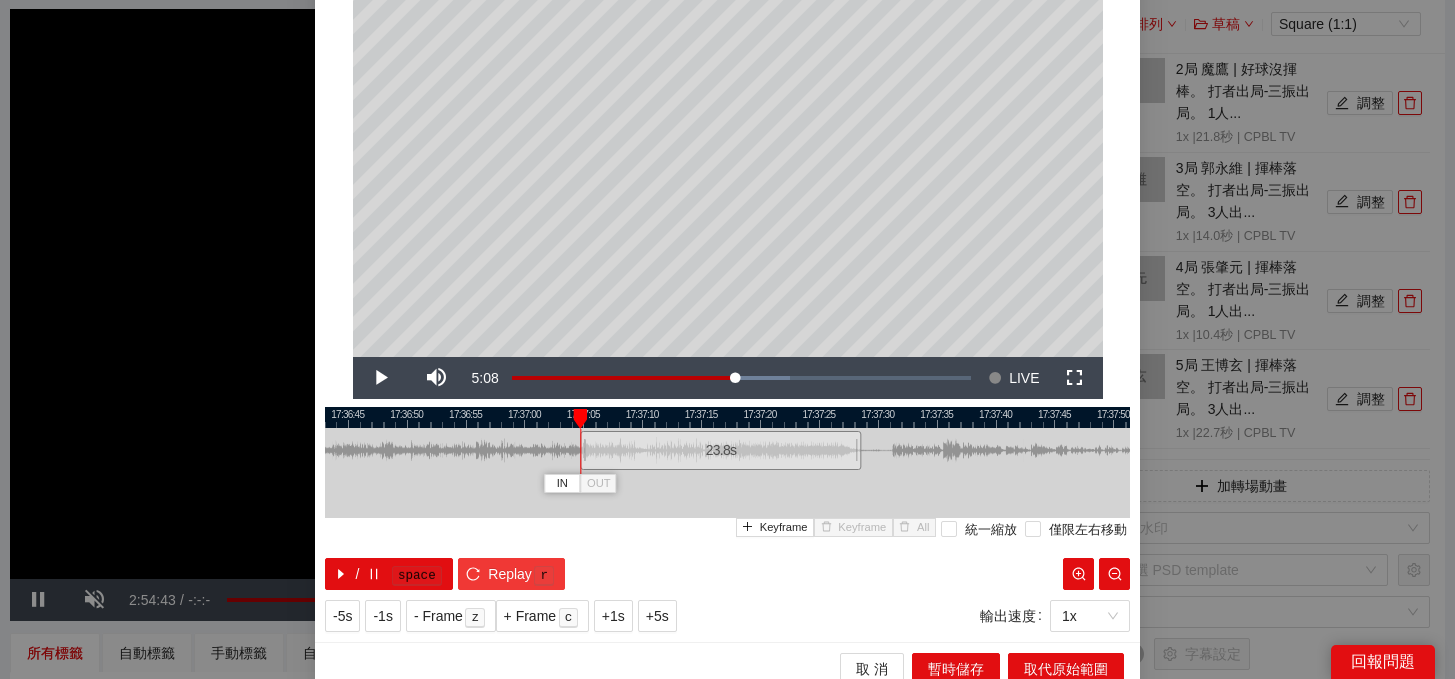 click on "Replay  r" at bounding box center (511, 574) 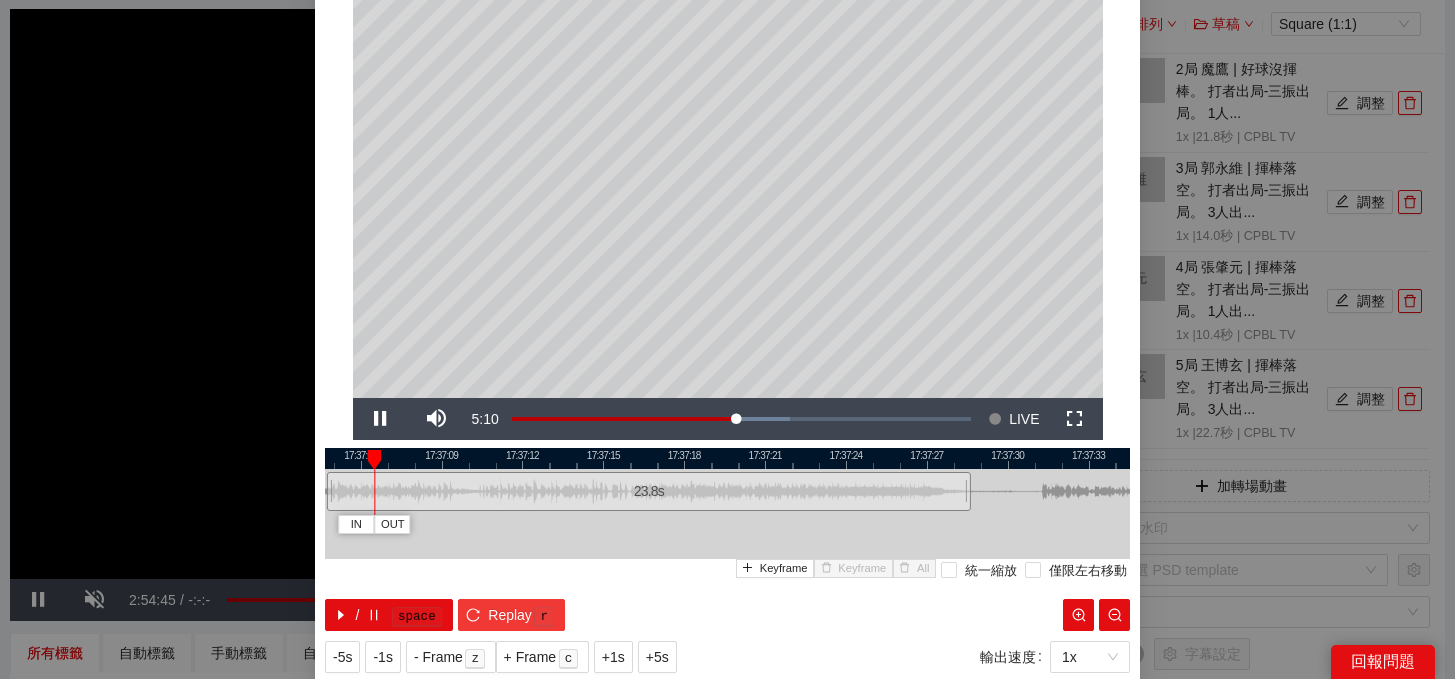scroll, scrollTop: 73, scrollLeft: 0, axis: vertical 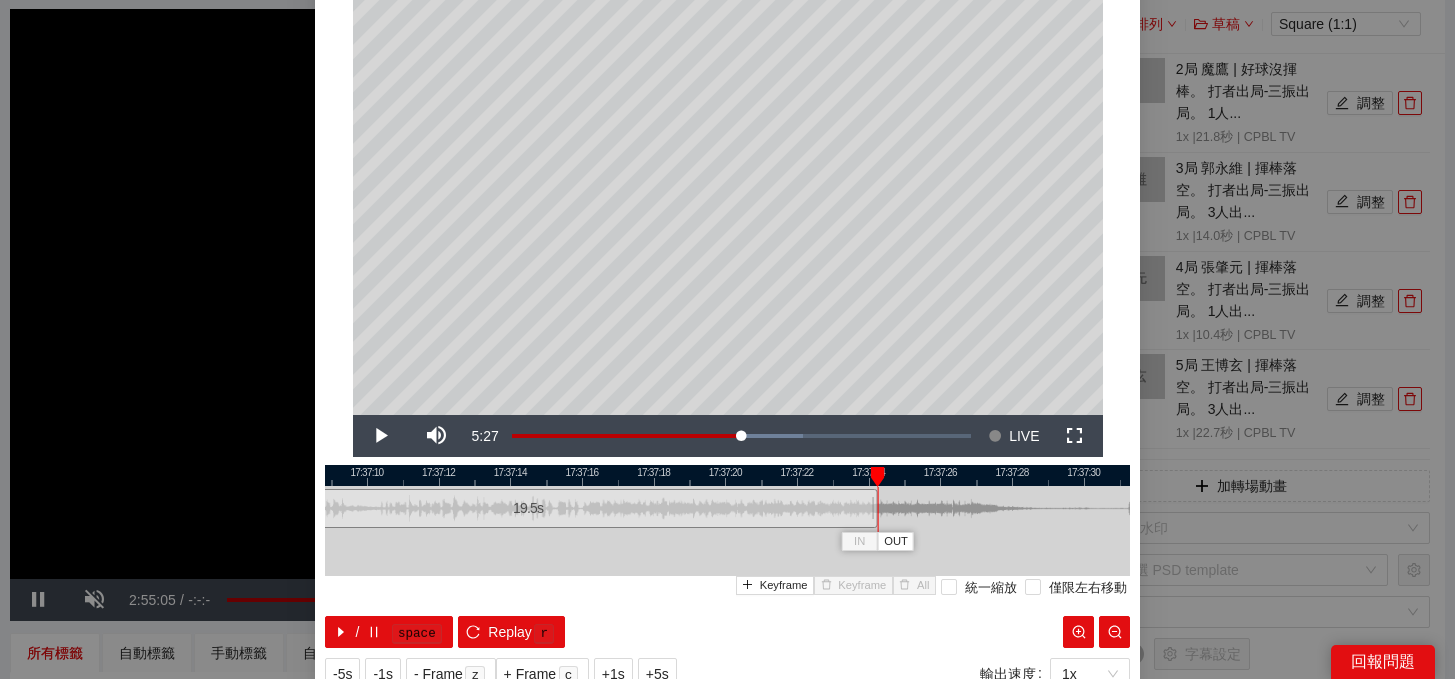 drag, startPoint x: 1027, startPoint y: 514, endPoint x: 871, endPoint y: 515, distance: 156.0032 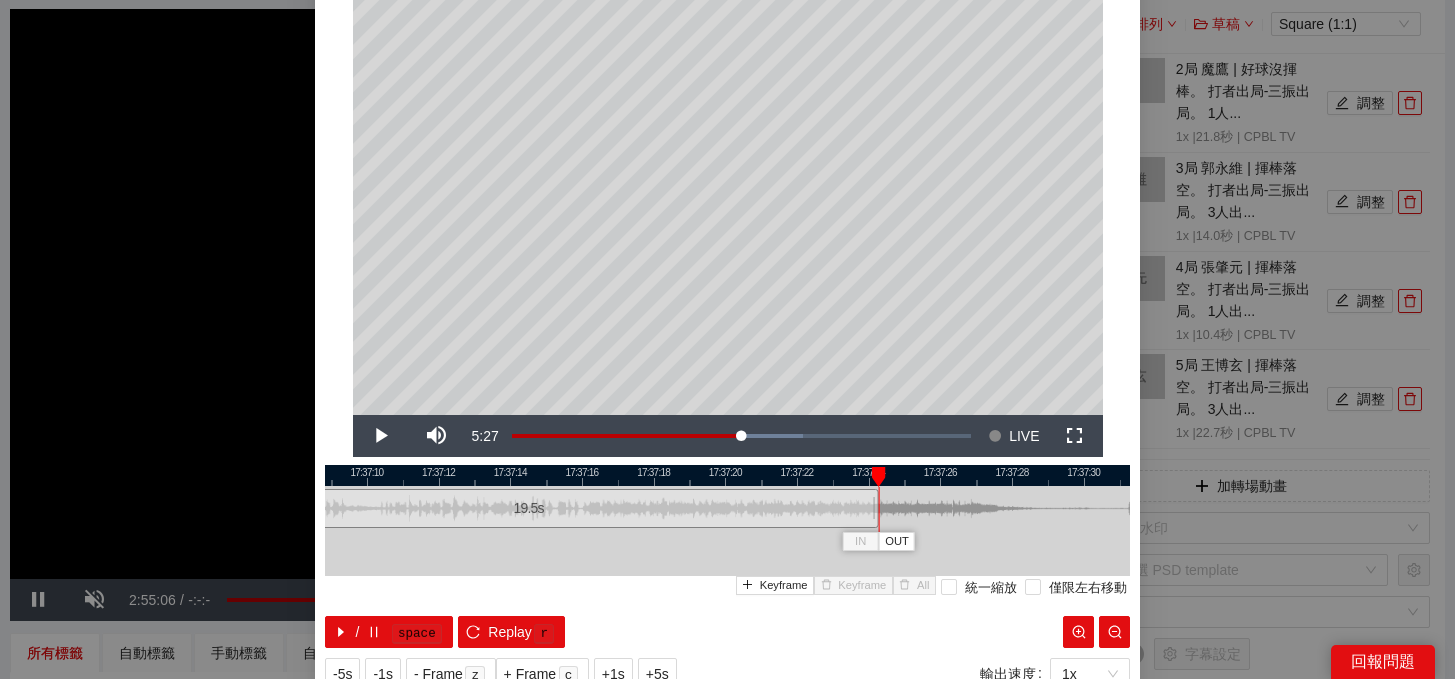 scroll, scrollTop: 146, scrollLeft: 0, axis: vertical 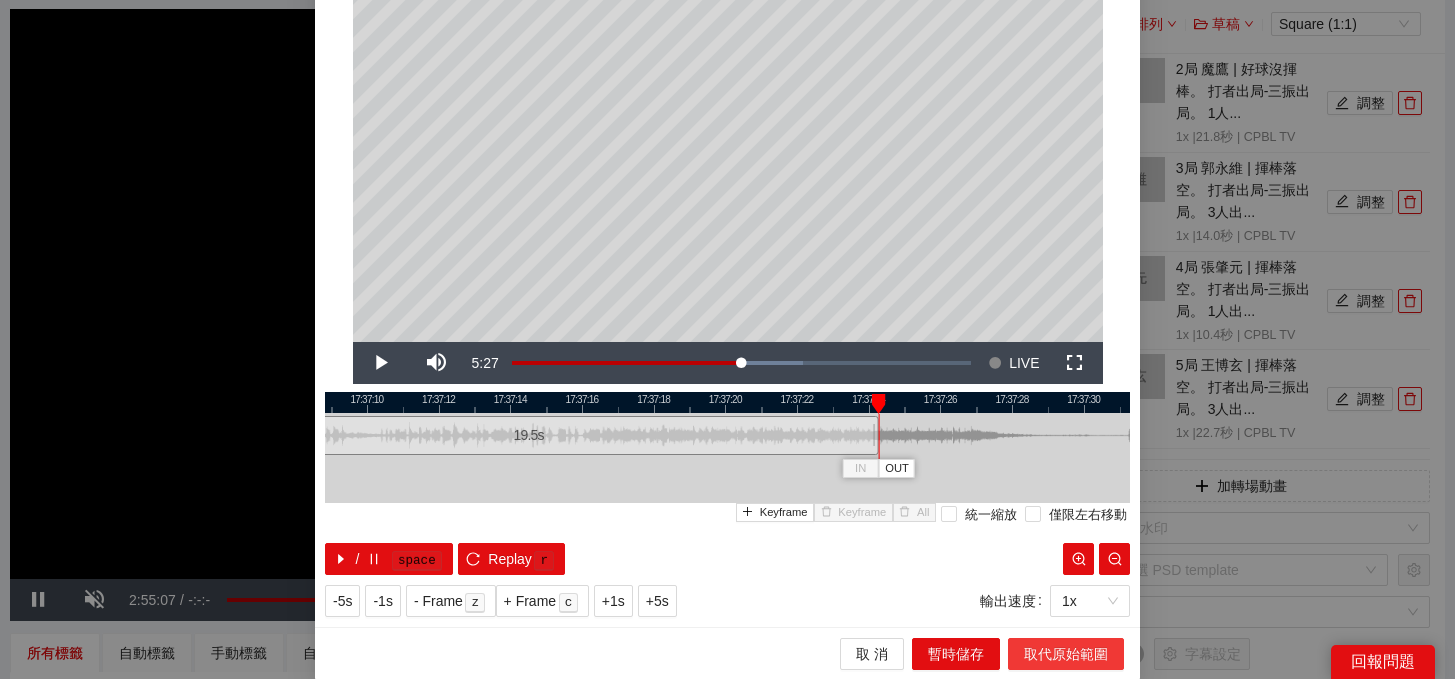click on "取代原始範圍" at bounding box center (1066, 654) 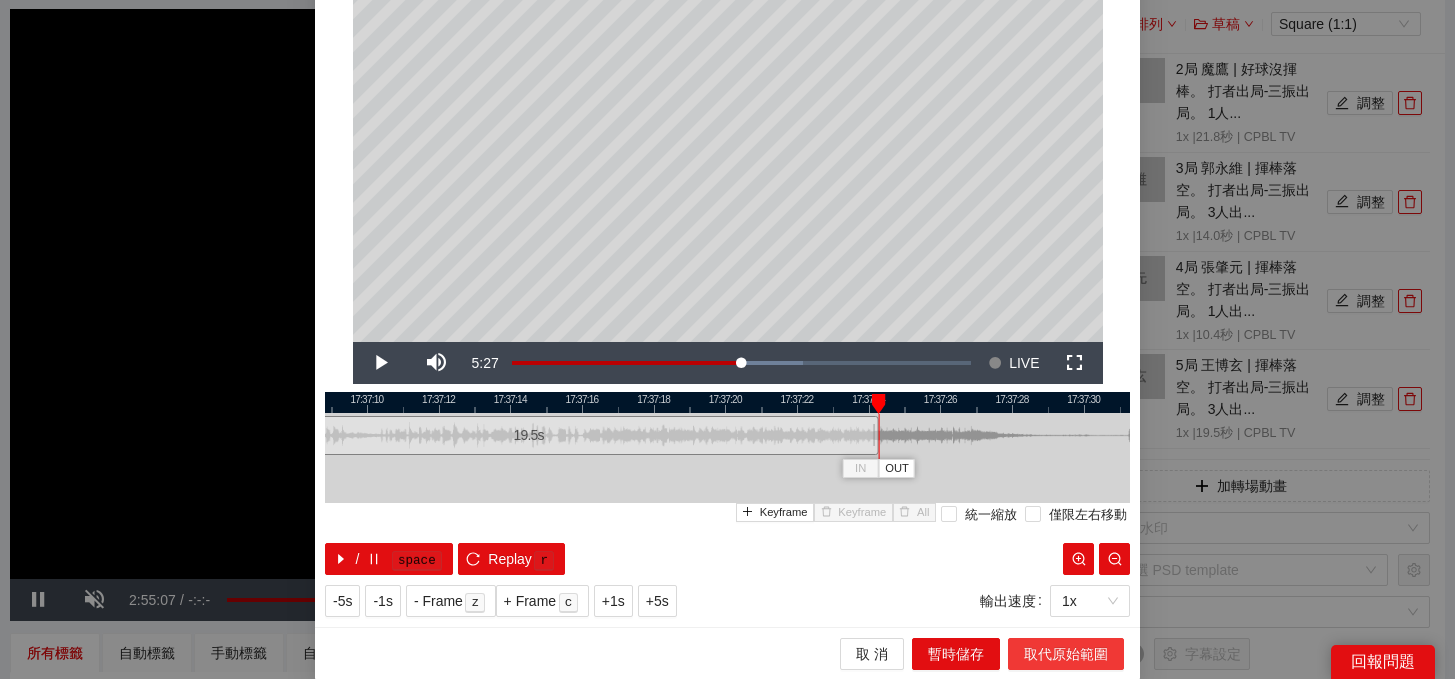 scroll, scrollTop: 0, scrollLeft: 0, axis: both 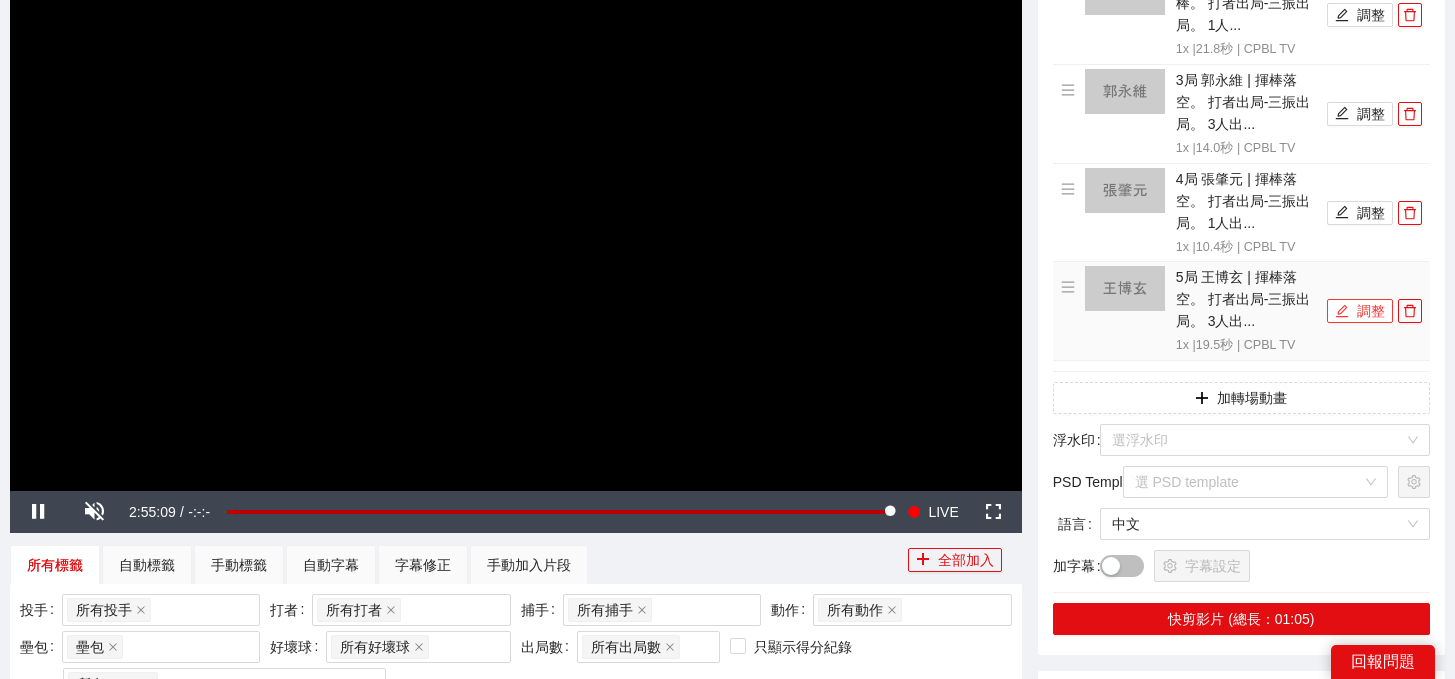 click 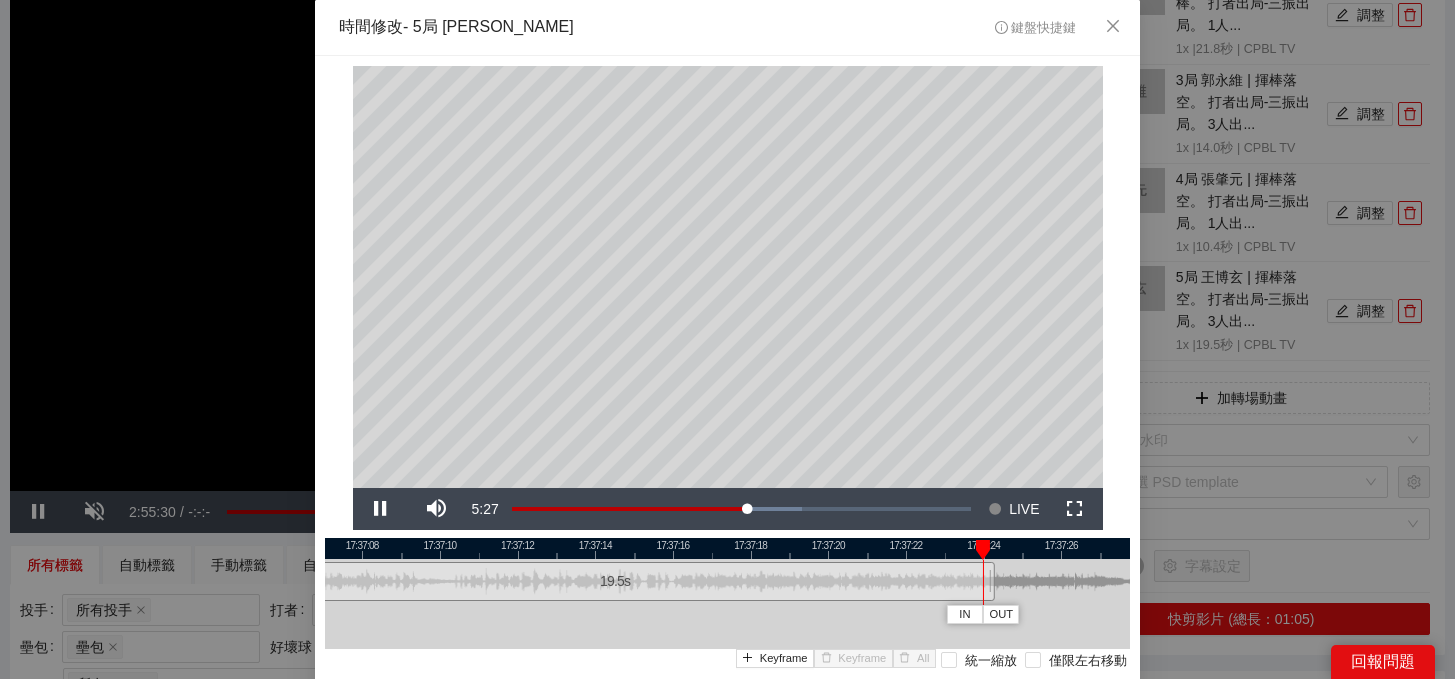click at bounding box center (991, 581) 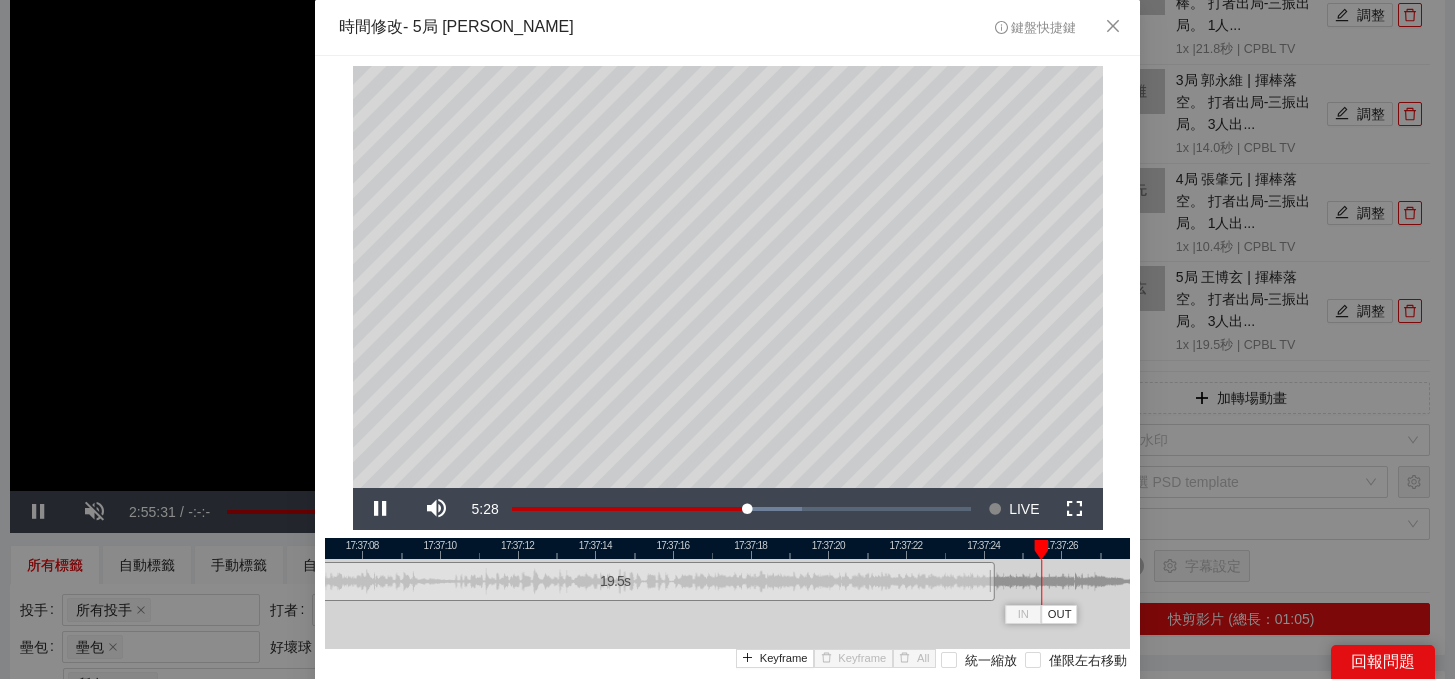 scroll, scrollTop: 146, scrollLeft: 0, axis: vertical 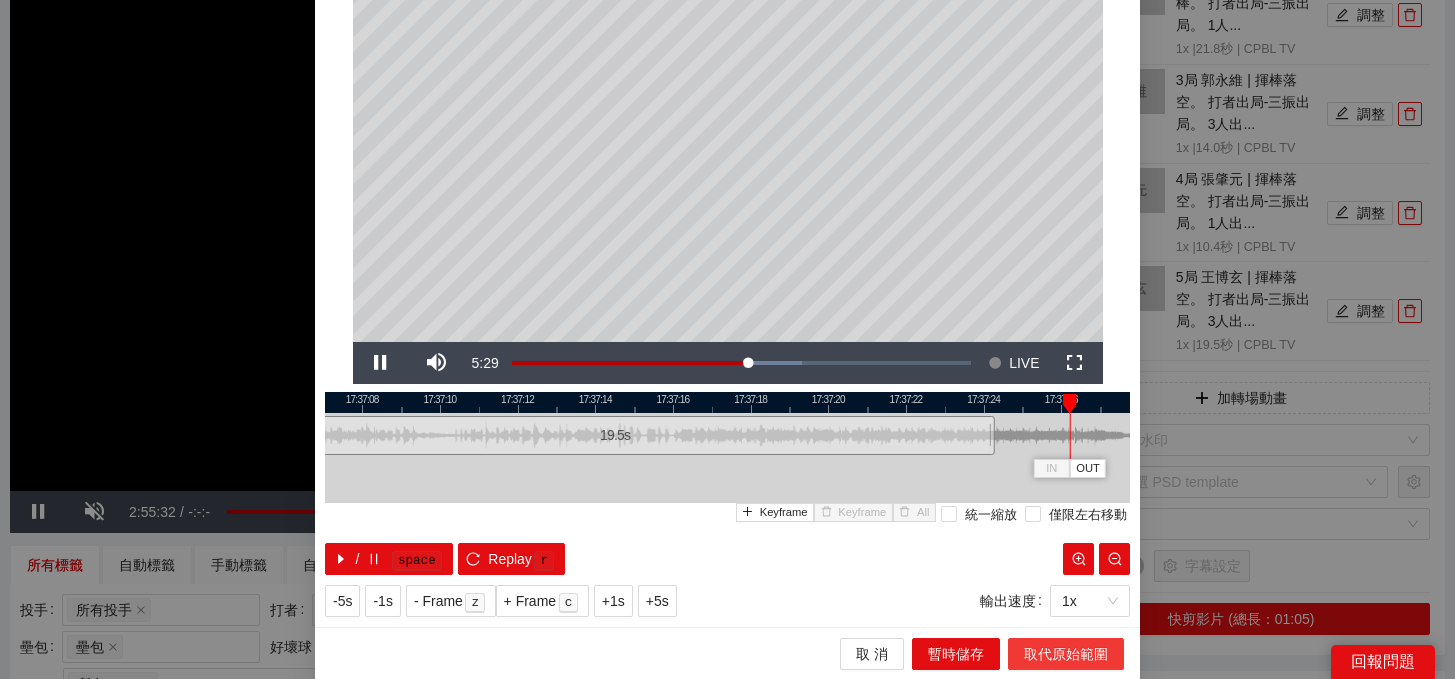 click on "取代原始範圍" at bounding box center [1066, 654] 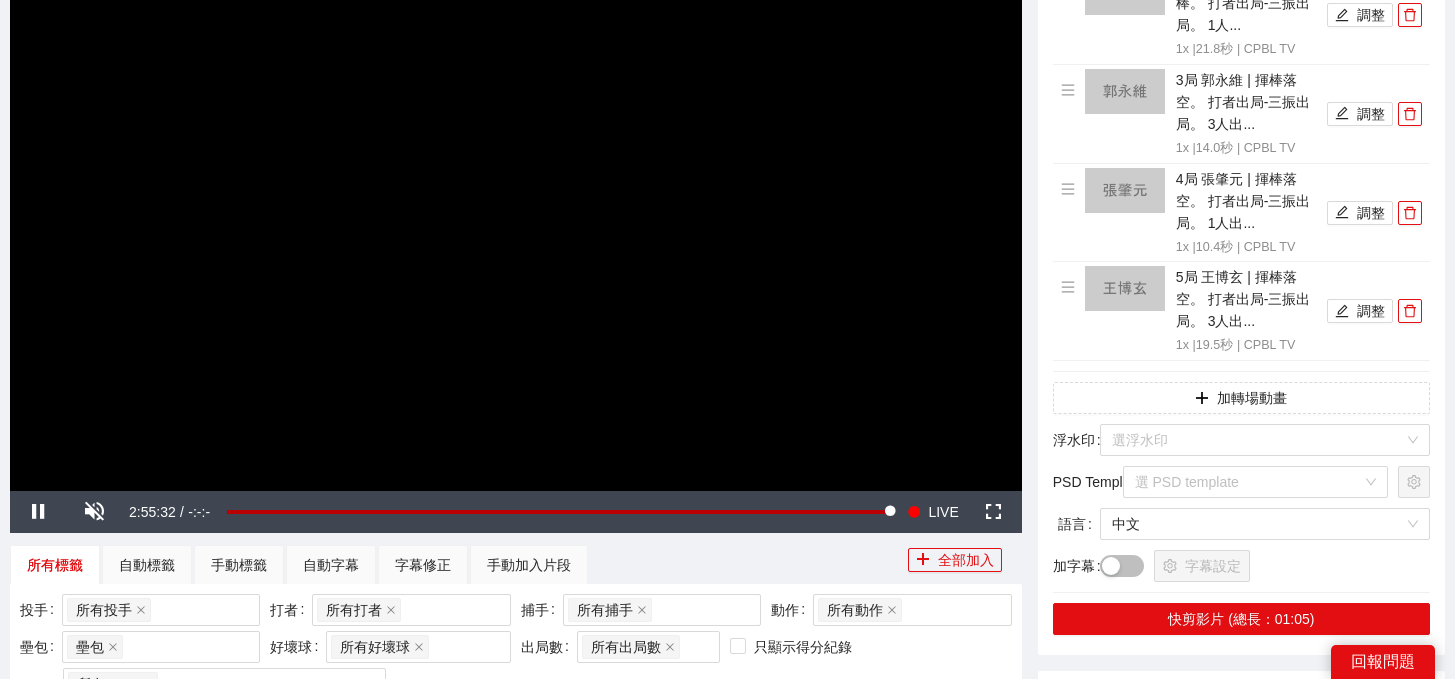 scroll, scrollTop: 0, scrollLeft: 0, axis: both 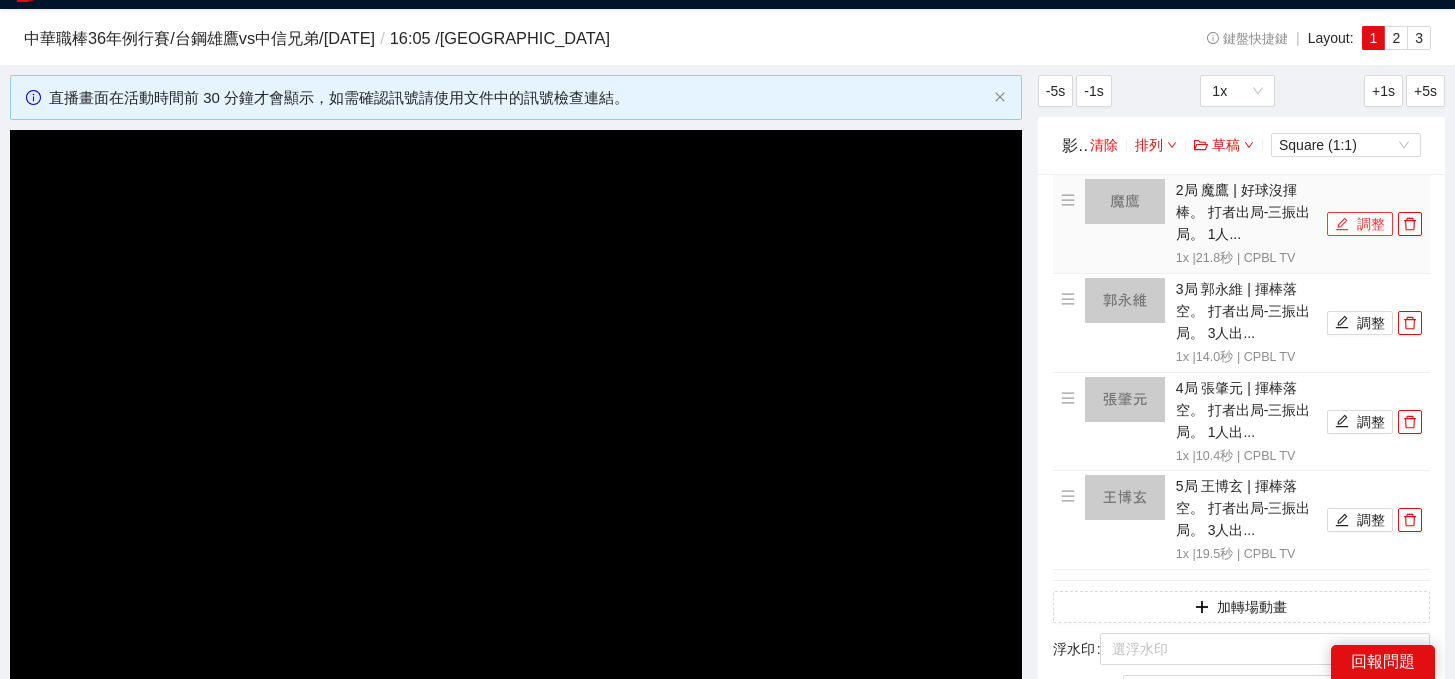 click 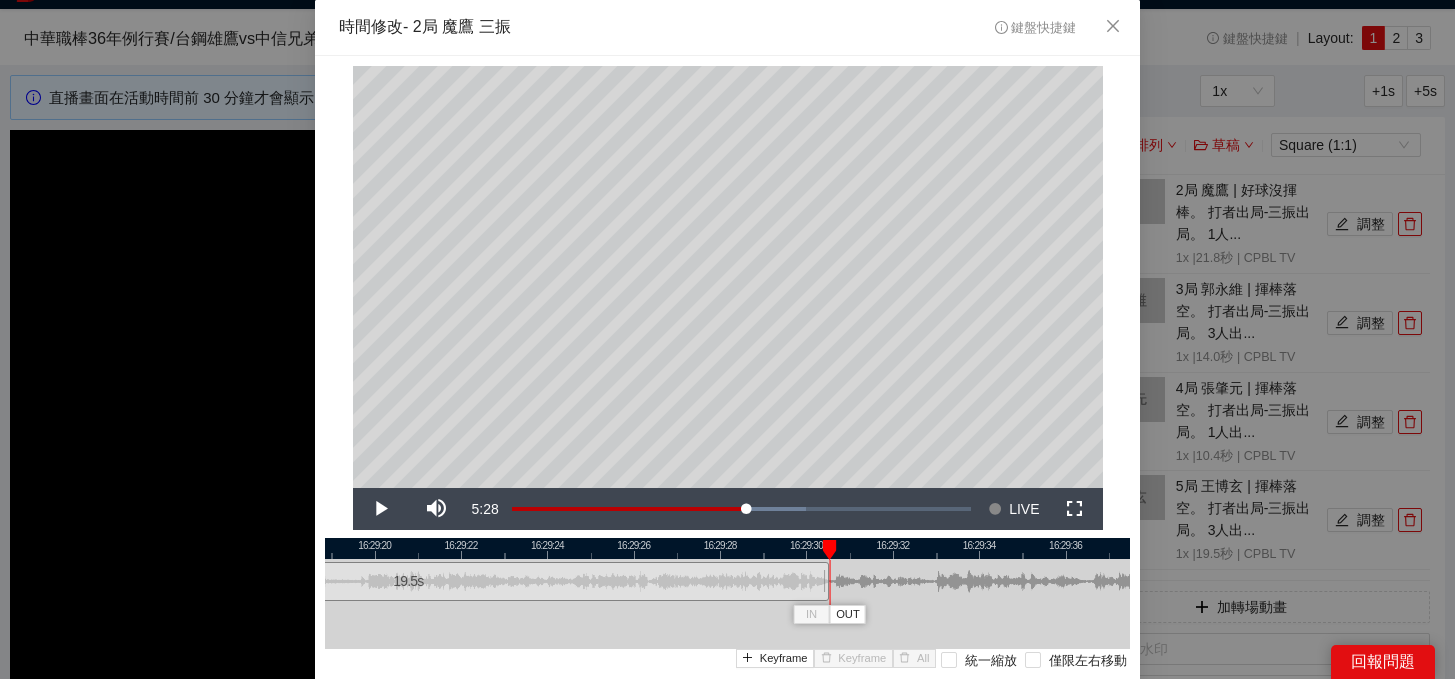 drag, startPoint x: 922, startPoint y: 592, endPoint x: 823, endPoint y: 590, distance: 99.0202 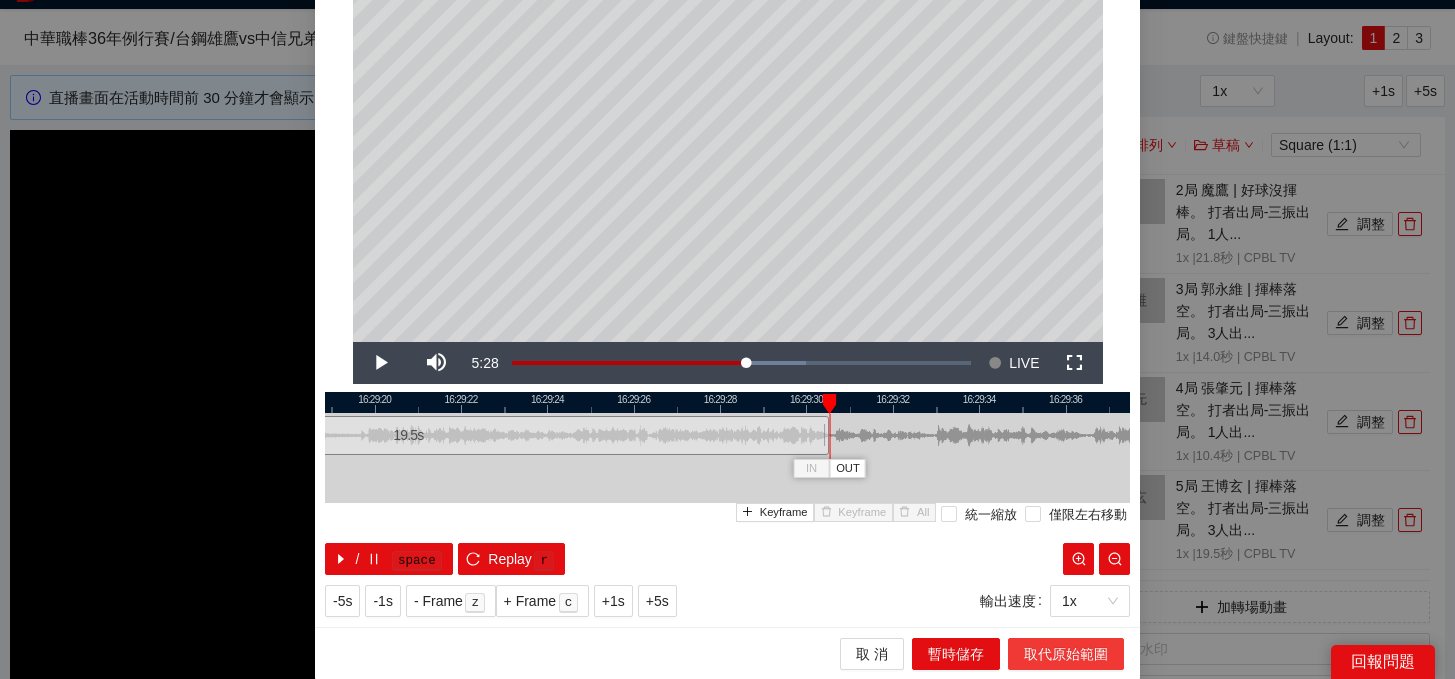 click on "取代原始範圍" at bounding box center (1066, 654) 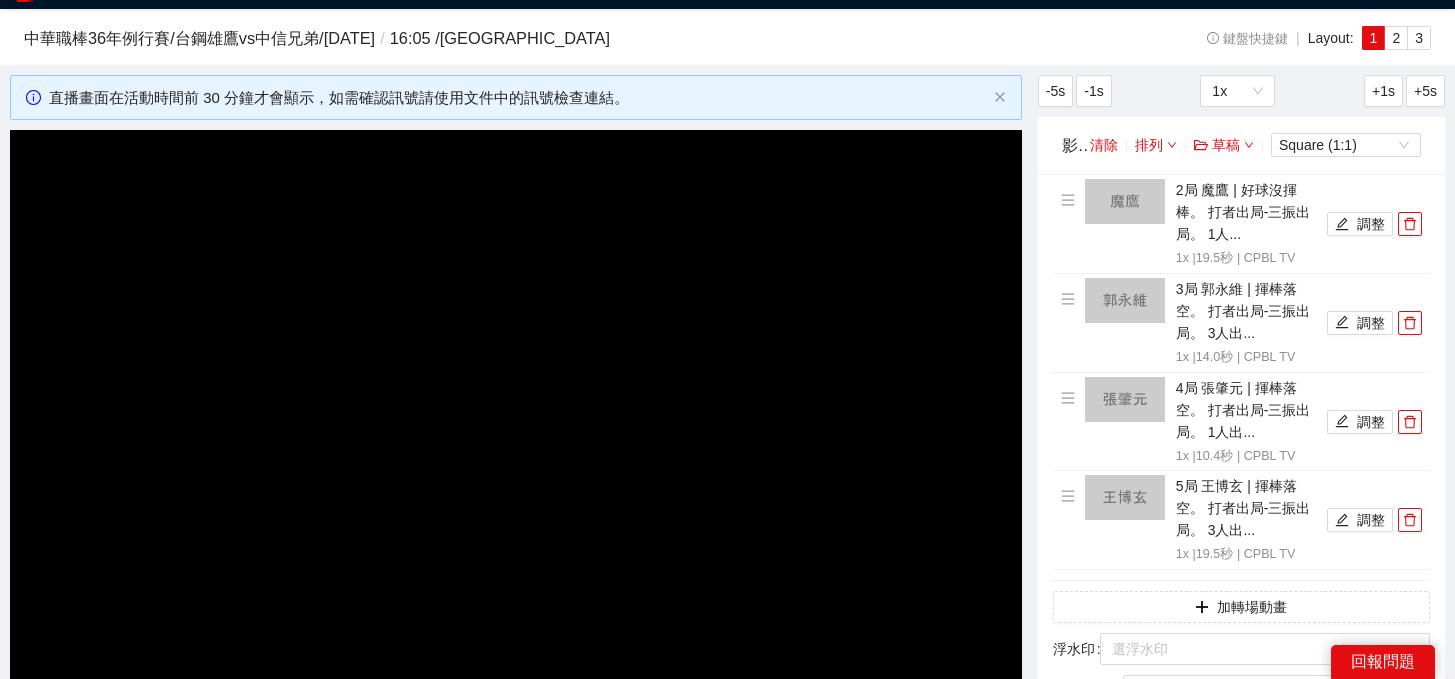 scroll, scrollTop: 0, scrollLeft: 0, axis: both 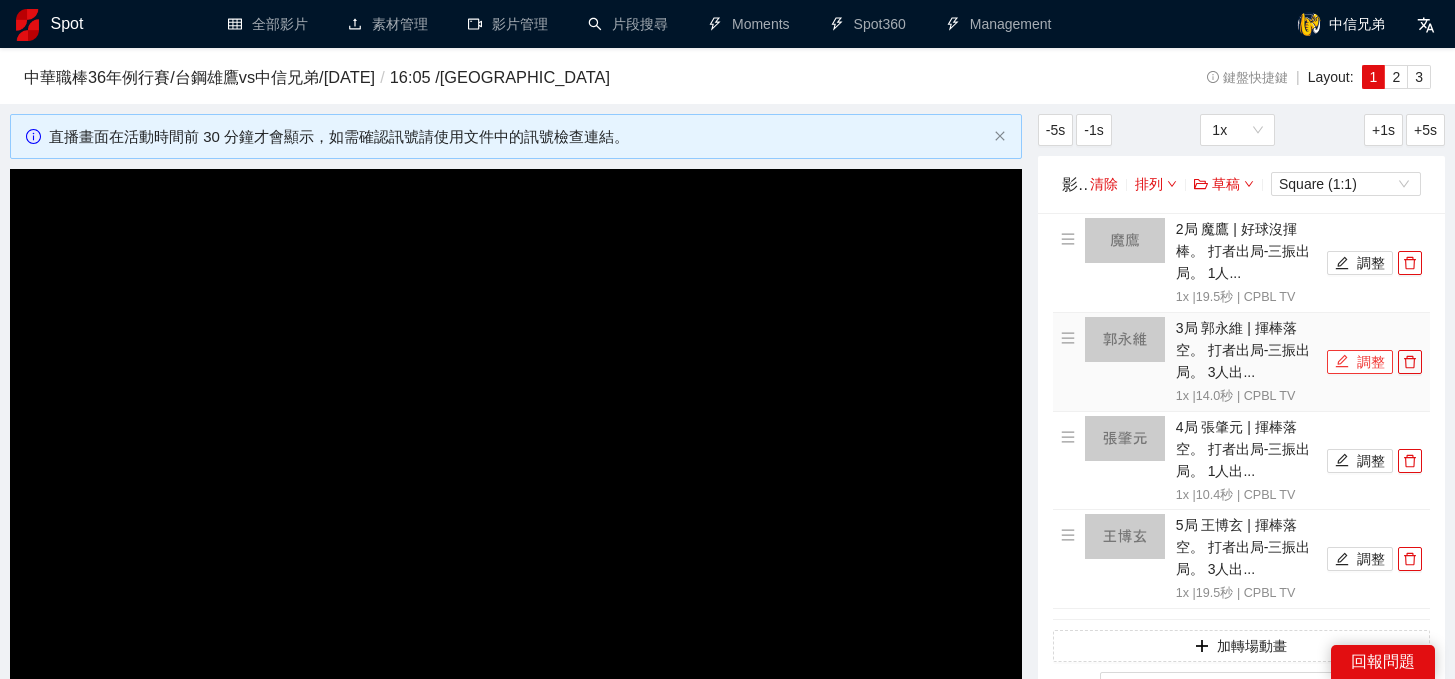 click on "調整" at bounding box center (1360, 362) 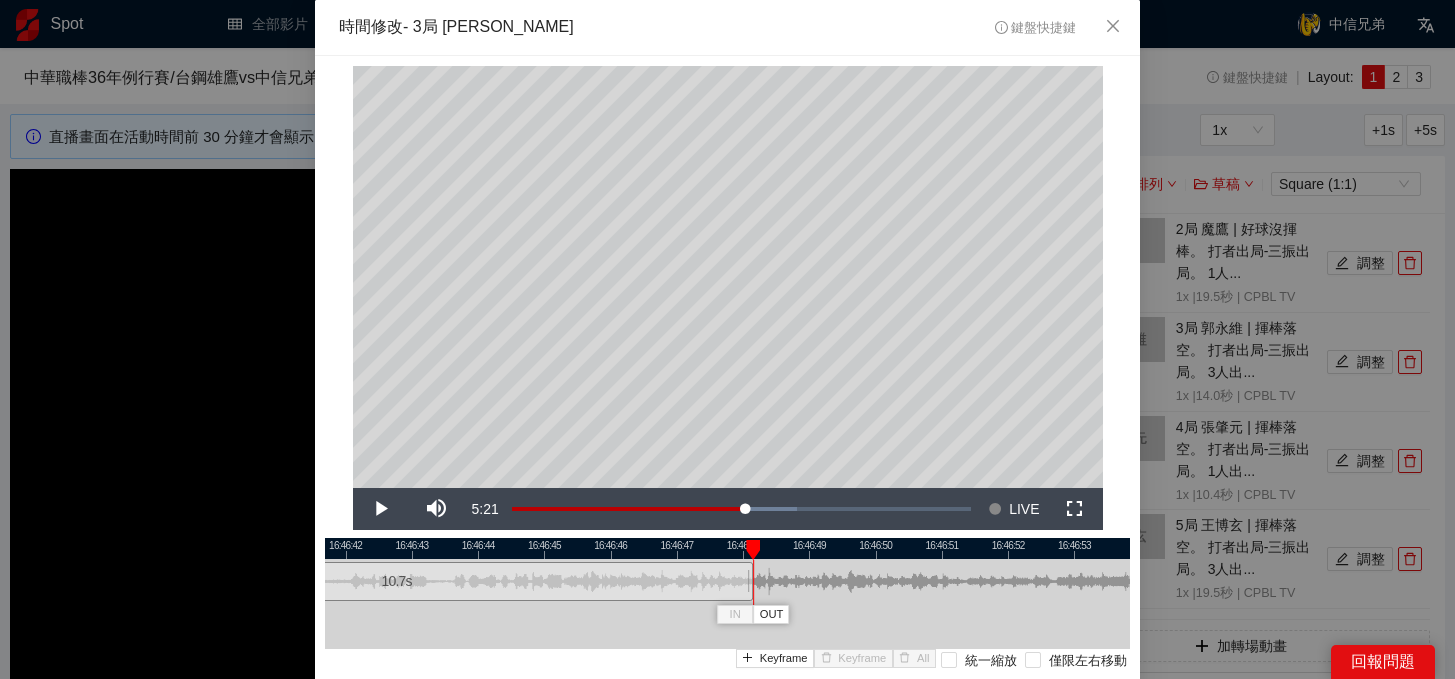drag, startPoint x: 964, startPoint y: 588, endPoint x: 748, endPoint y: 592, distance: 216.03703 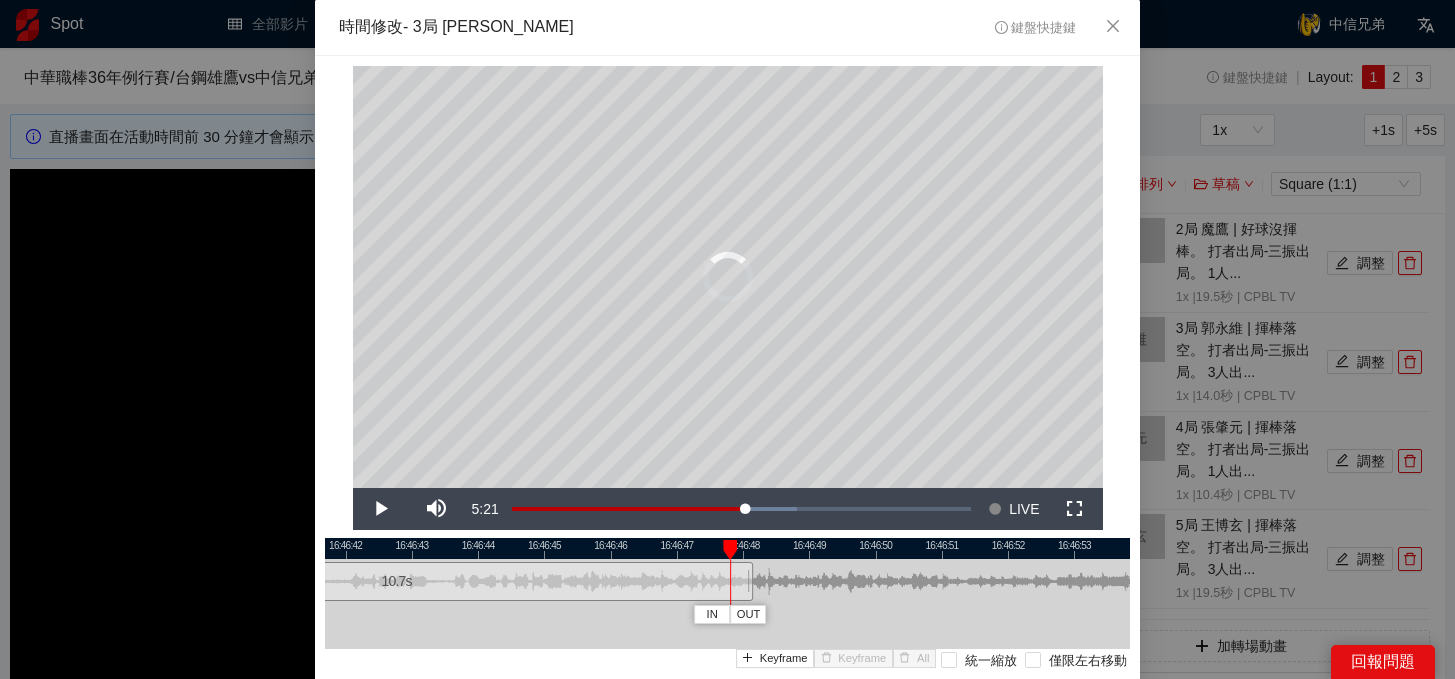 drag, startPoint x: 756, startPoint y: 551, endPoint x: 732, endPoint y: 551, distance: 24 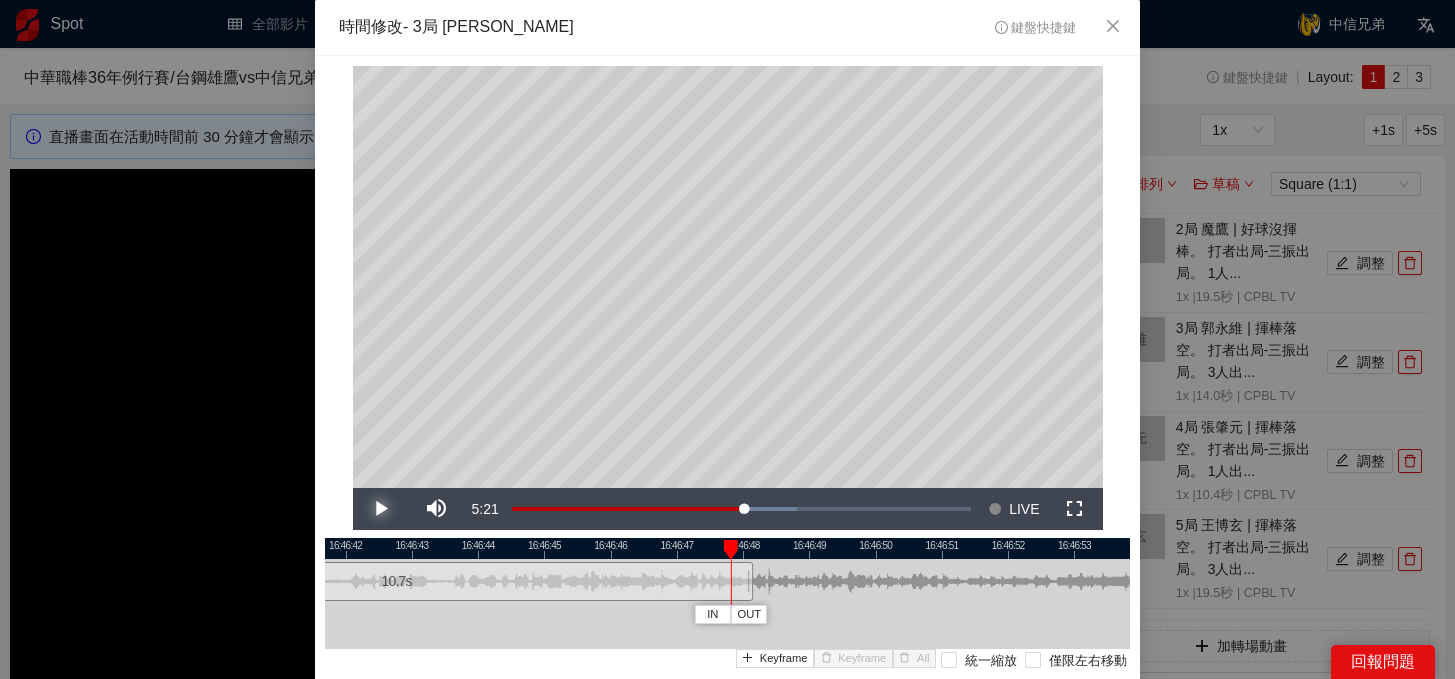 click at bounding box center [381, 509] 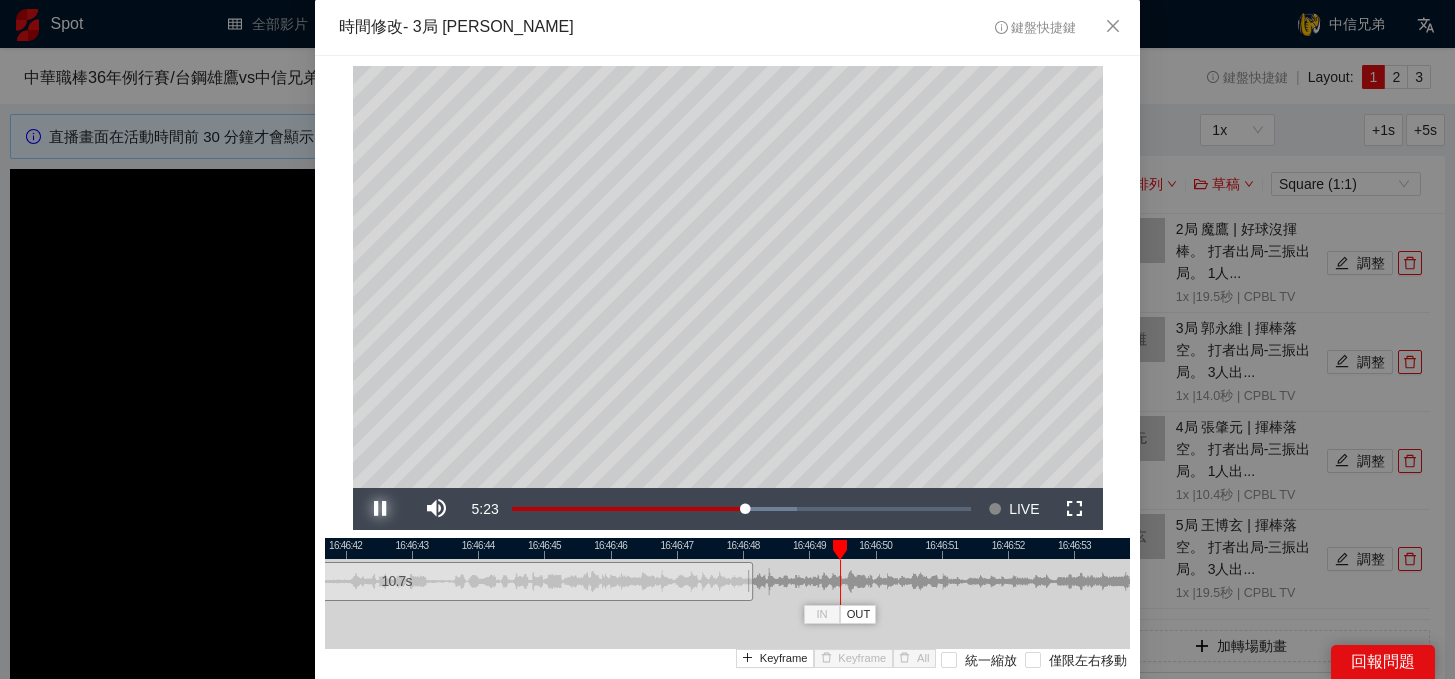 scroll, scrollTop: 146, scrollLeft: 0, axis: vertical 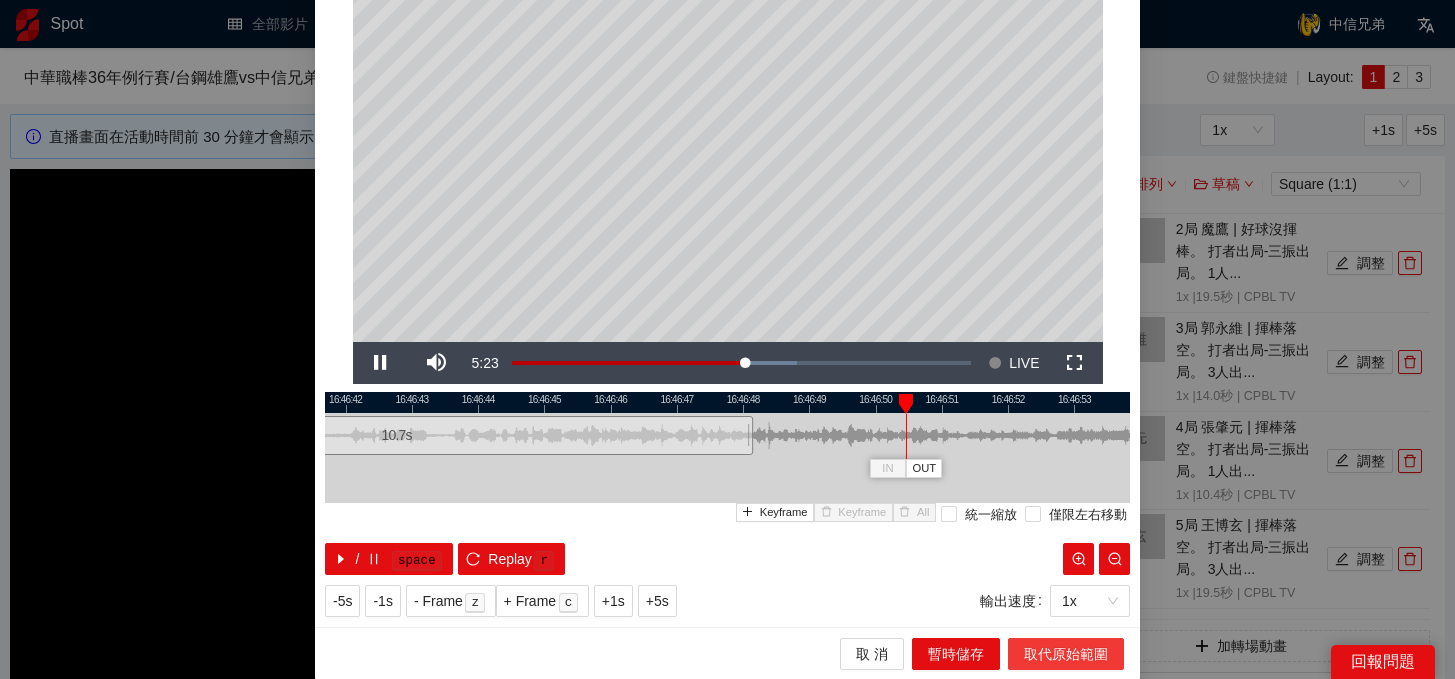 click on "取代原始範圍" at bounding box center (1066, 654) 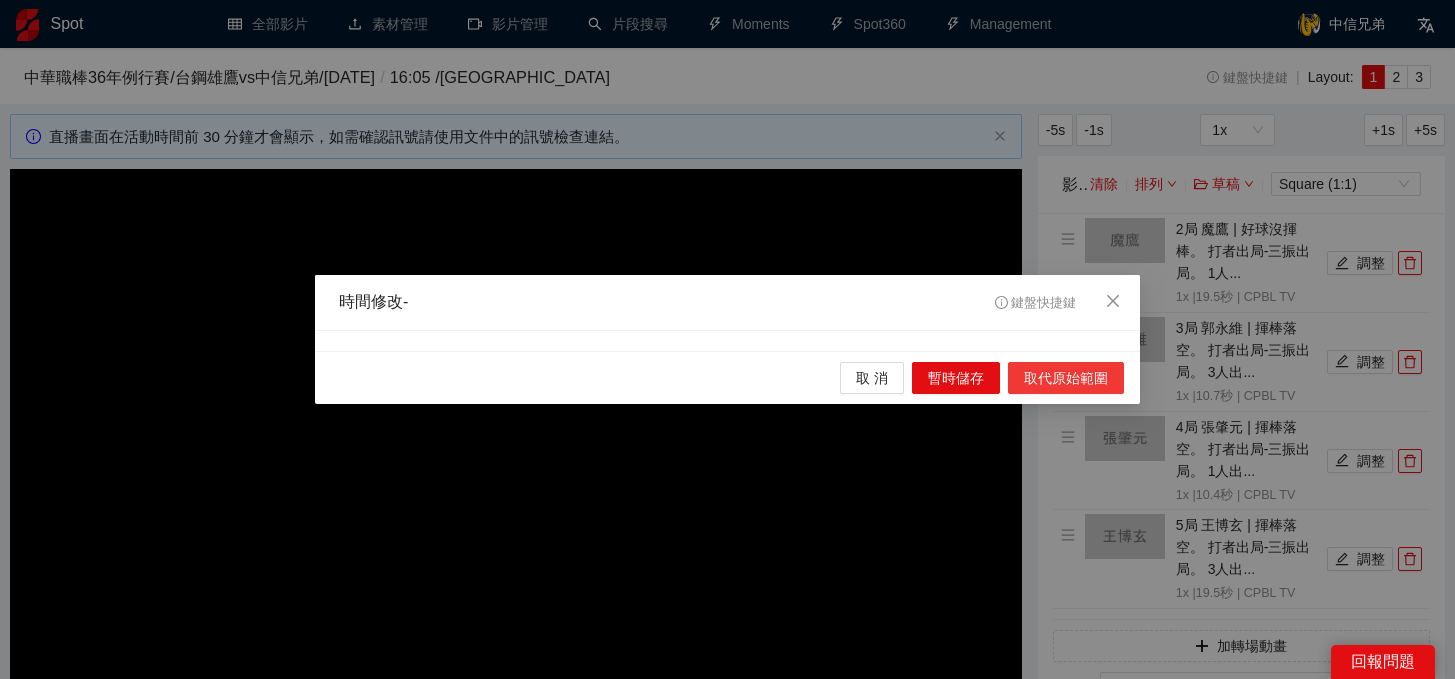 scroll, scrollTop: 0, scrollLeft: 0, axis: both 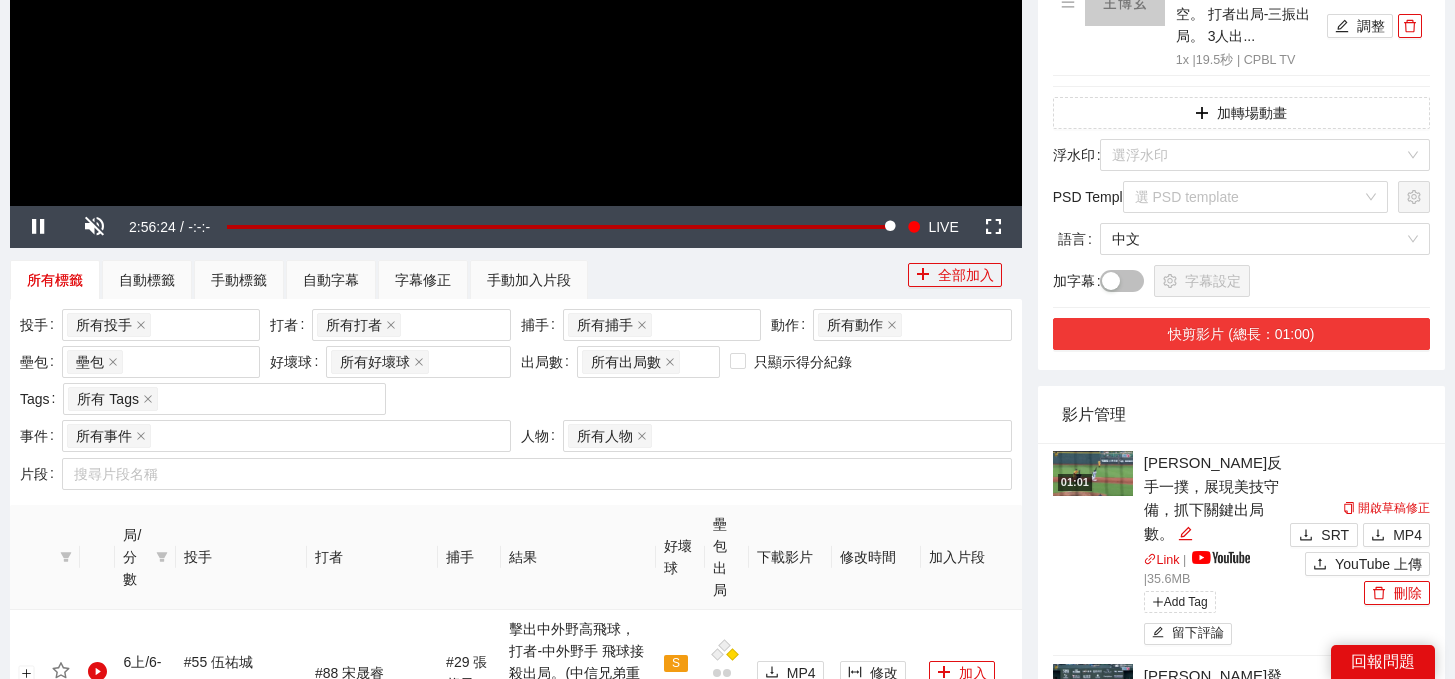 click on "快剪影片 (總長：01:00)" at bounding box center [1241, 334] 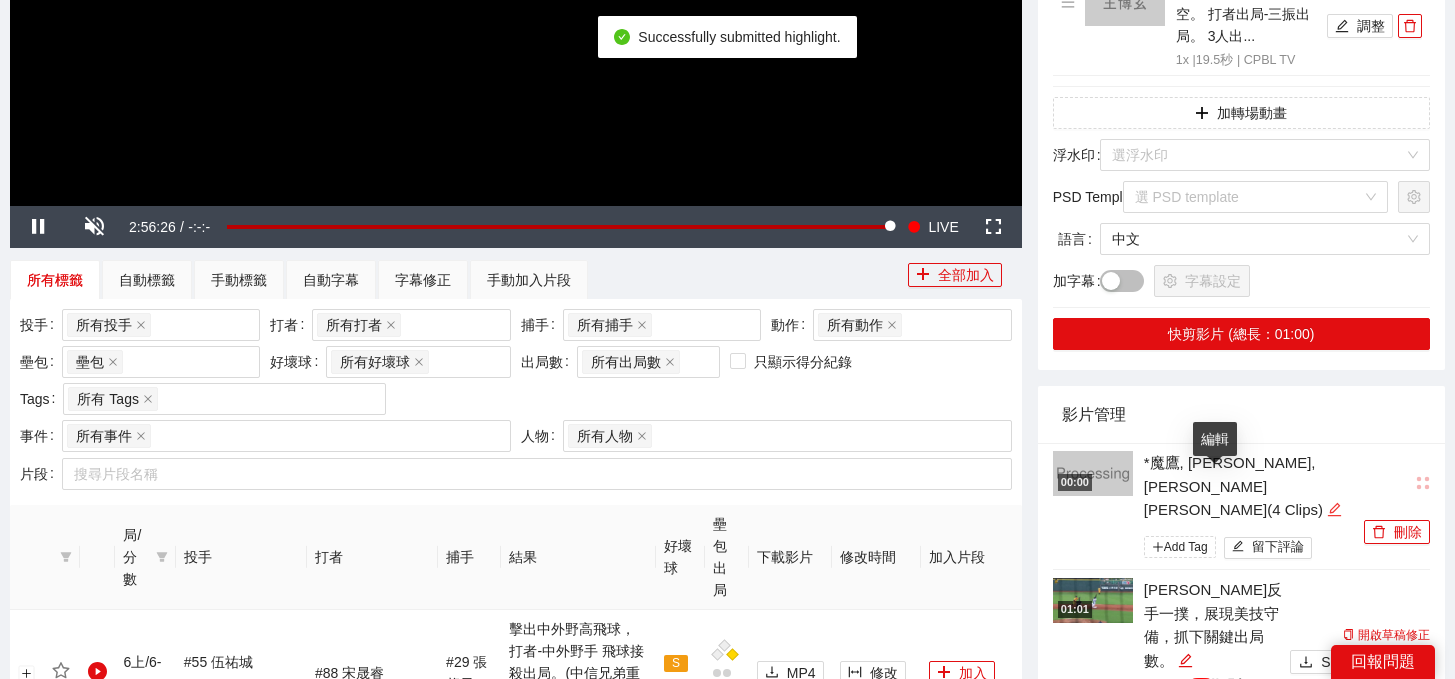 click 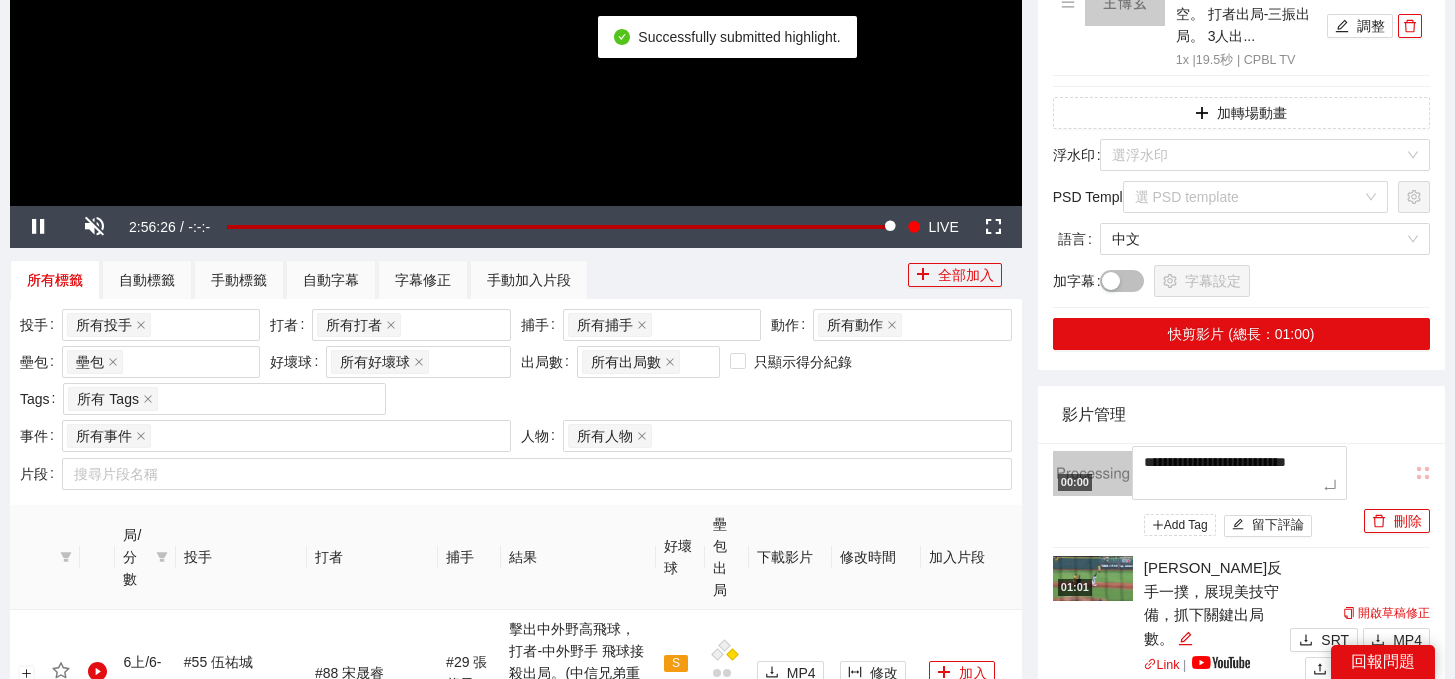 drag, startPoint x: 1241, startPoint y: 488, endPoint x: 986, endPoint y: 414, distance: 265.52023 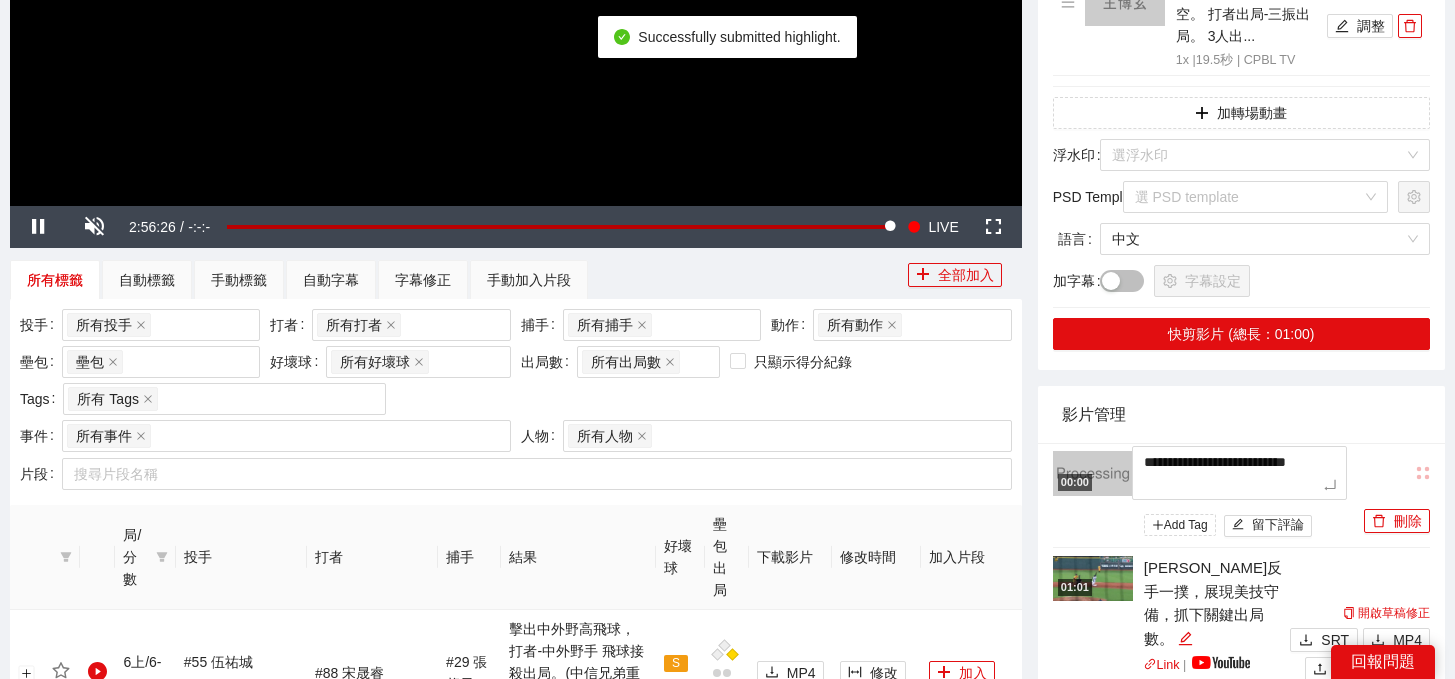 click on "**********" at bounding box center [727, 945] 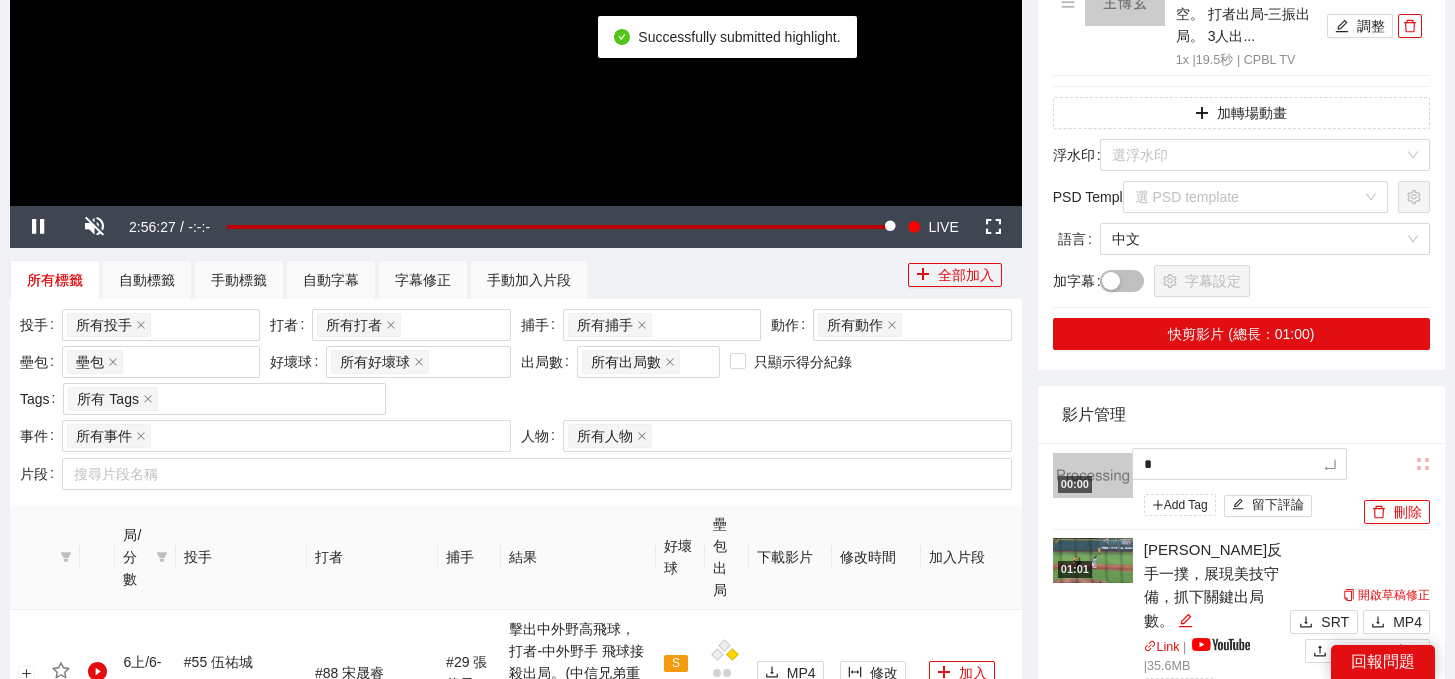 type 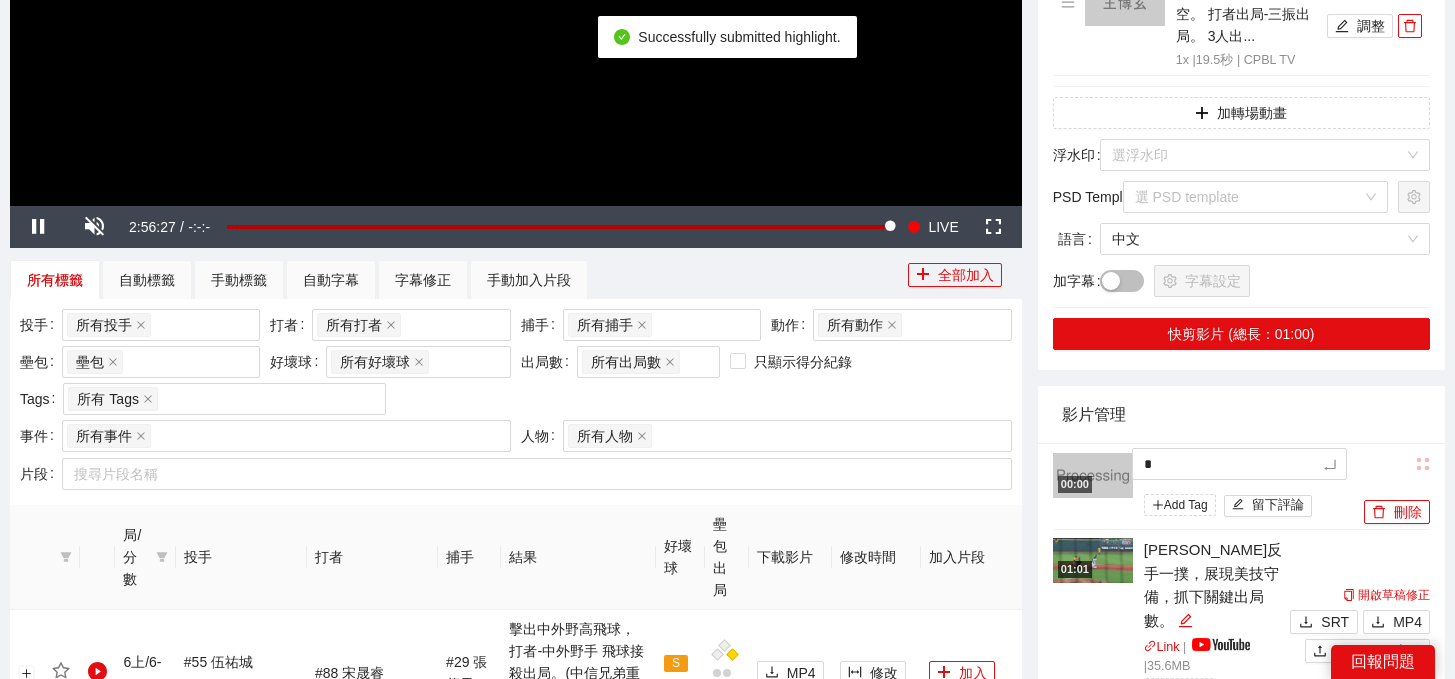 type 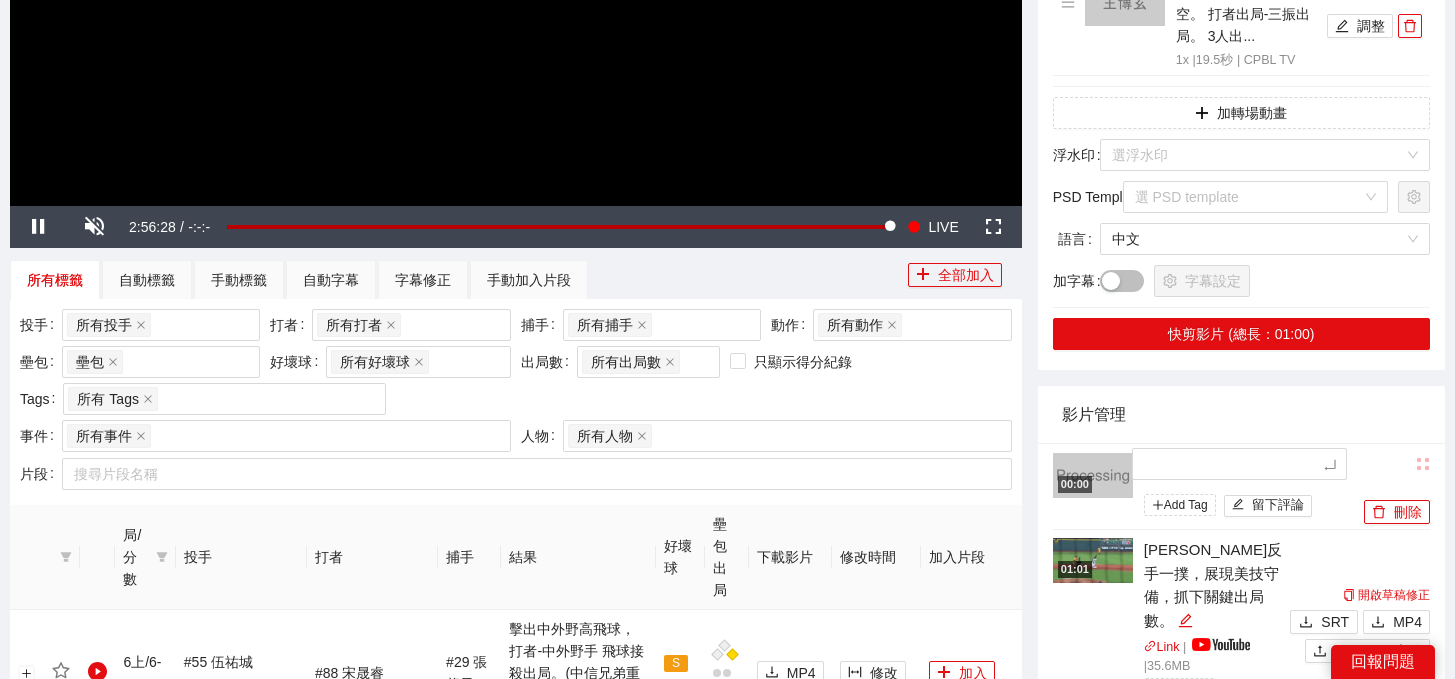 type on "*" 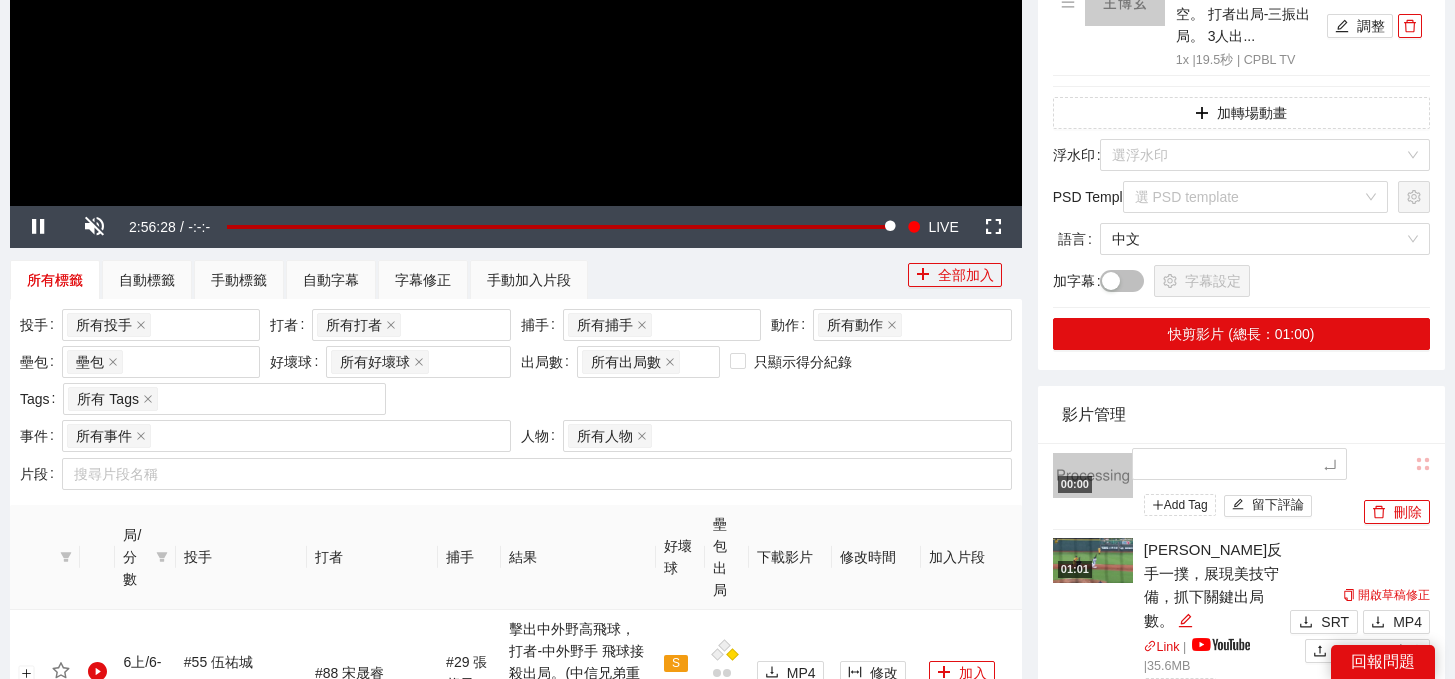 type on "*" 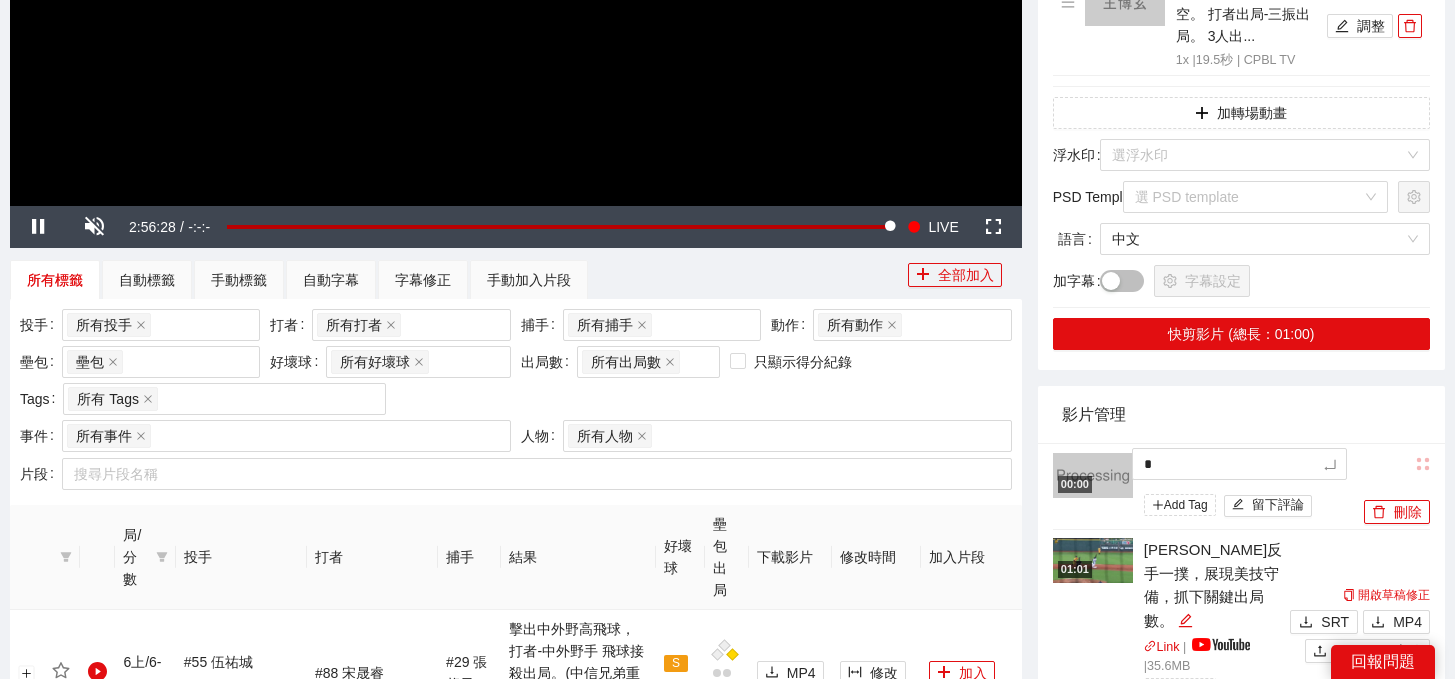 type on "**" 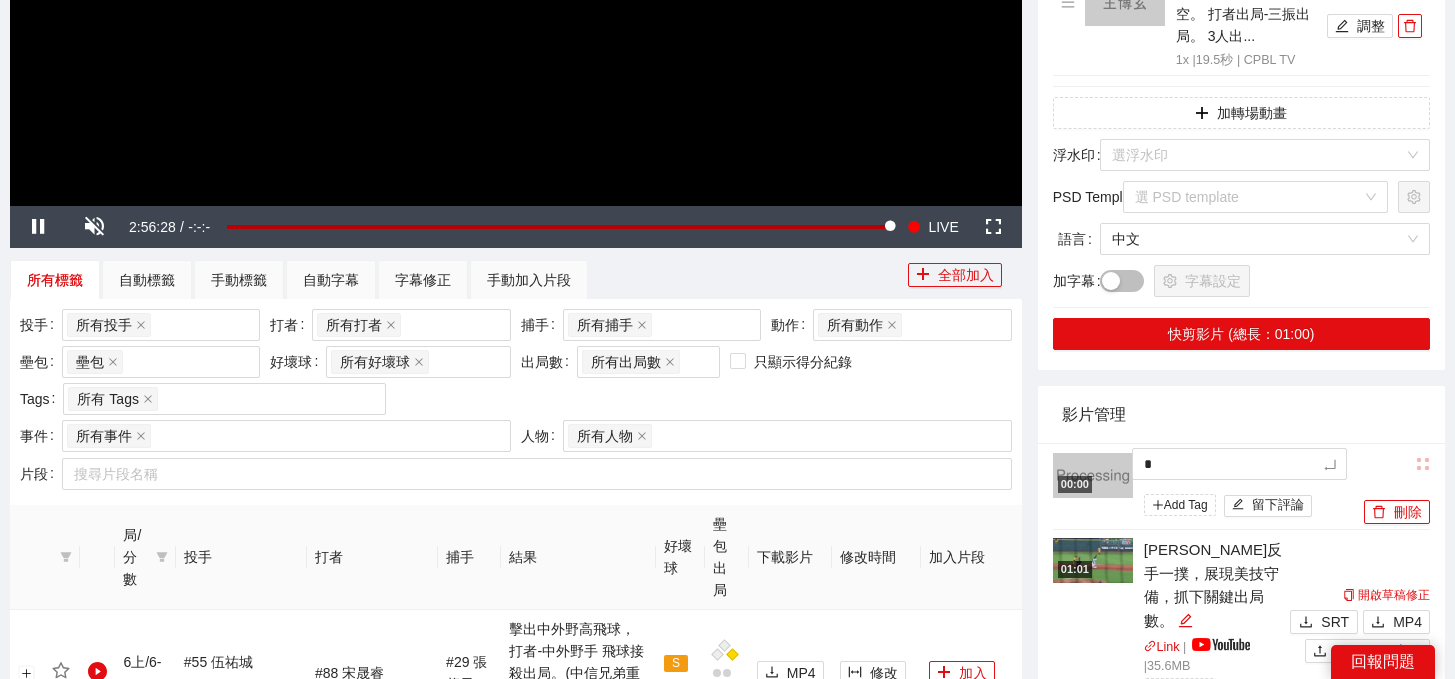 type on "**" 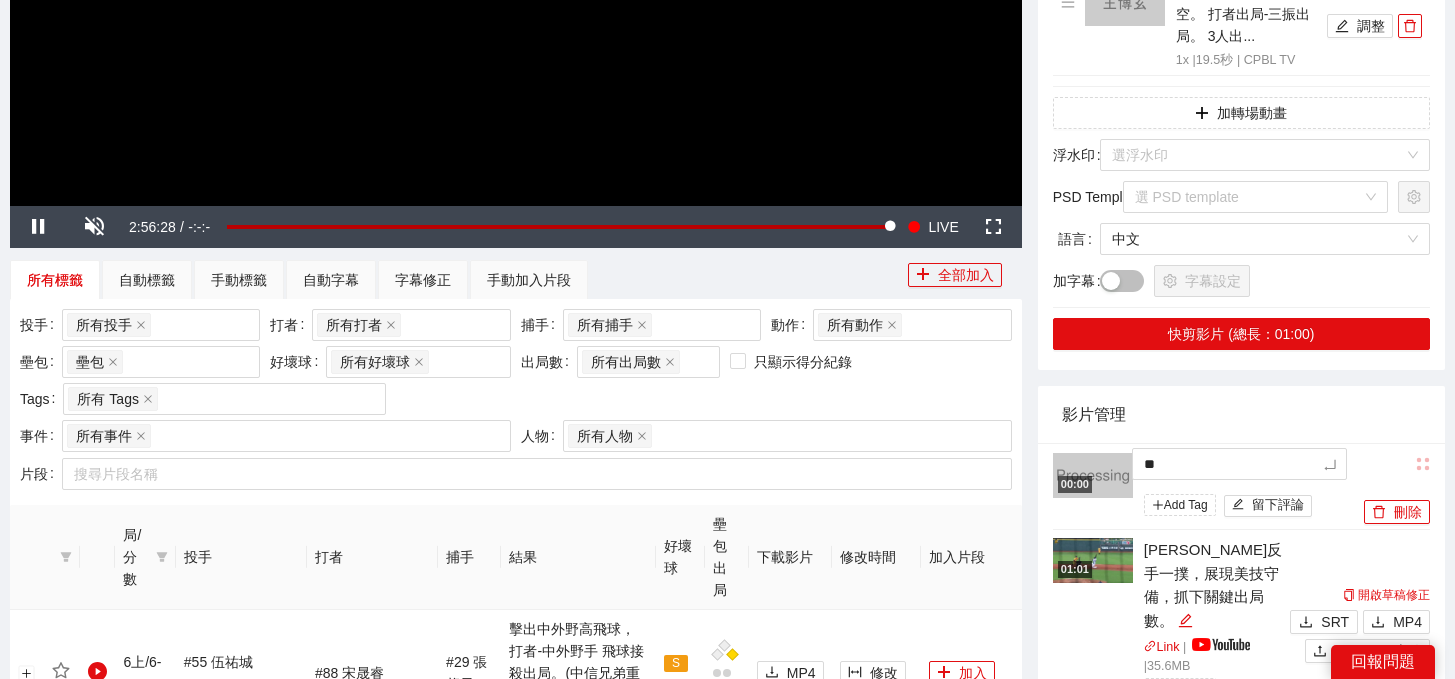 type on "*" 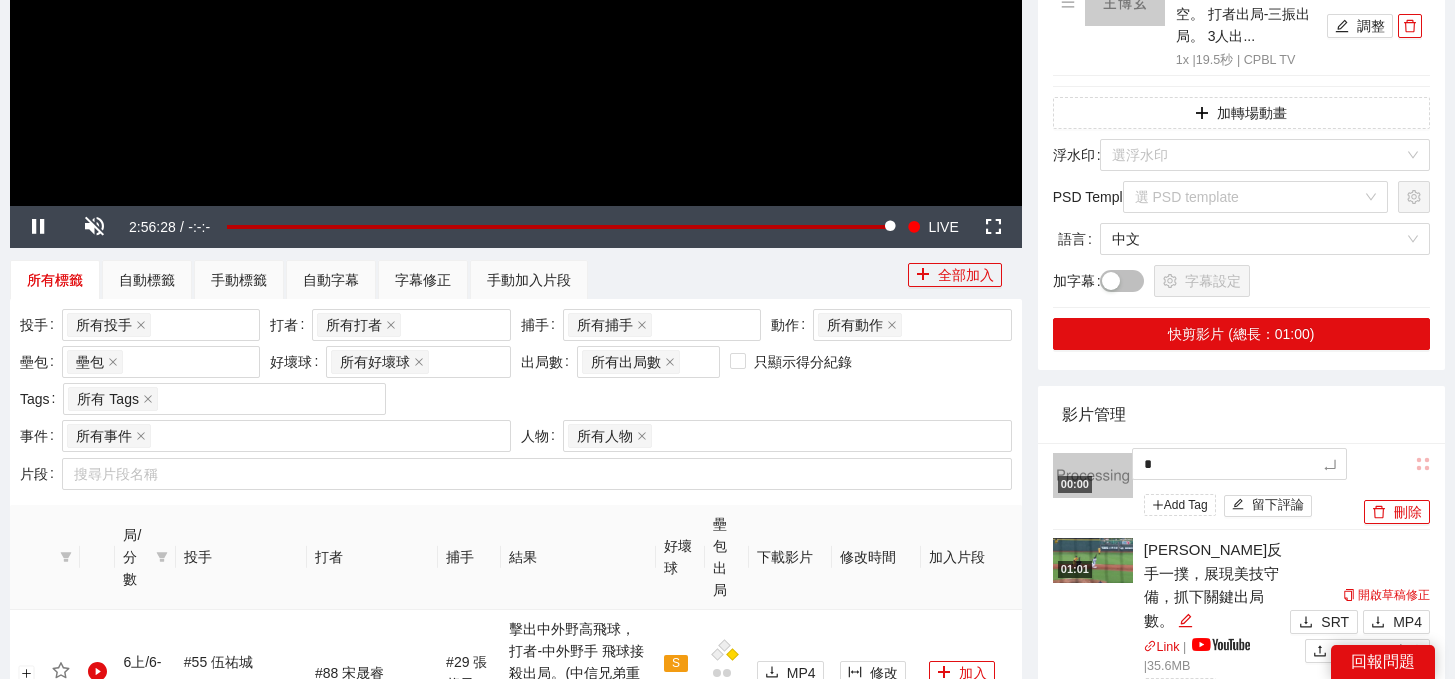 type on "**" 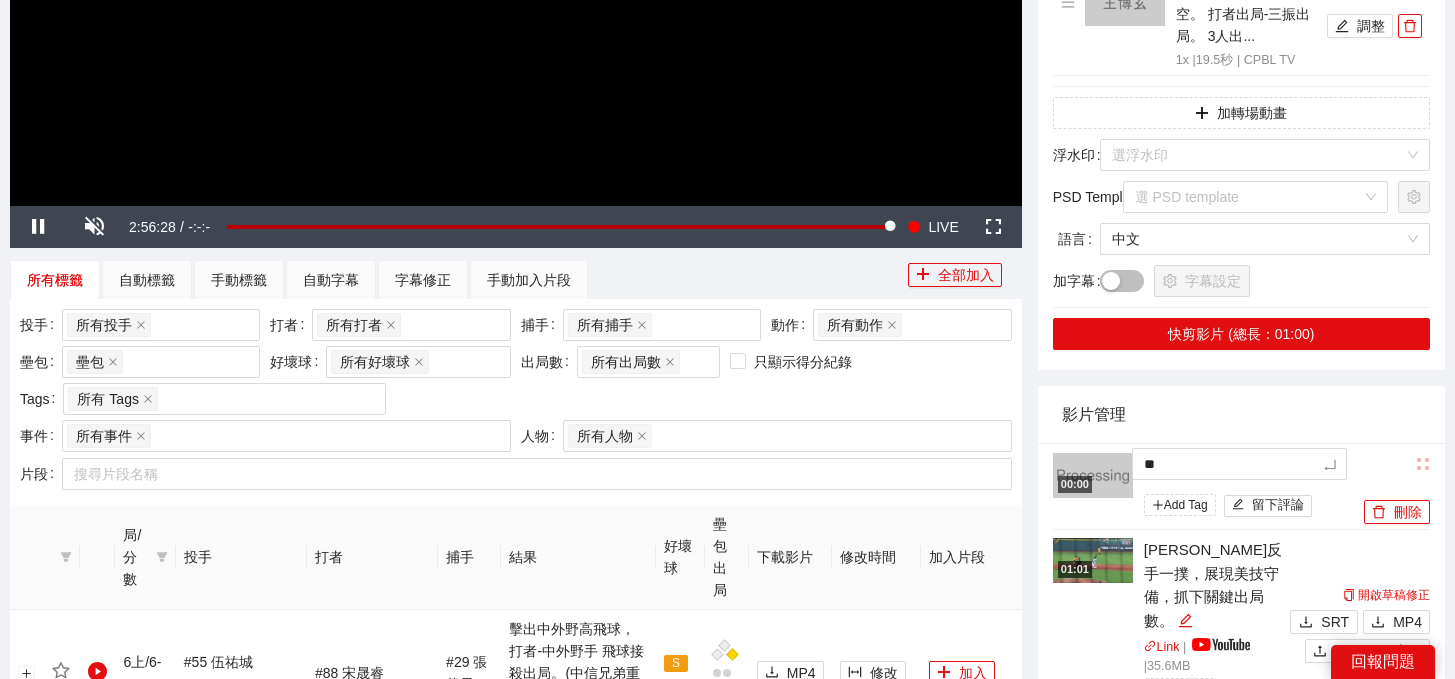 type on "***" 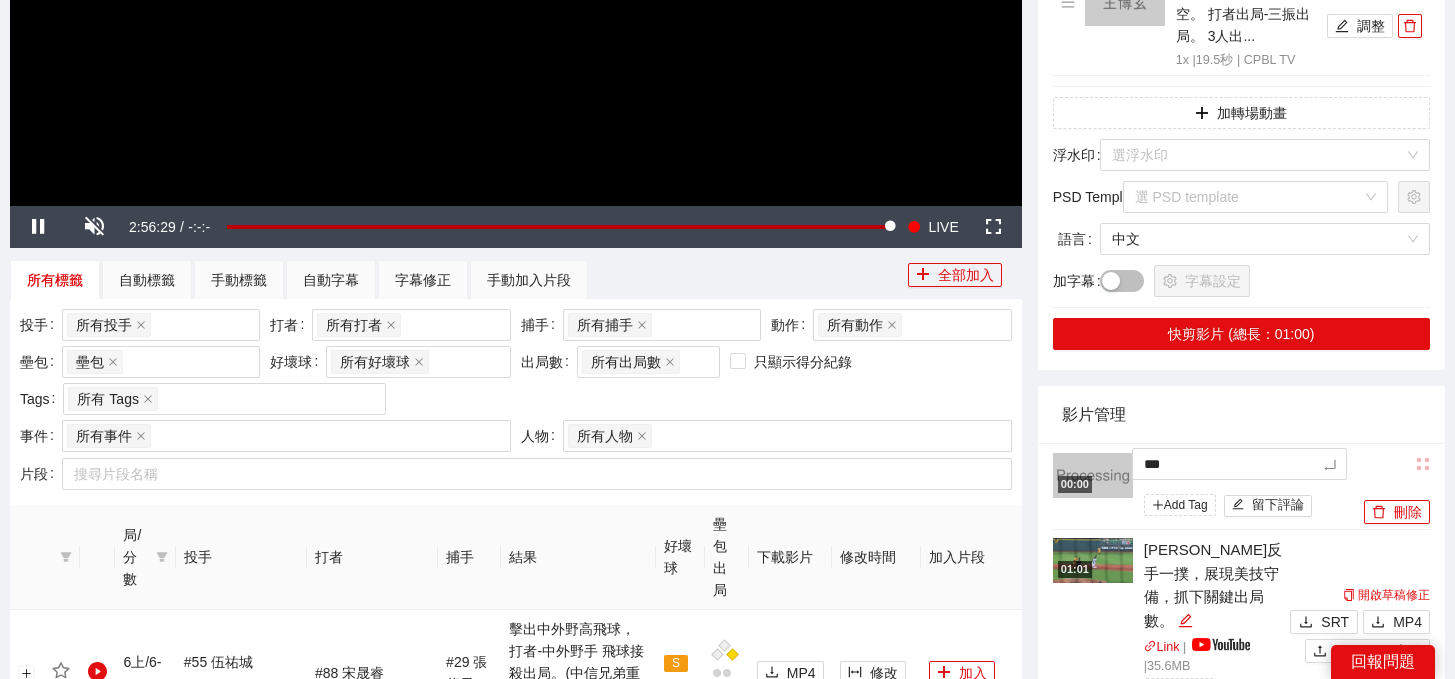 type on "**" 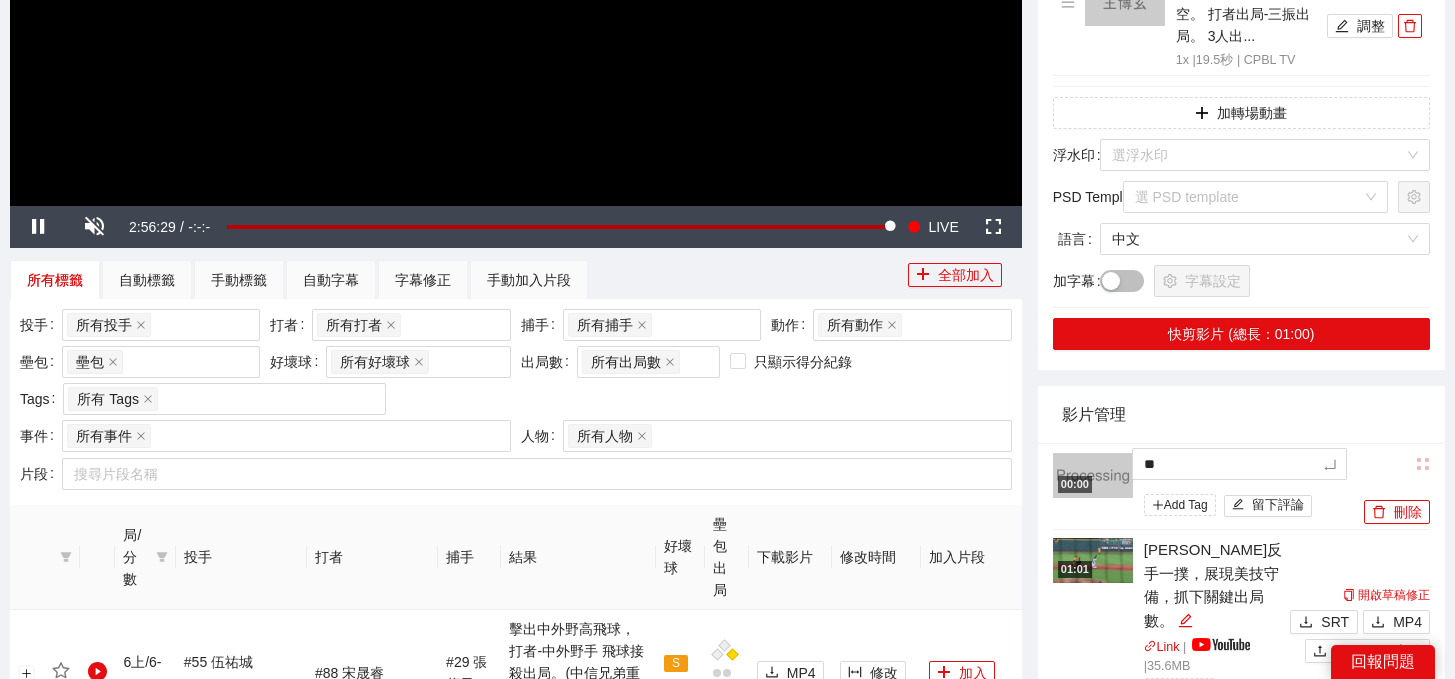 type on "**" 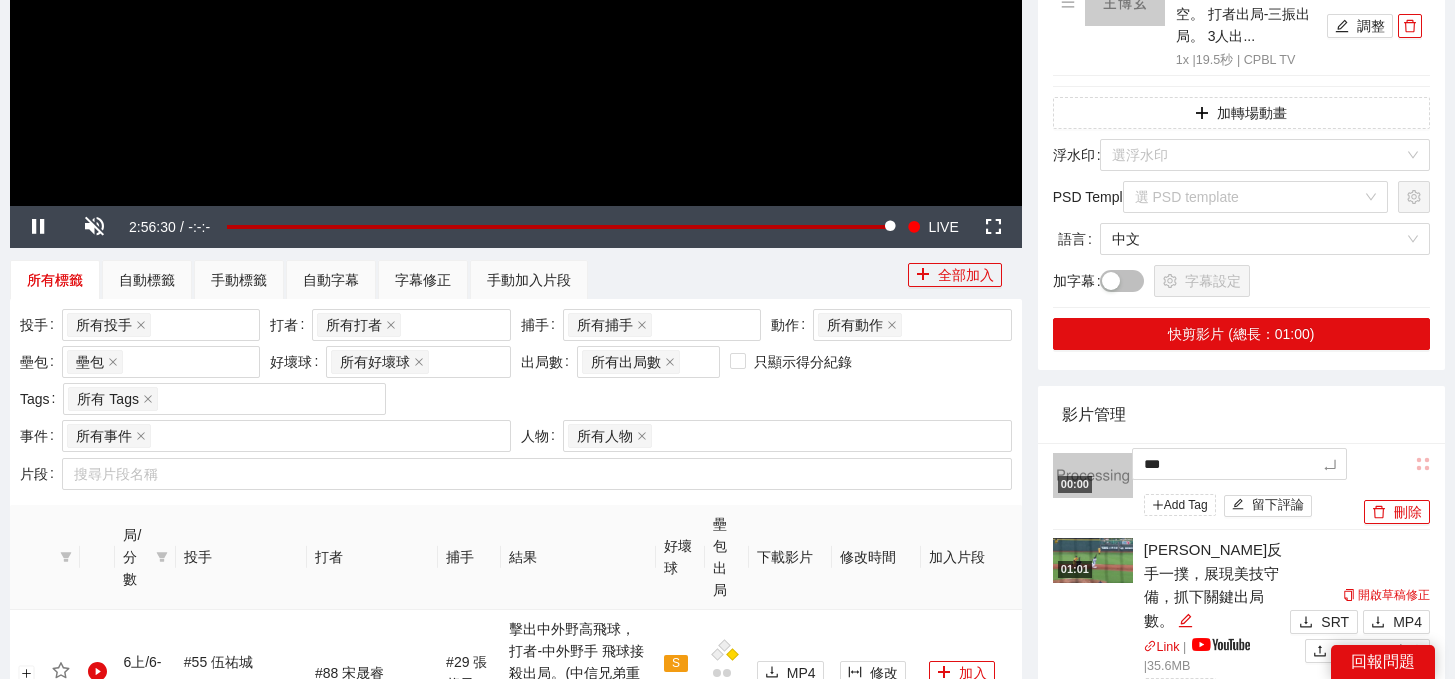 type on "****" 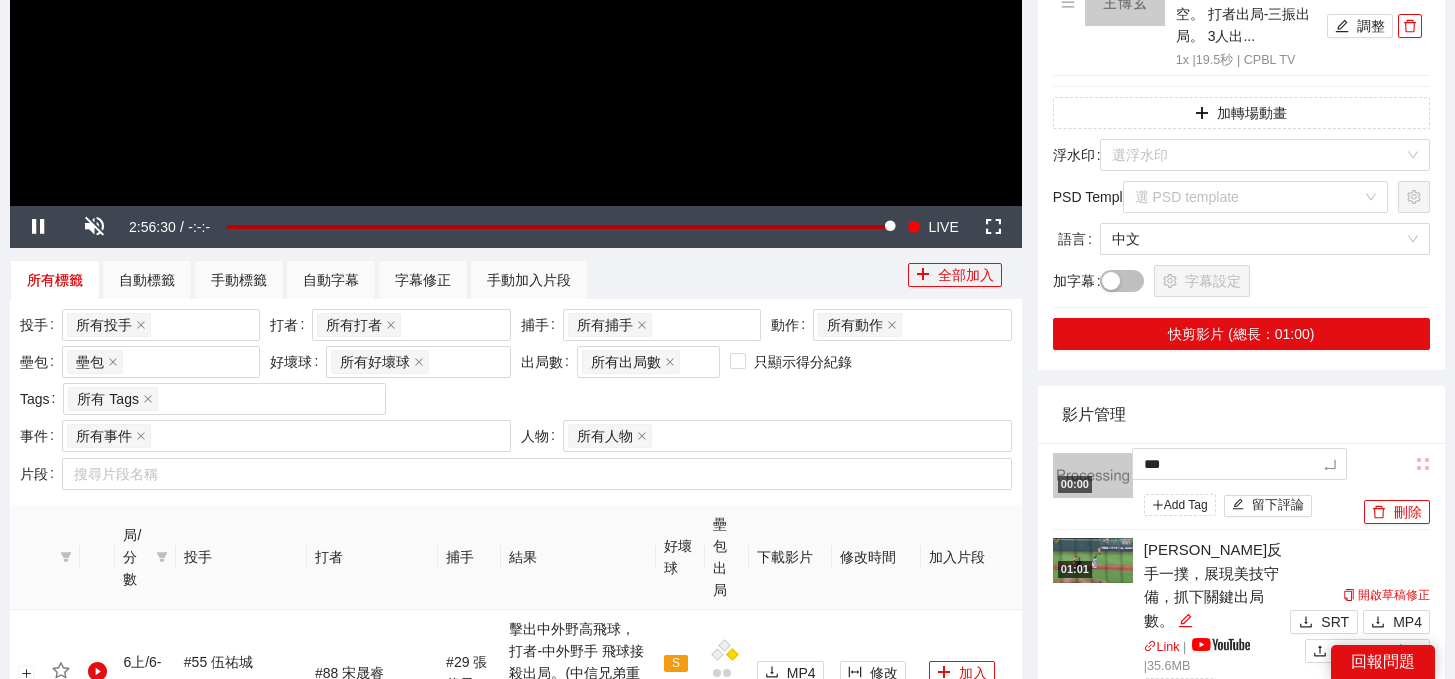 type on "****" 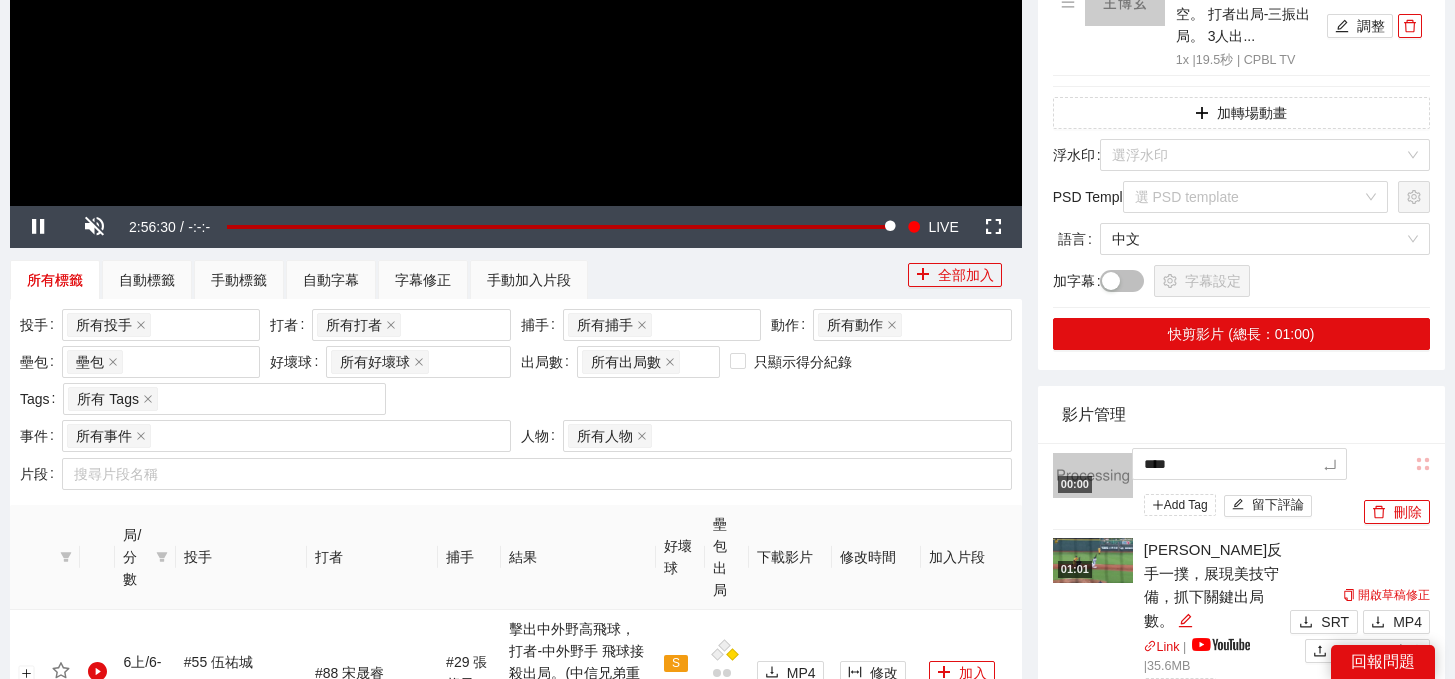 type on "*****" 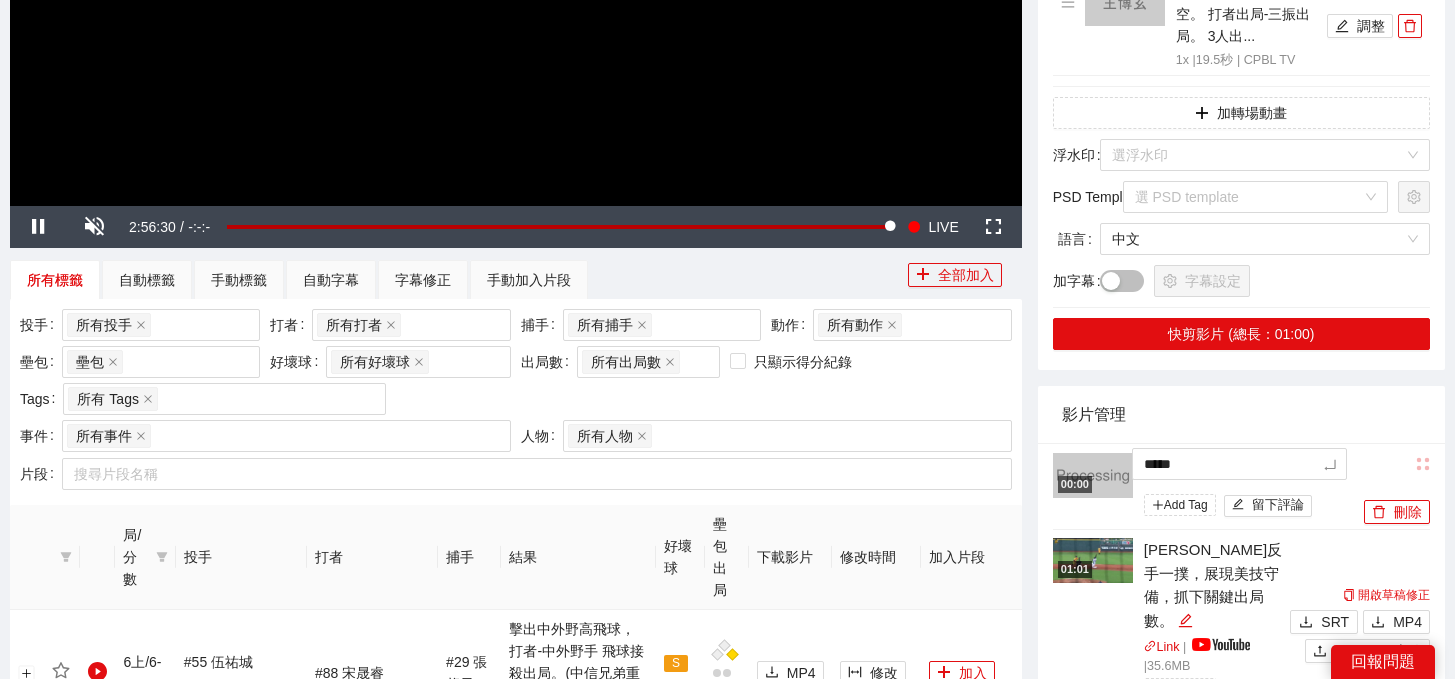 type on "*****" 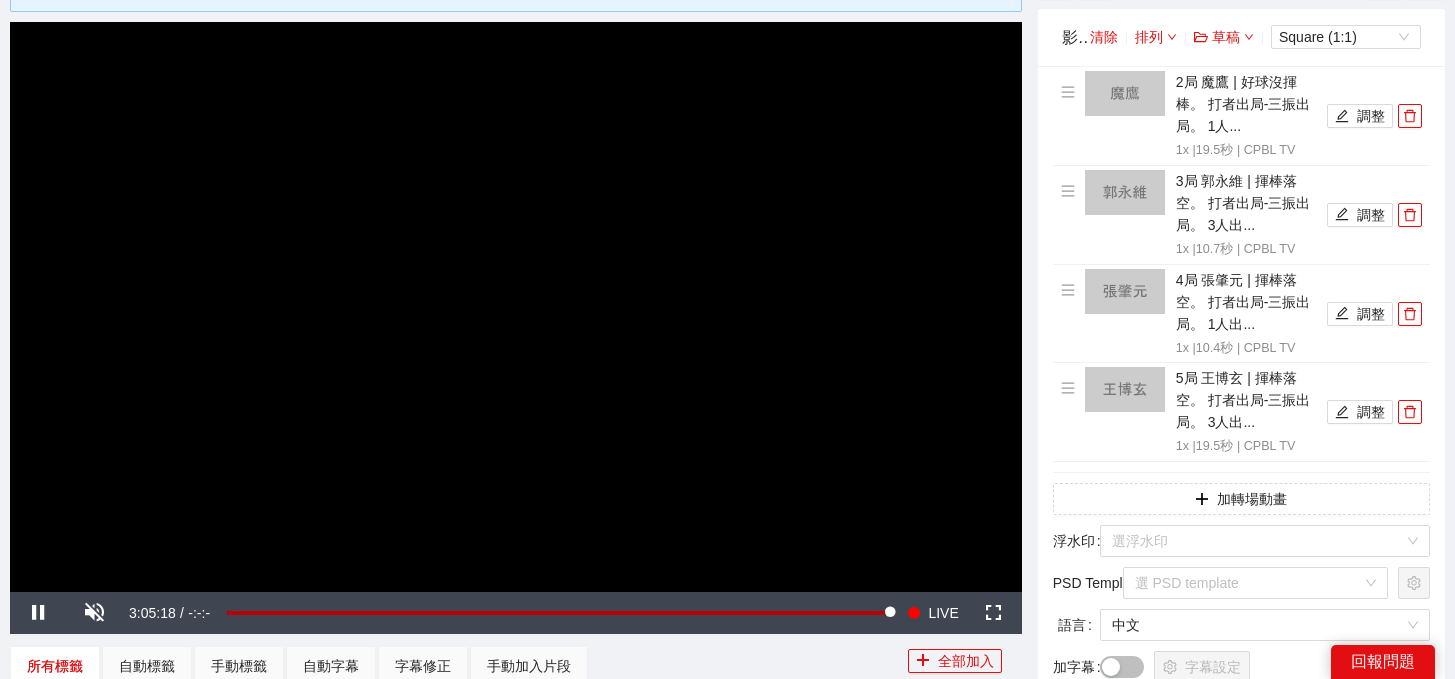scroll, scrollTop: 71, scrollLeft: 0, axis: vertical 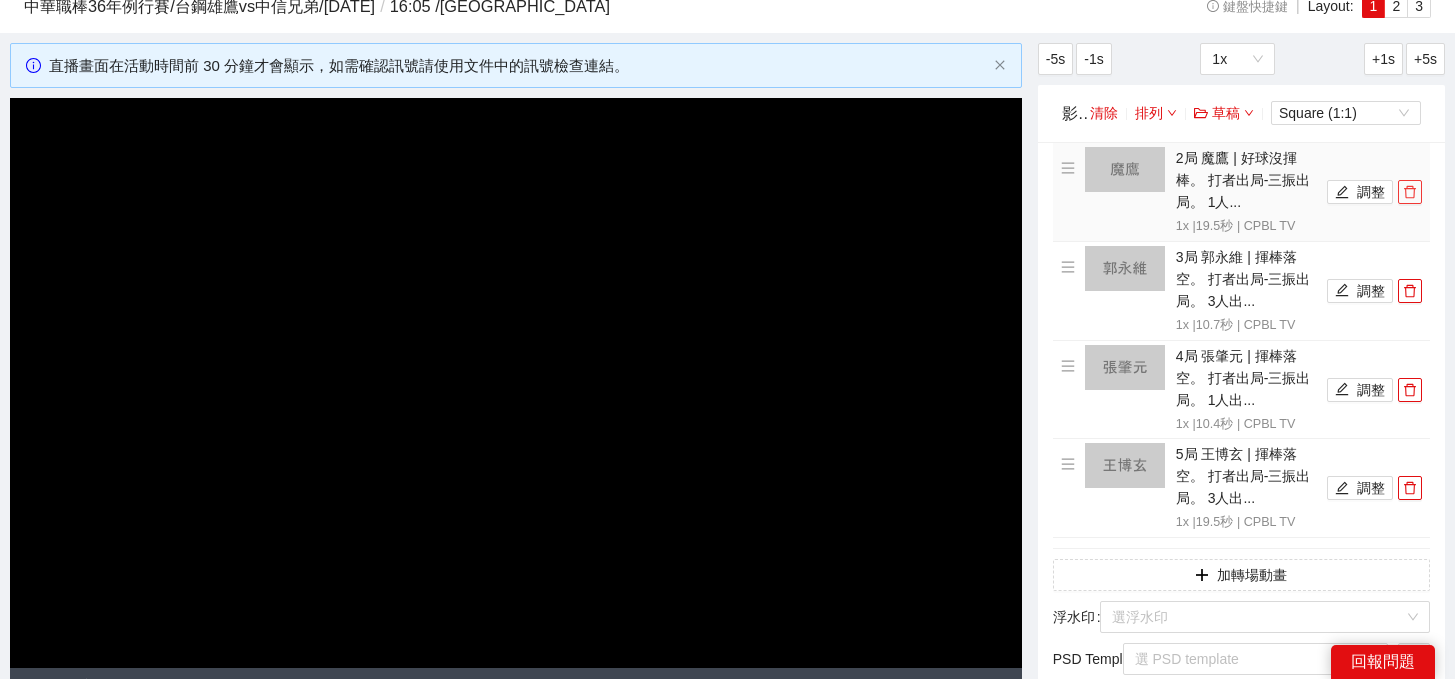 click 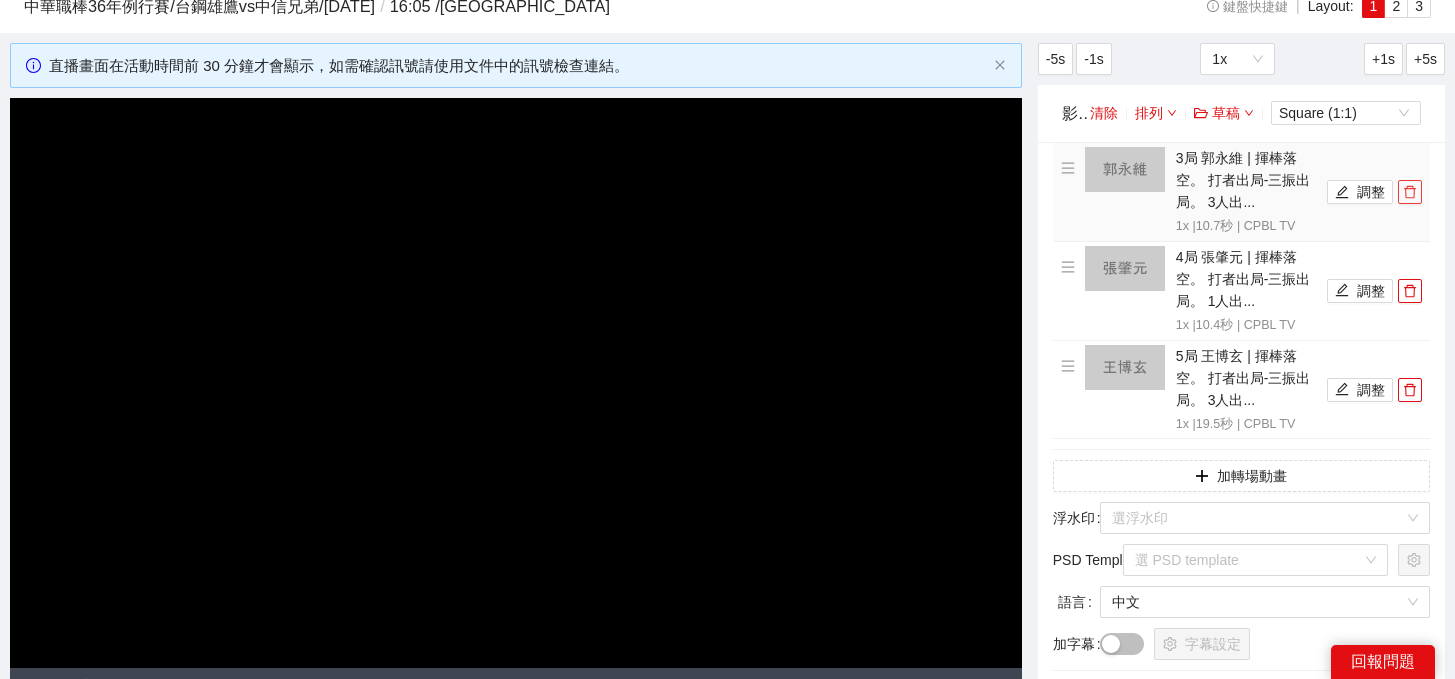 click 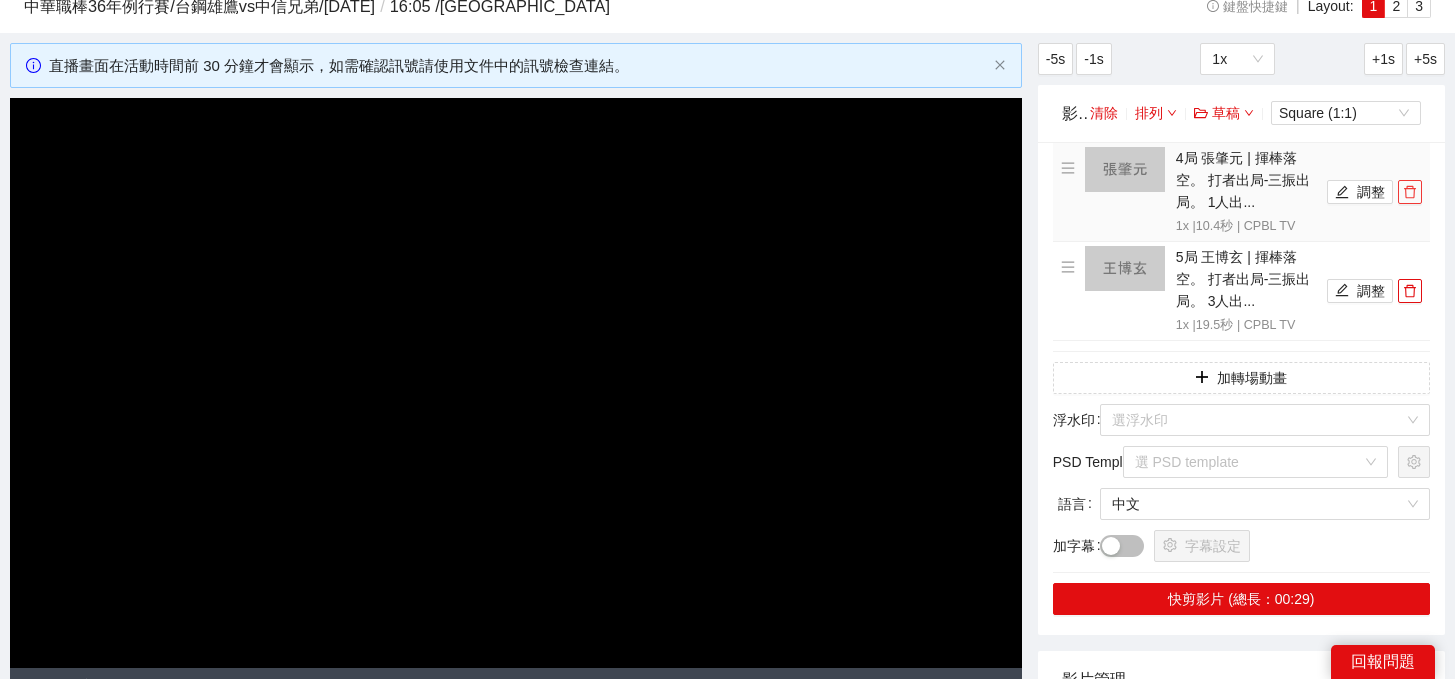 click 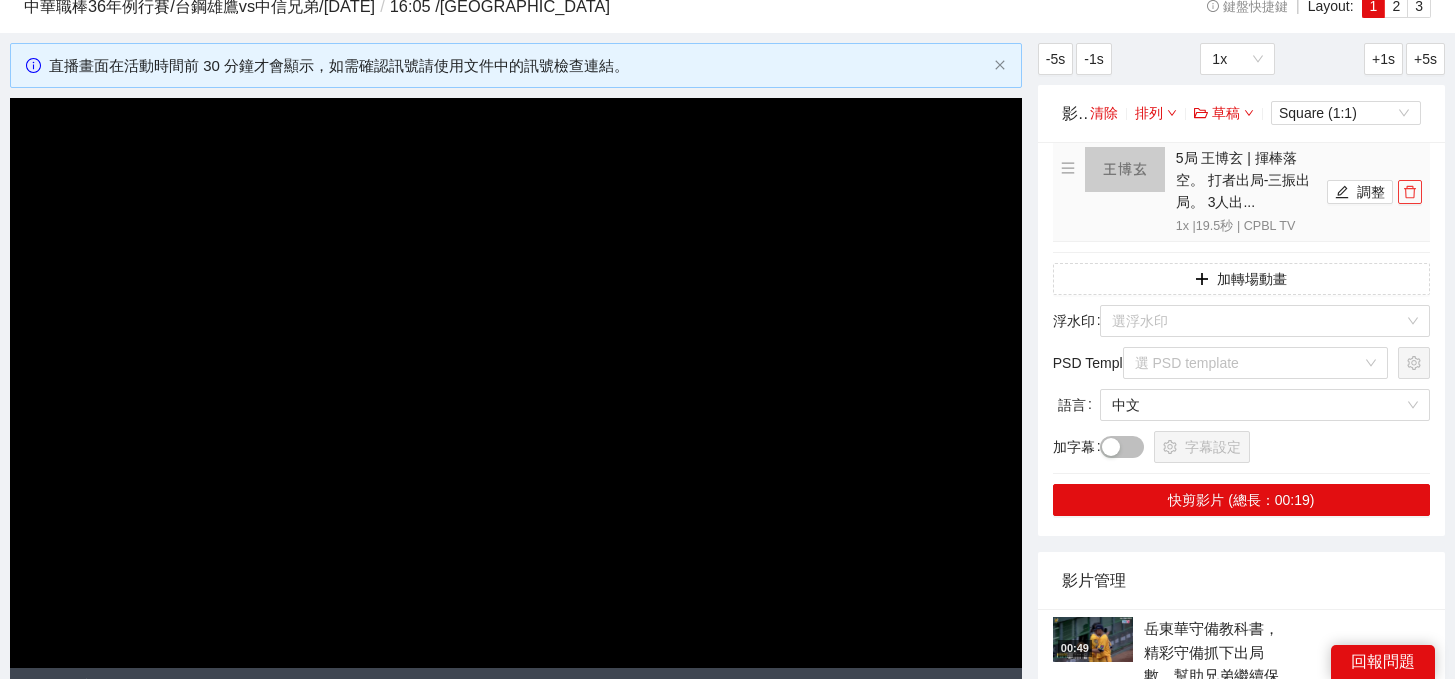 click 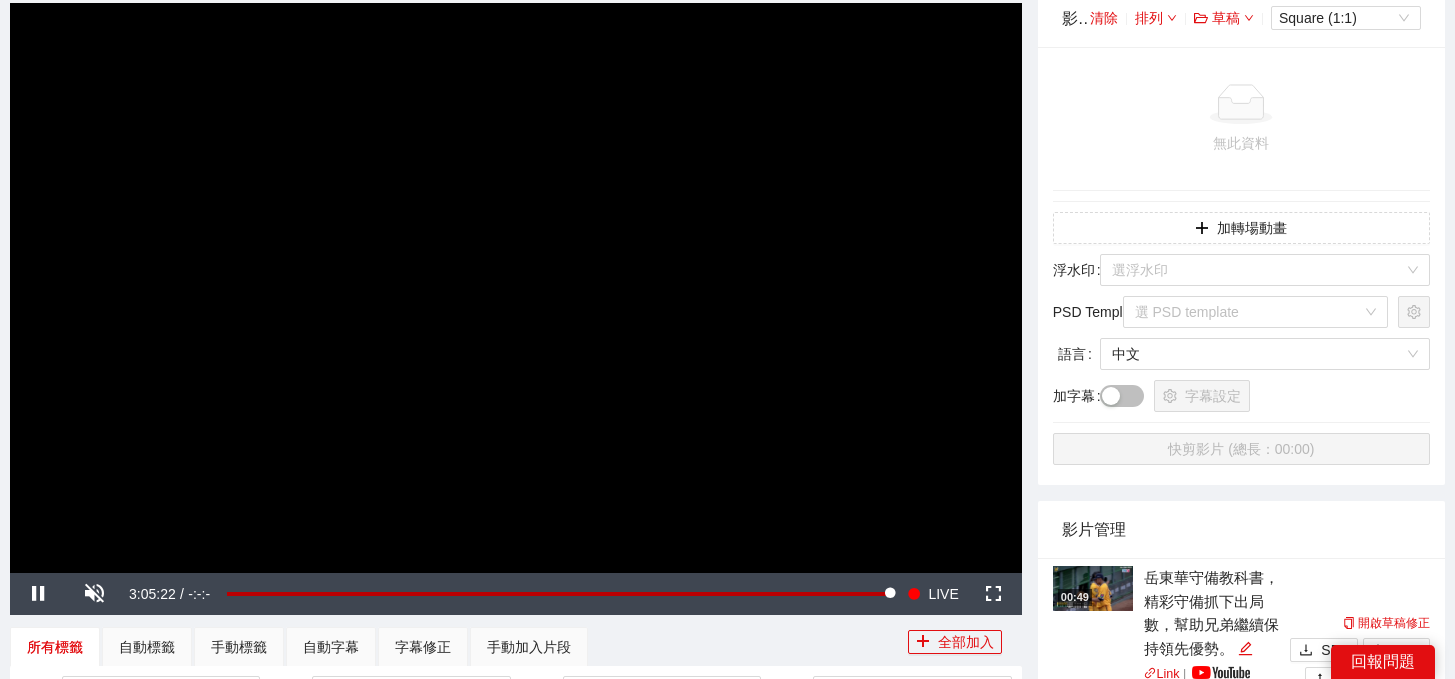 scroll, scrollTop: 171, scrollLeft: 0, axis: vertical 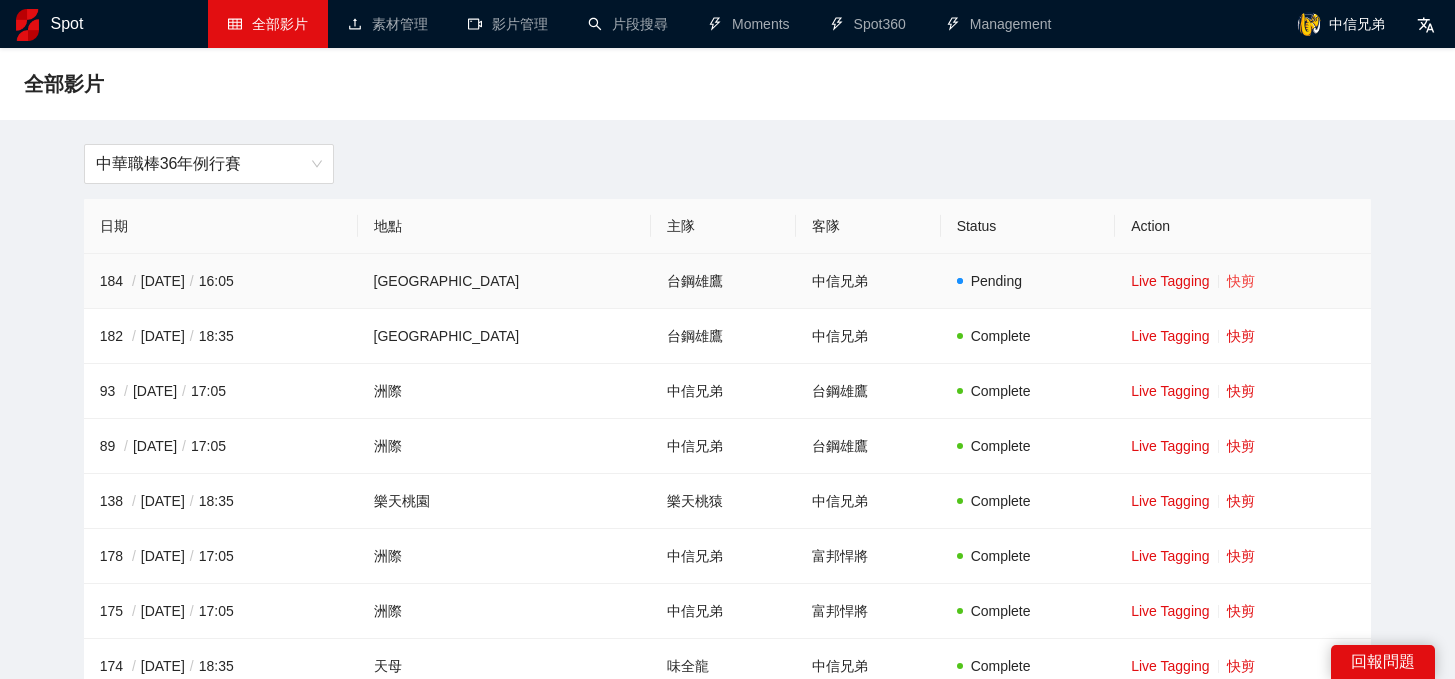 click on "快剪" at bounding box center [1241, 281] 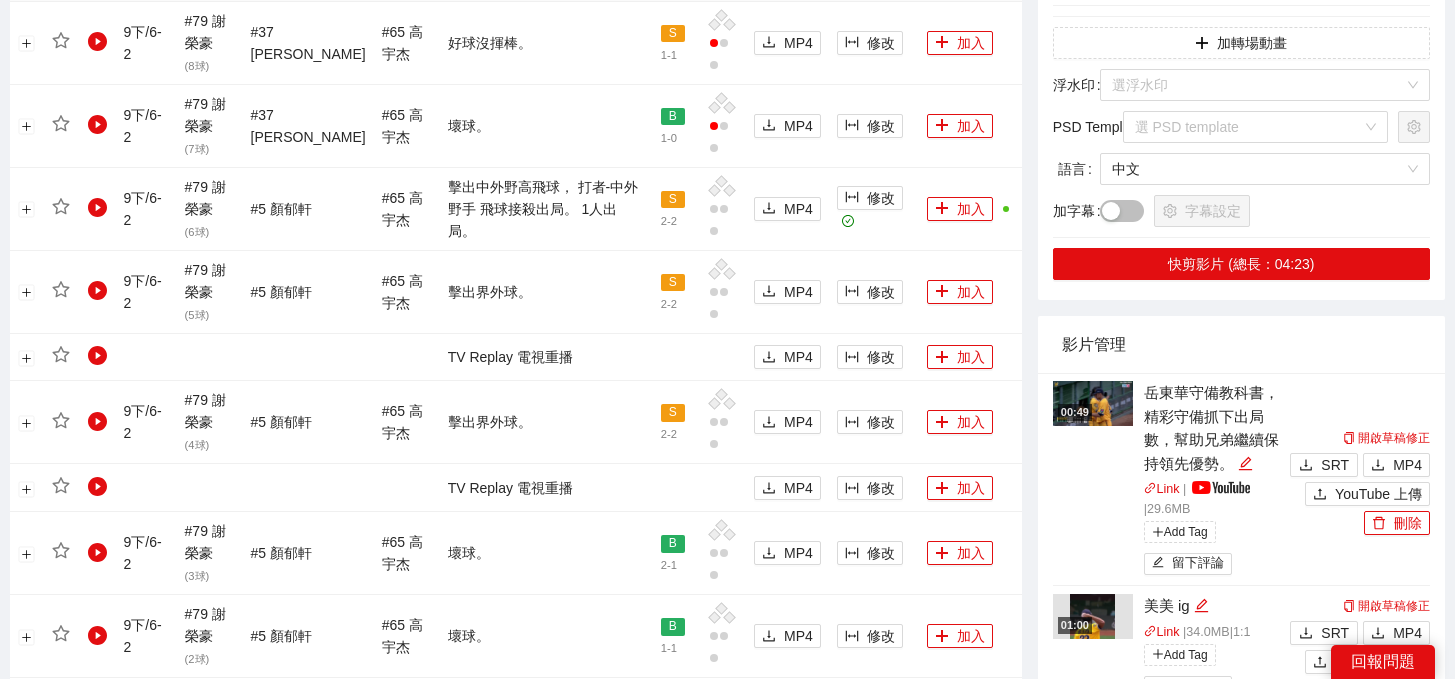 scroll, scrollTop: 1302, scrollLeft: 0, axis: vertical 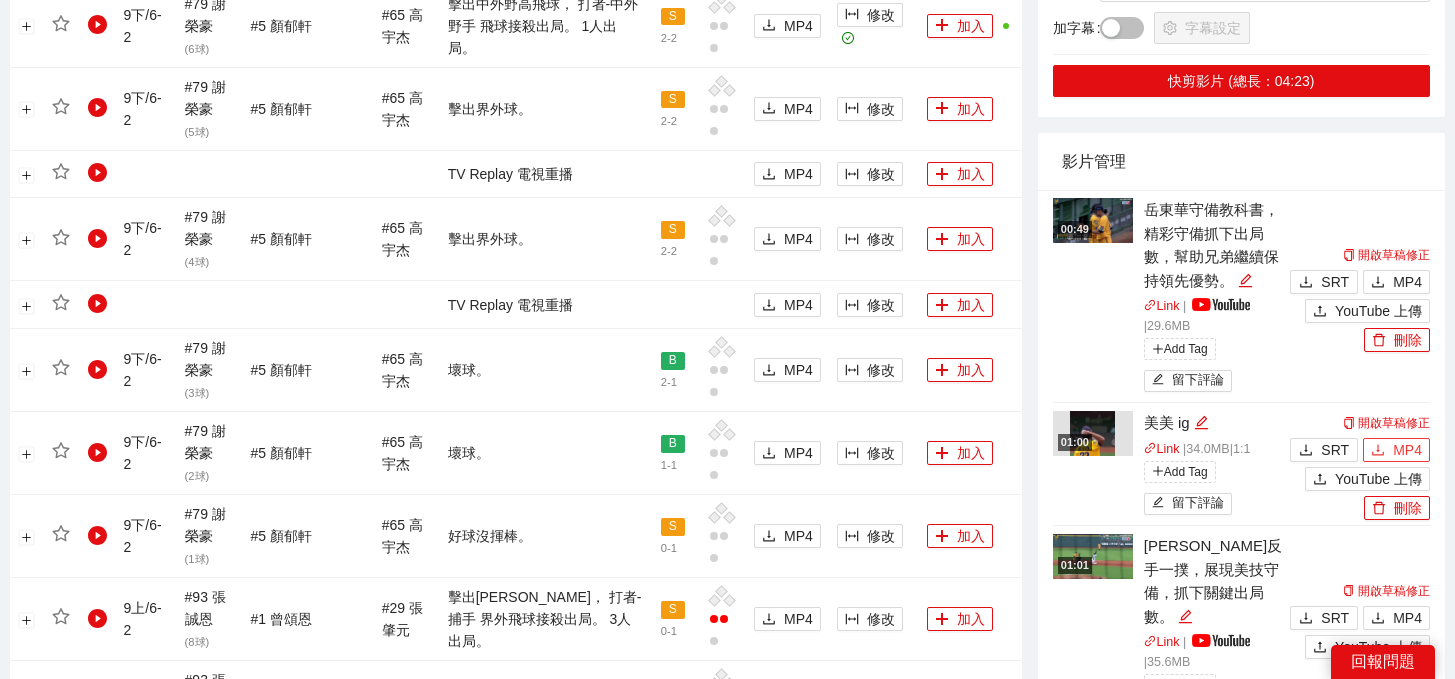 click 